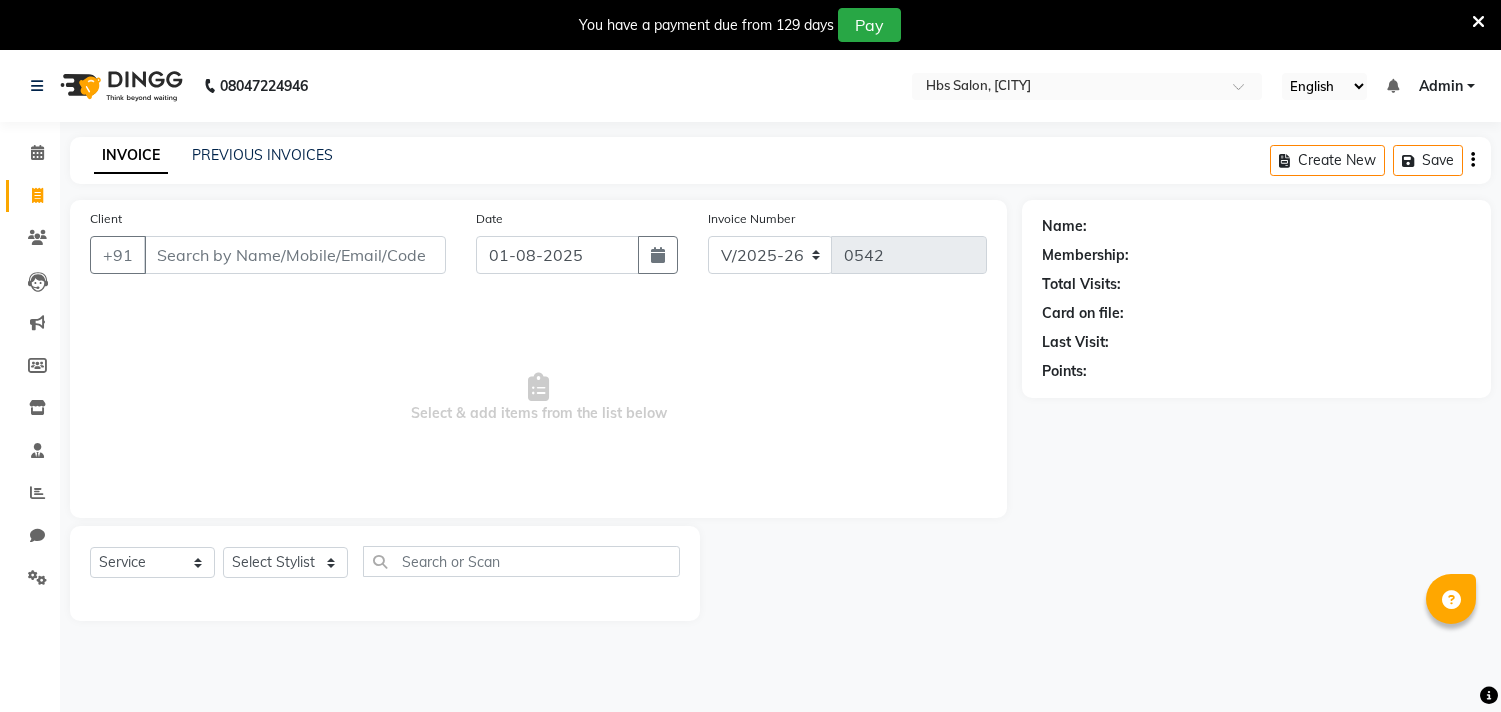 select on "7935" 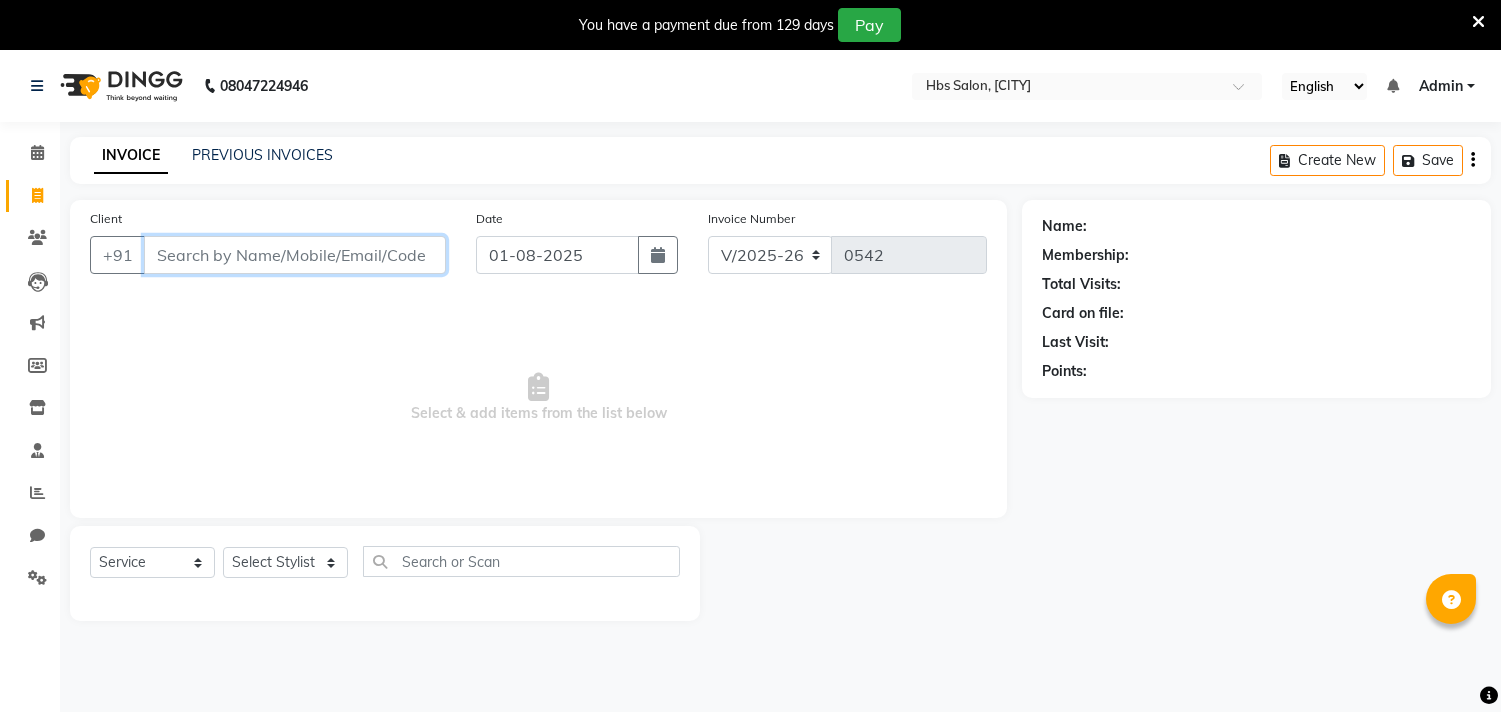 drag, startPoint x: 0, startPoint y: 0, endPoint x: 177, endPoint y: 210, distance: 274.6434 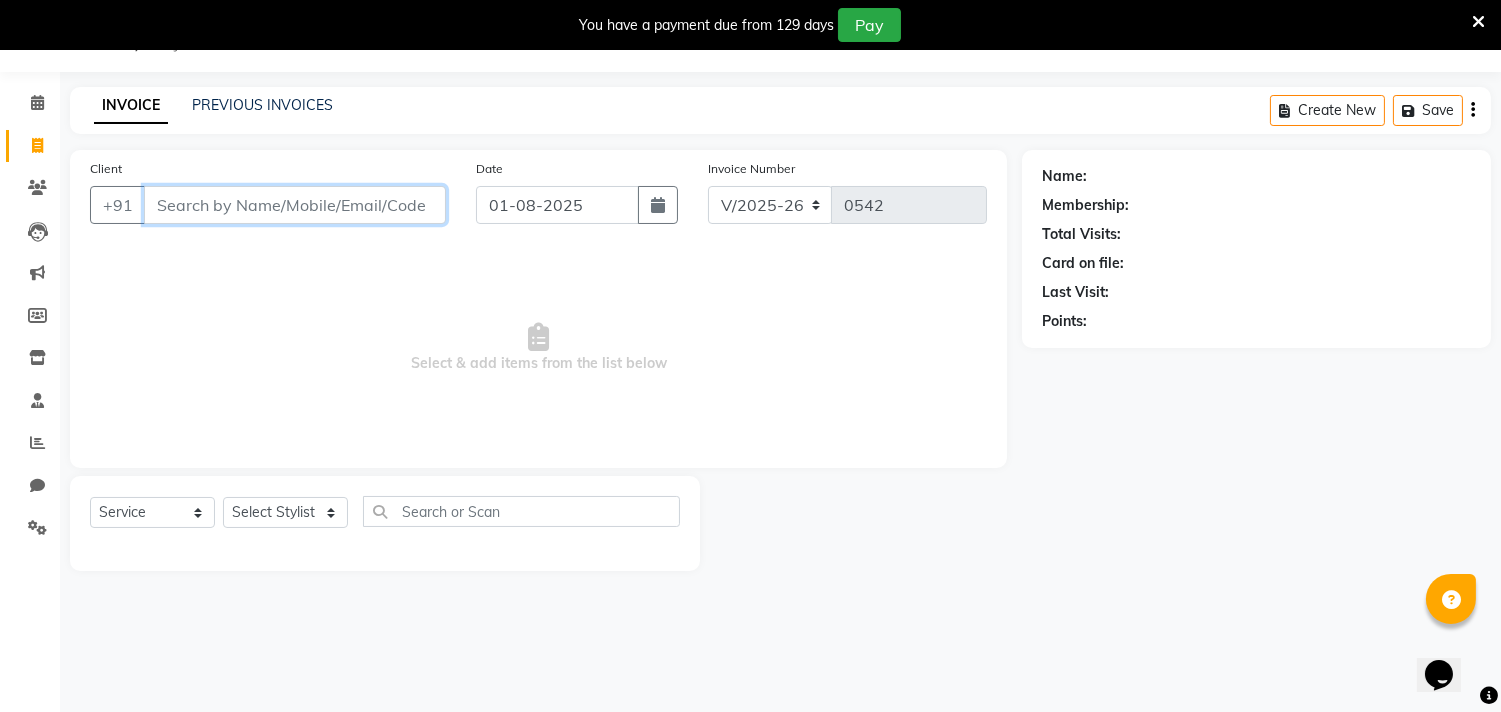 scroll, scrollTop: 0, scrollLeft: 0, axis: both 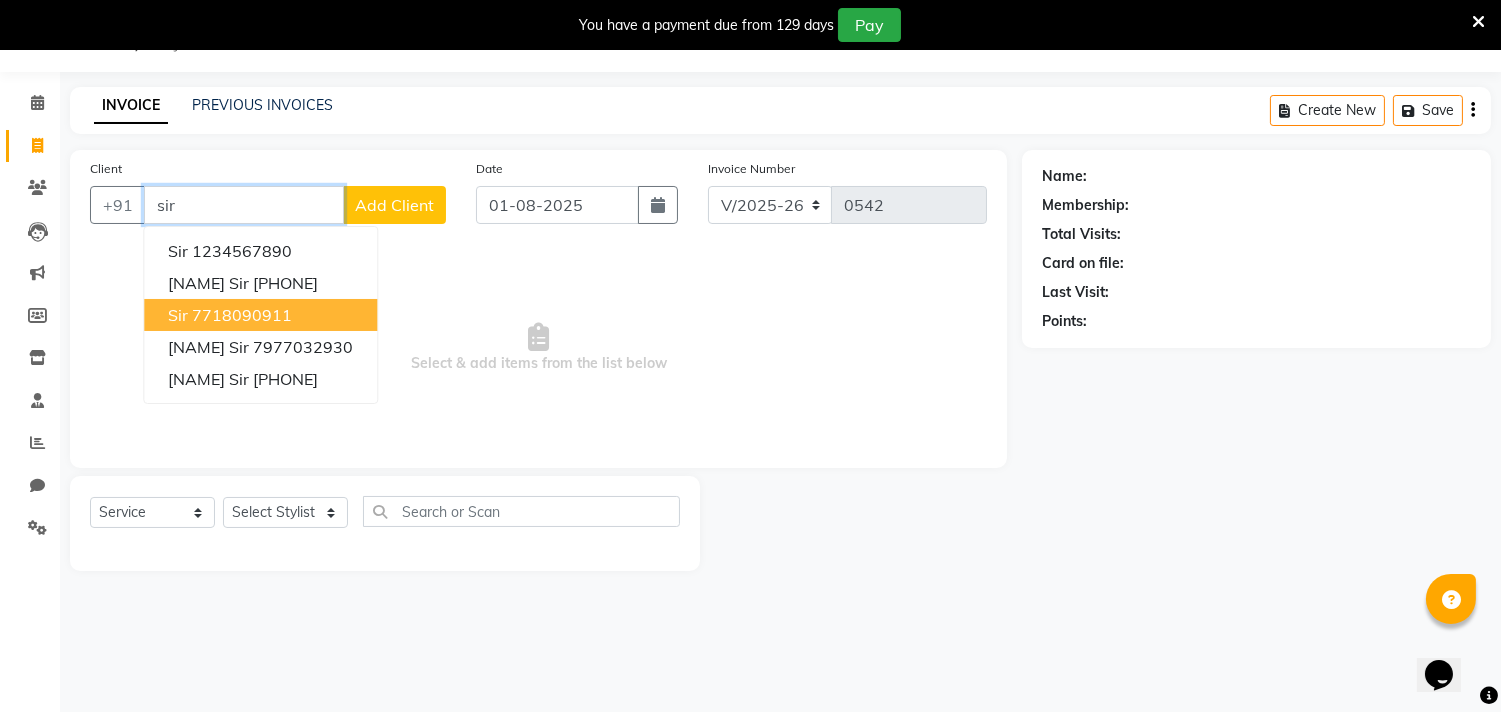 click on "7718090911" at bounding box center [242, 315] 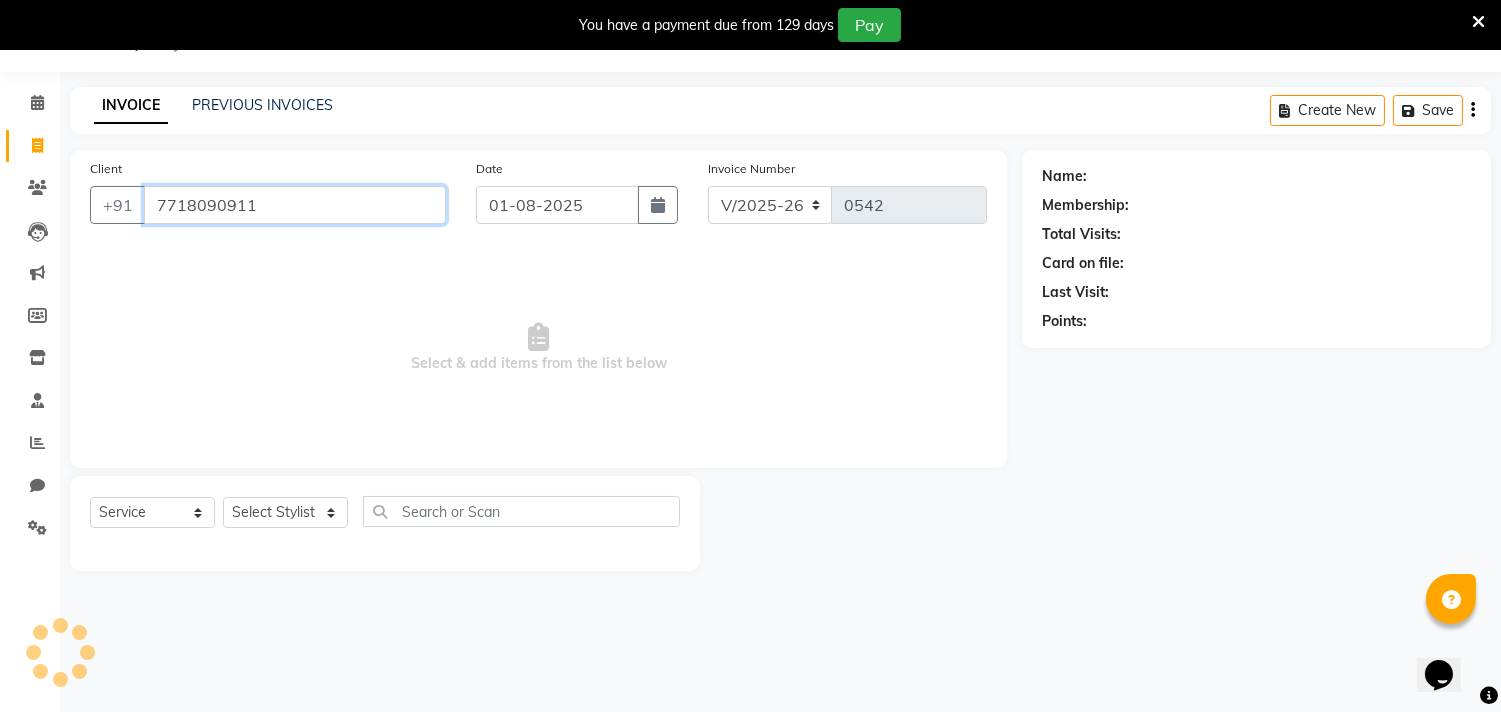 type on "7718090911" 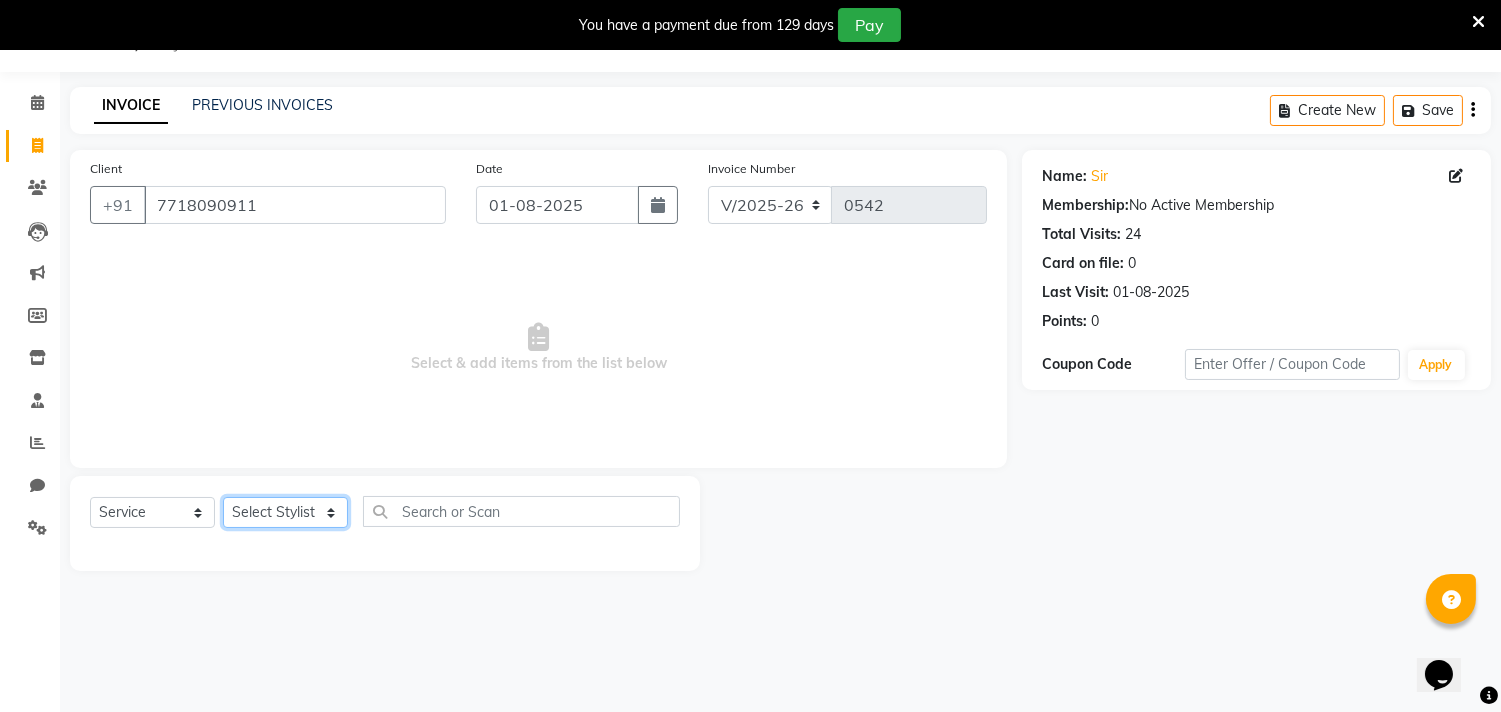 click on "Select Stylist alkasim Anash Dikishita Faizan FAIZE Haroon kaushal Sakiba Sunita Usha Usman Zeba" 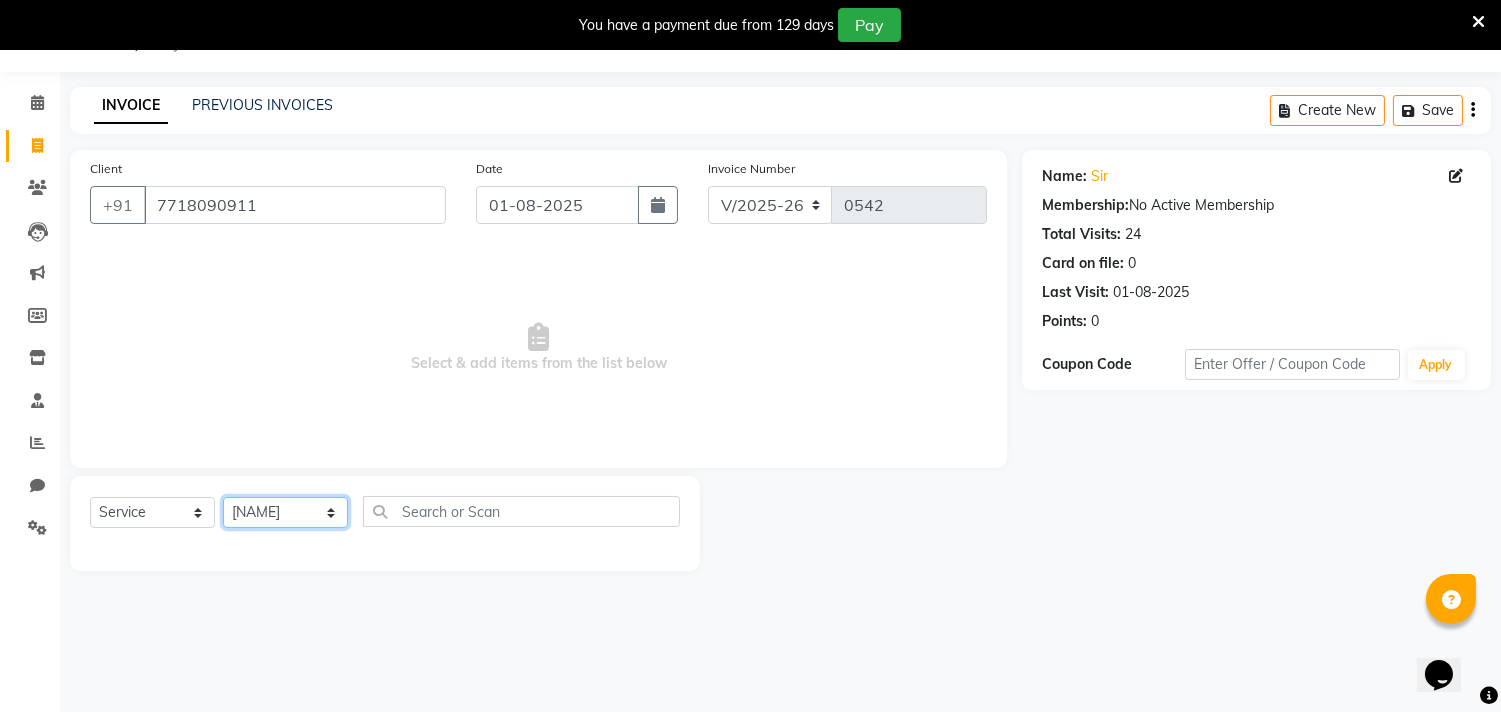 click on "Select Stylist alkasim Anash Dikishita Faizan FAIZE Haroon kaushal Sakiba Sunita Usha Usman Zeba" 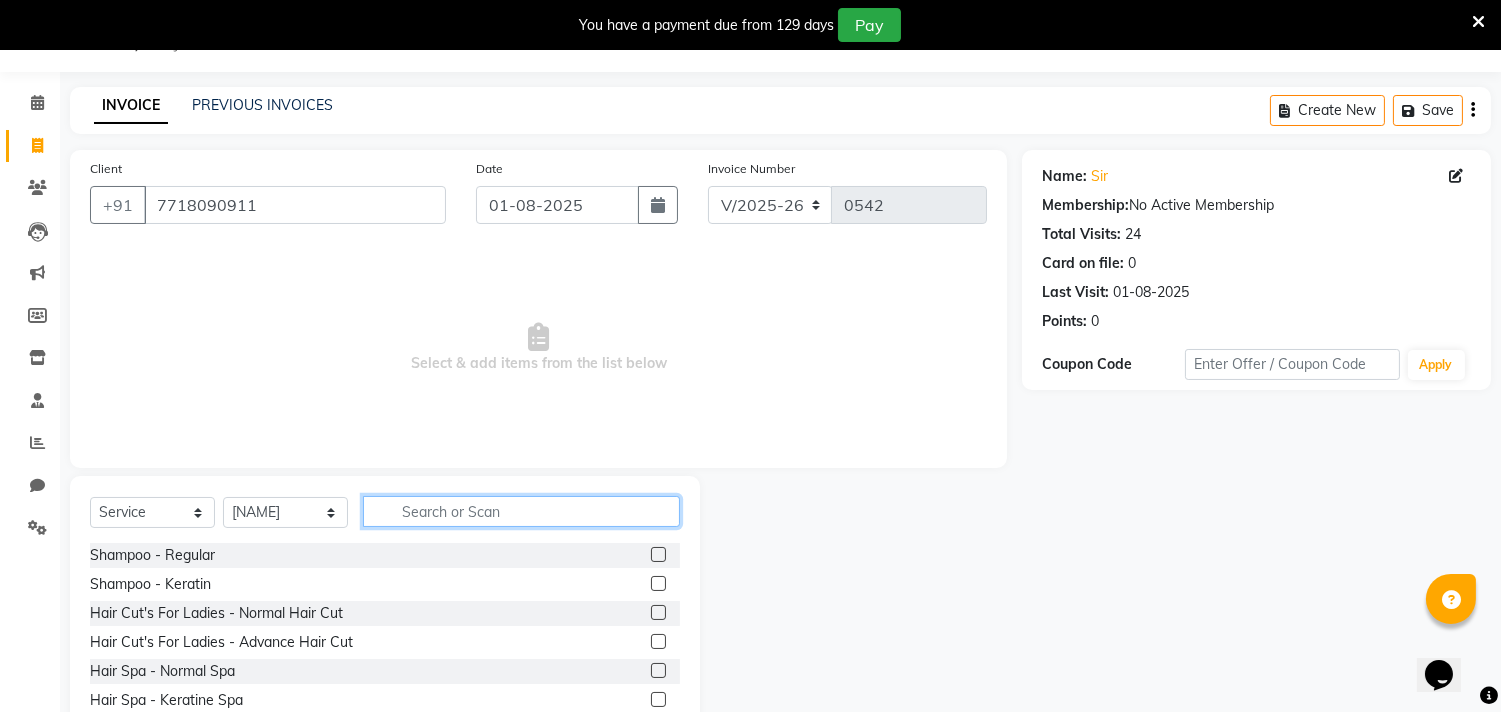 click 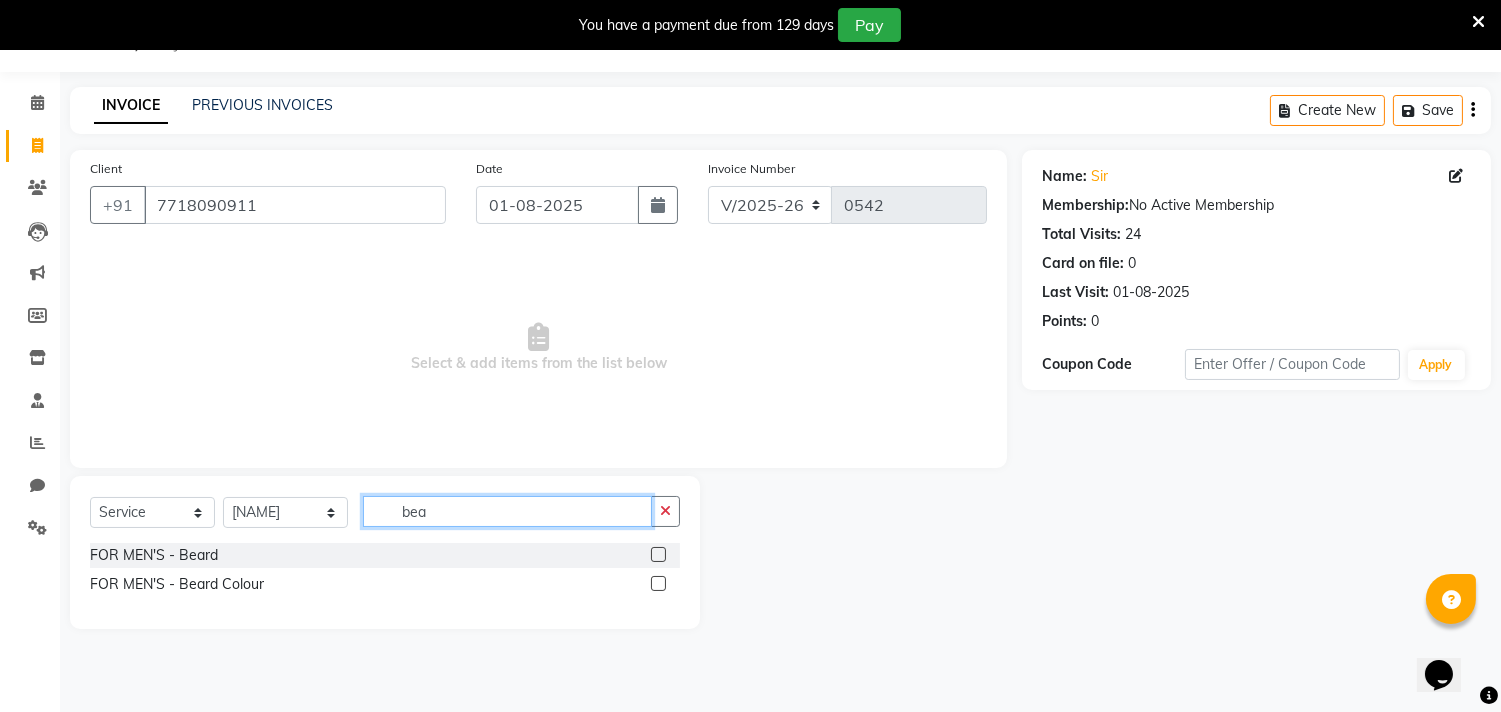 type on "bea" 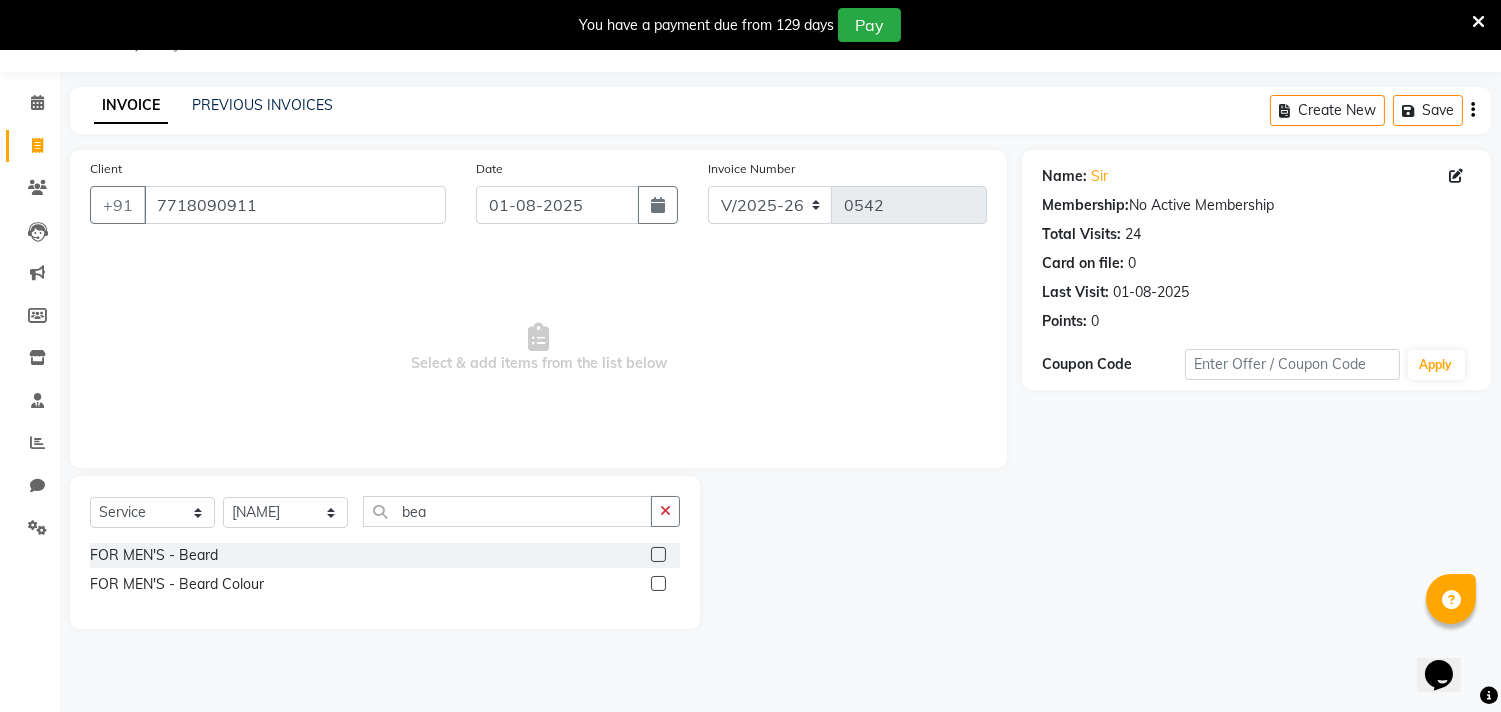 click 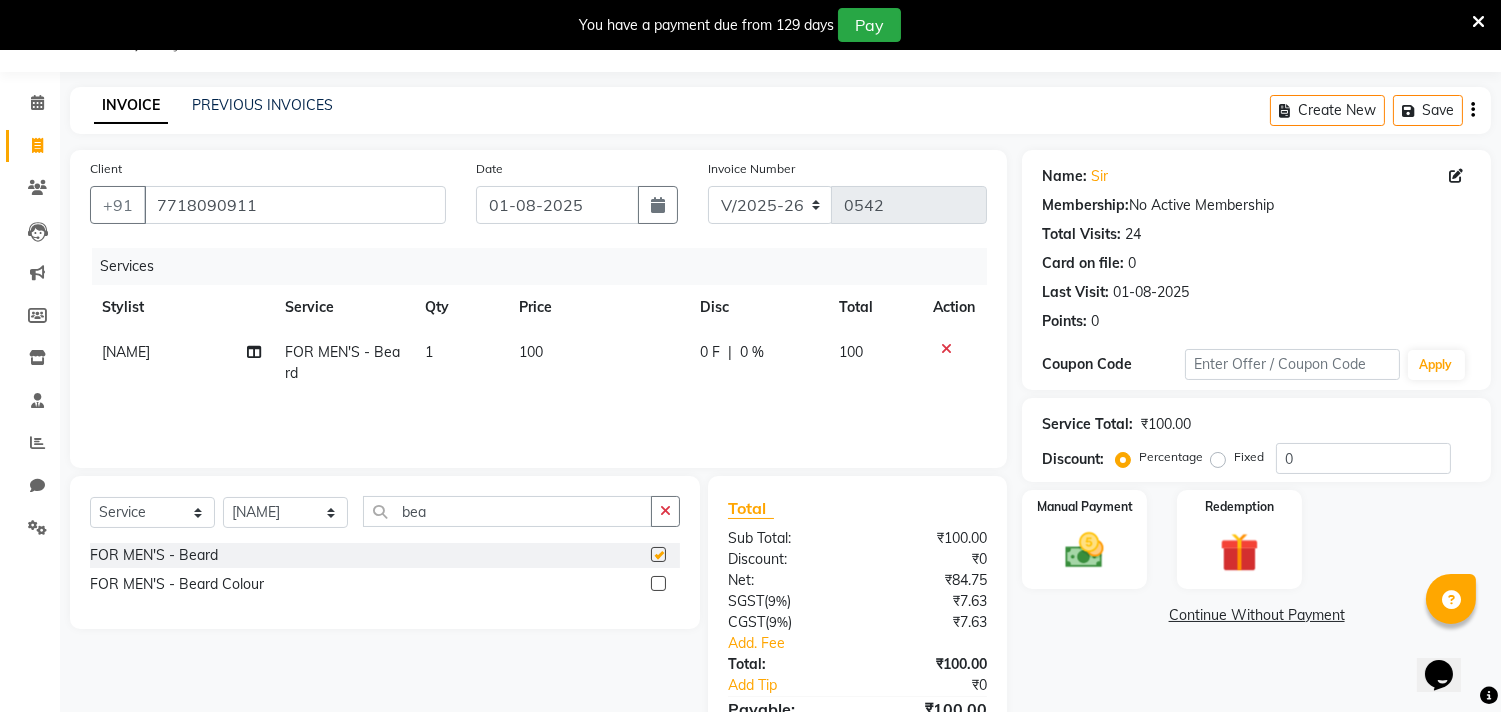 checkbox on "false" 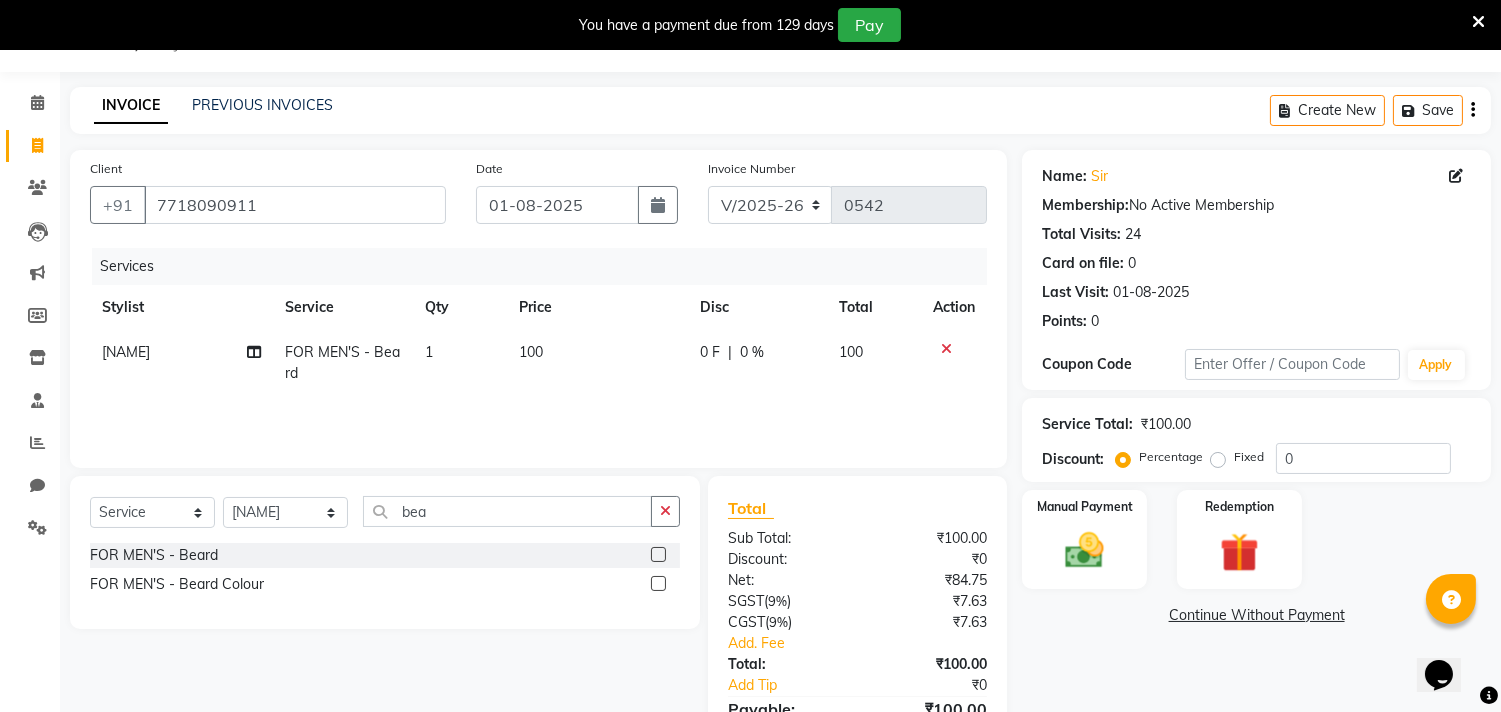 click 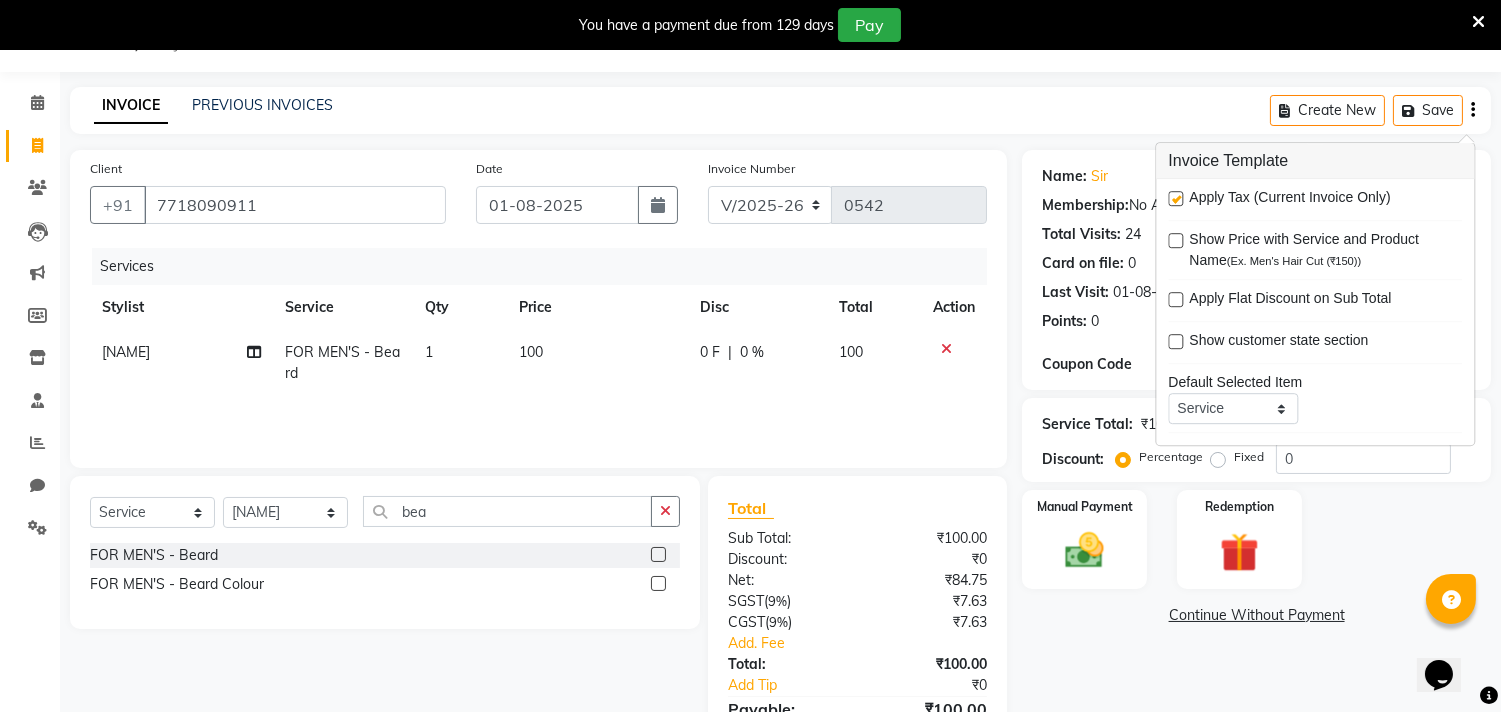 click at bounding box center [1175, 198] 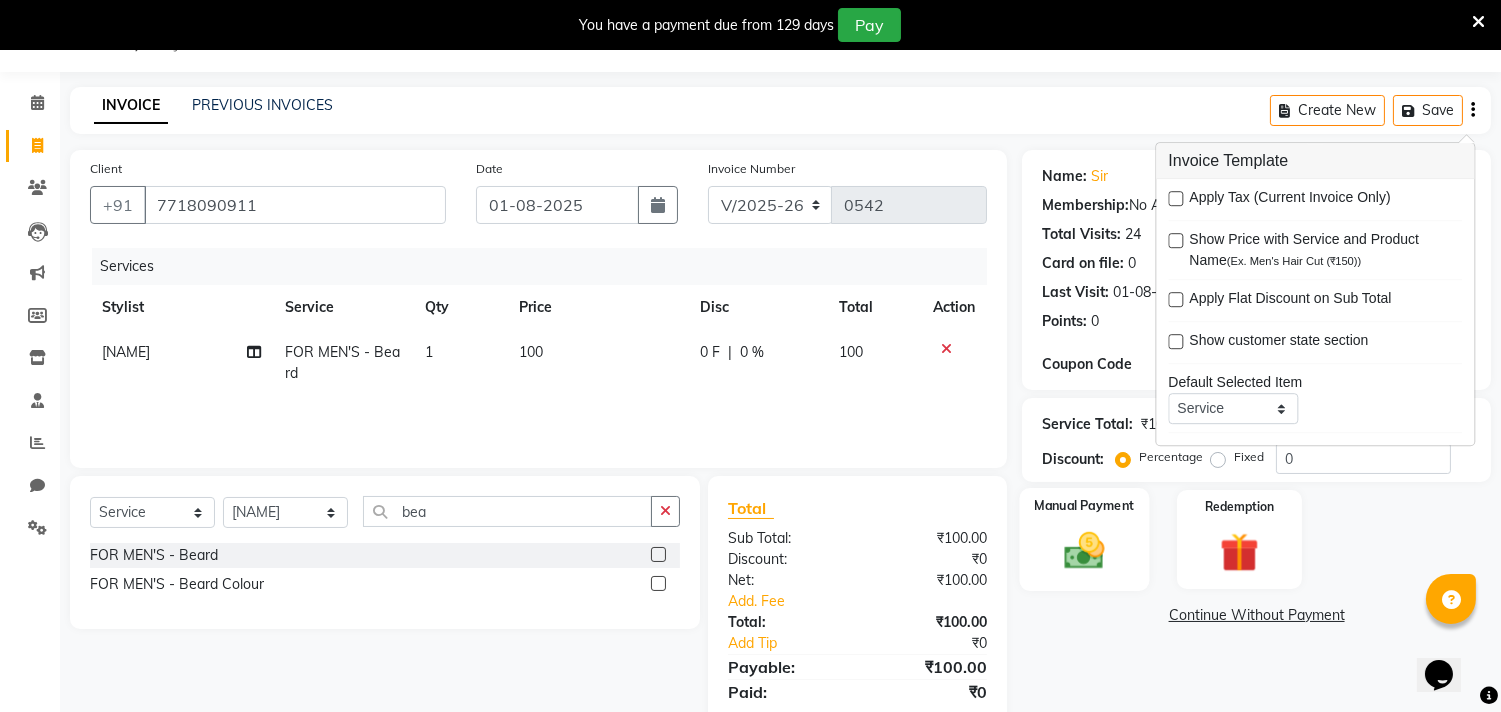 click 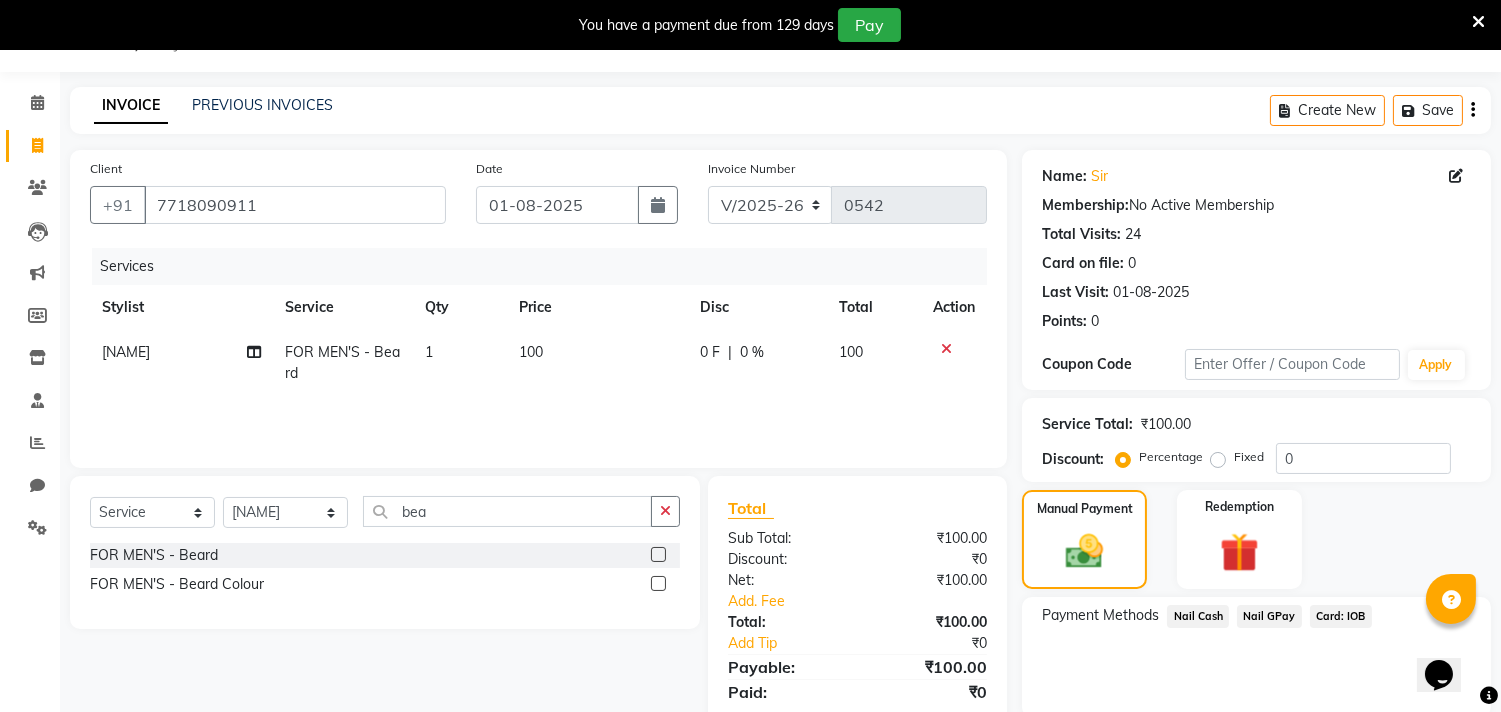 click on "Nail Cash" 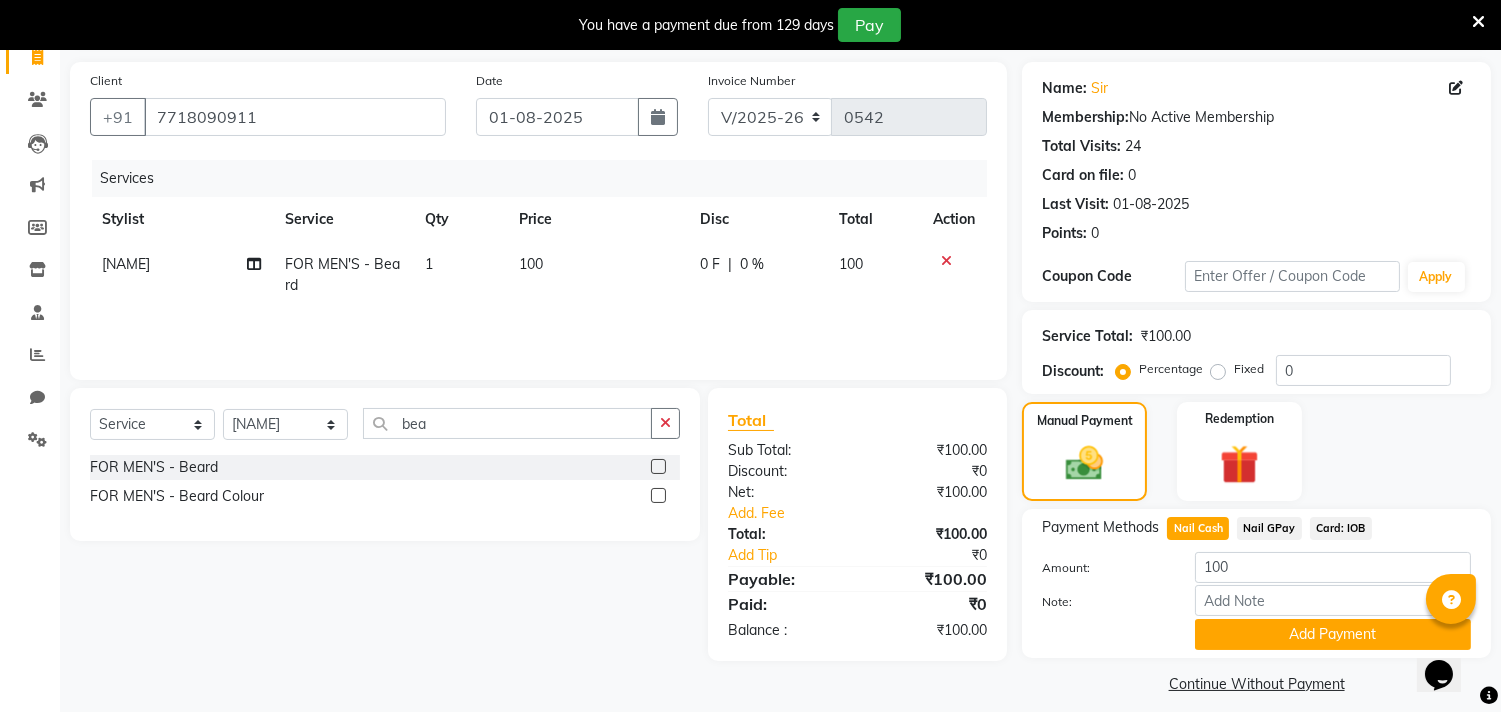 scroll, scrollTop: 154, scrollLeft: 0, axis: vertical 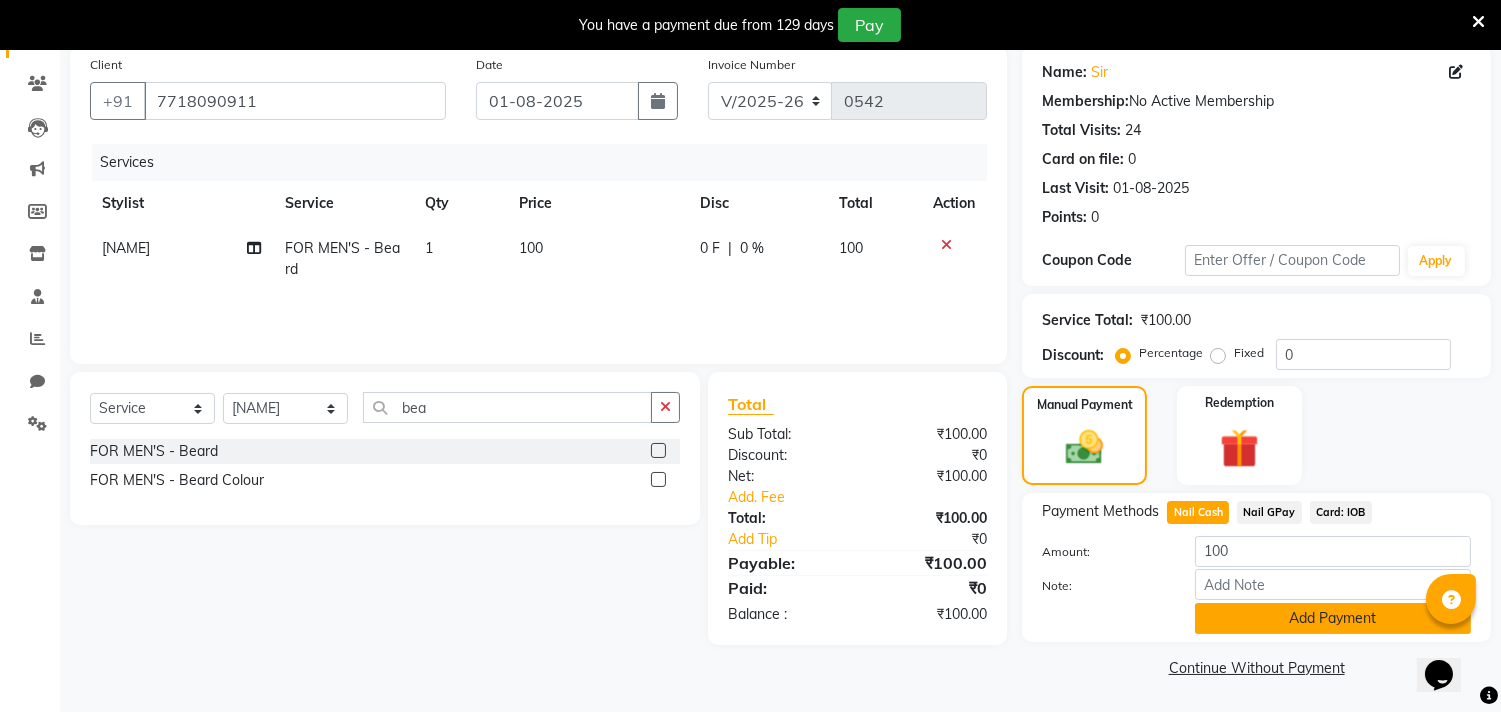 click on "Add Payment" 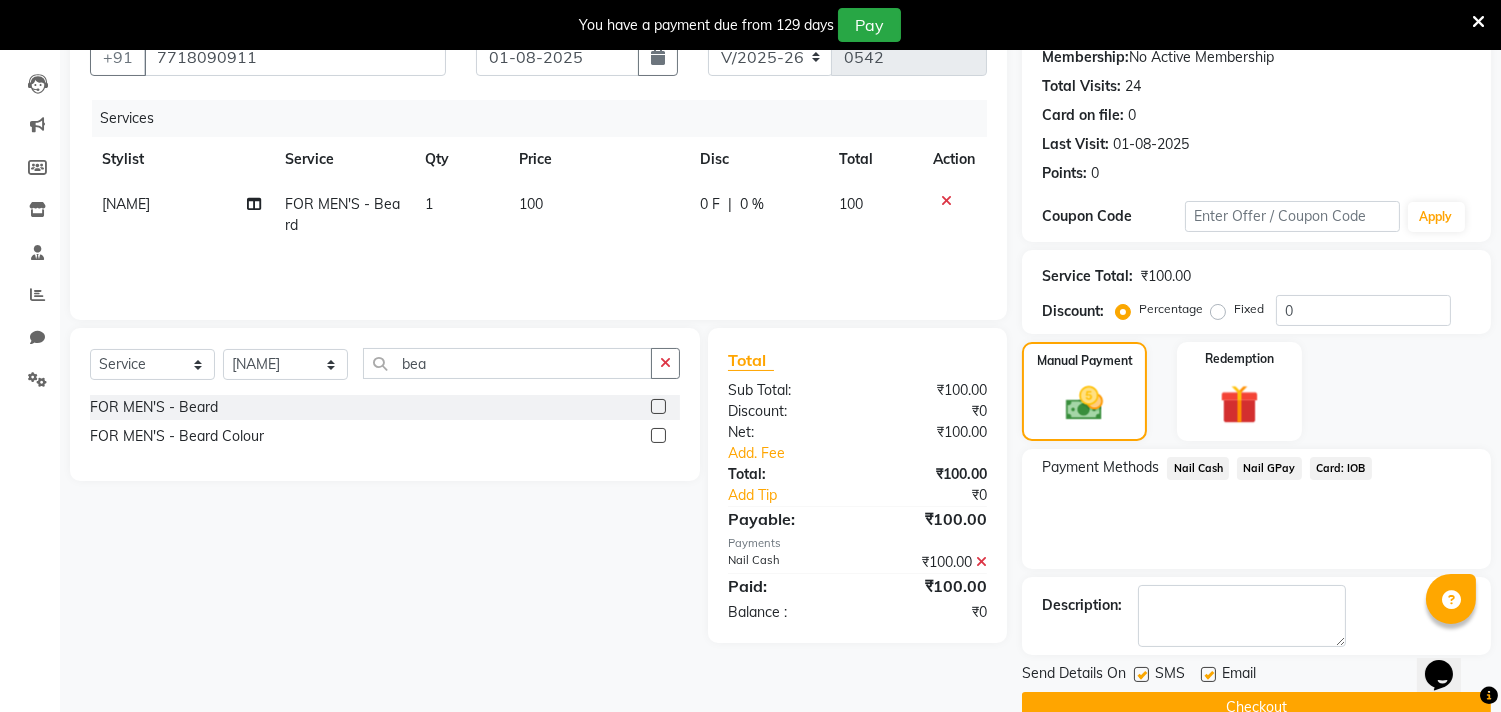 scroll, scrollTop: 237, scrollLeft: 0, axis: vertical 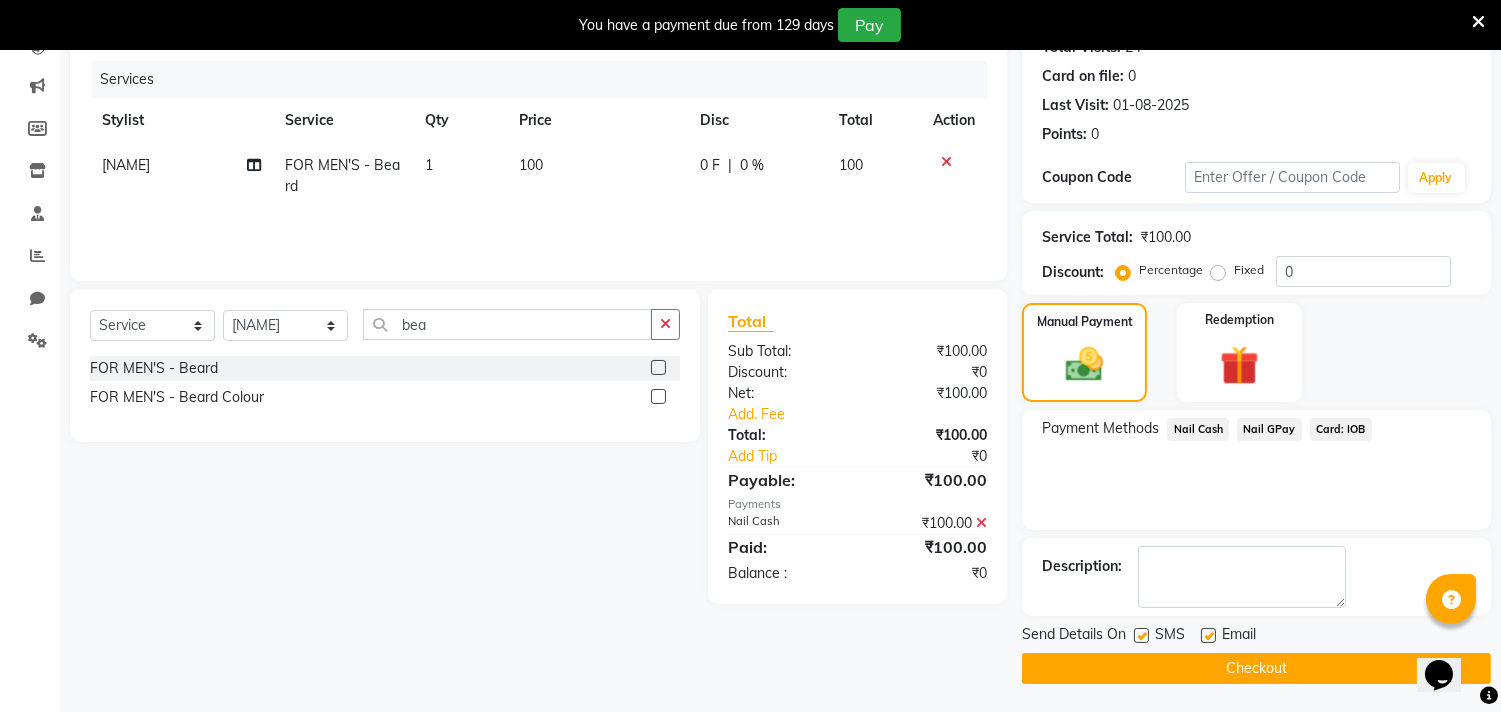click on "Checkout" 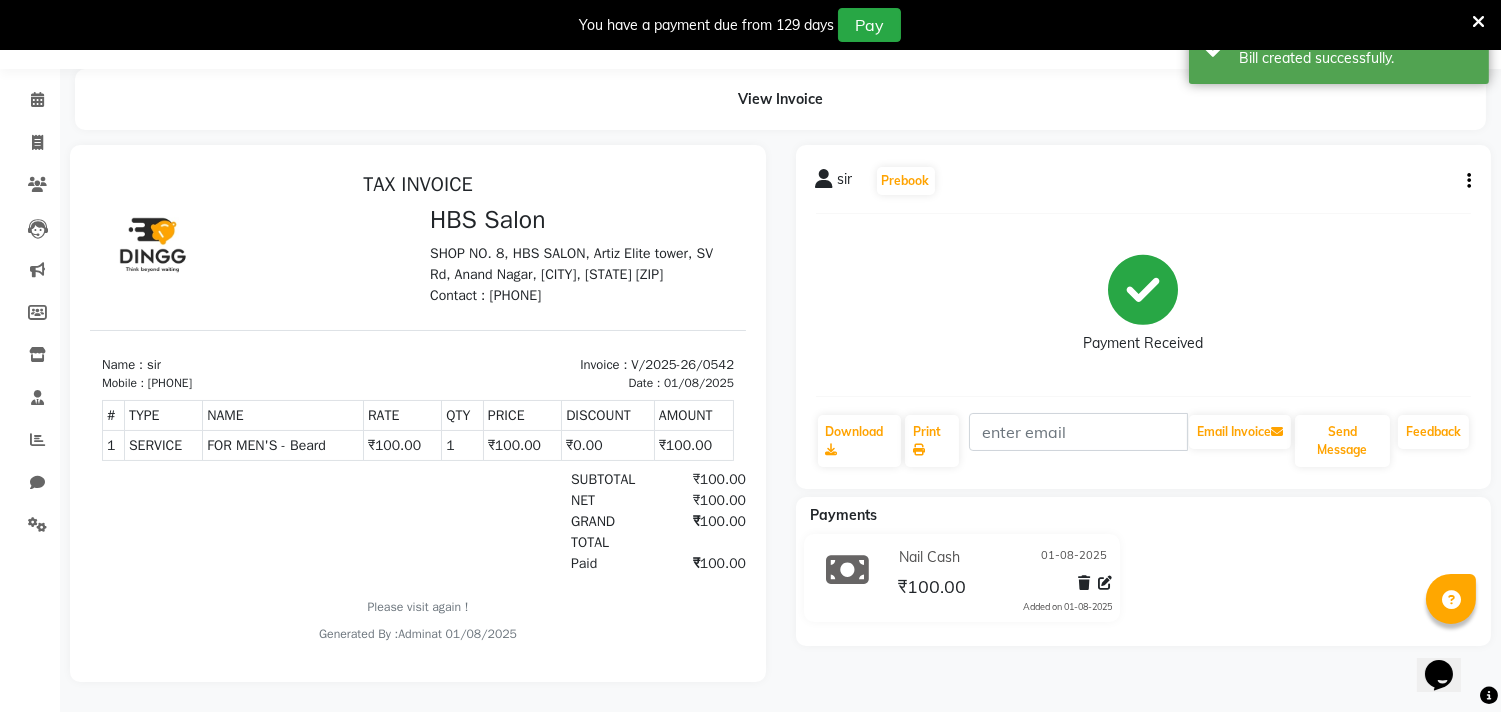 scroll, scrollTop: 0, scrollLeft: 0, axis: both 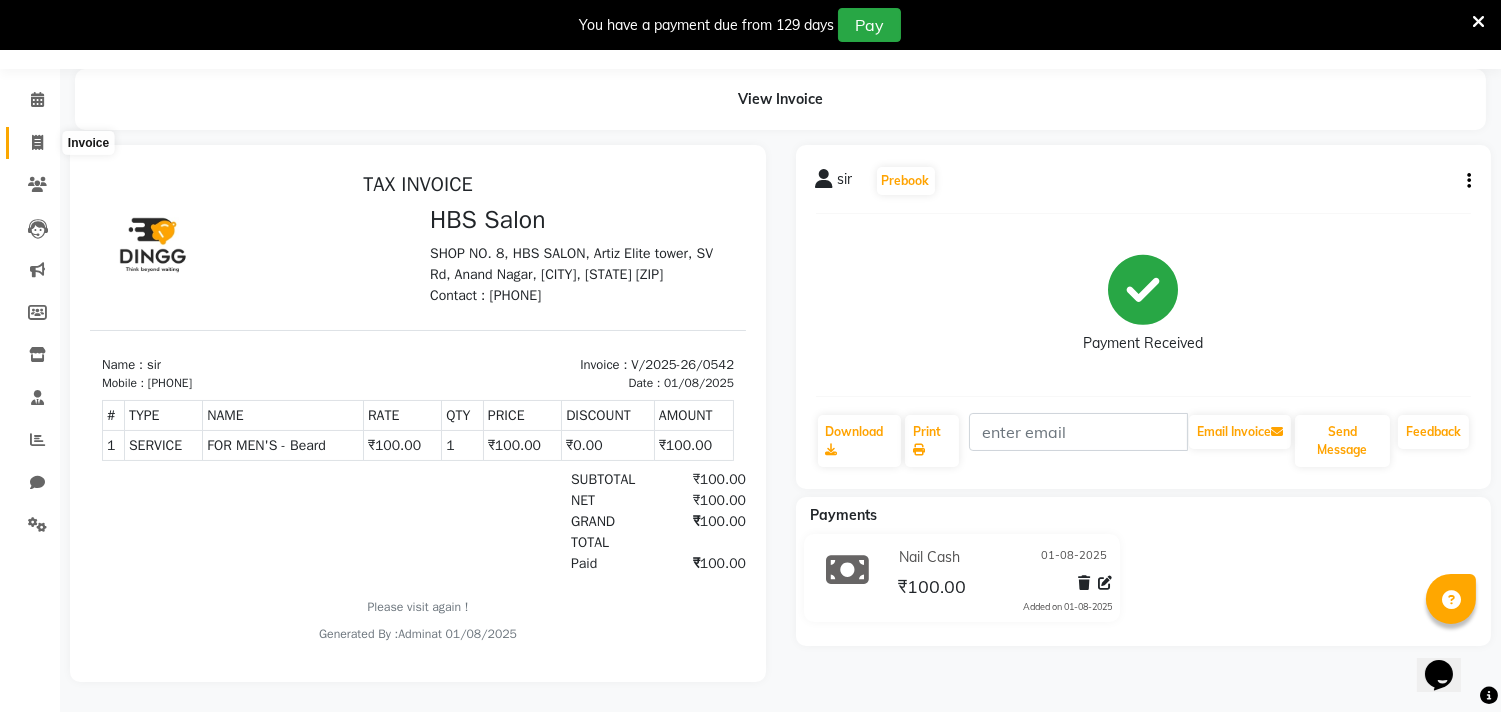 click 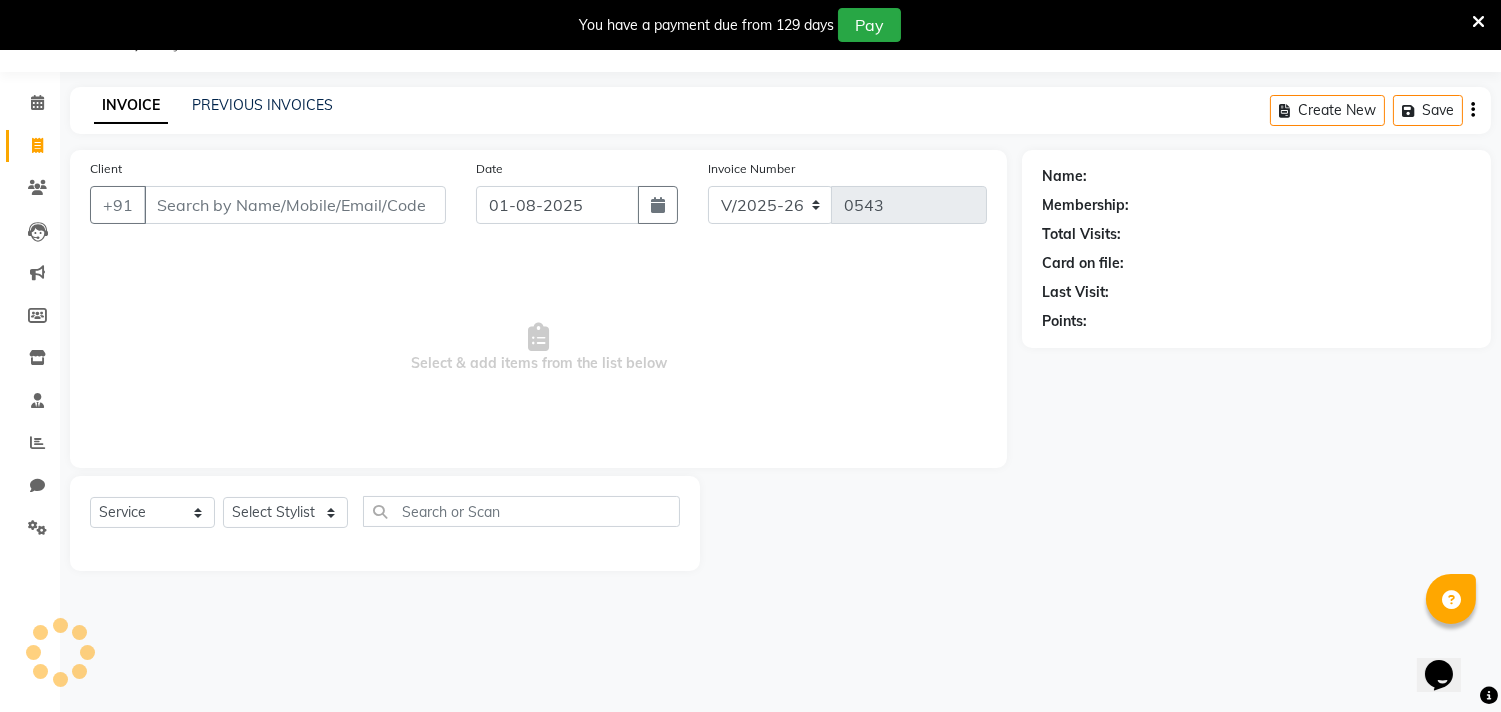scroll, scrollTop: 50, scrollLeft: 0, axis: vertical 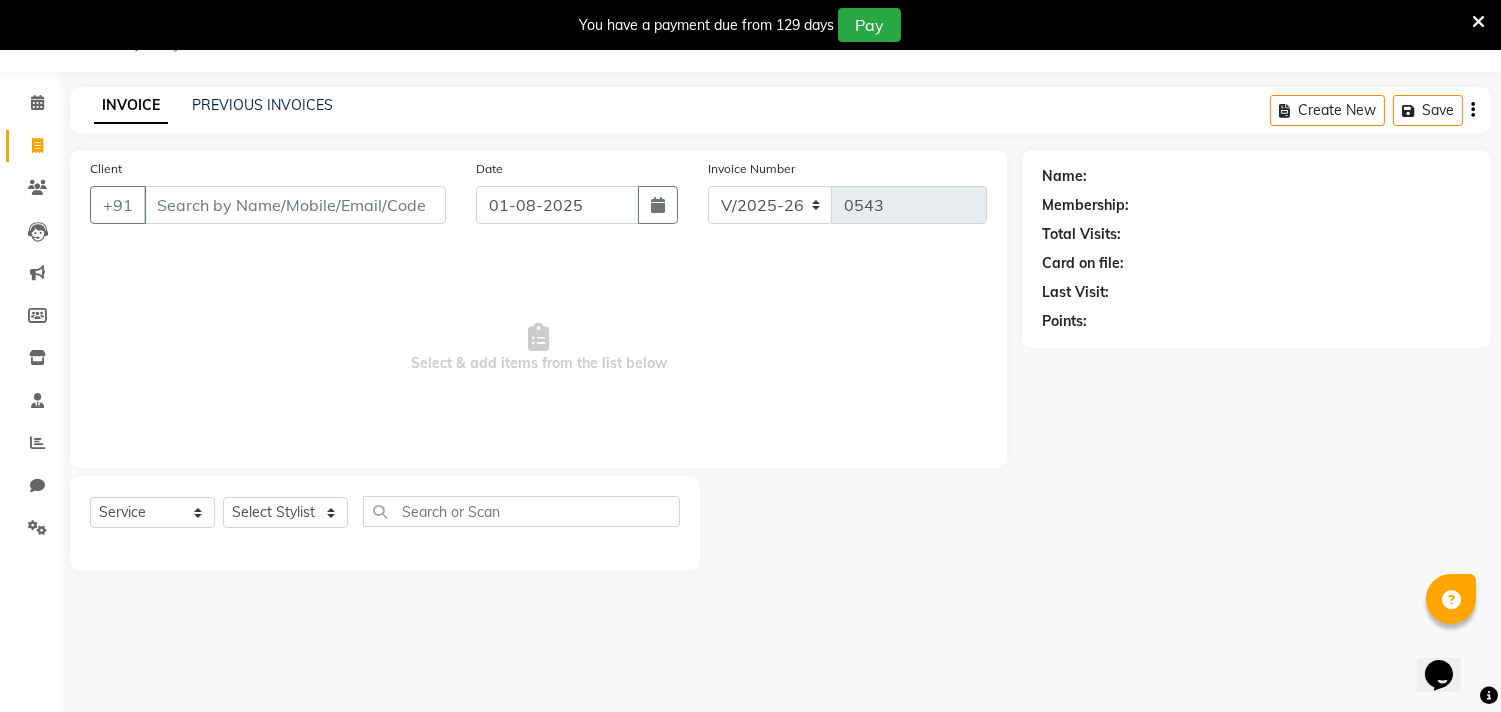 click on "Client" at bounding box center [295, 205] 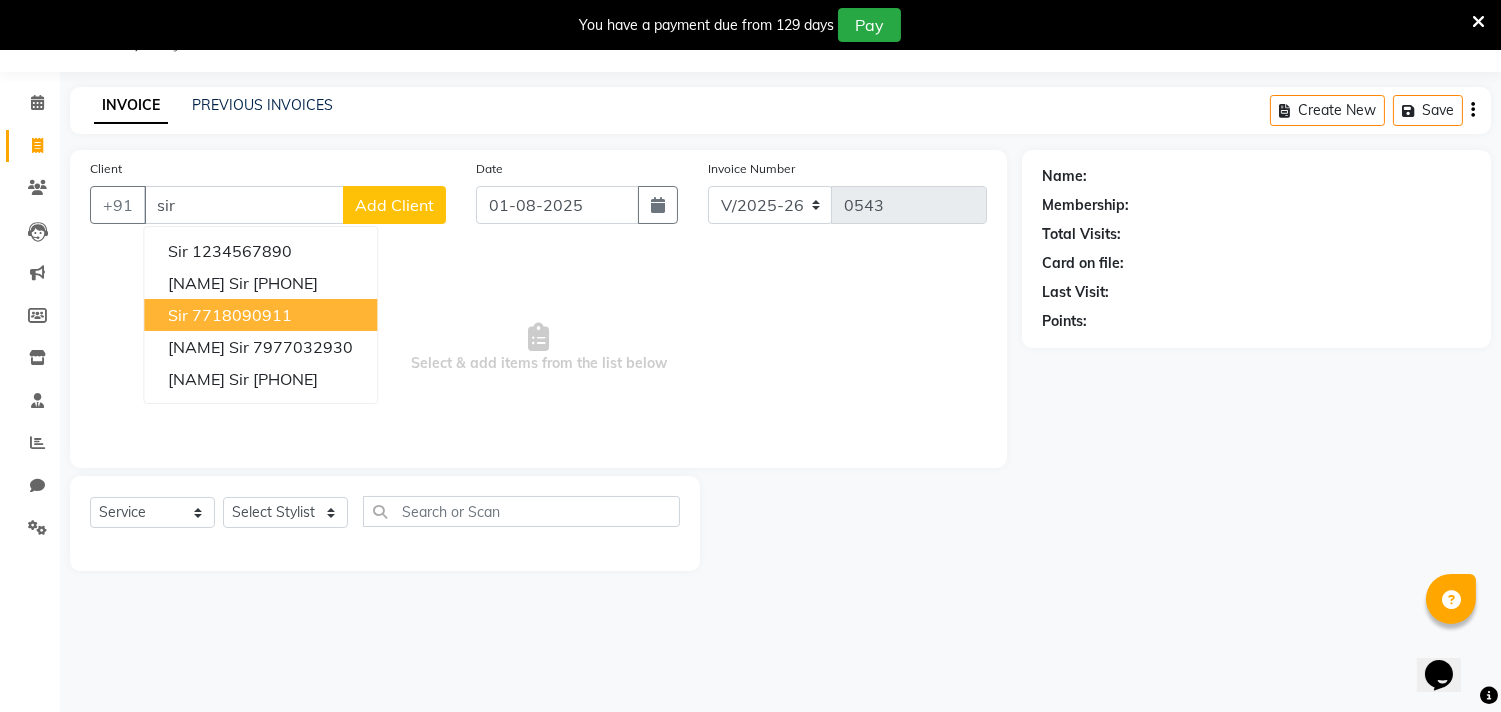 click on "7718090911" at bounding box center (242, 315) 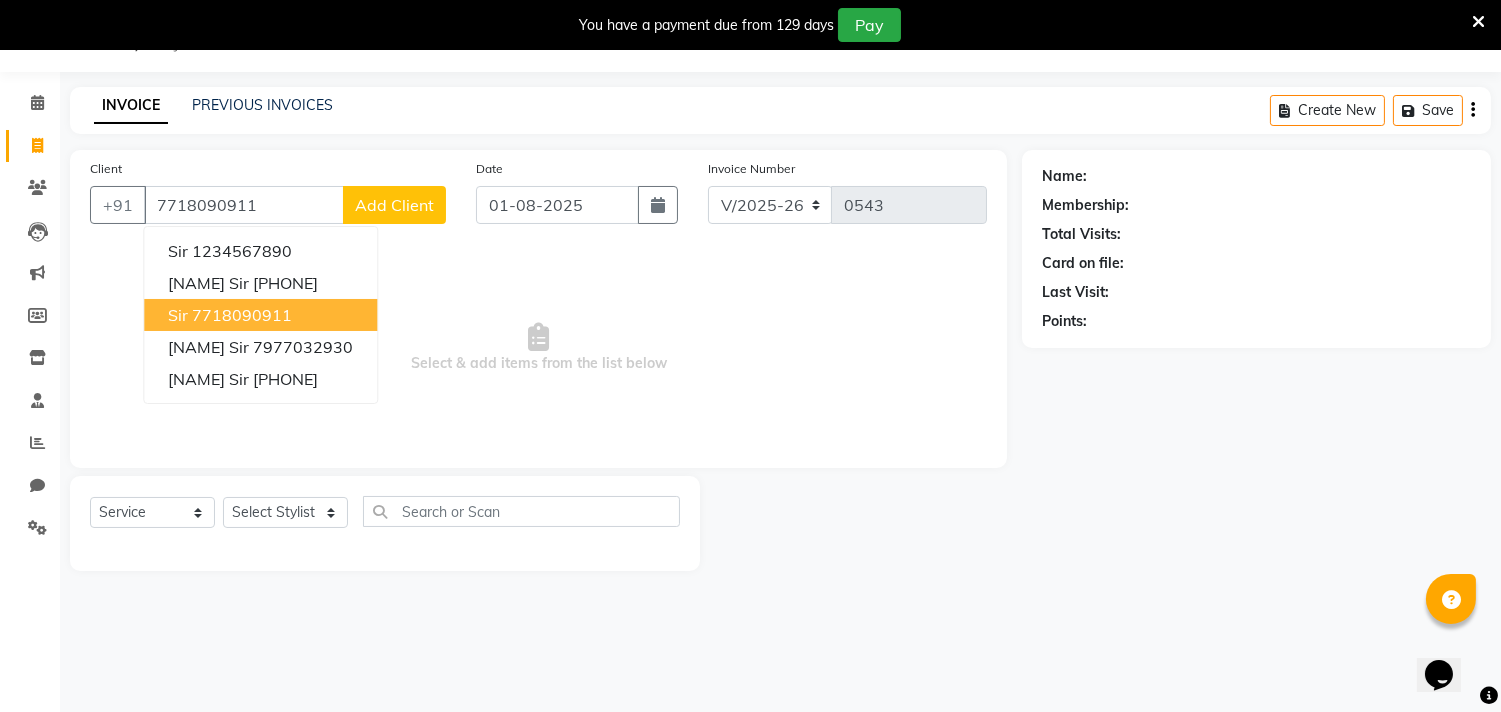 type on "7718090911" 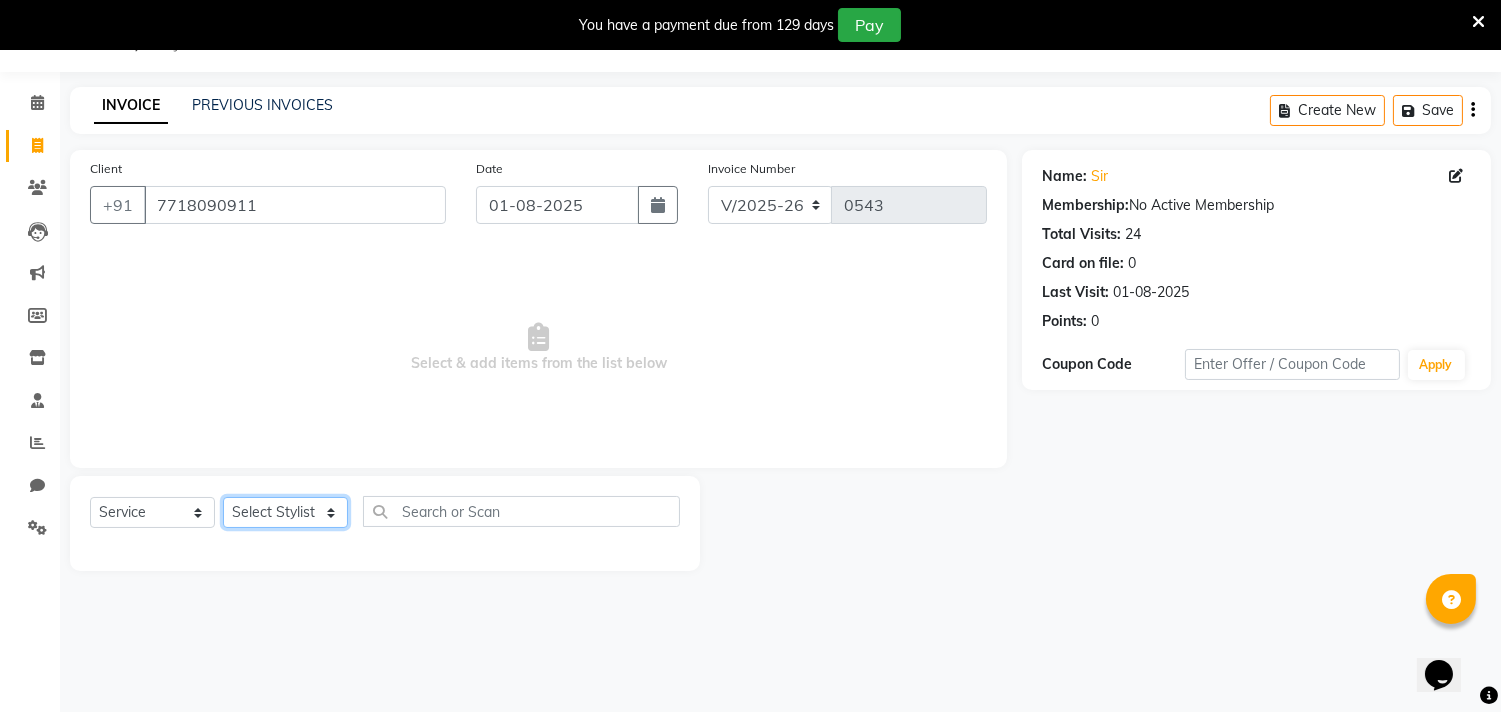 click on "Select Stylist alkasim Anash Dikishita Faizan FAIZE Haroon kaushal Sakiba Sunita Usha Usman Zeba" 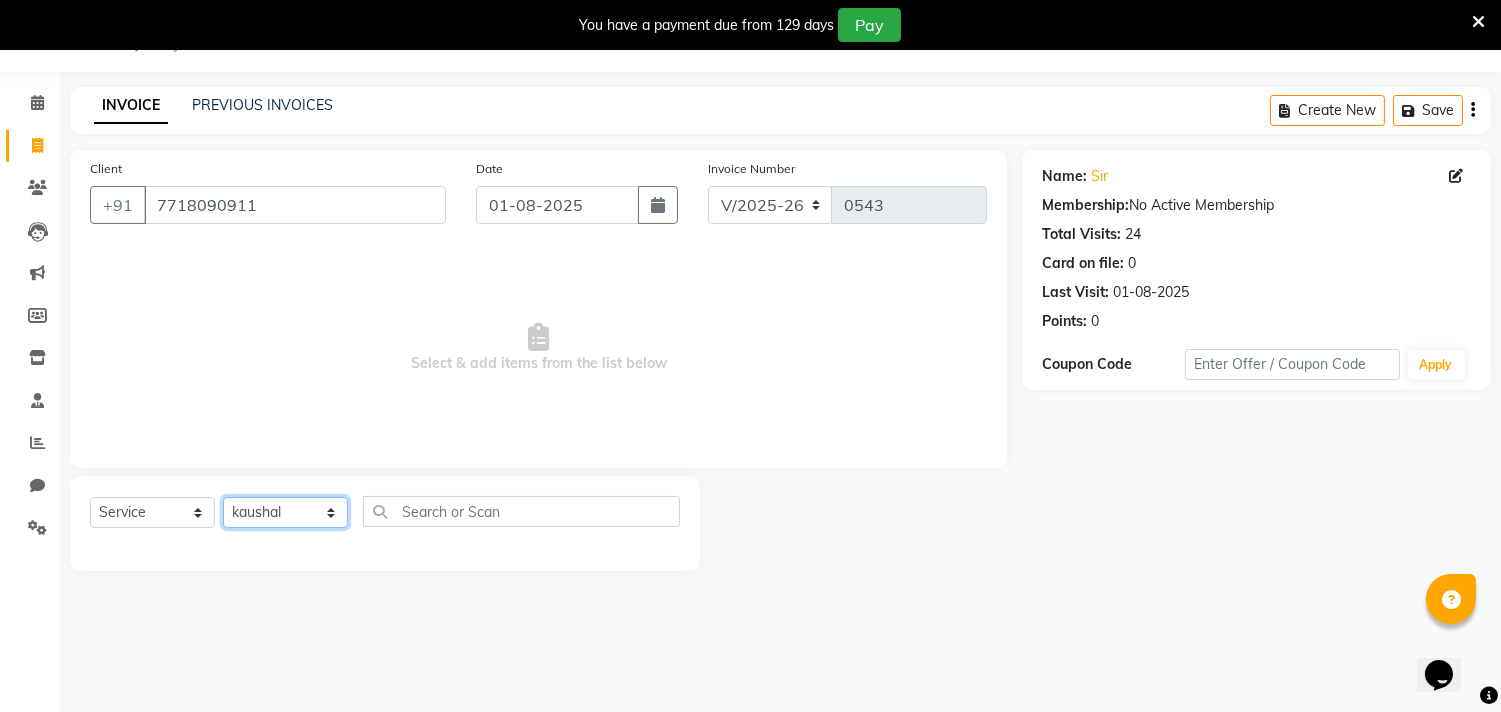 click on "Select Stylist alkasim Anash Dikishita Faizan FAIZE Haroon kaushal Sakiba Sunita Usha Usman Zeba" 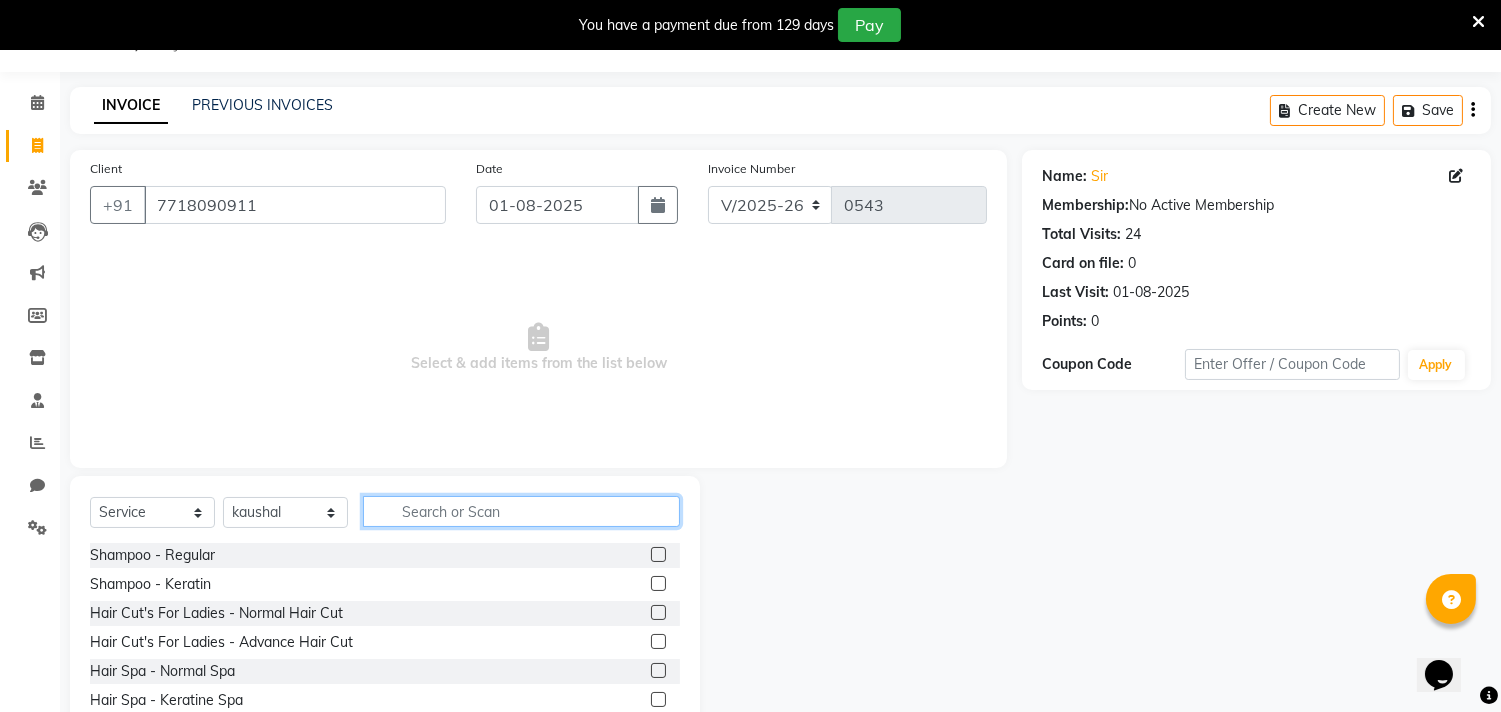 click 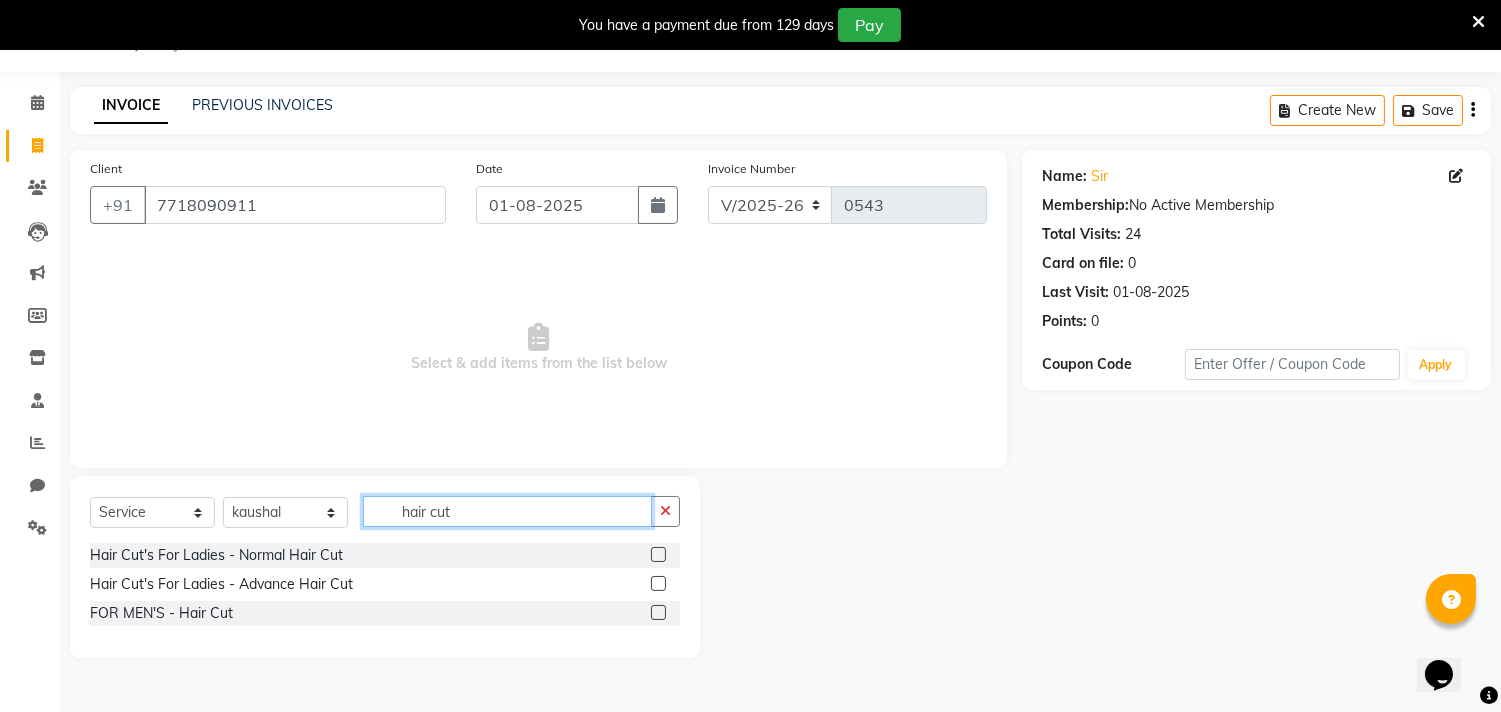type on "hair cut" 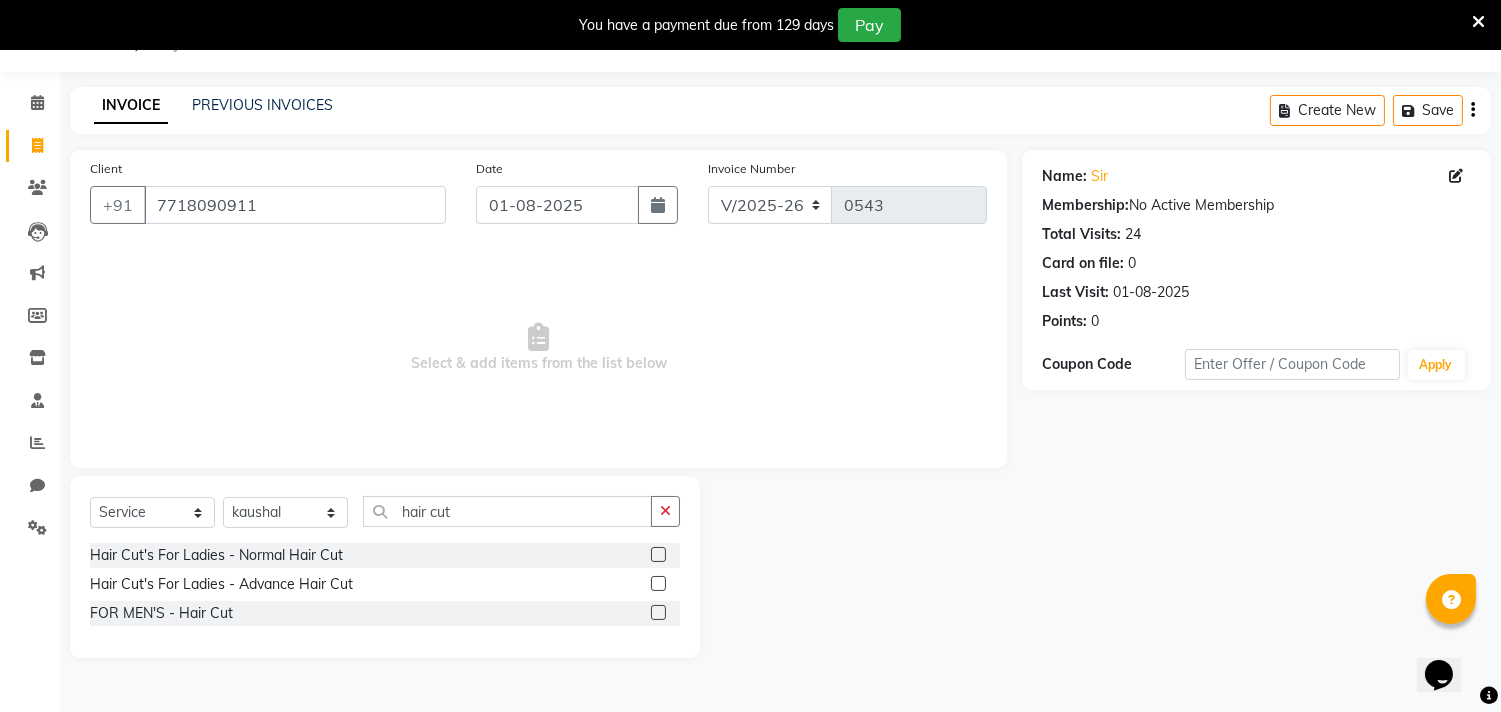 click 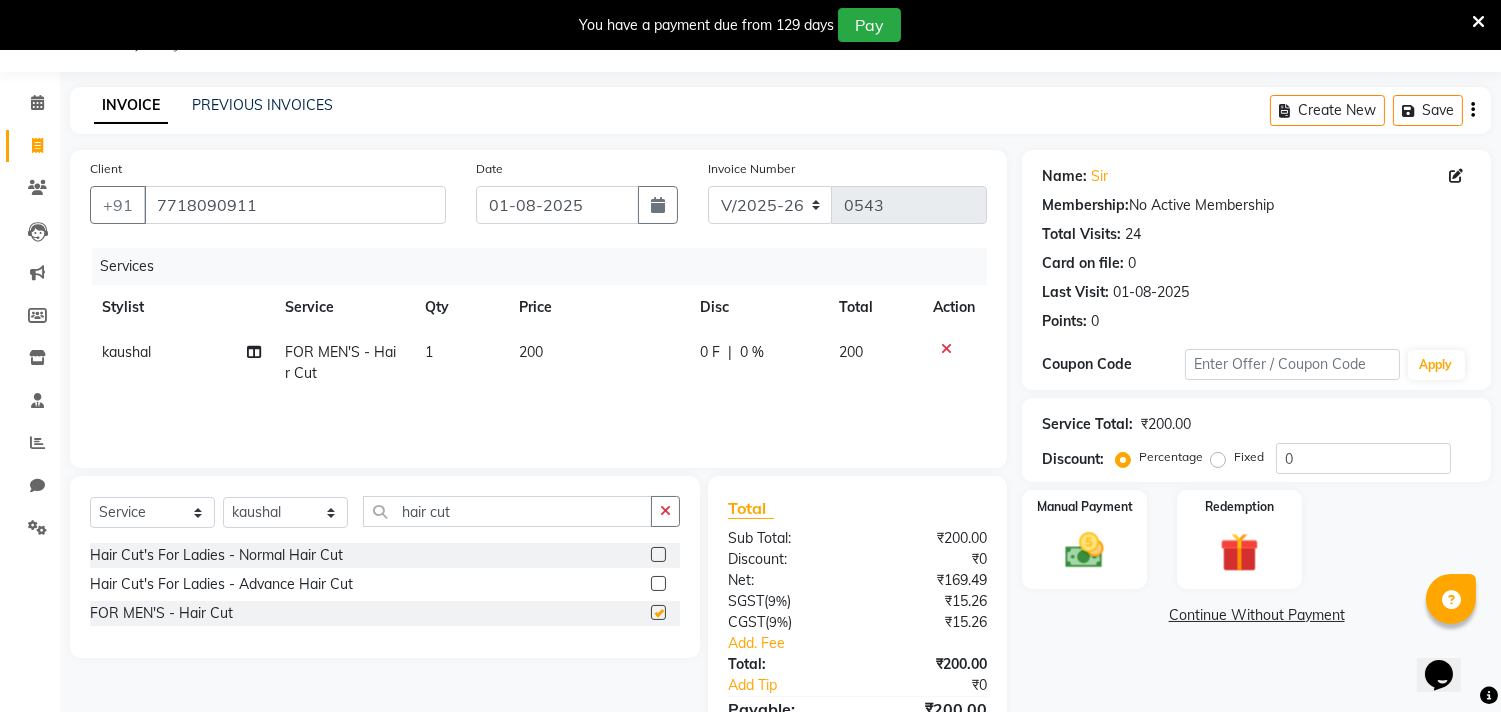checkbox on "false" 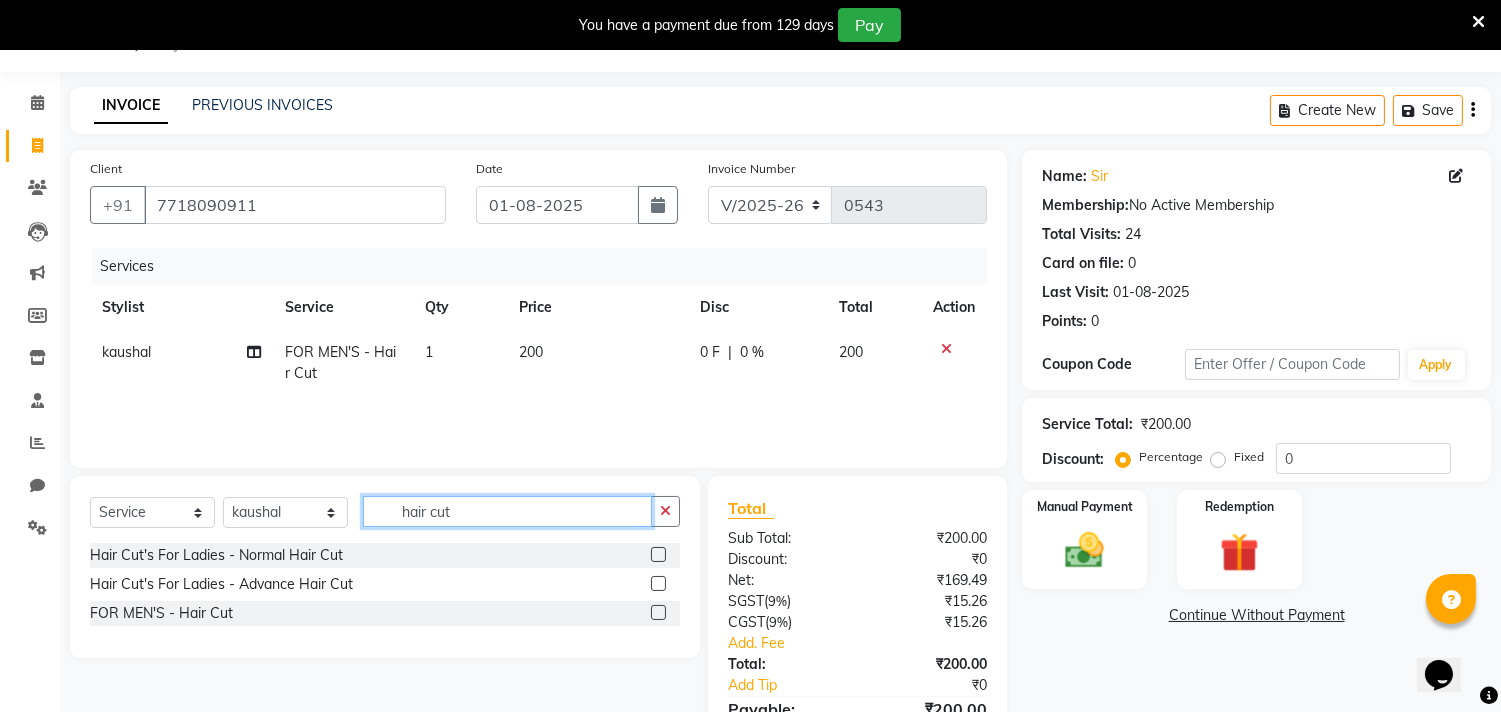 click on "hair cut" 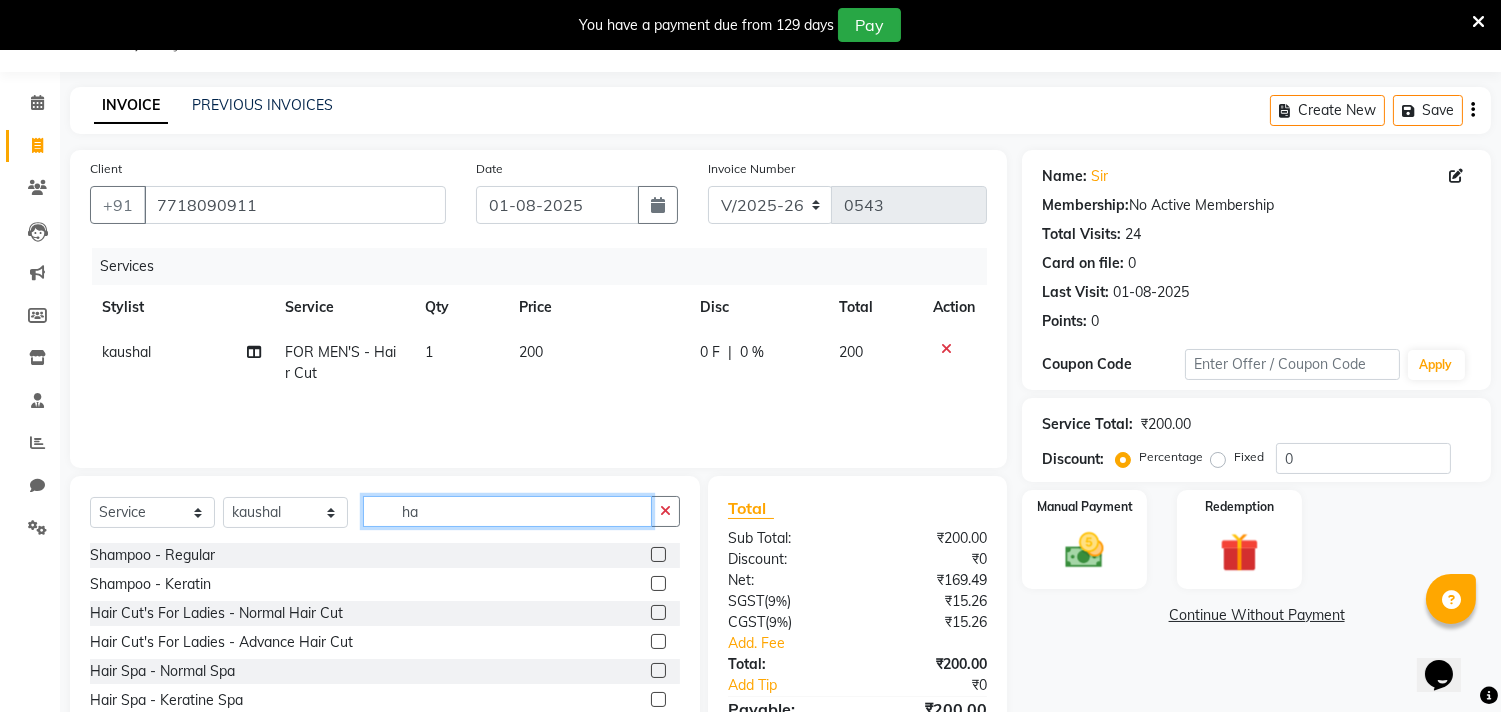 type on "h" 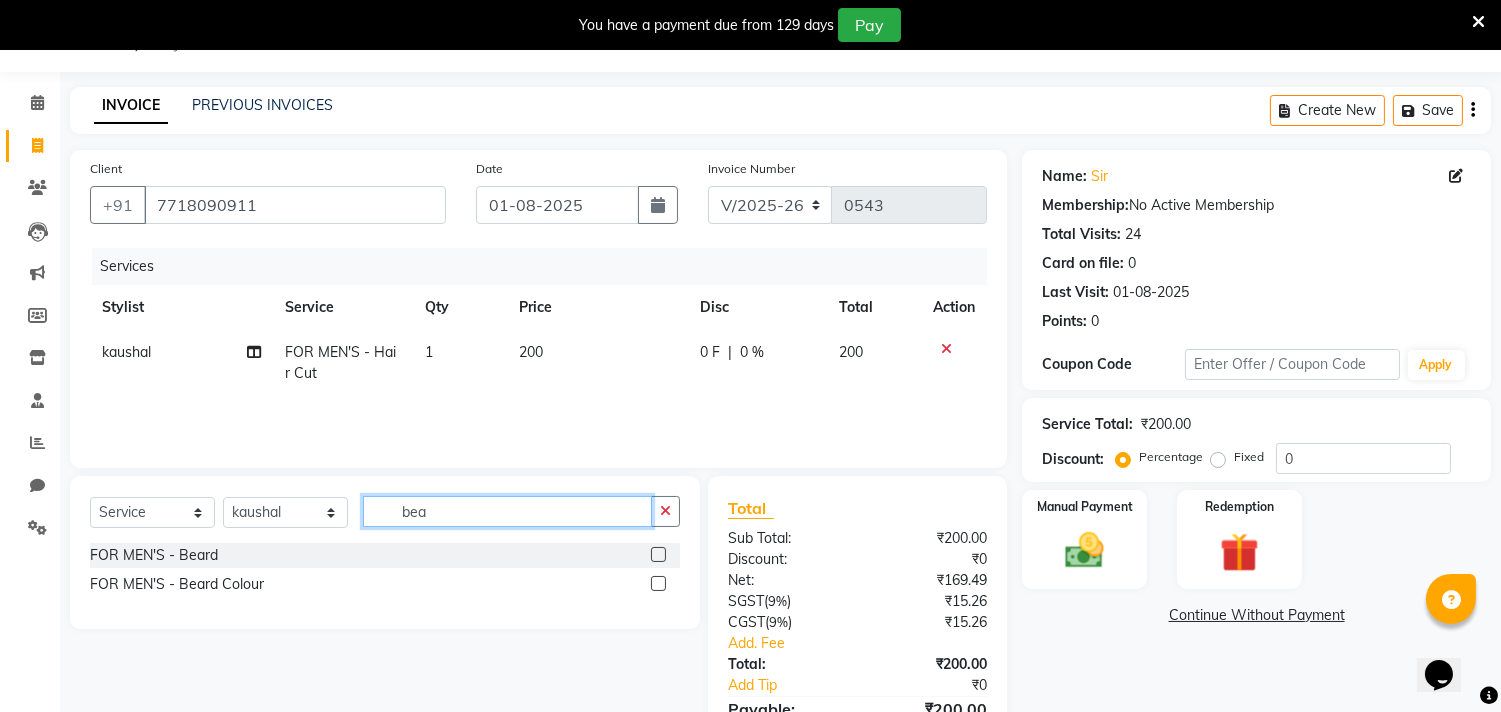 type on "bea" 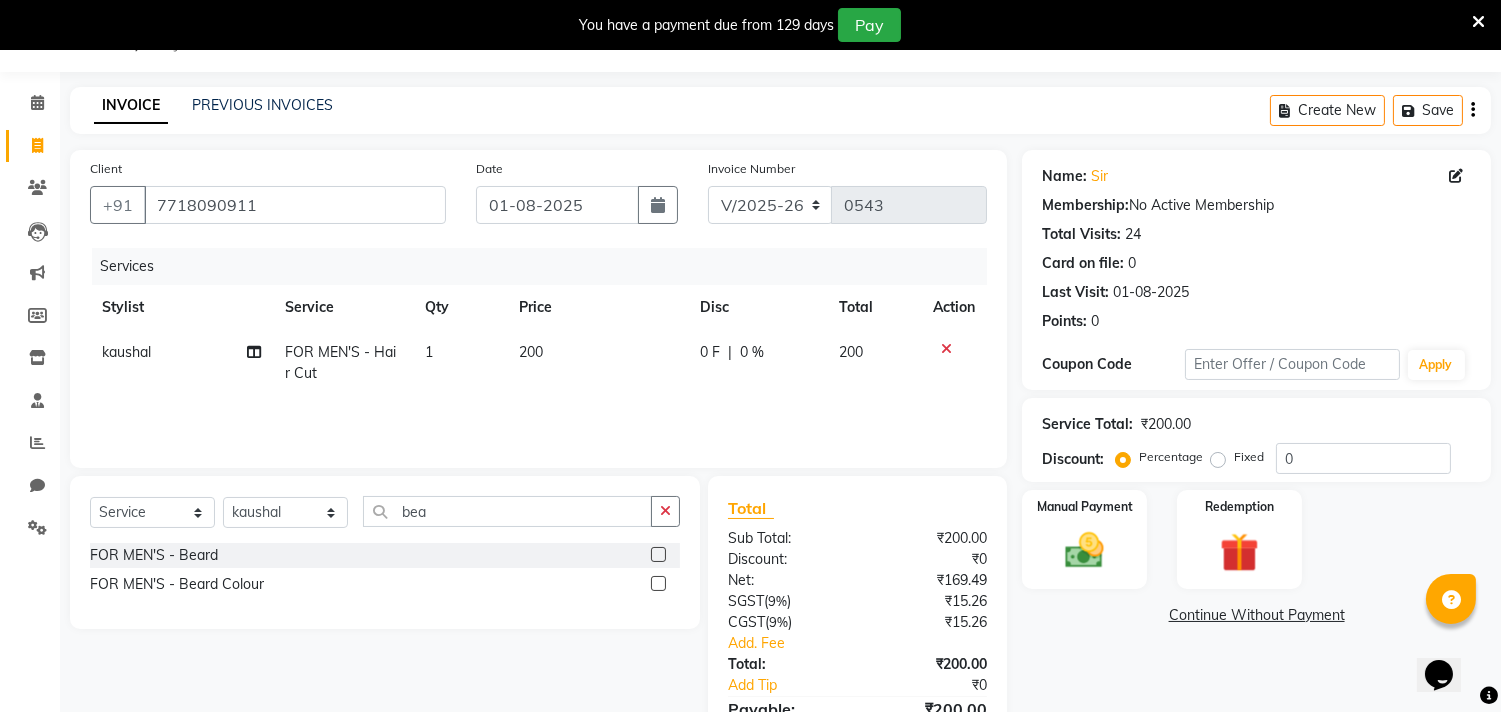 click 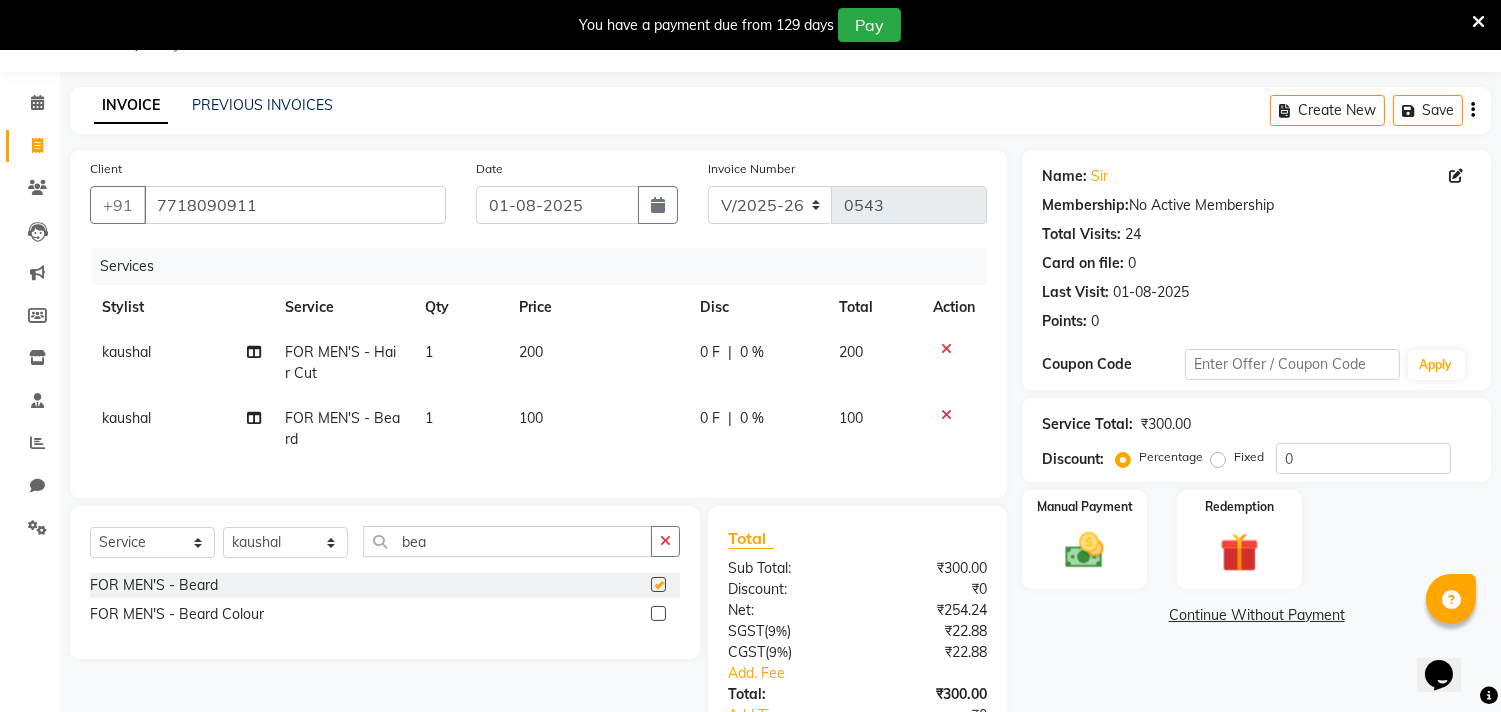 checkbox on "false" 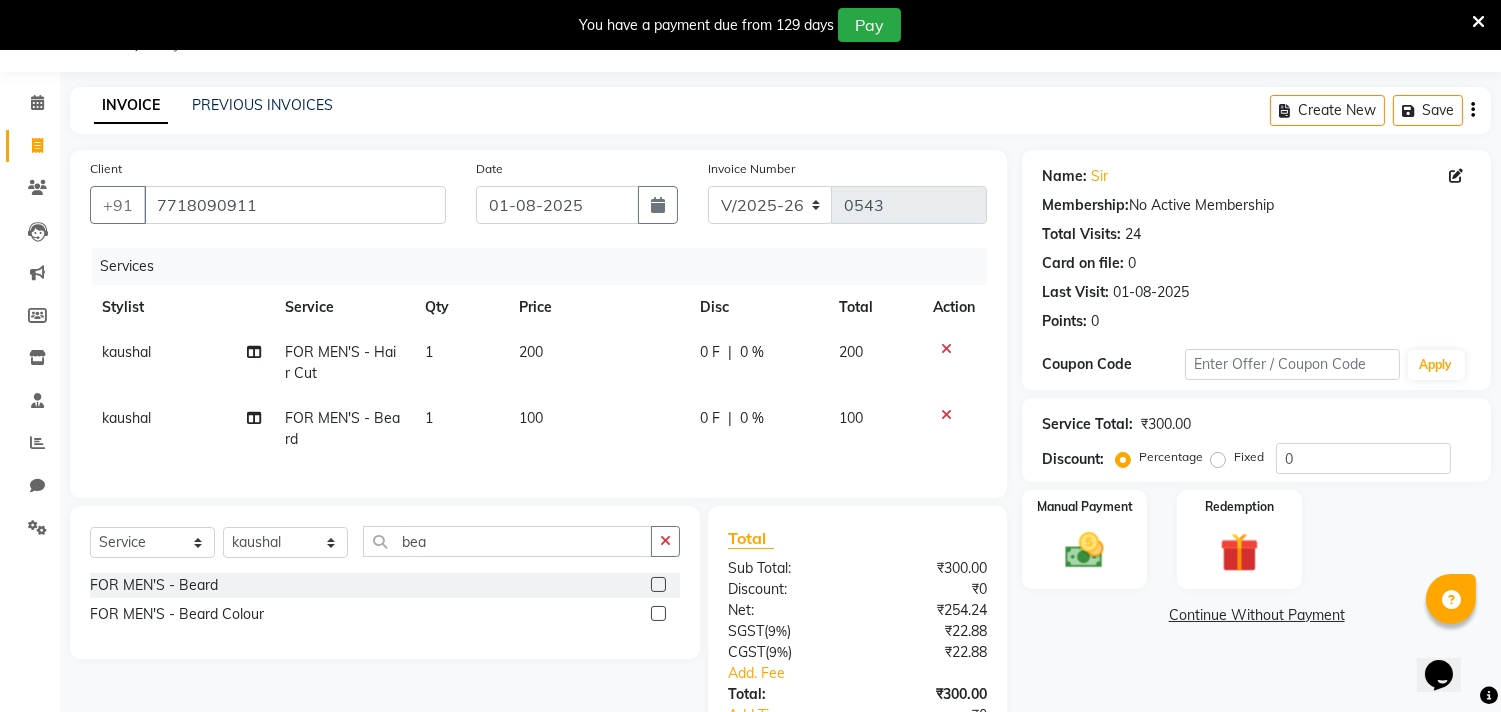 click 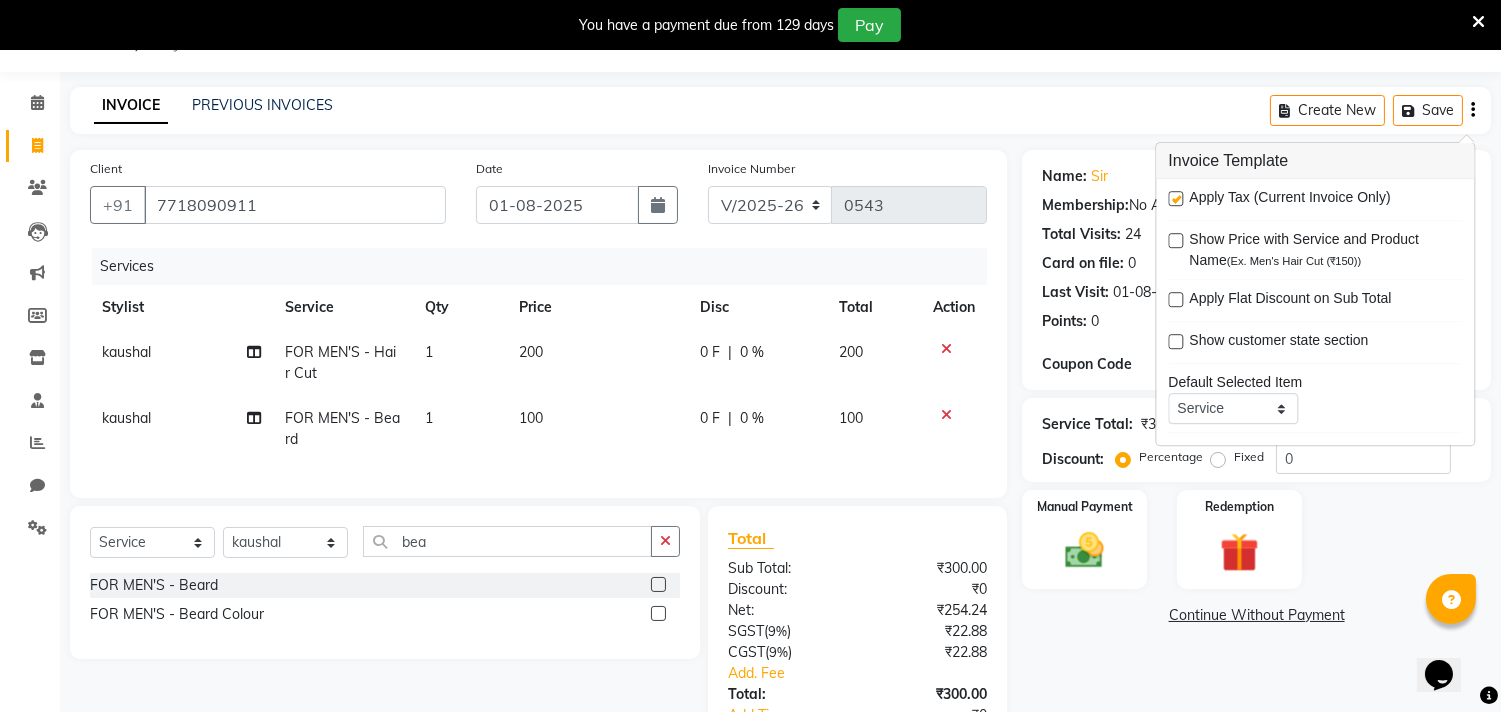 click at bounding box center [1175, 198] 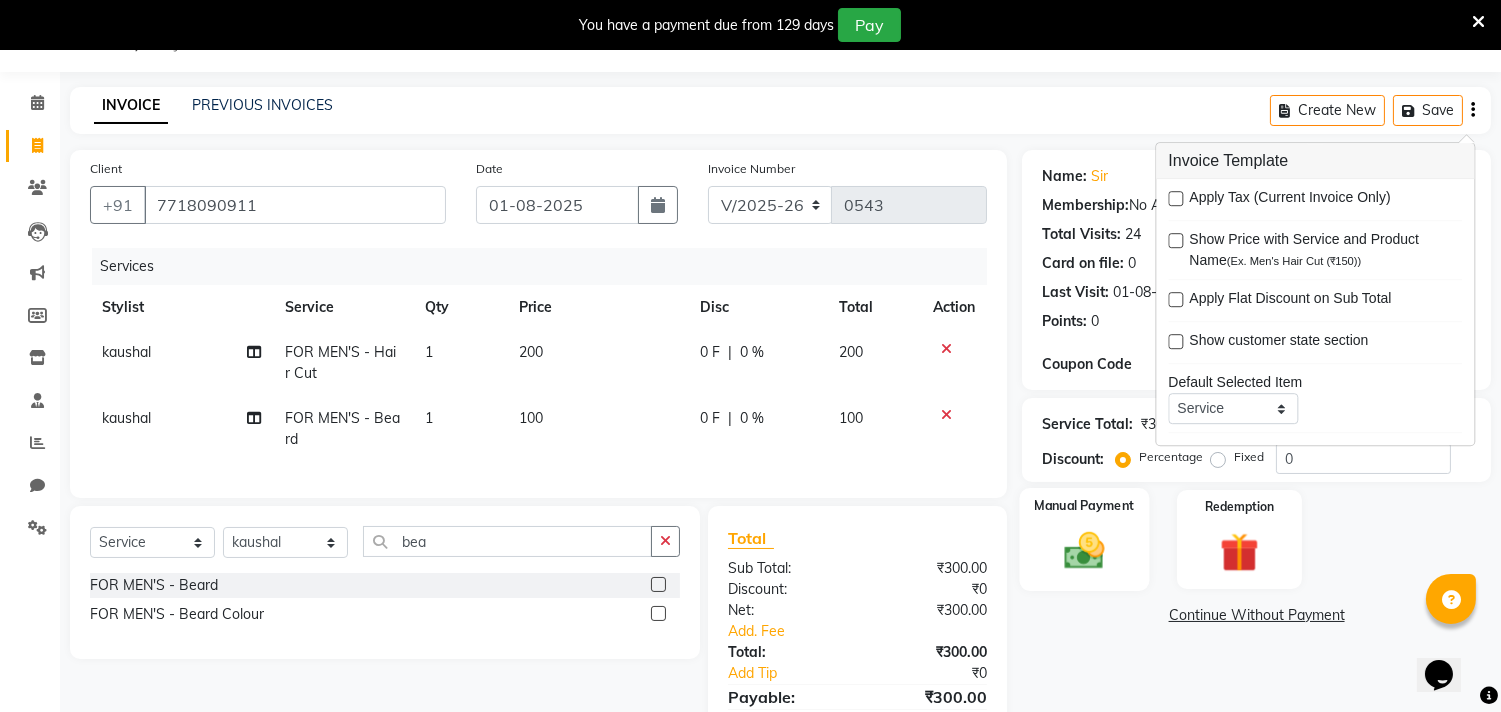 click 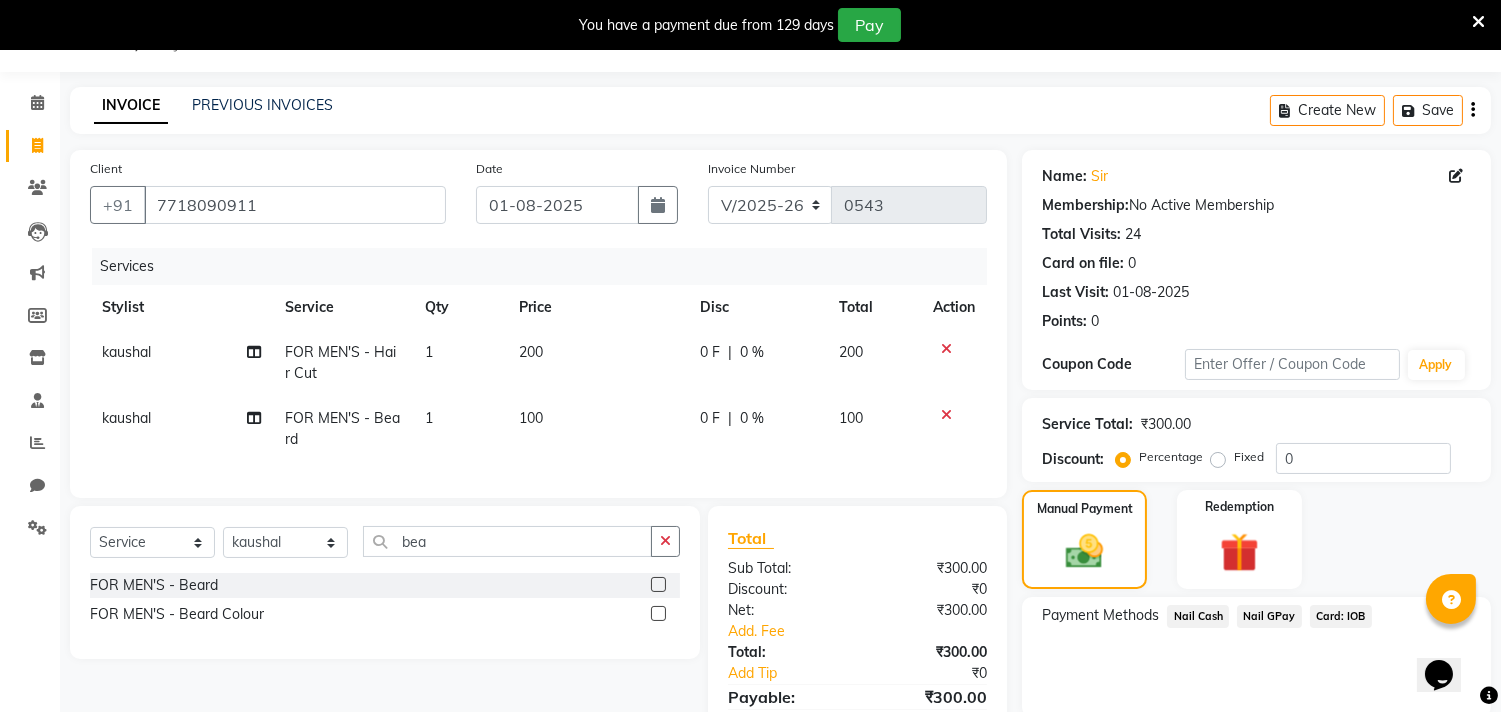click on "Nail GPay" 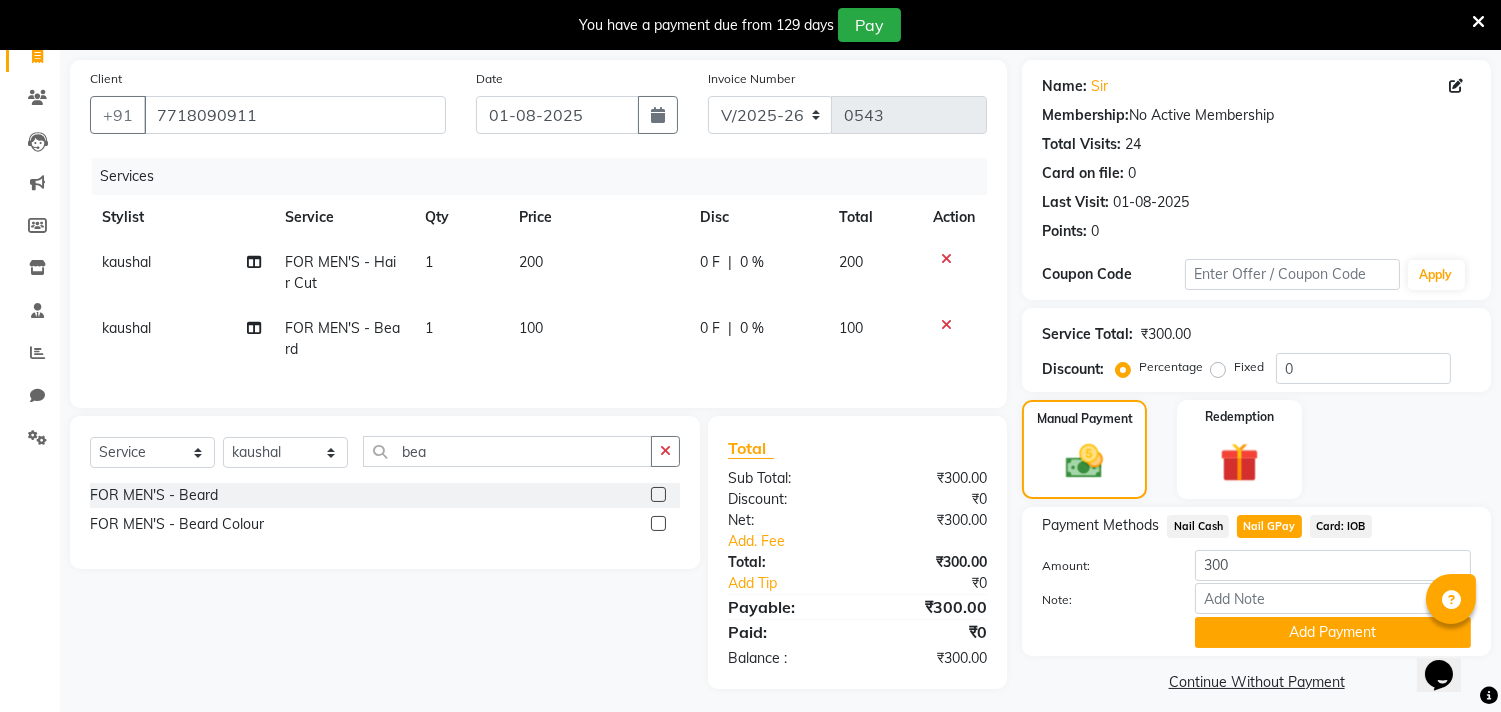 scroll, scrollTop: 163, scrollLeft: 0, axis: vertical 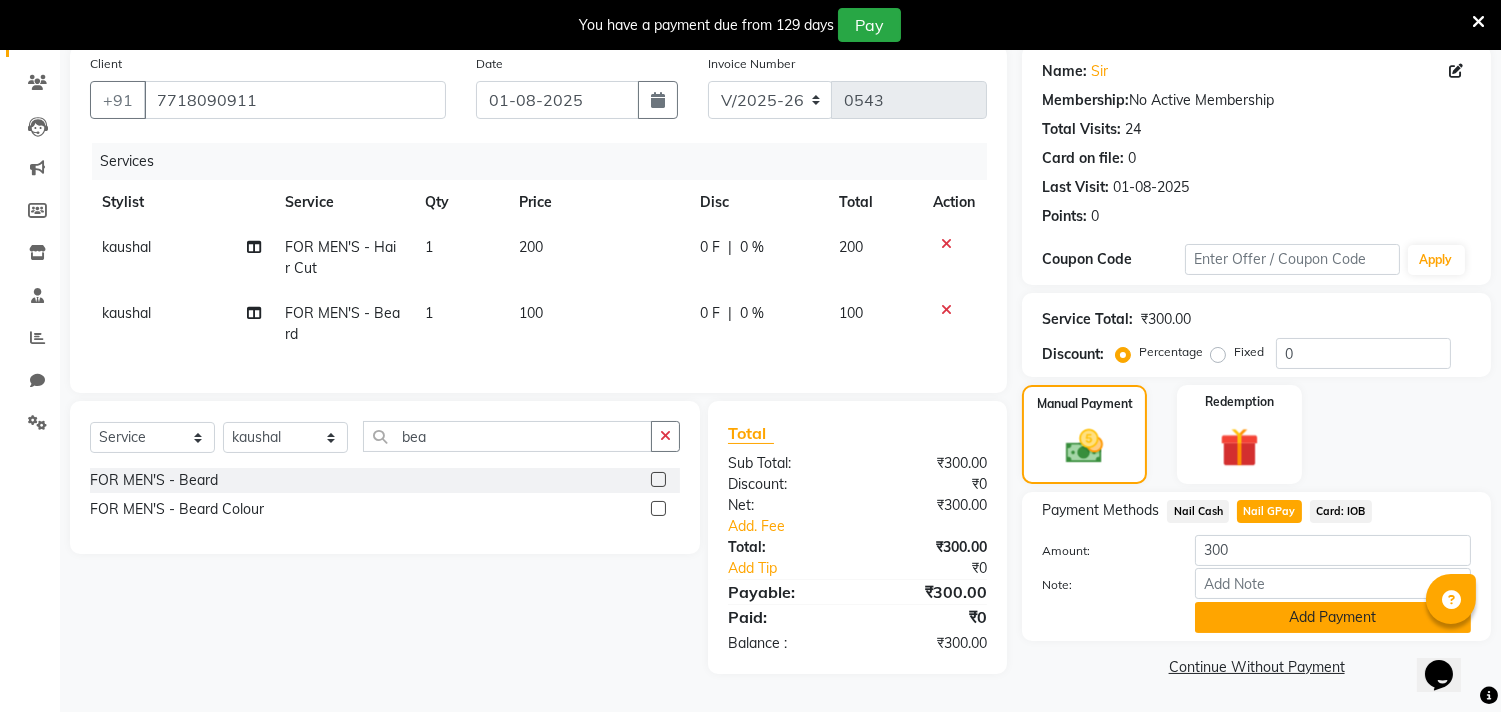 click on "Add Payment" 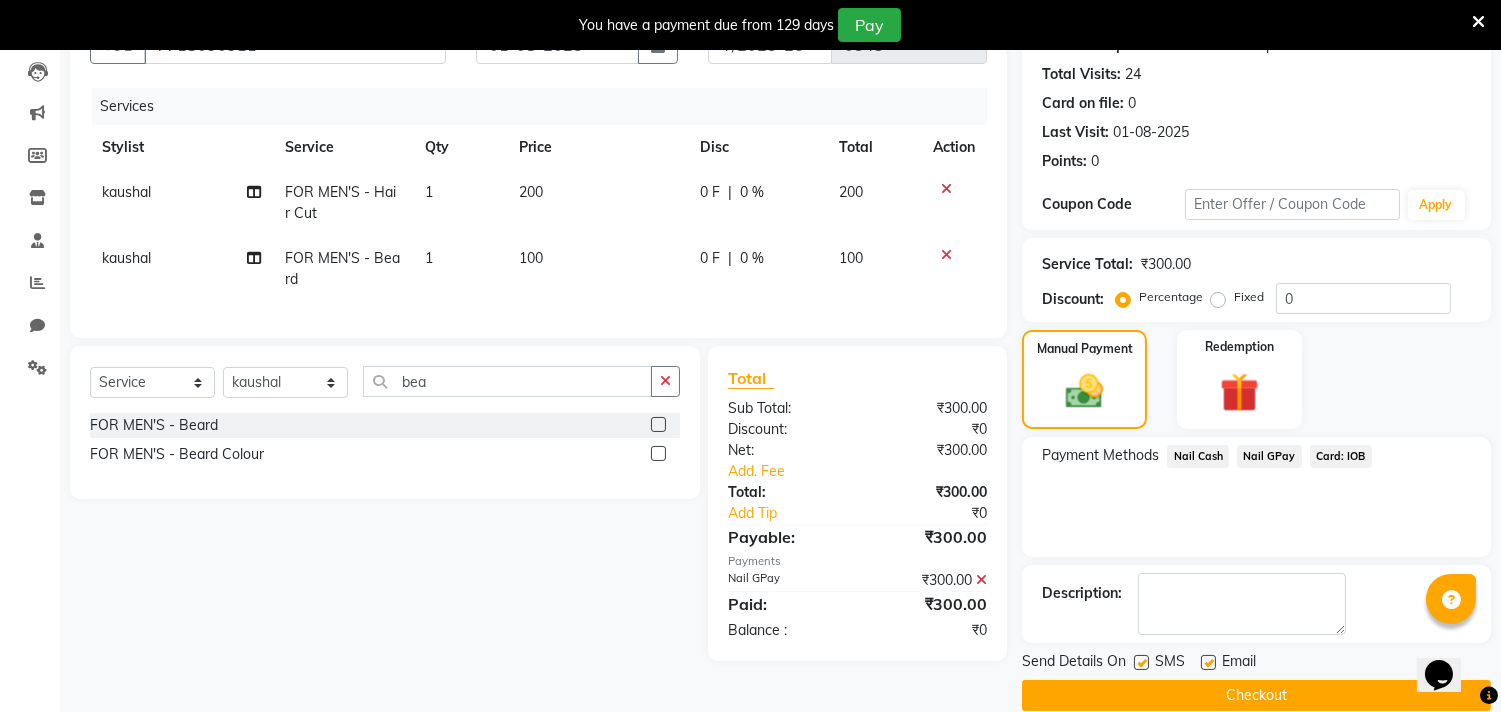 scroll, scrollTop: 237, scrollLeft: 0, axis: vertical 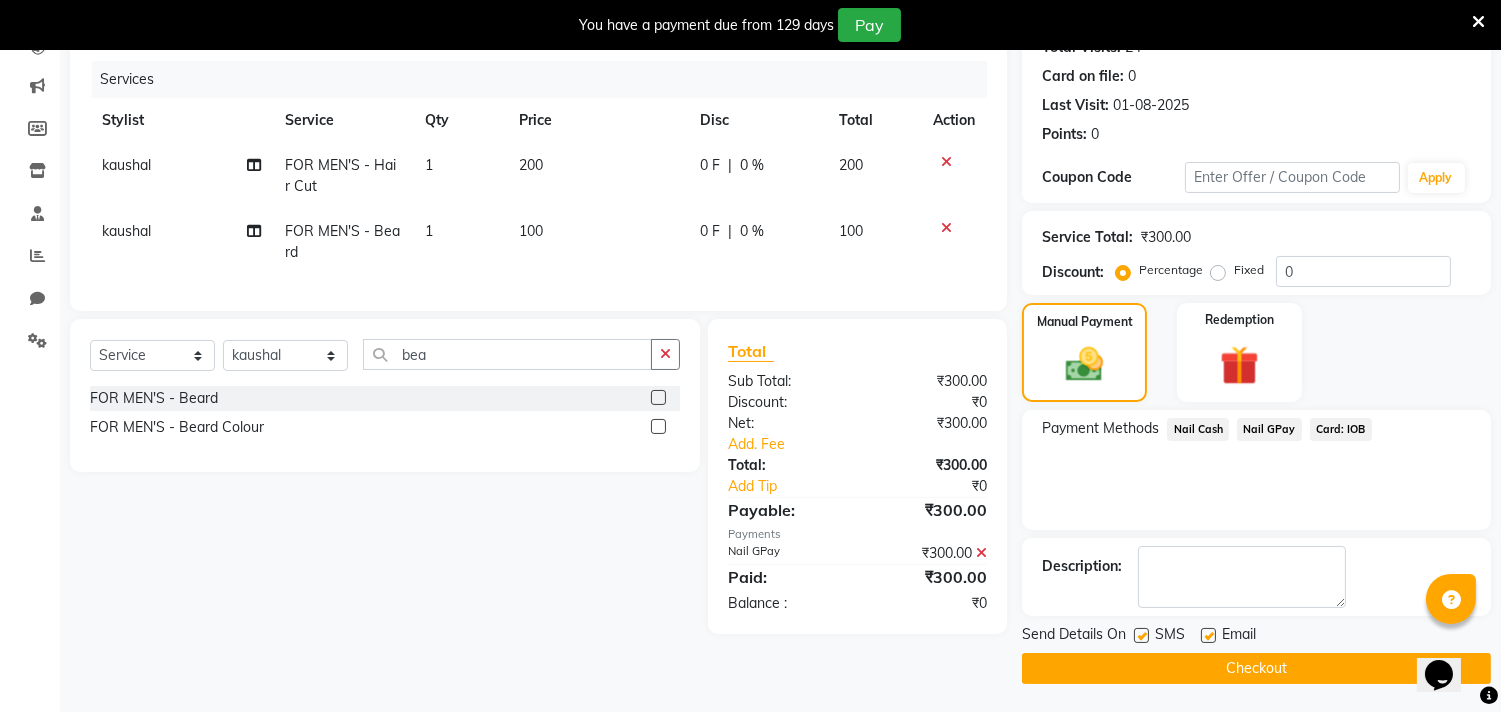 click on "Checkout" 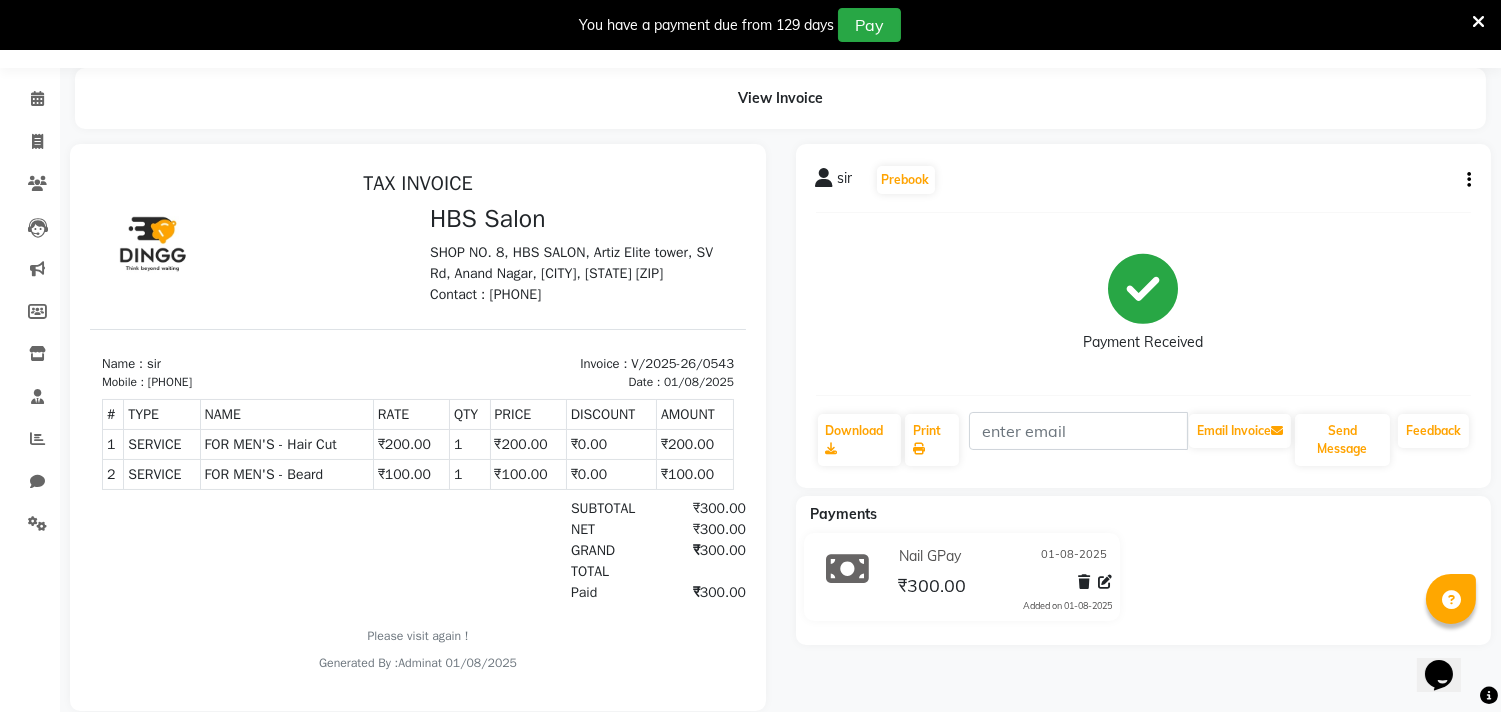 scroll, scrollTop: 10, scrollLeft: 0, axis: vertical 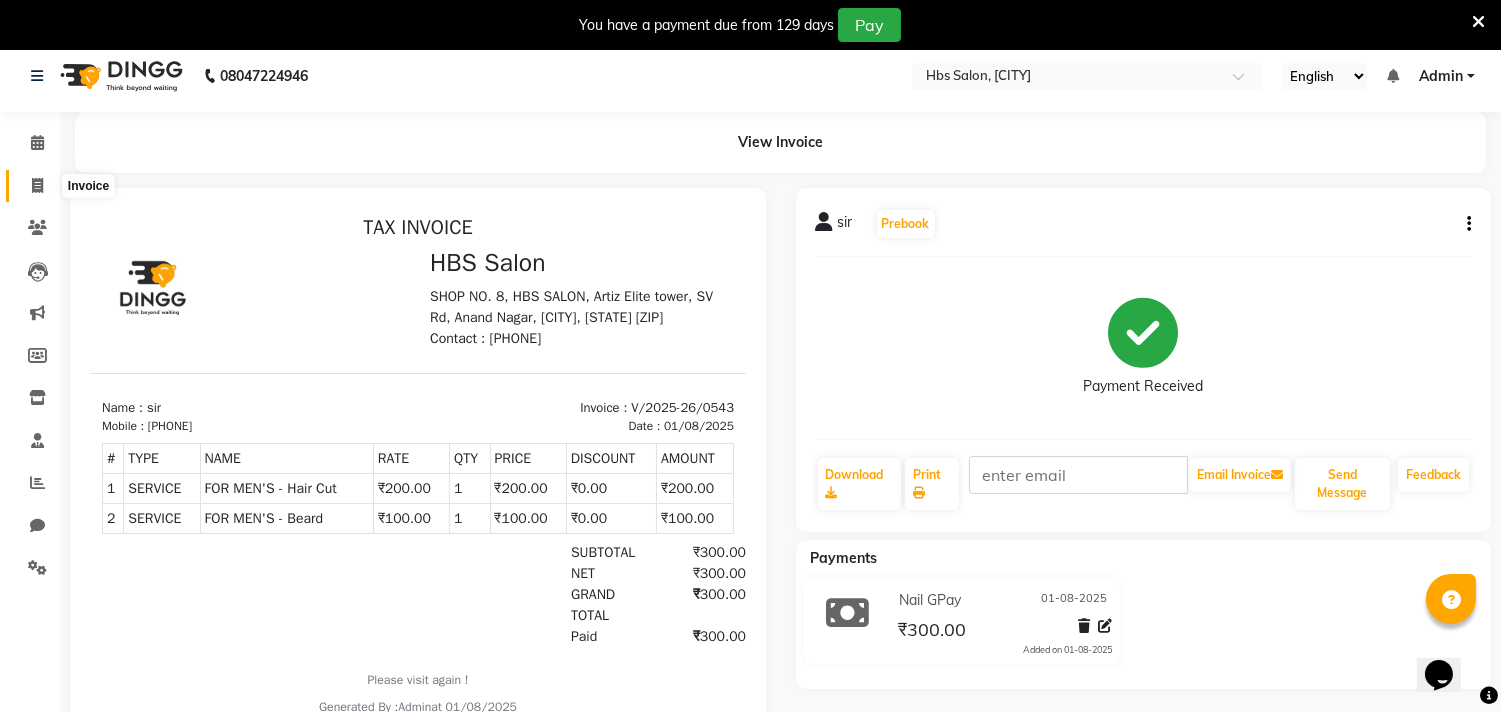 click 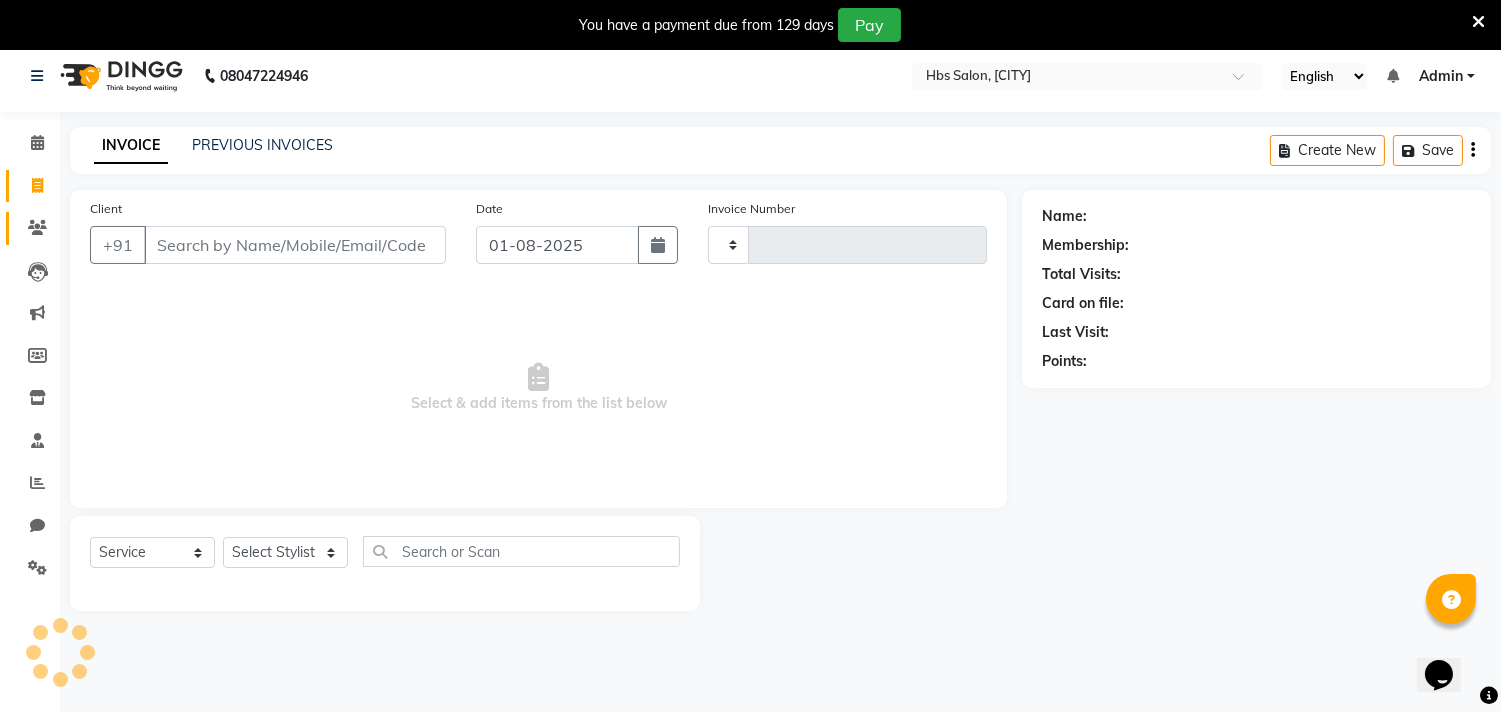 scroll, scrollTop: 50, scrollLeft: 0, axis: vertical 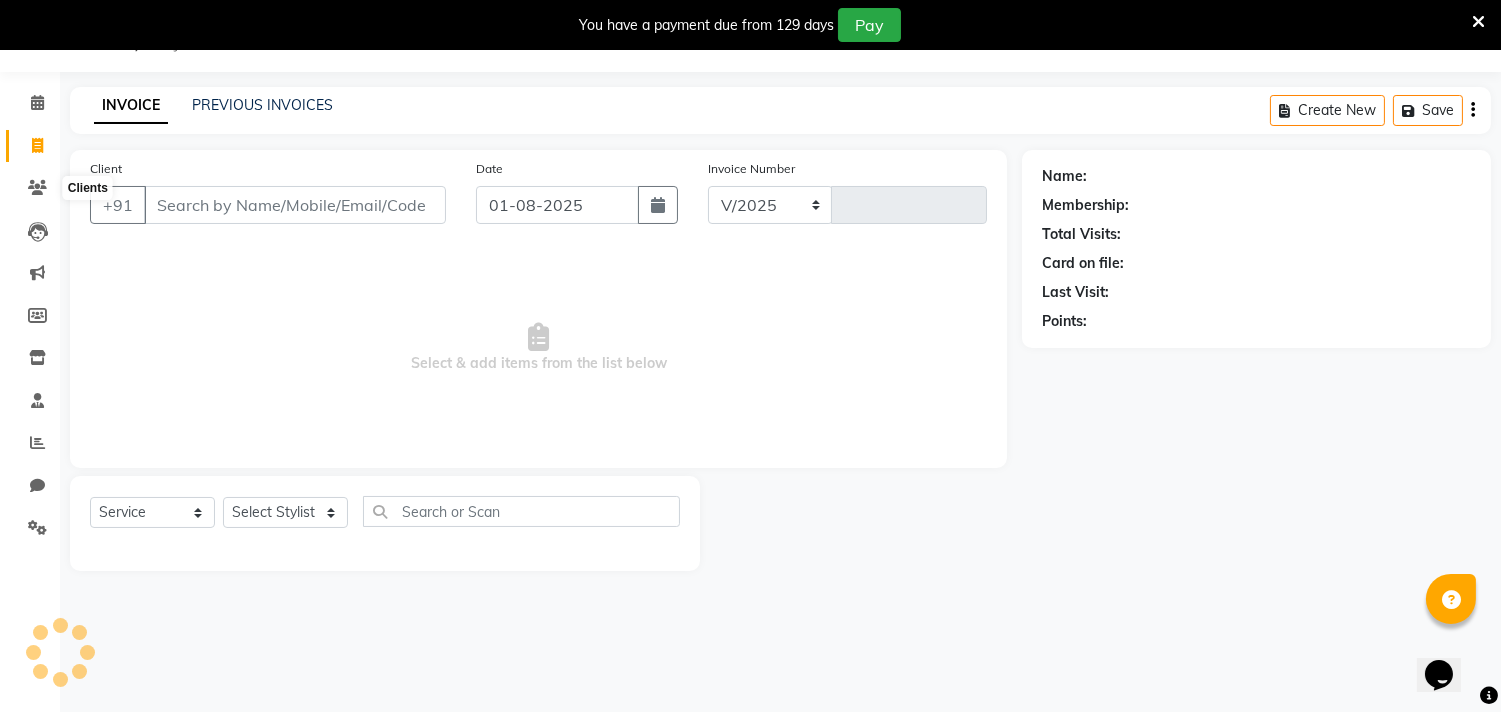 select on "7935" 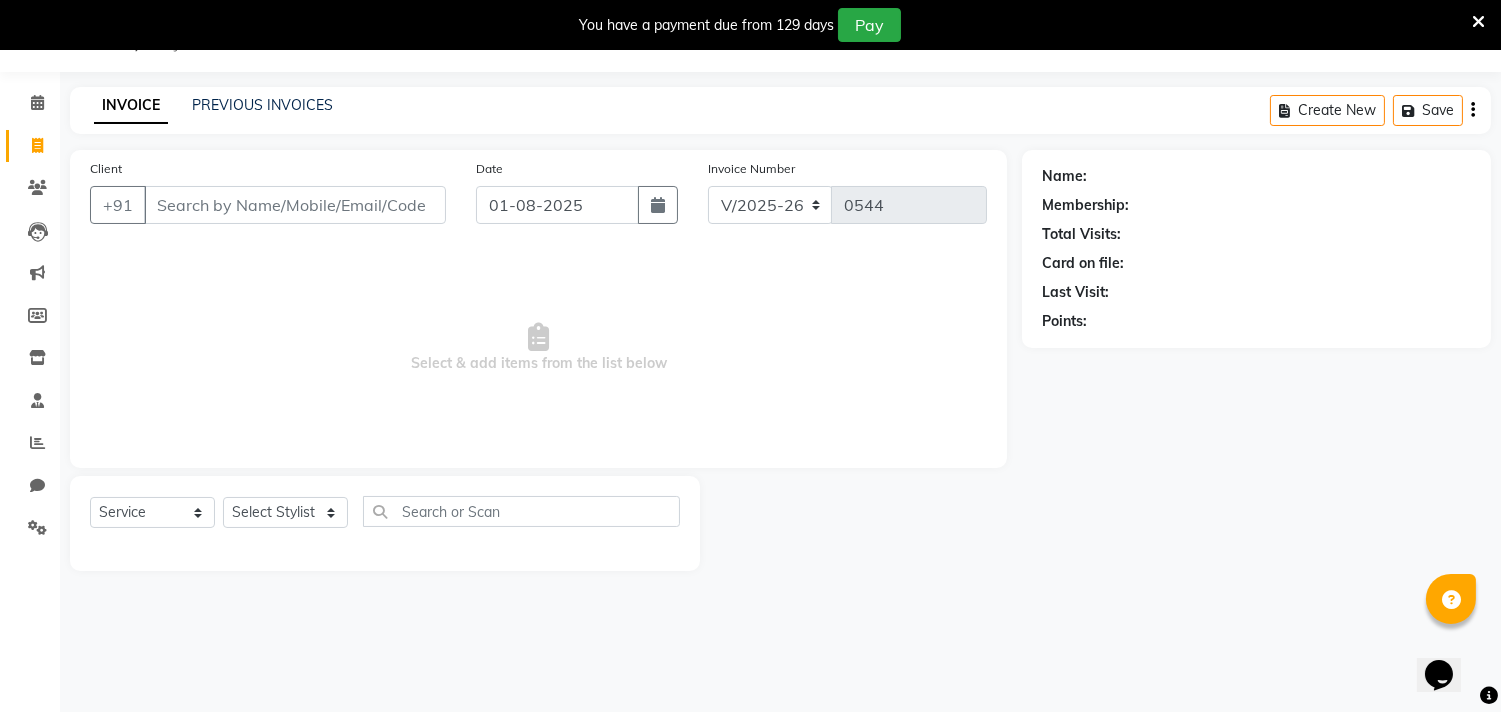 click on "Client" at bounding box center (295, 205) 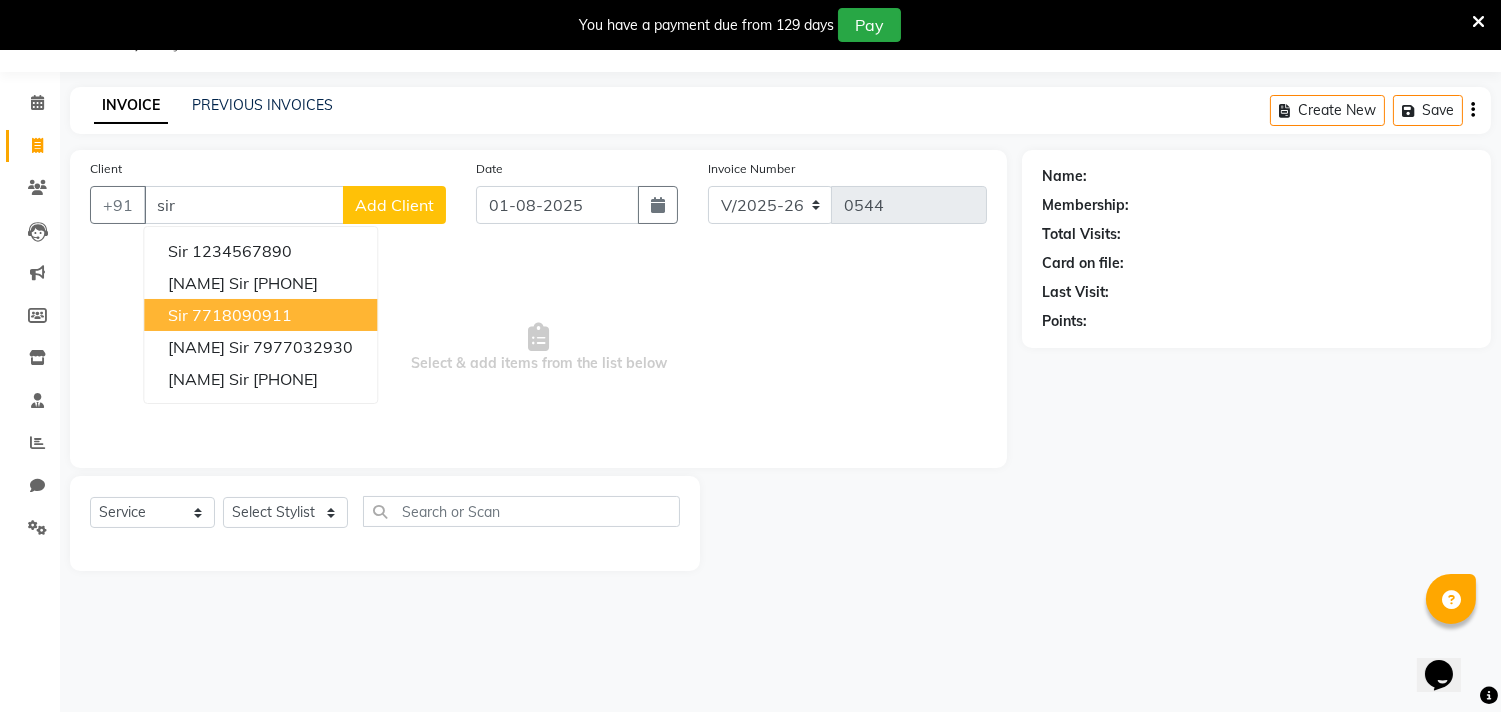 click on "7718090911" at bounding box center [242, 315] 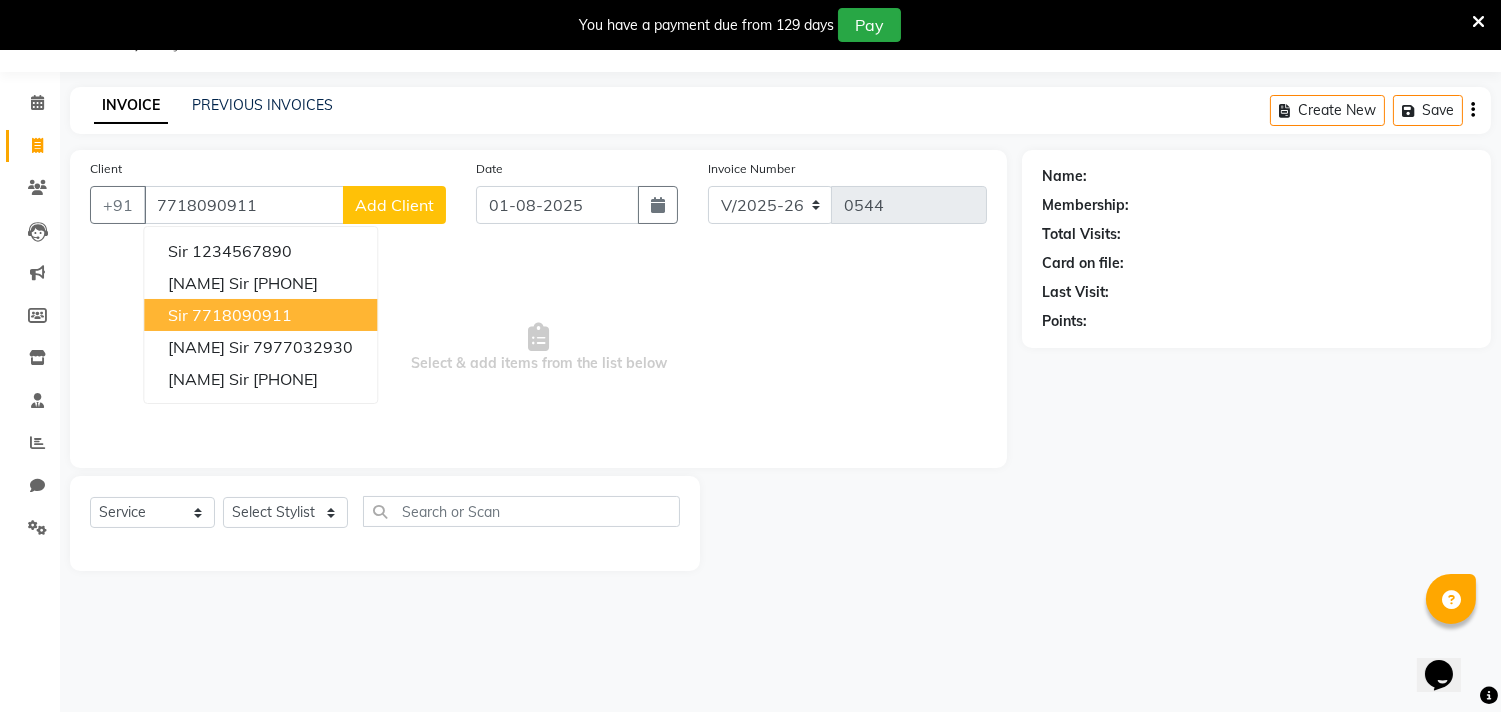 type on "7718090911" 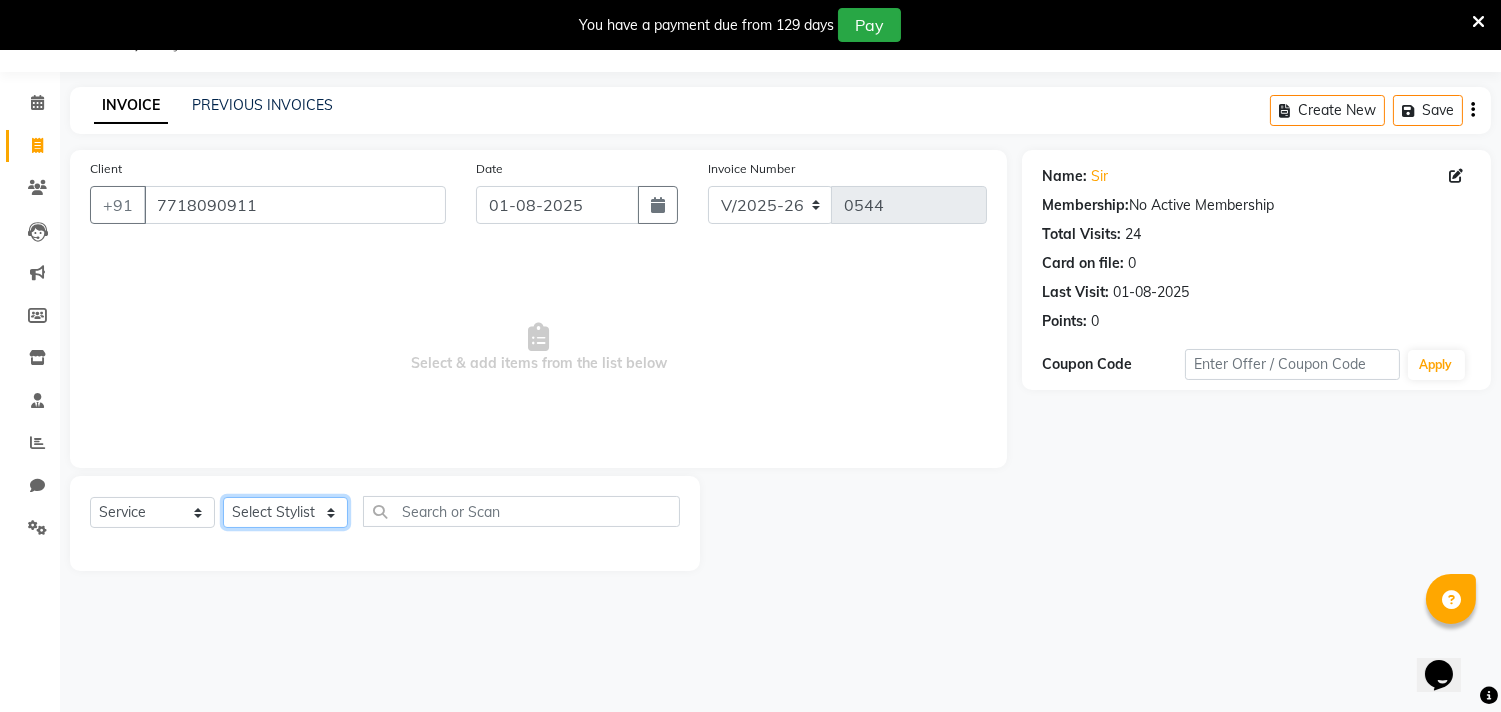 click on "Select Stylist alkasim Anash Dikishita Faizan FAIZE Haroon kaushal Sakiba Sunita Usha Usman Zeba" 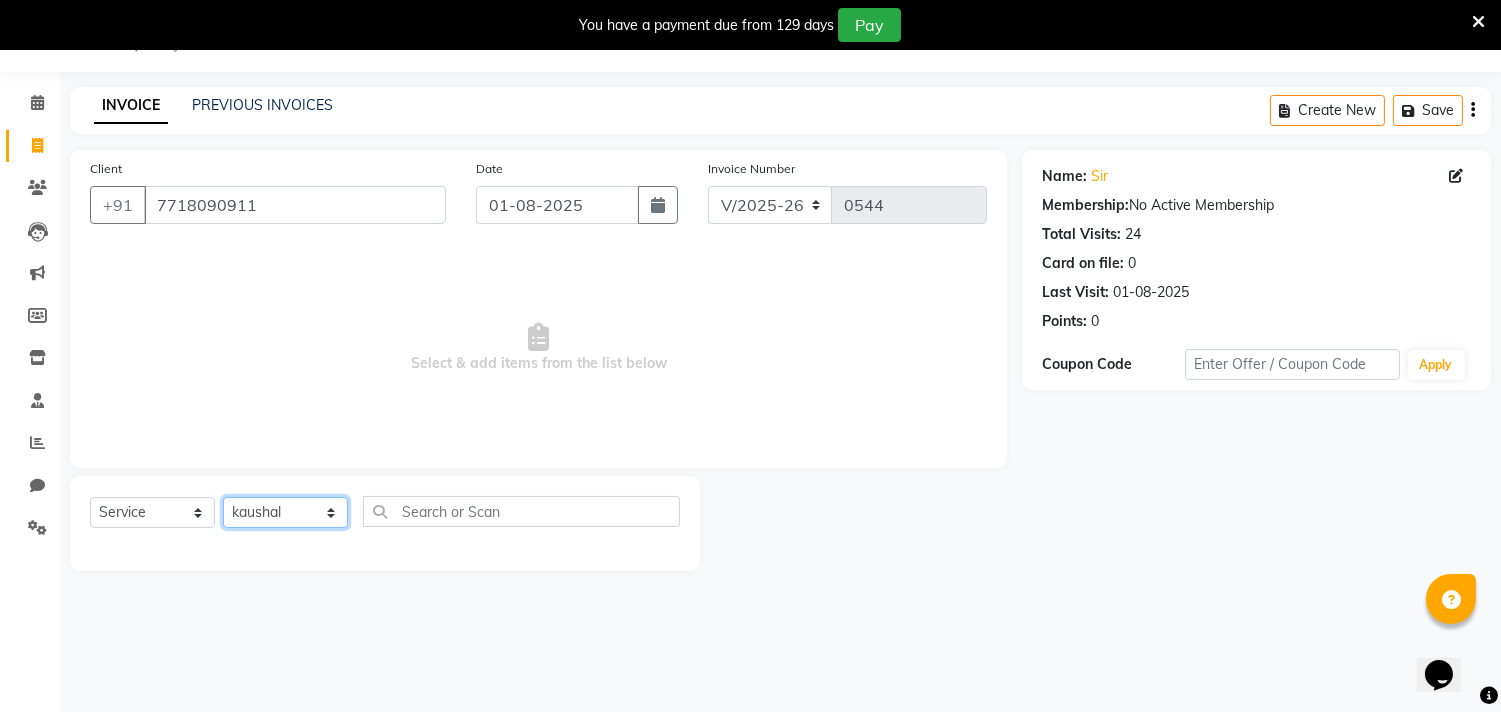 click on "Select Stylist alkasim Anash Dikishita Faizan FAIZE Haroon kaushal Sakiba Sunita Usha Usman Zeba" 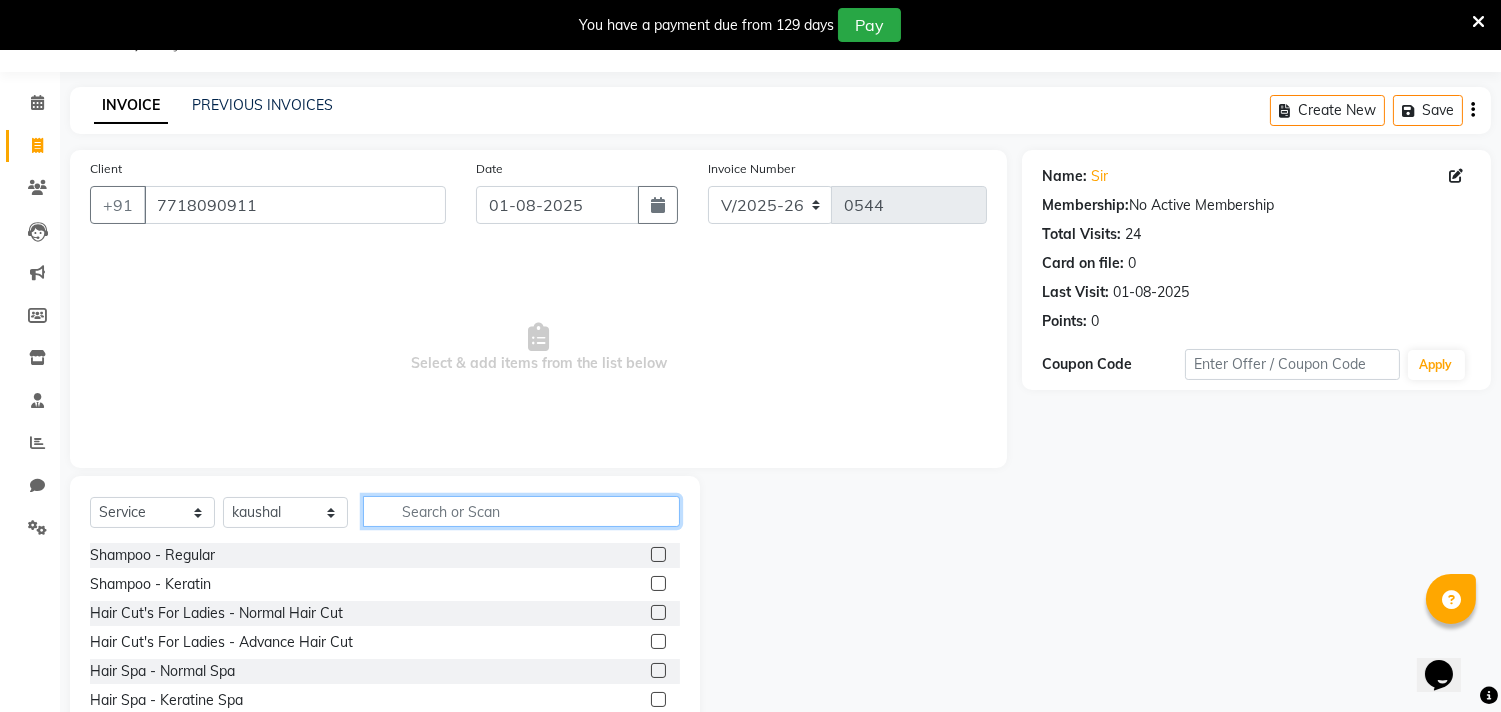 click 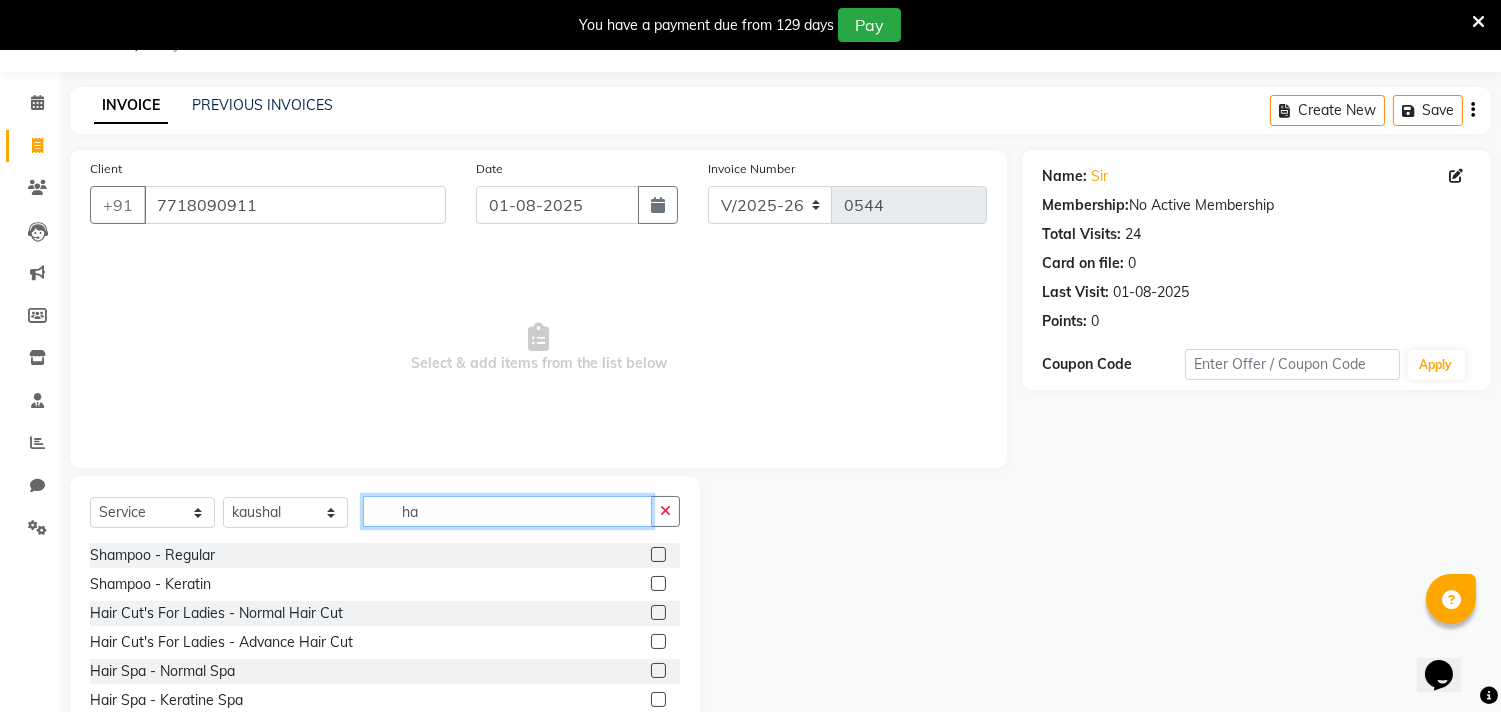 type on "ha" 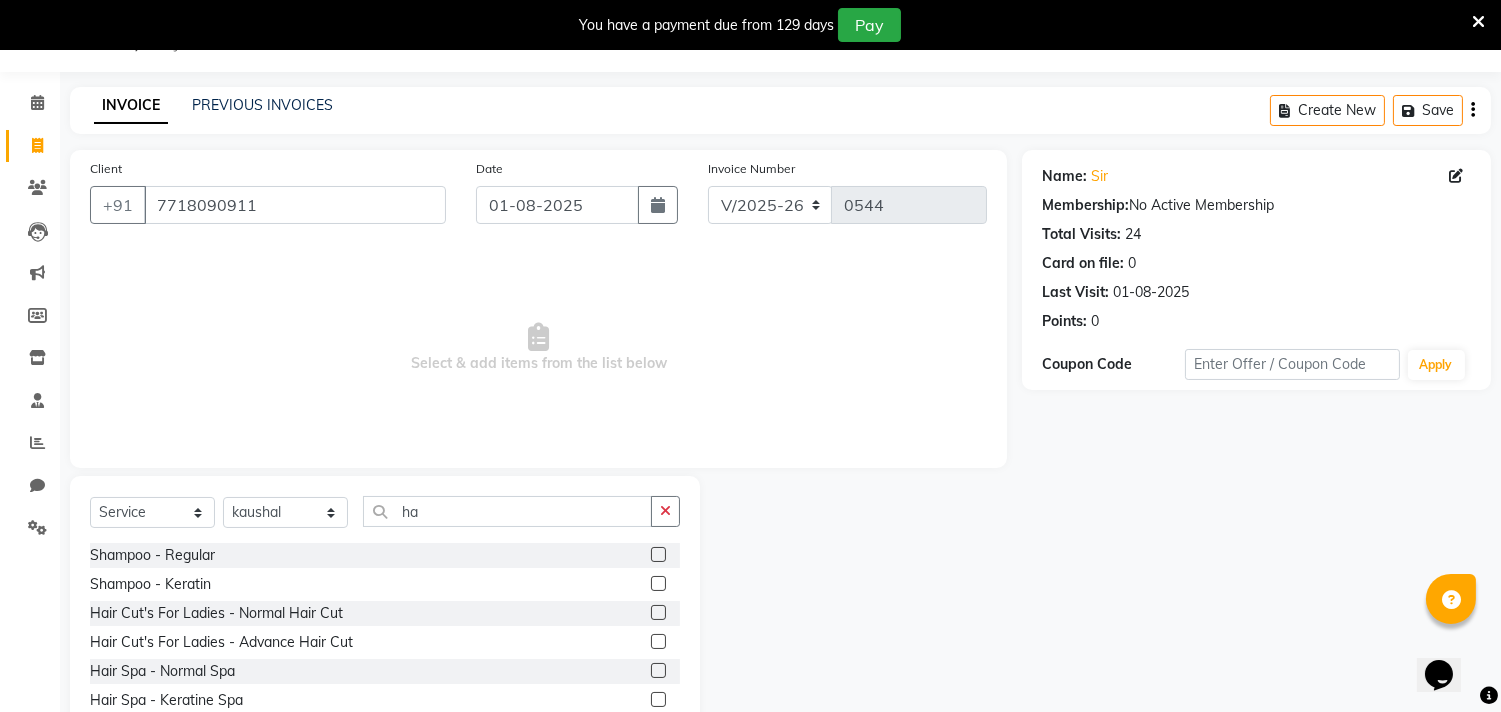 click 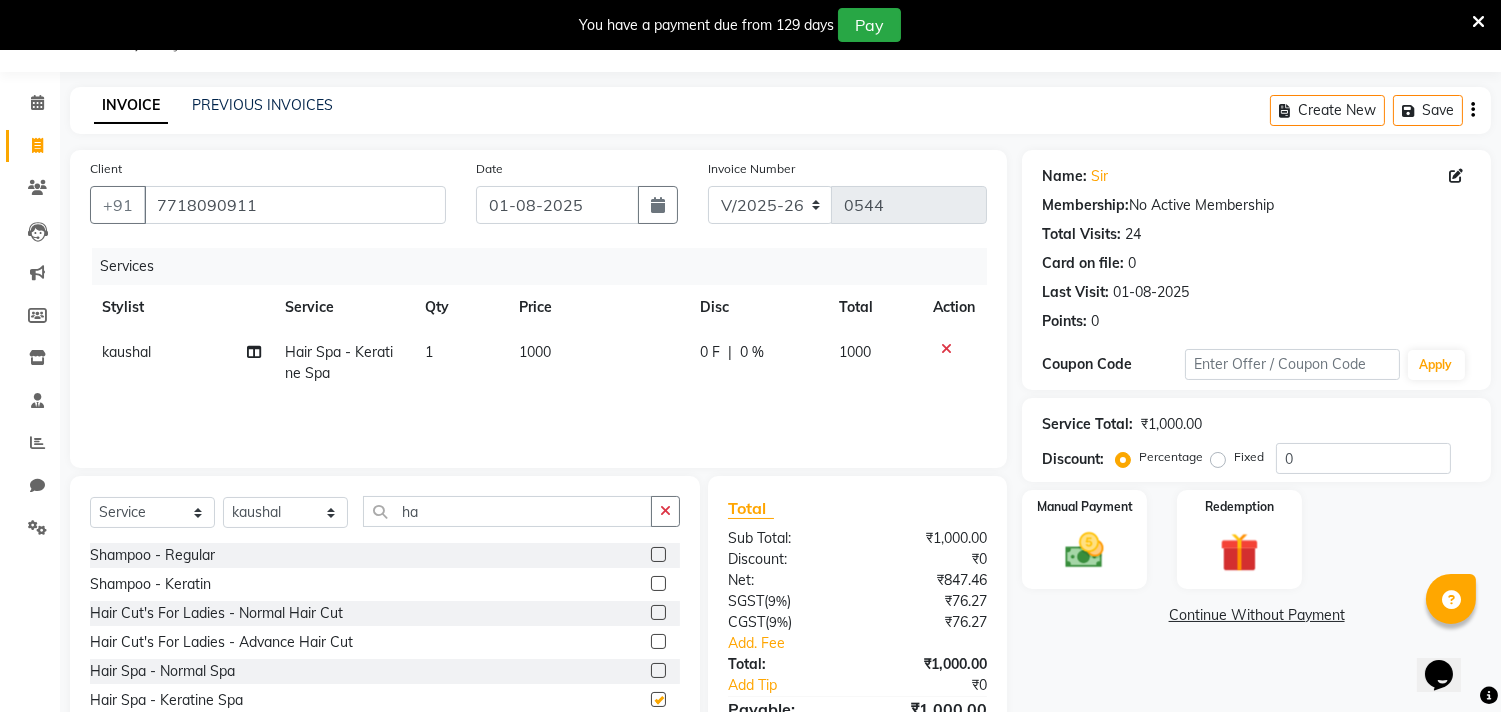 checkbox on "false" 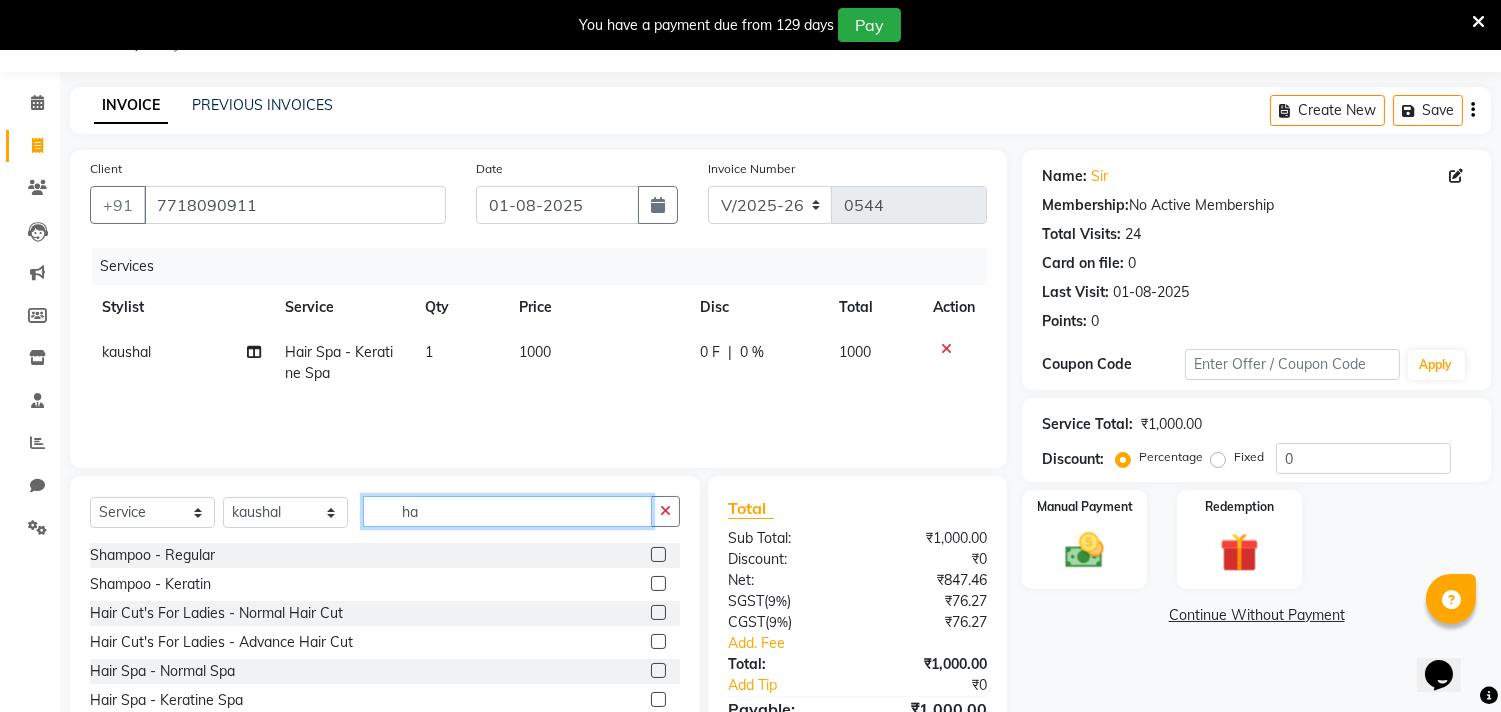 click on "ha" 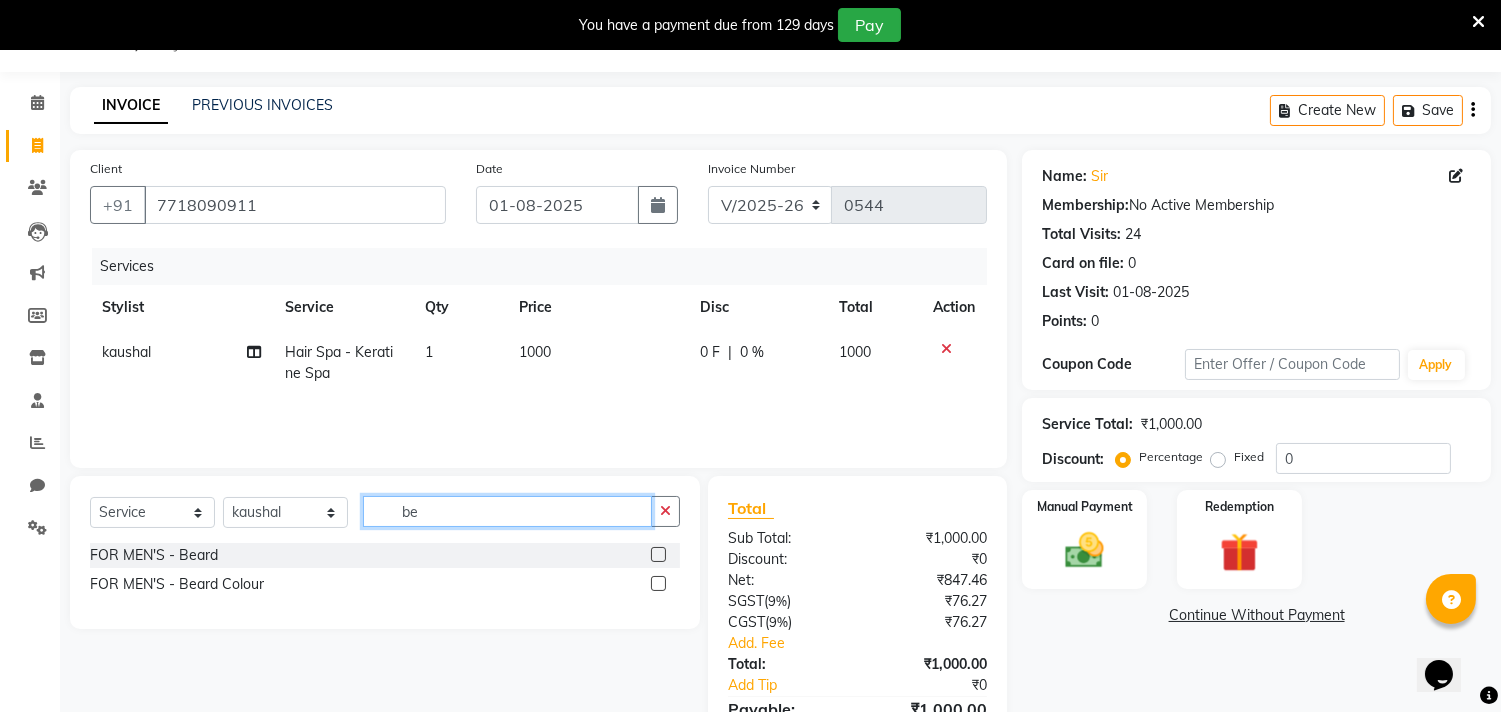 type on "be" 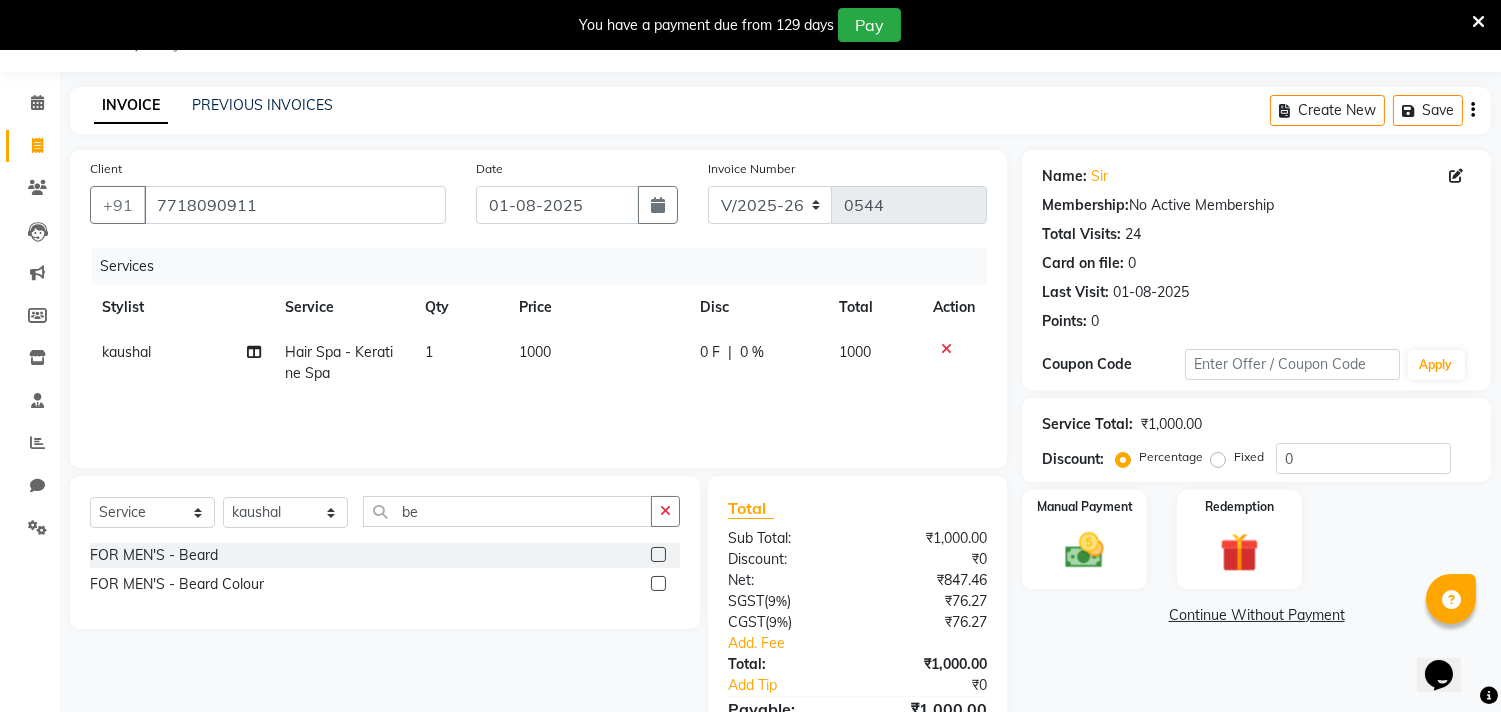 click 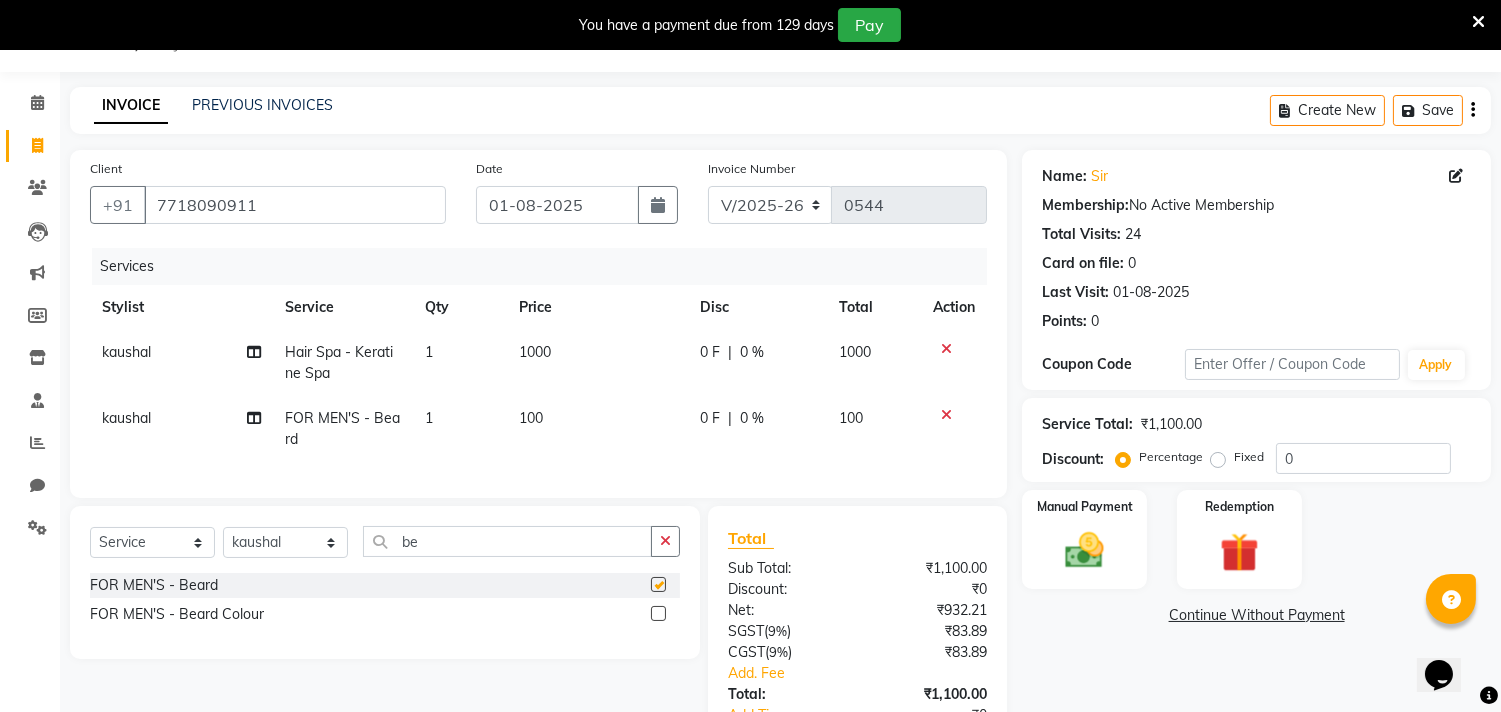 checkbox on "false" 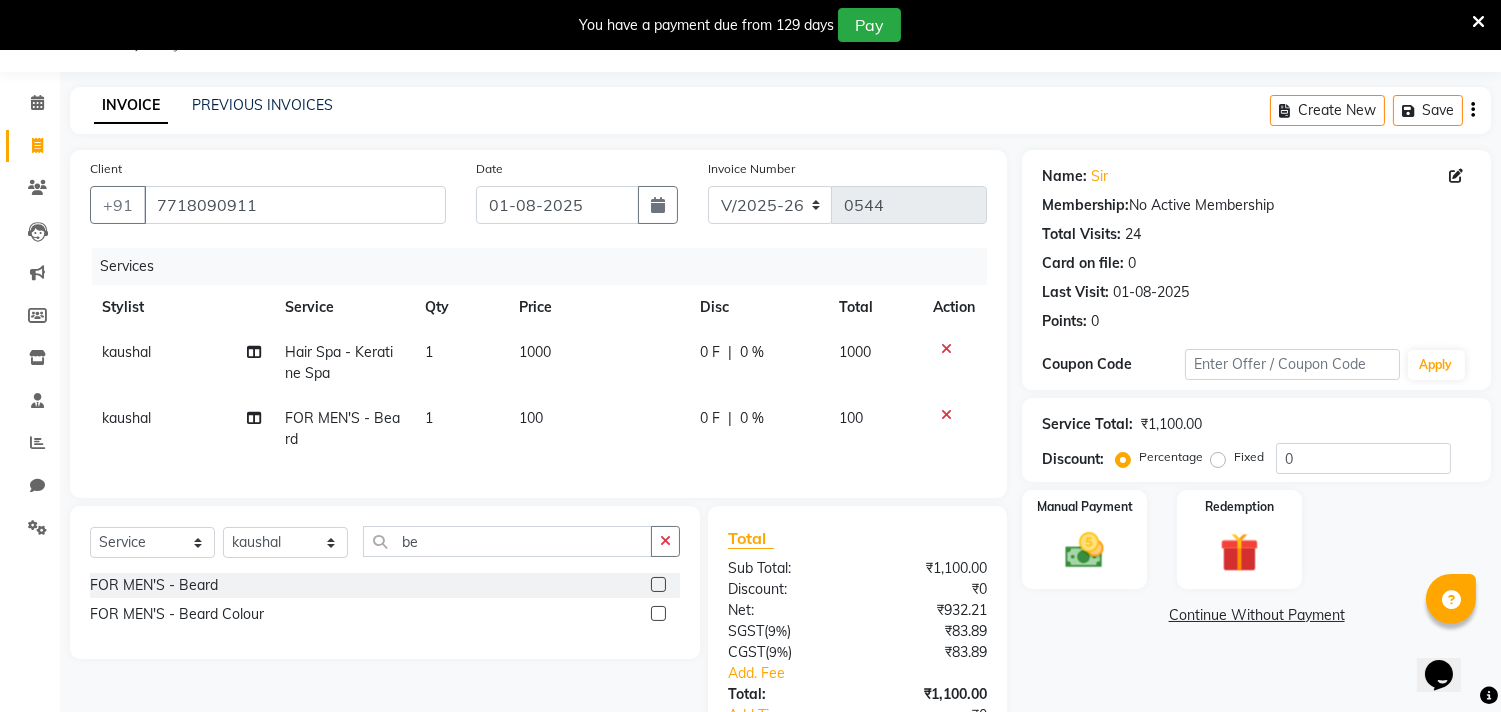 click on "Create New   Save" 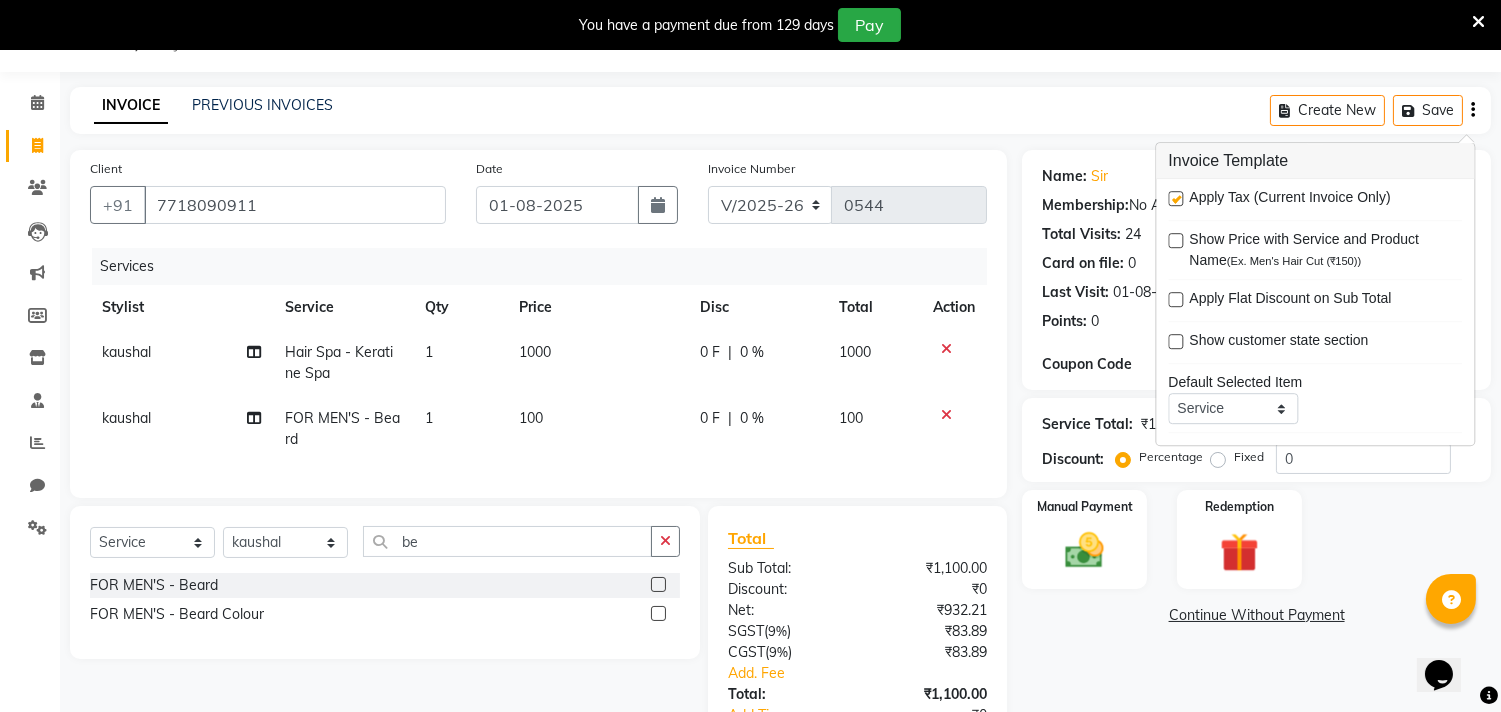click at bounding box center [1175, 198] 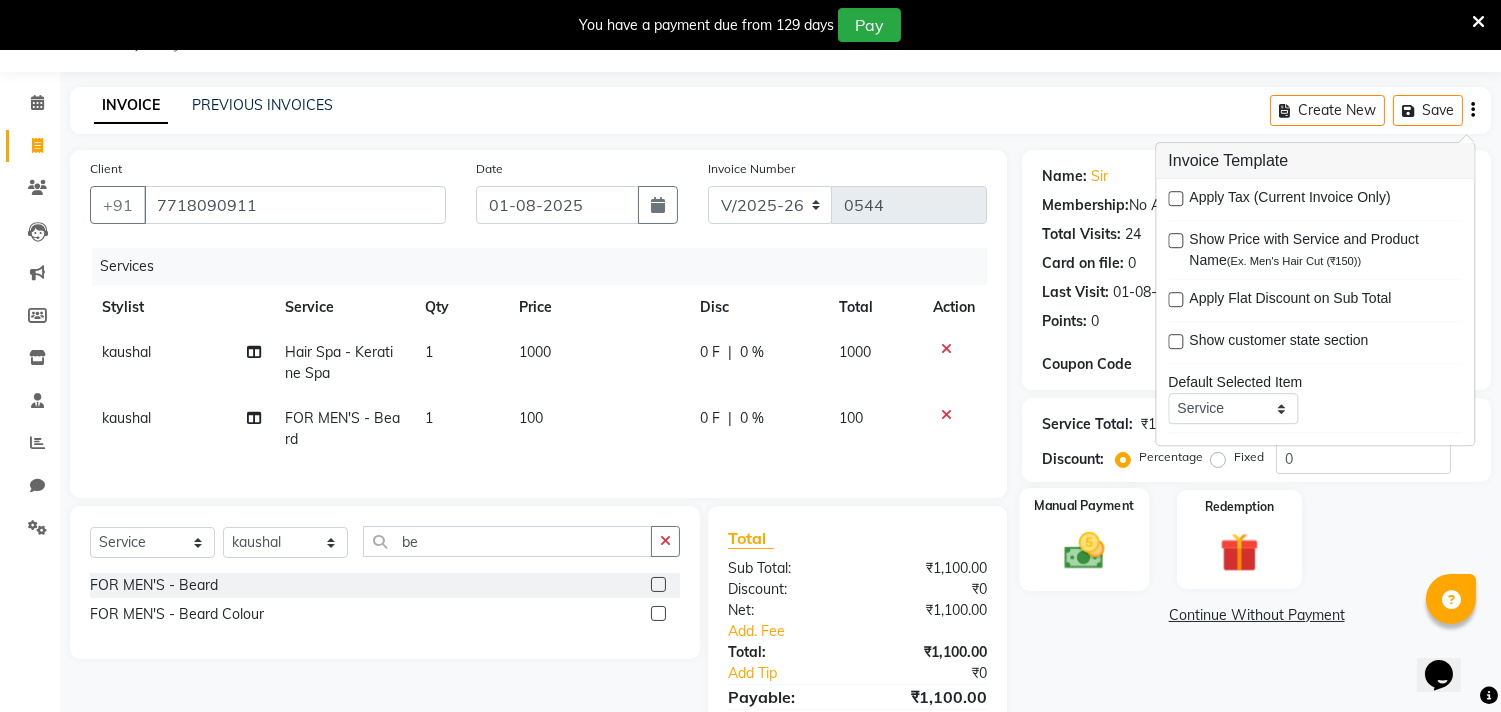 click on "Manual Payment" 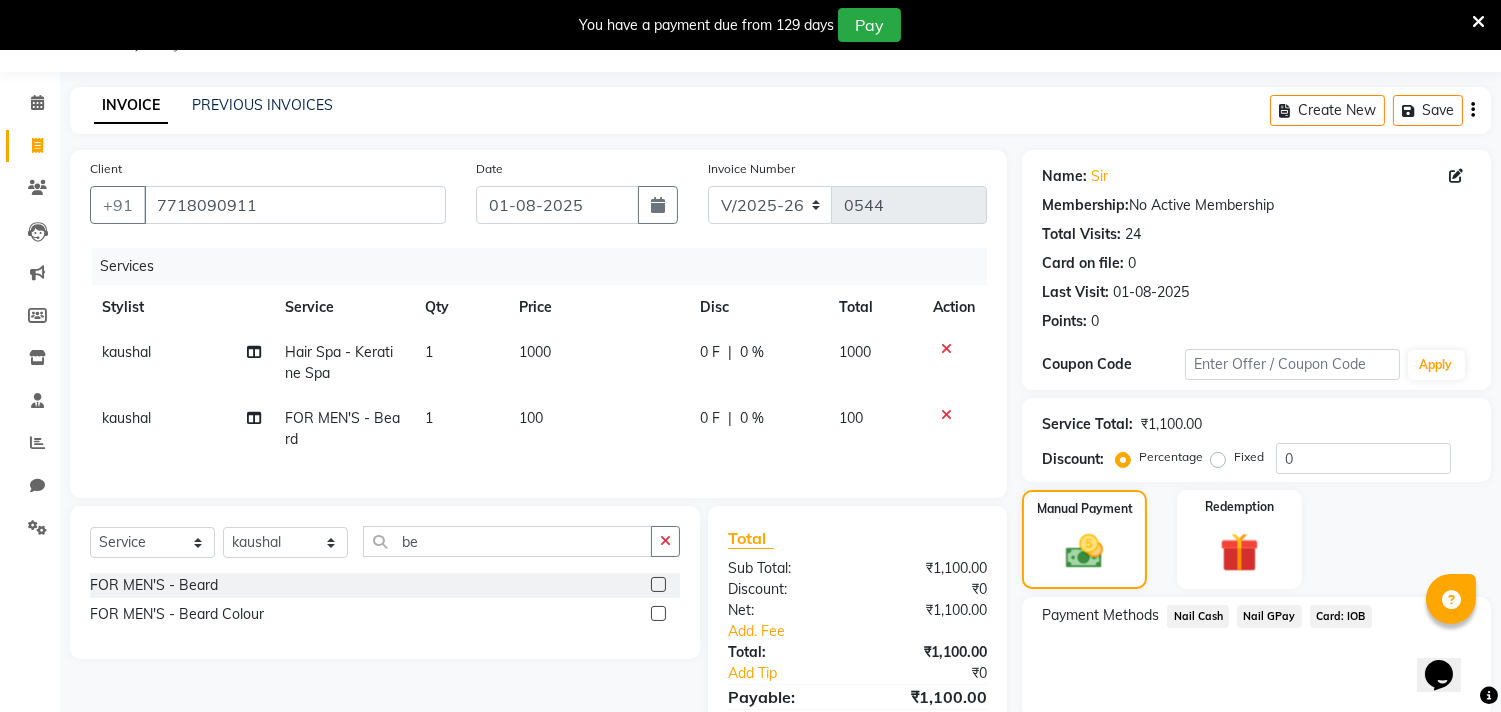 click on "Nail GPay" 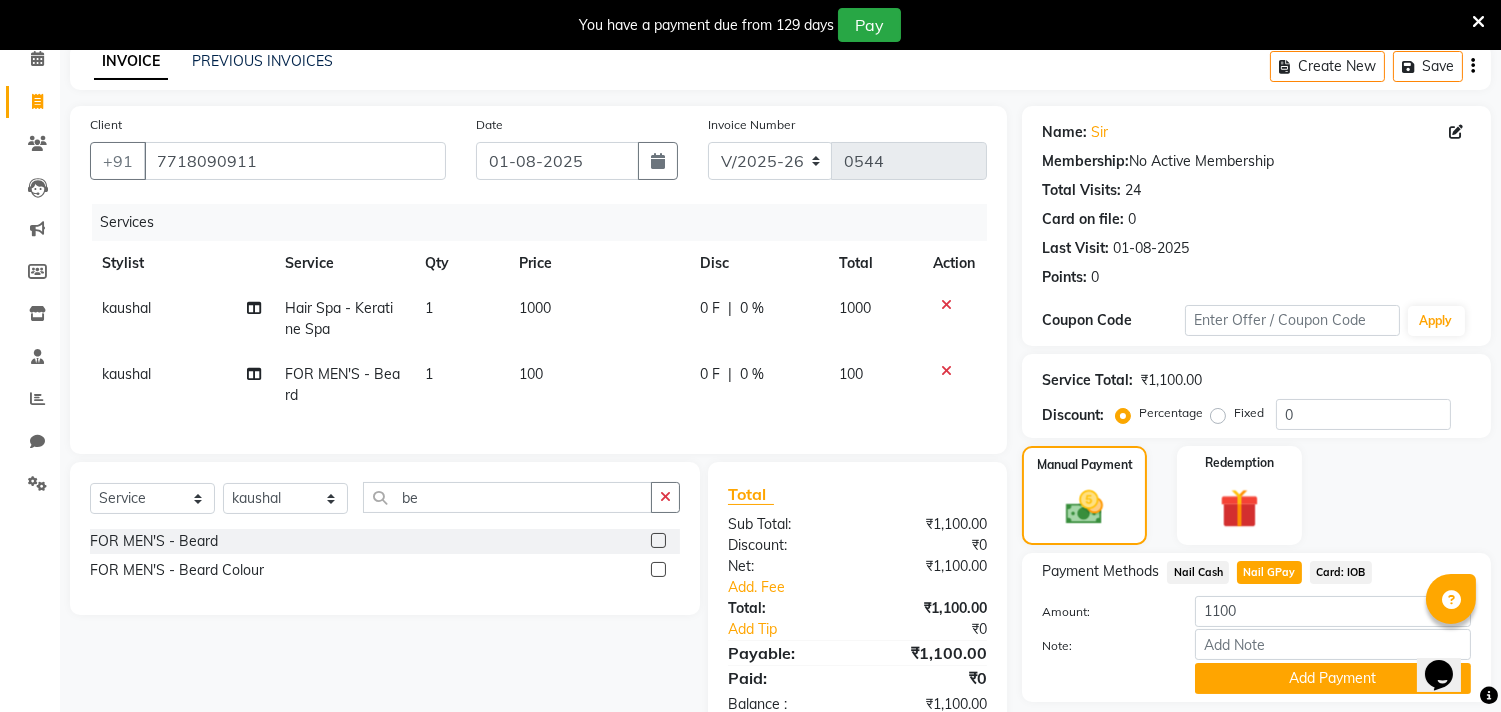 scroll, scrollTop: 138, scrollLeft: 0, axis: vertical 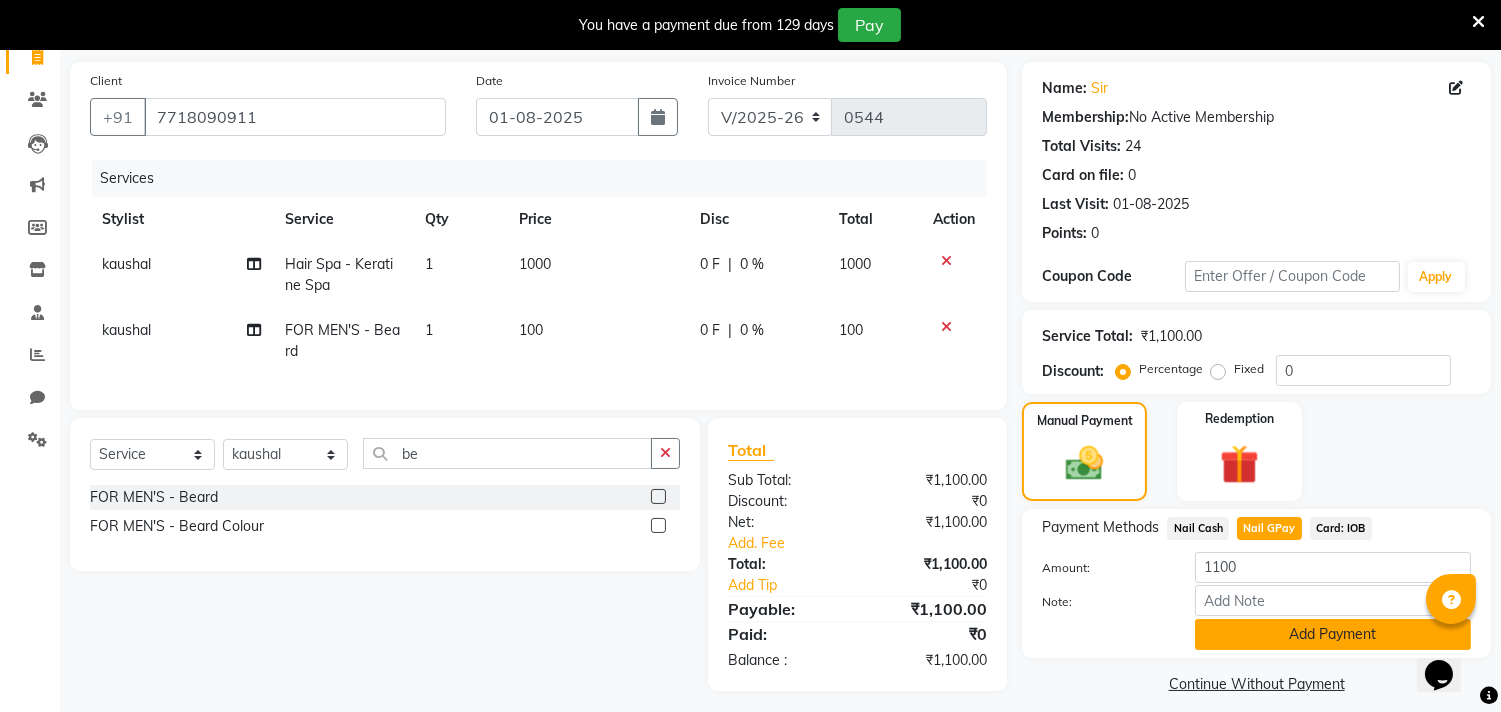 click on "Add Payment" 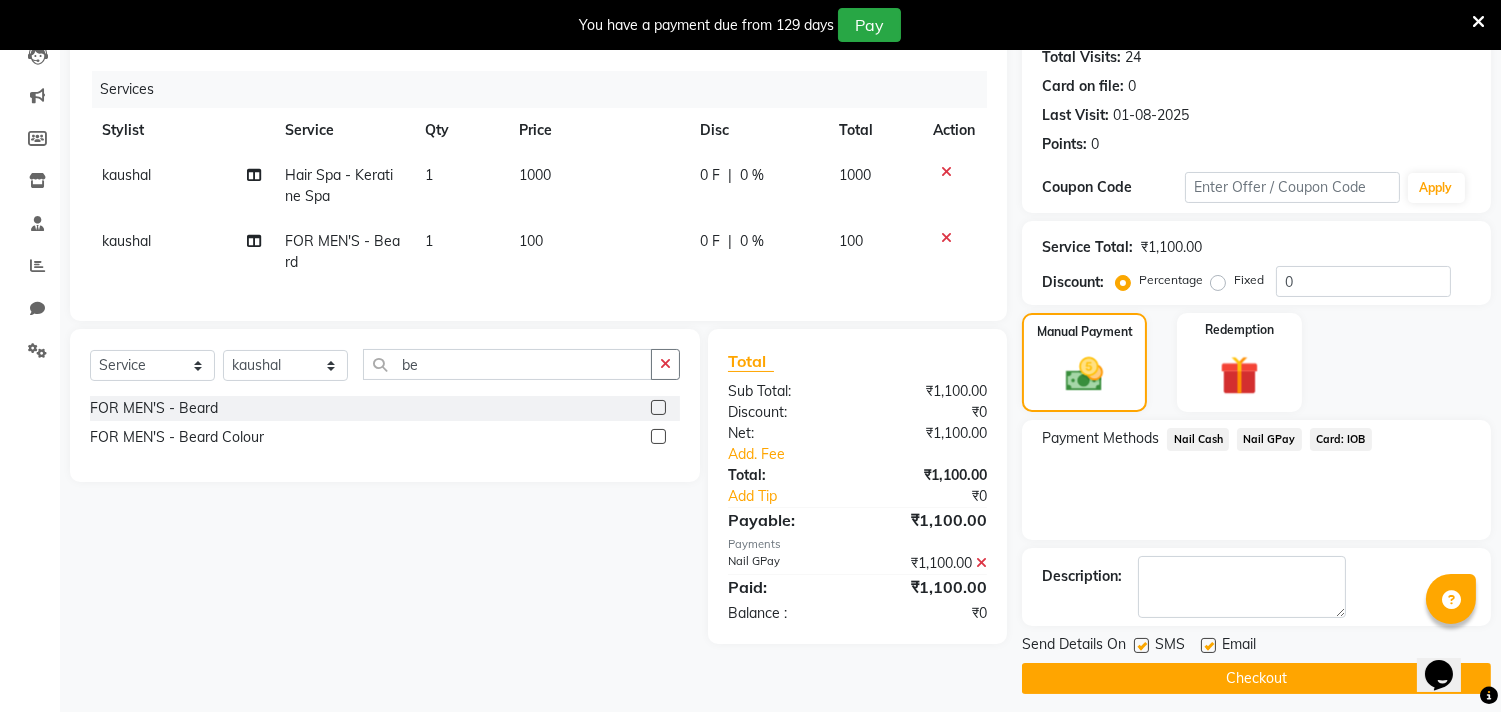 scroll, scrollTop: 237, scrollLeft: 0, axis: vertical 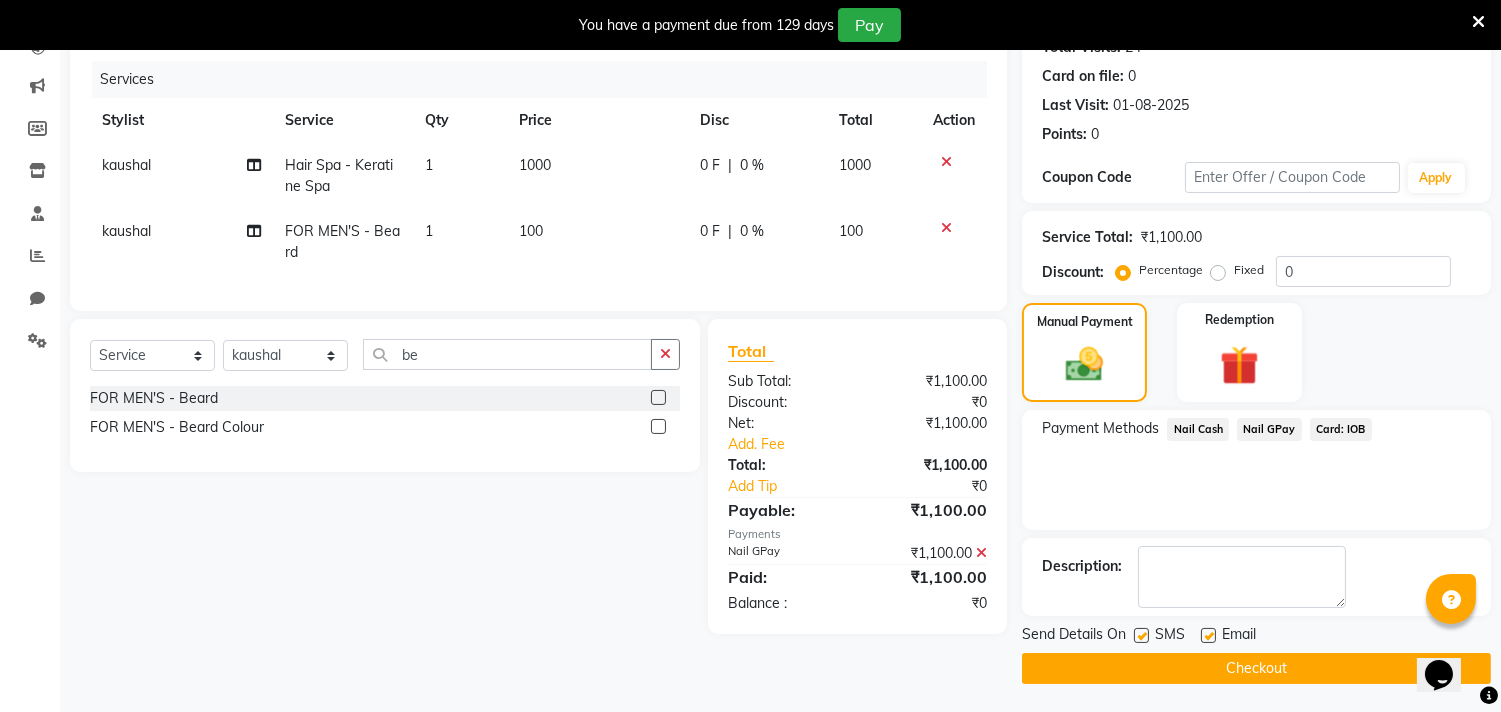 click on "Checkout" 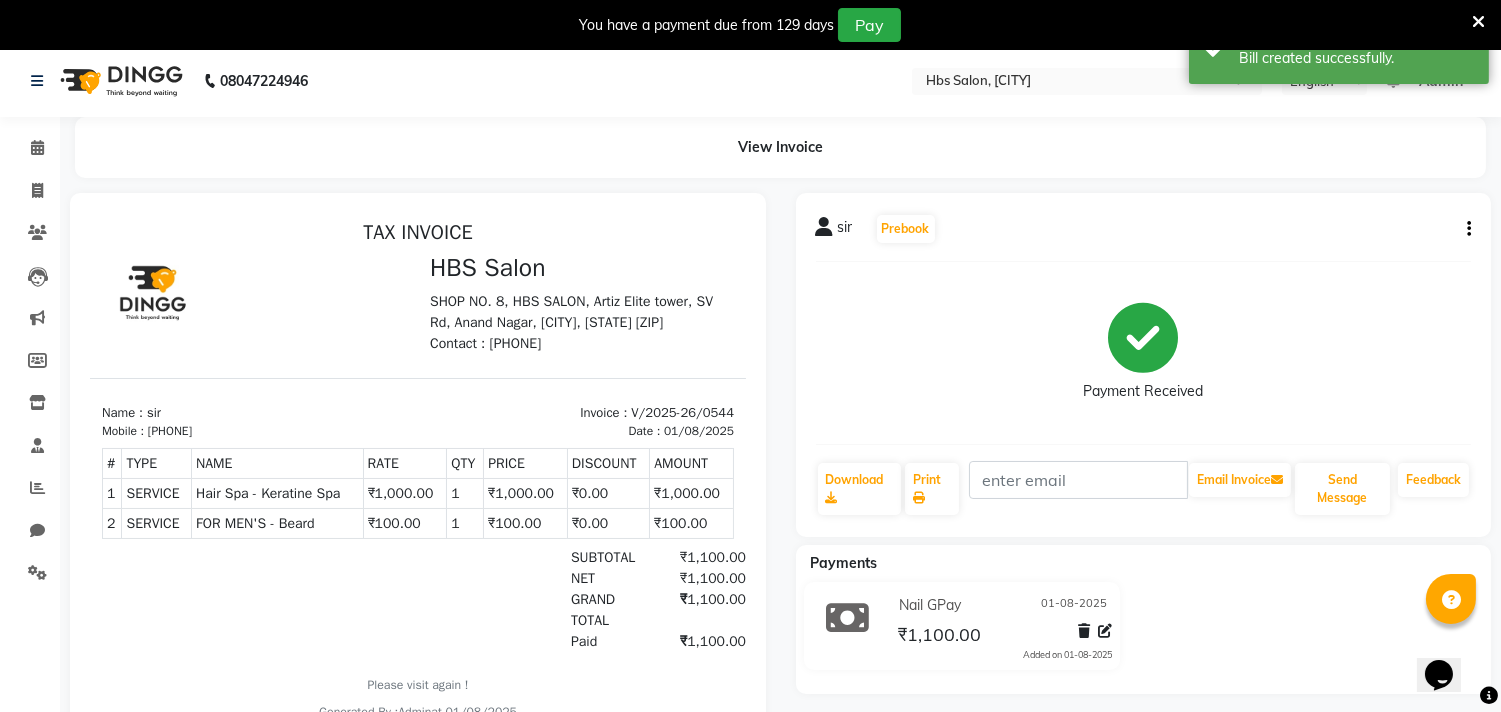 scroll, scrollTop: 0, scrollLeft: 0, axis: both 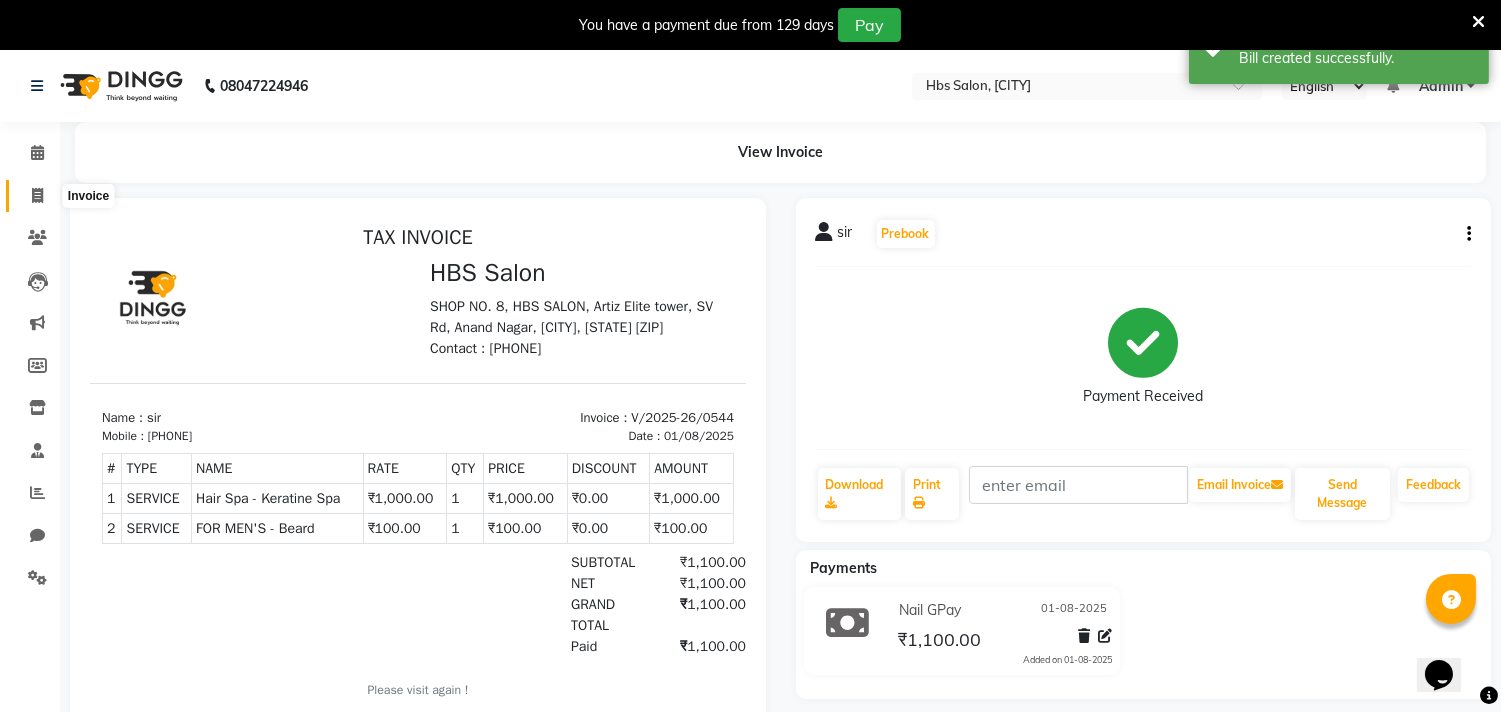 click 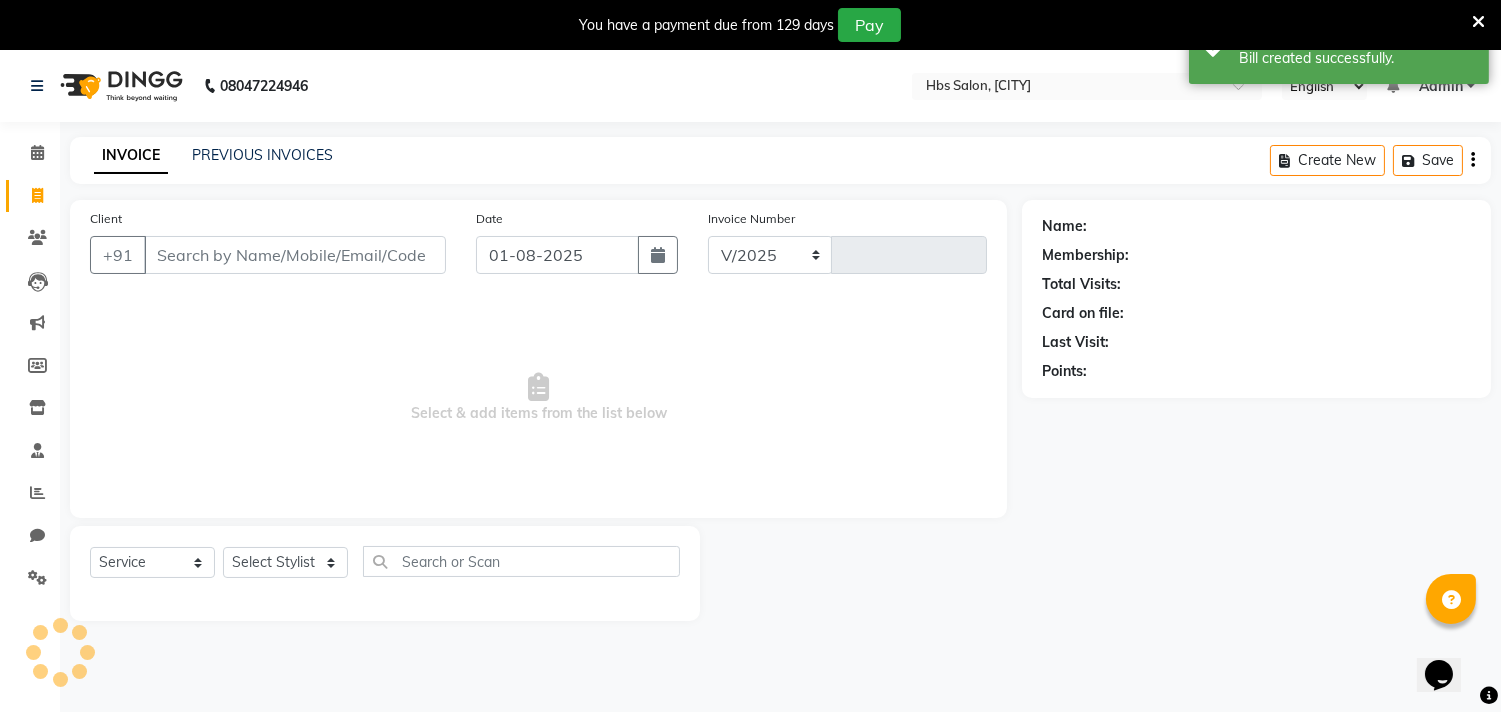 scroll, scrollTop: 50, scrollLeft: 0, axis: vertical 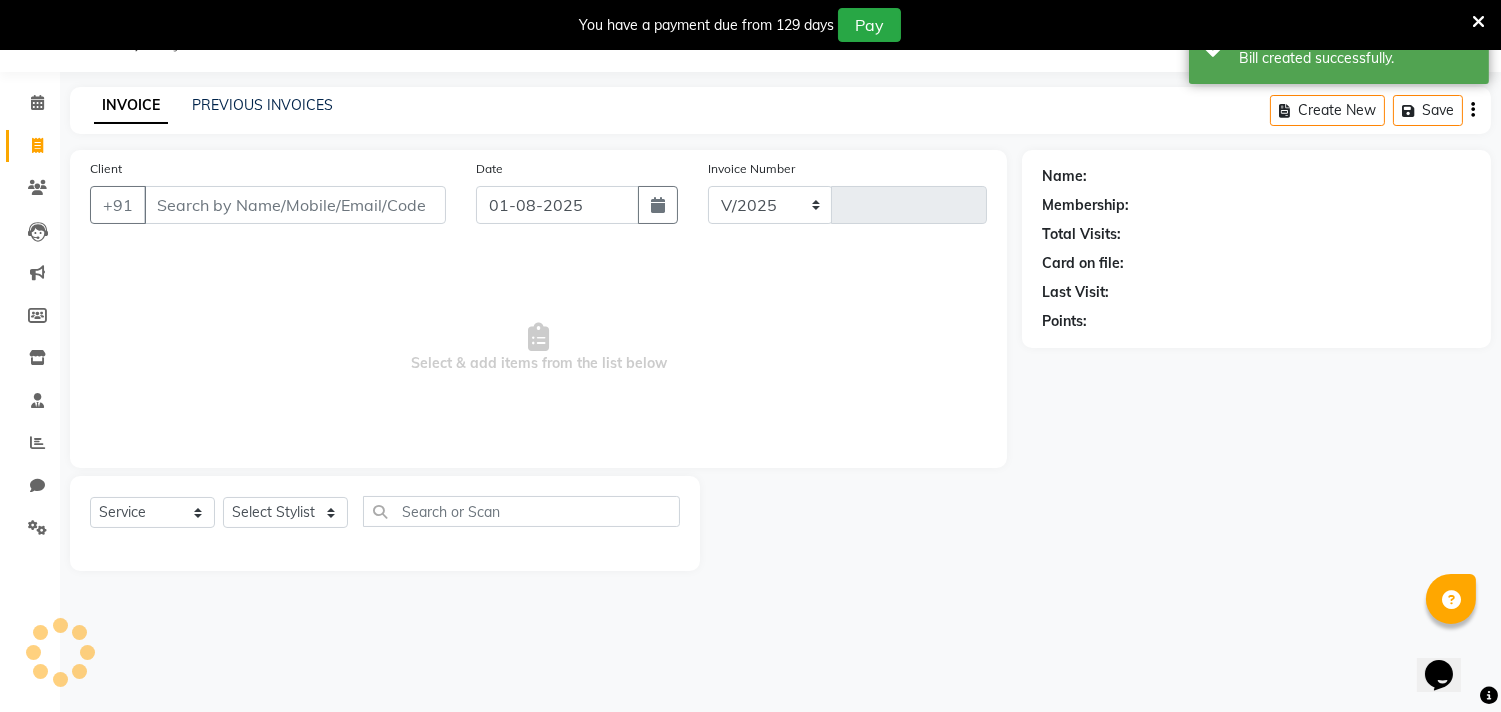 select on "7935" 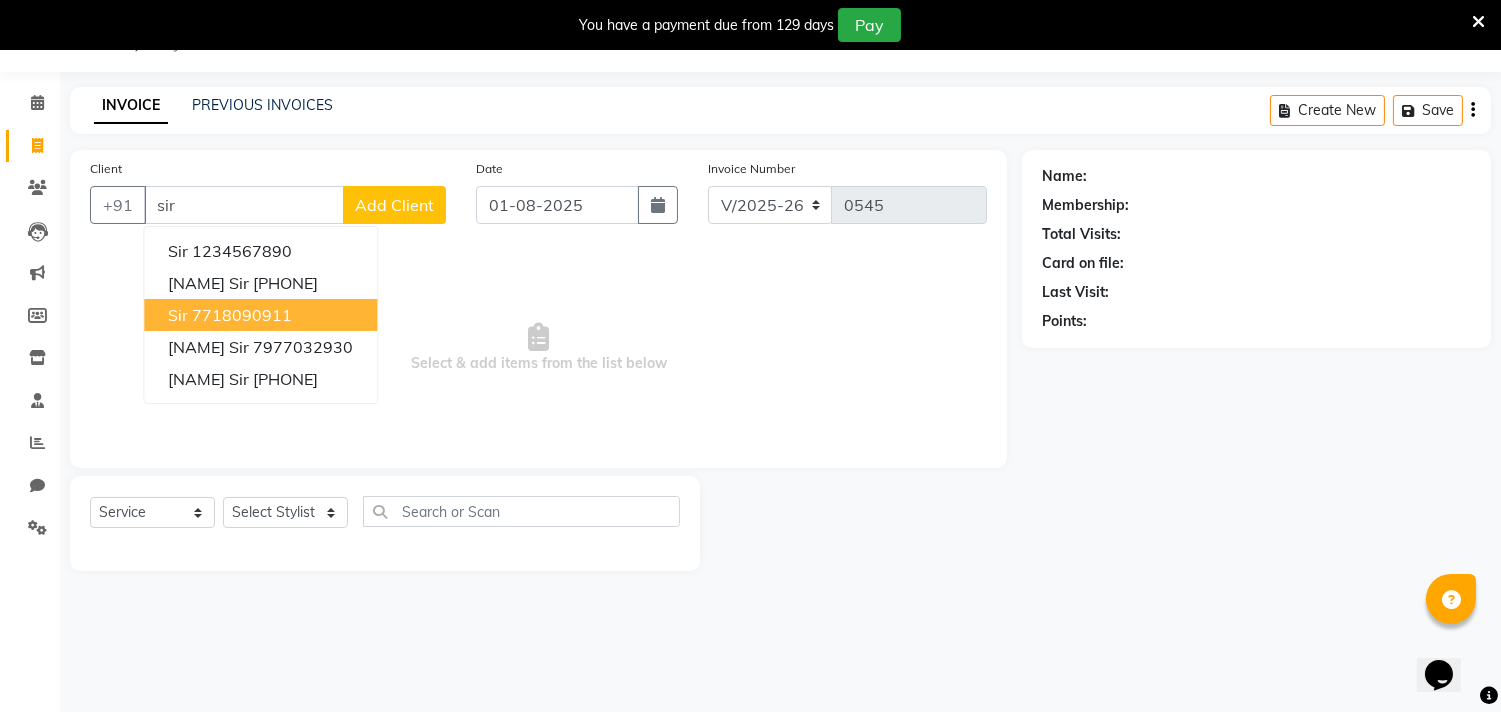click on "7718090911" at bounding box center [242, 315] 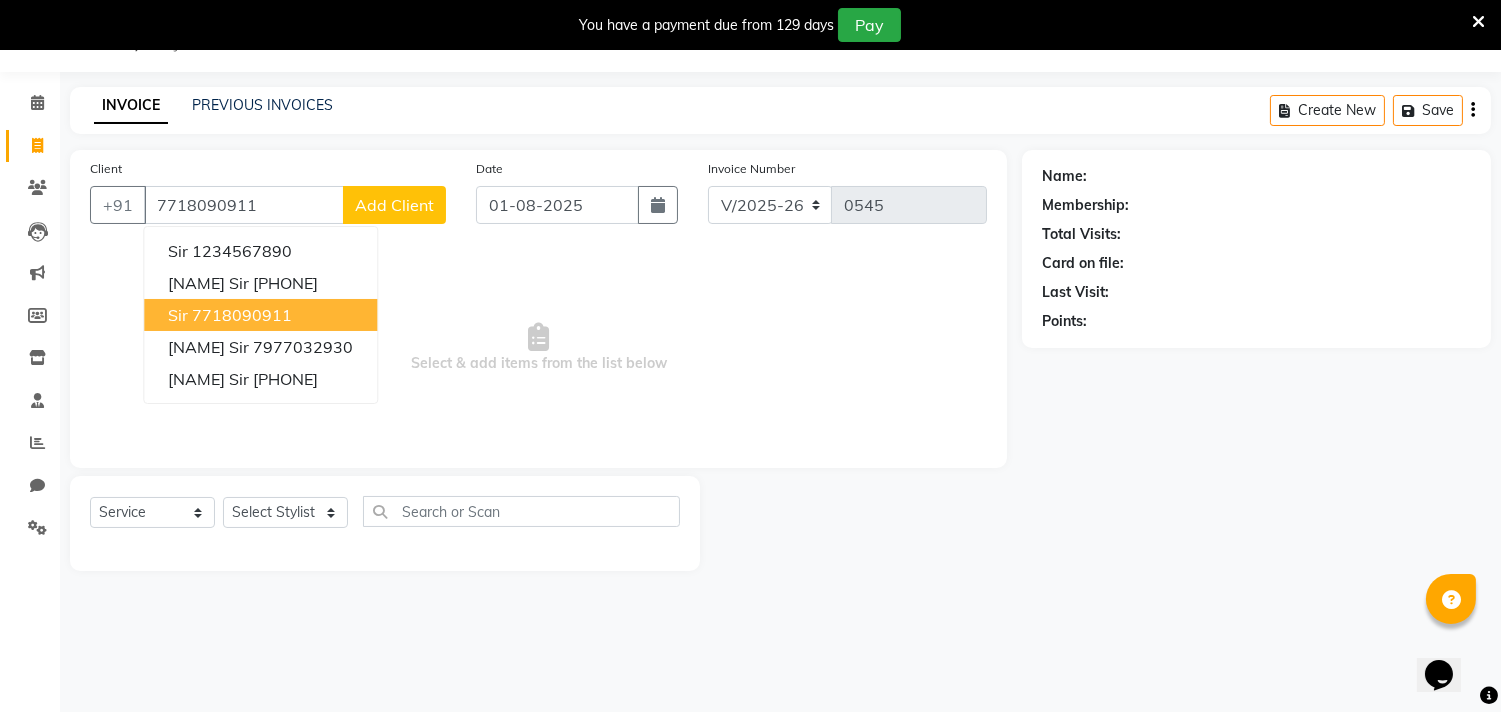 type on "7718090911" 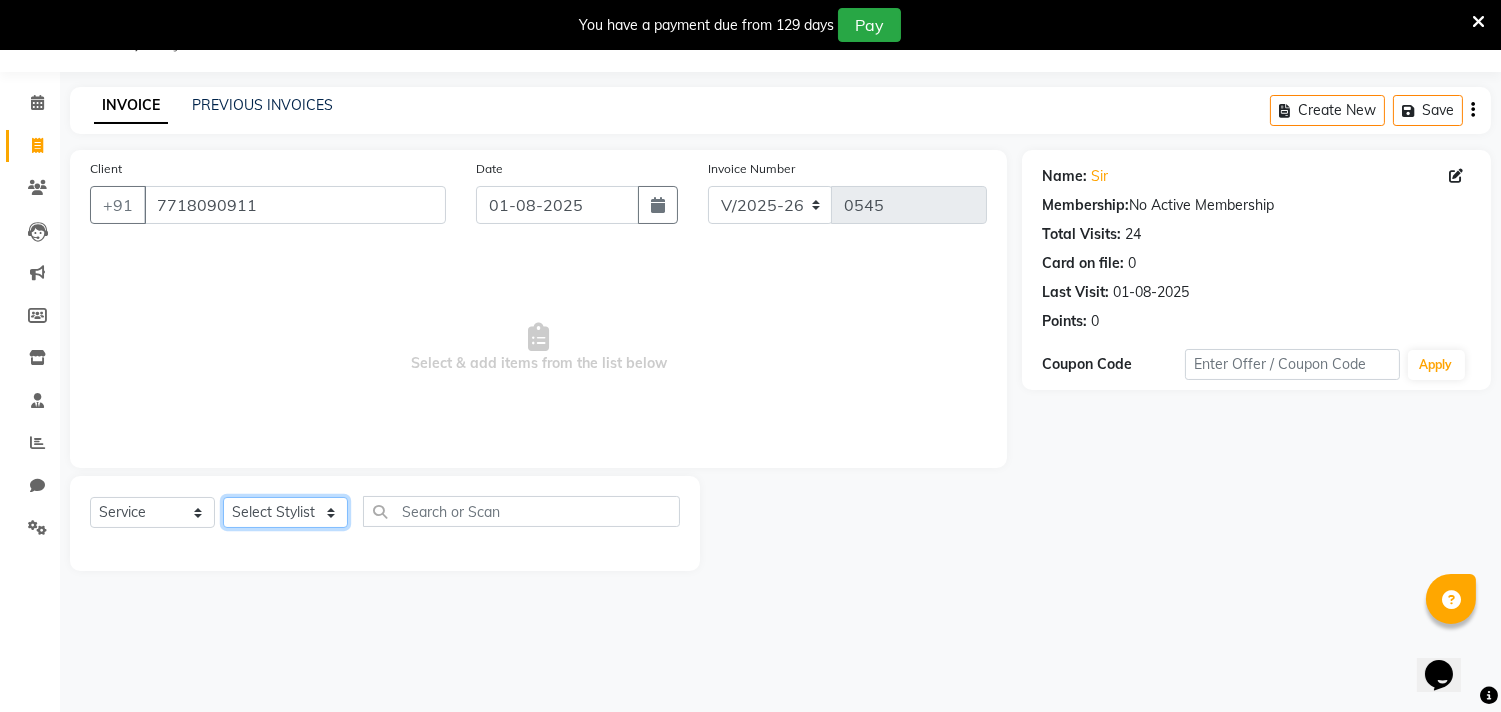 click on "Select Stylist alkasim Anash Dikishita Faizan FAIZE Haroon kaushal Sakiba Sunita Usha Usman Zeba" 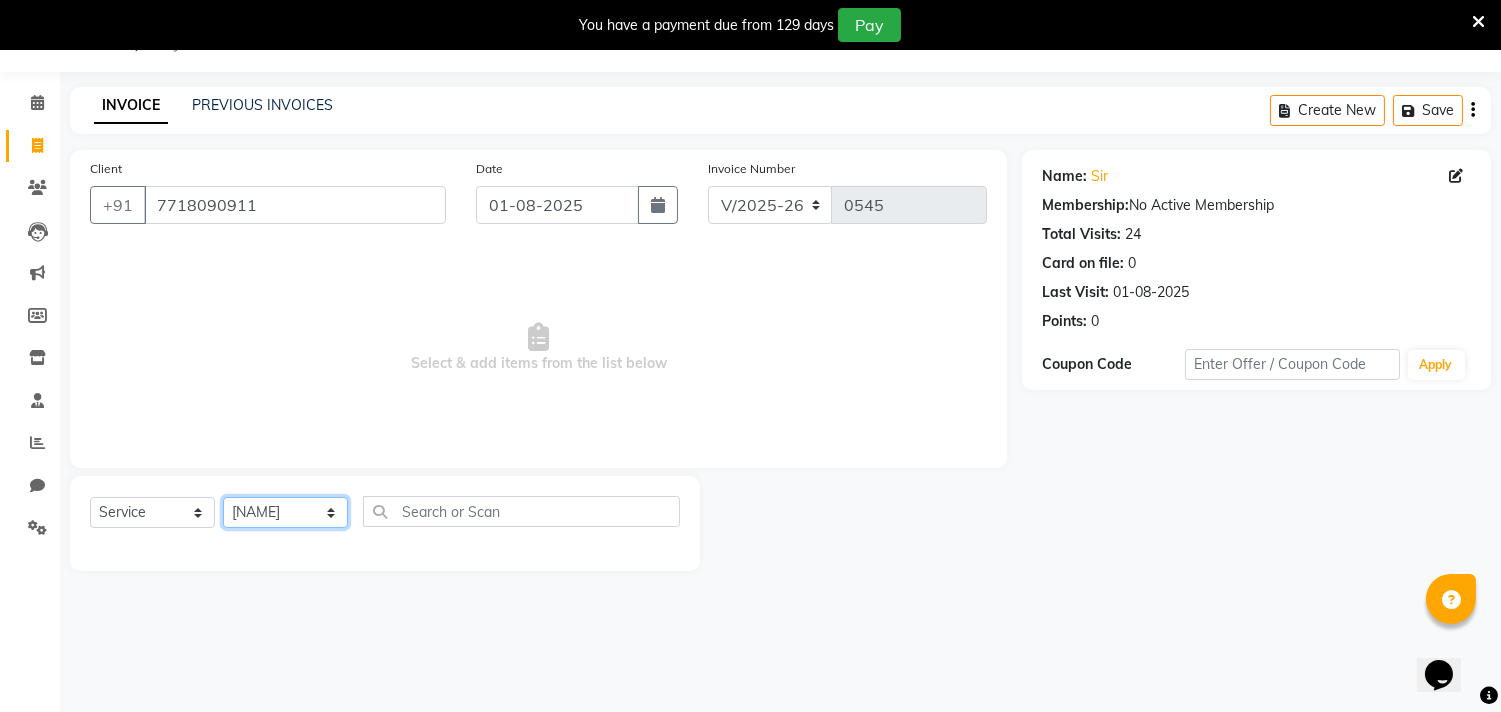 click on "Select Stylist alkasim Anash Dikishita Faizan FAIZE Haroon kaushal Sakiba Sunita Usha Usman Zeba" 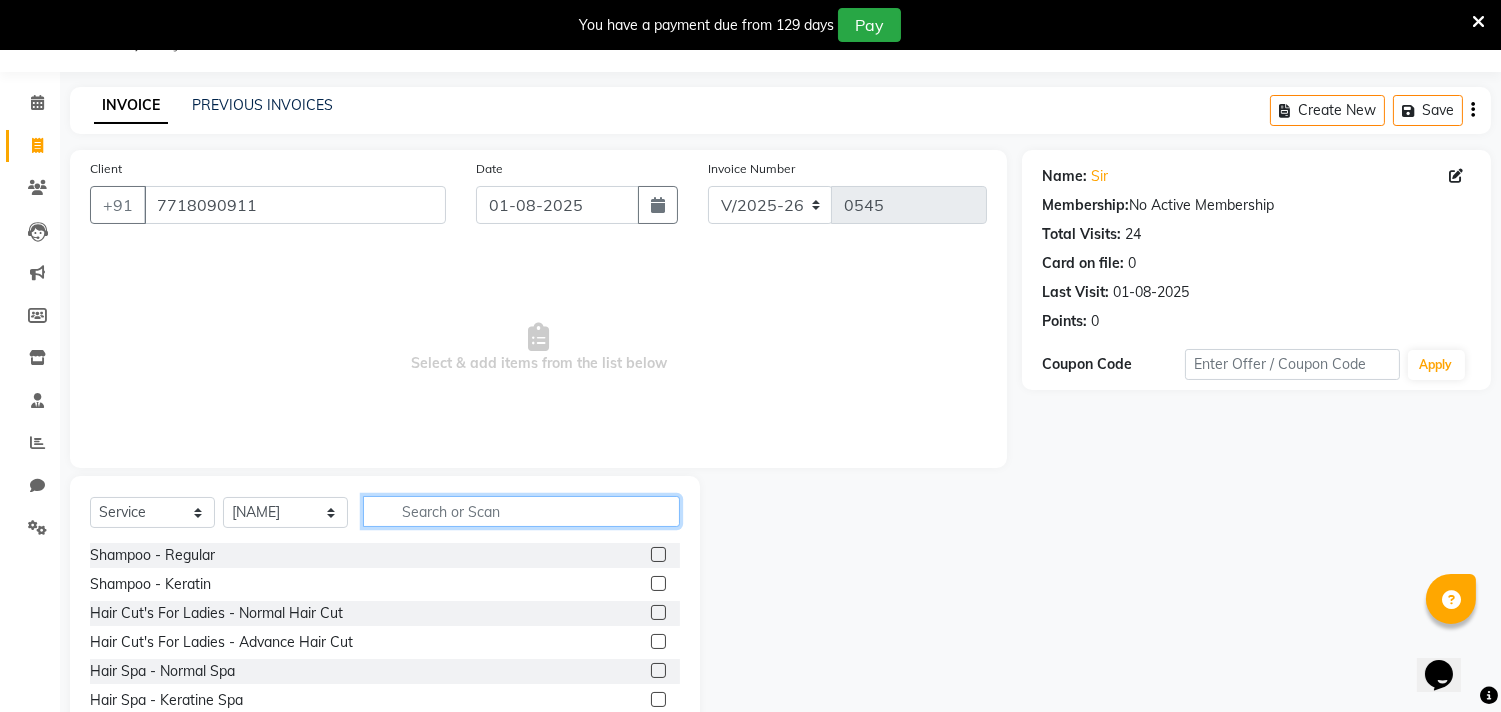 click 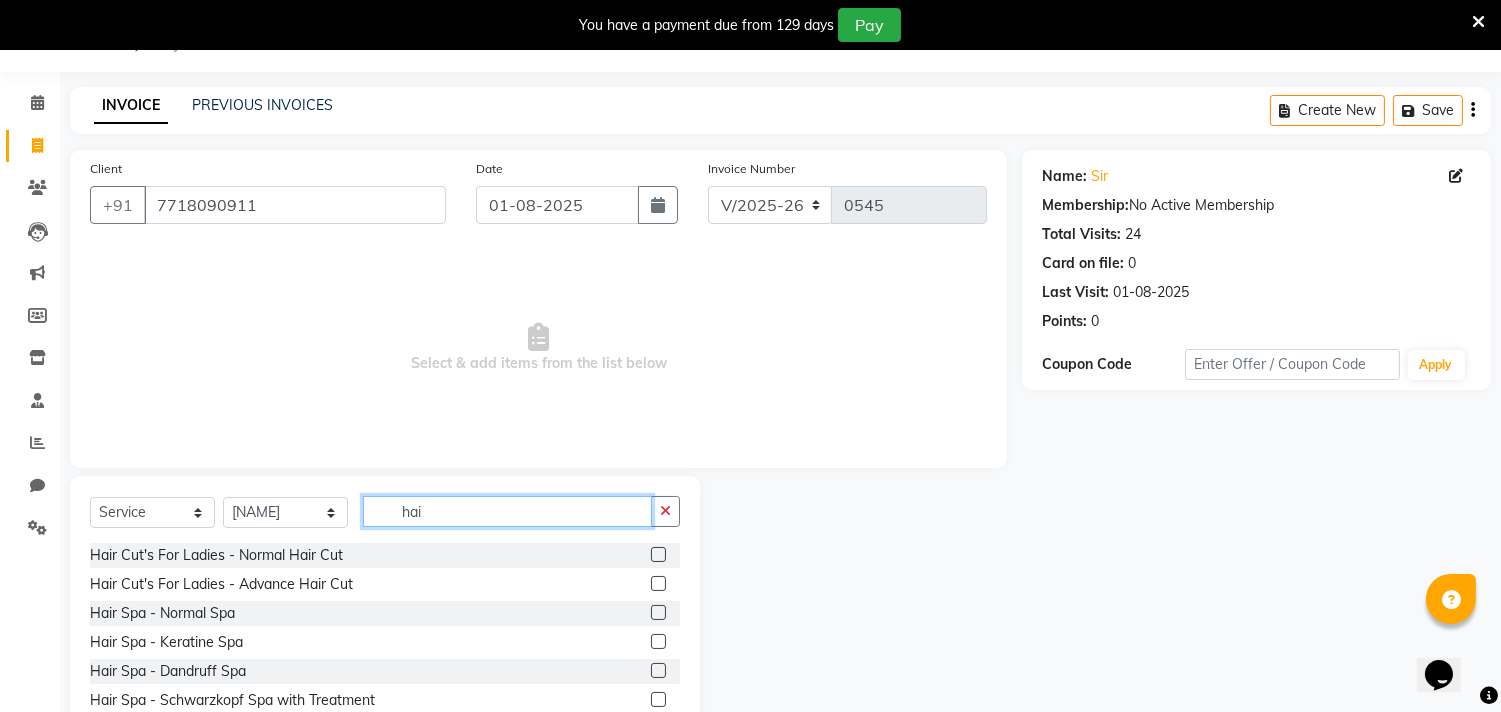 click on "hai" 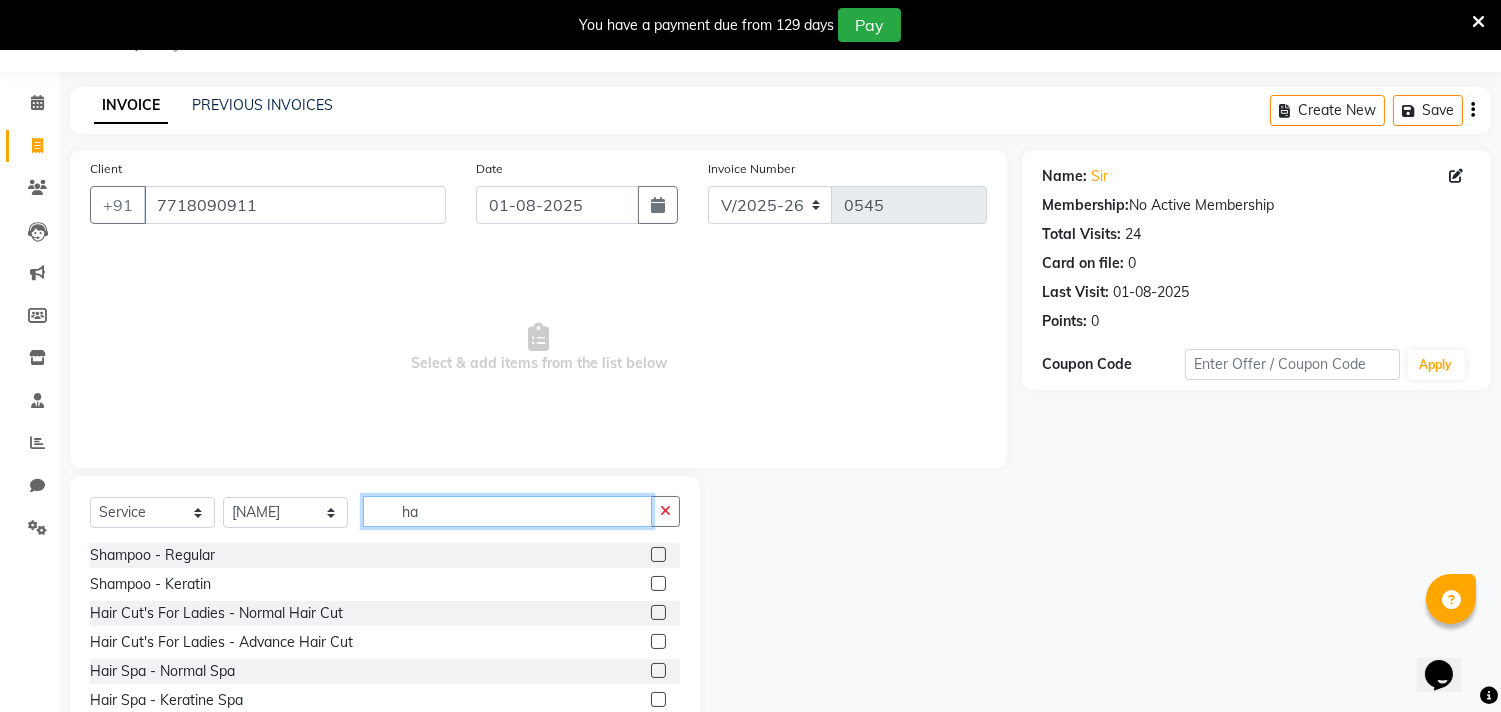 type on "h" 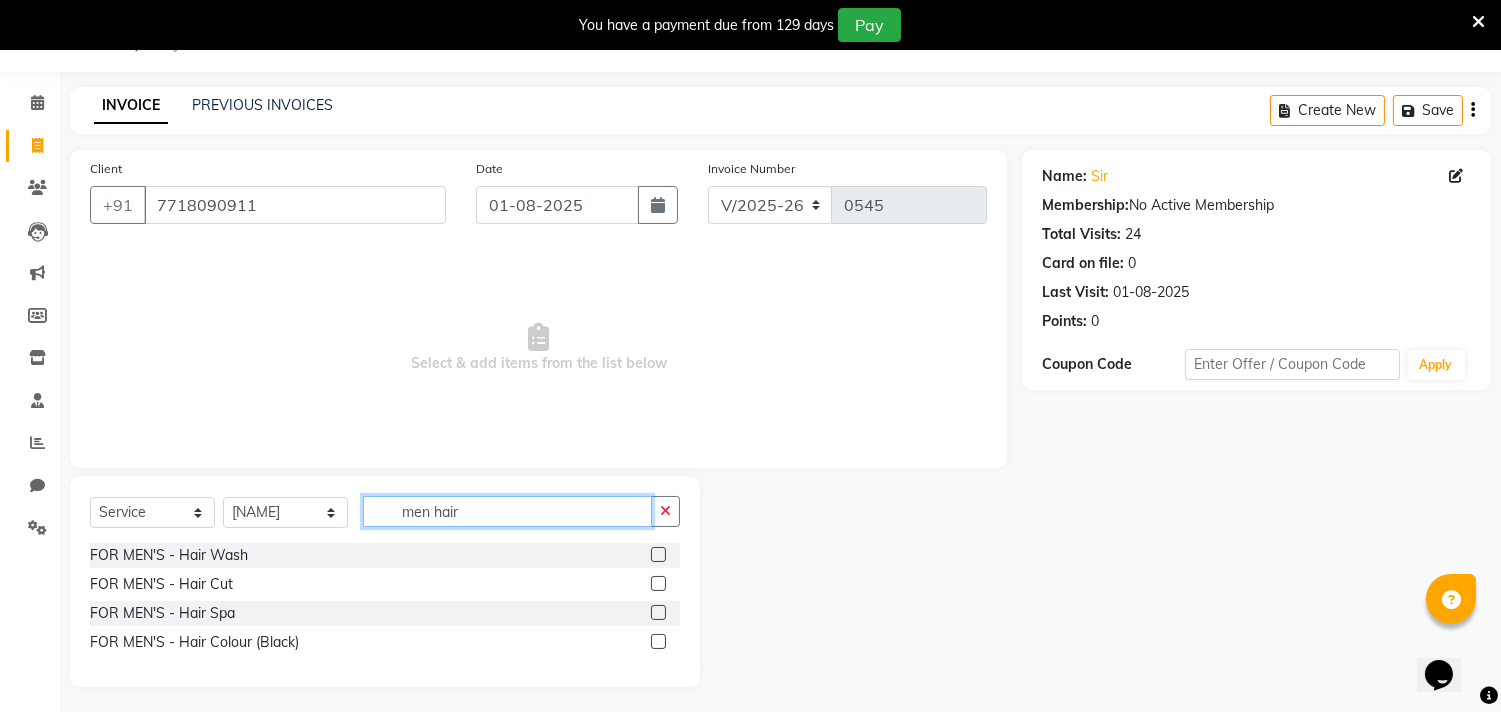 type on "men hair" 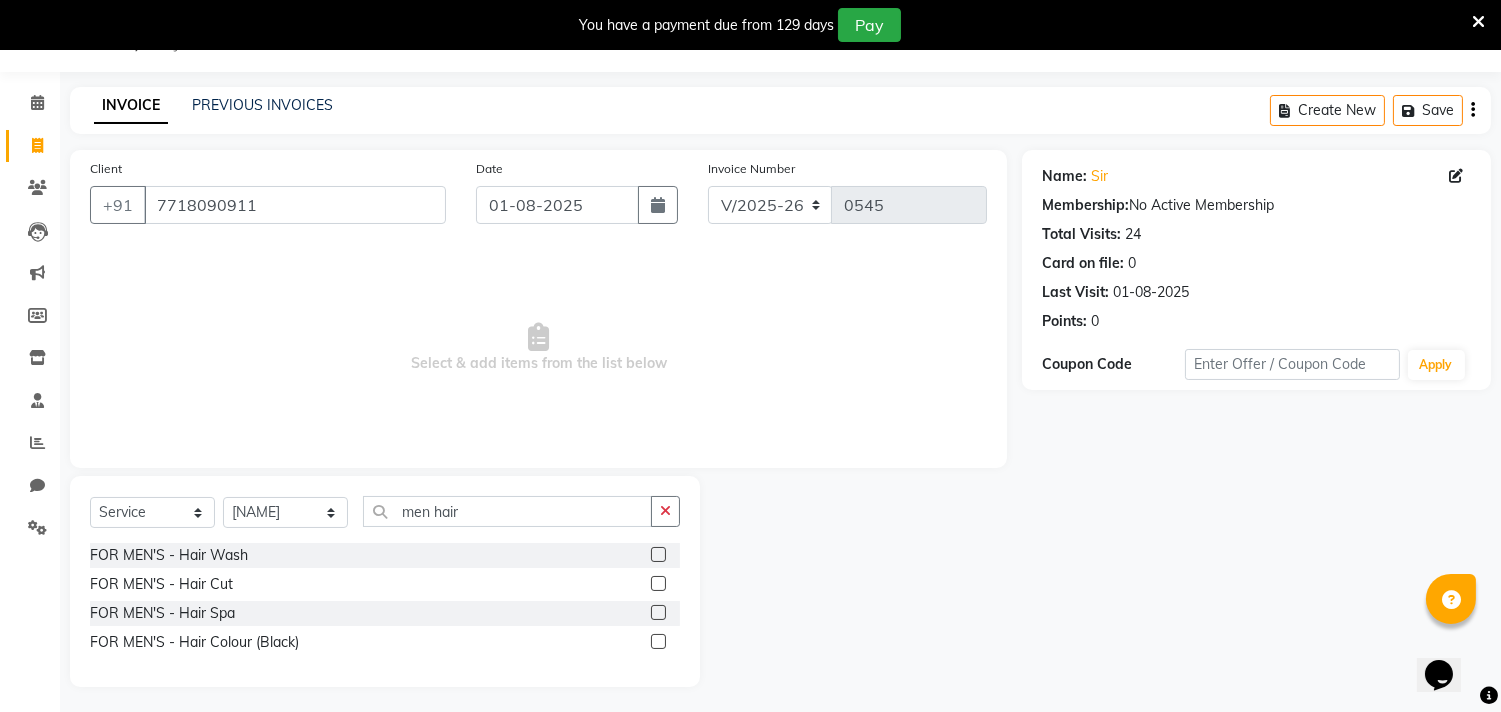 click 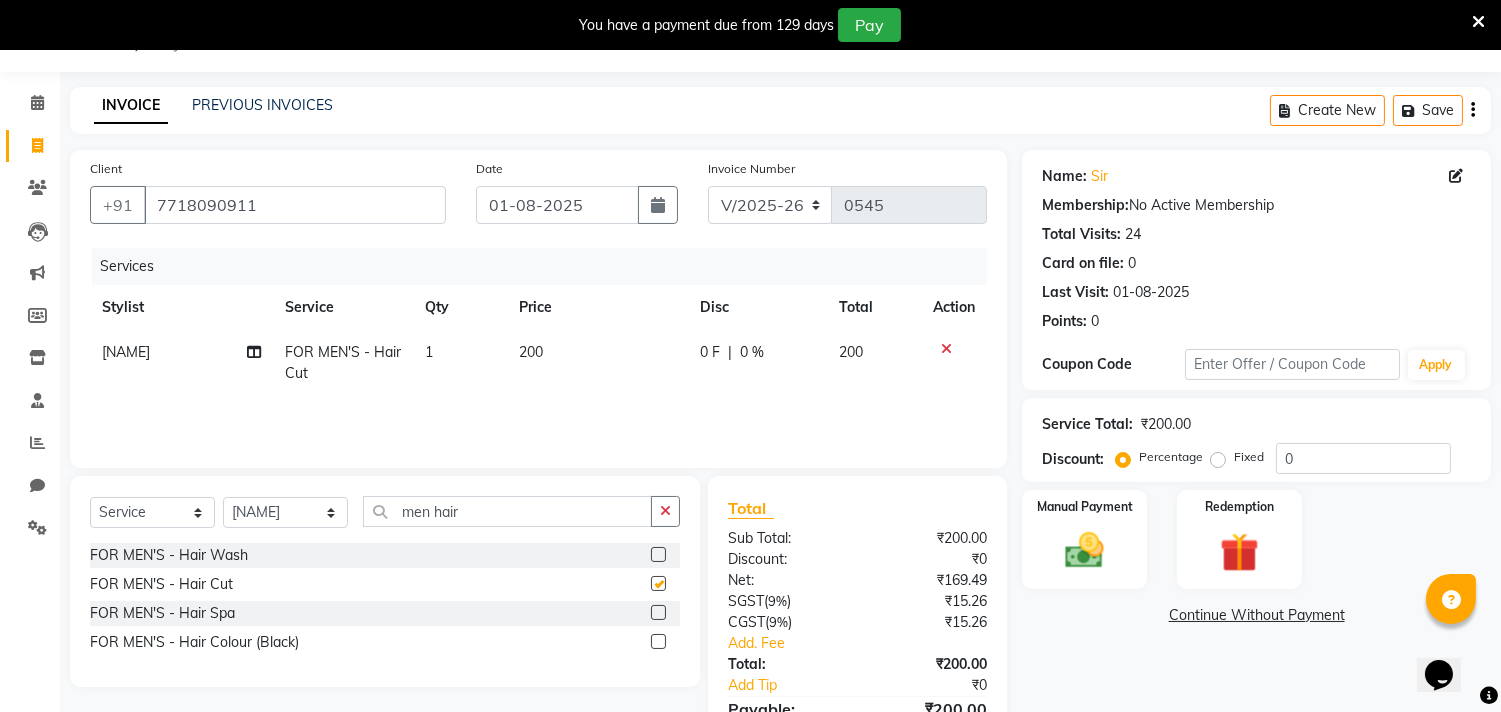 checkbox on "false" 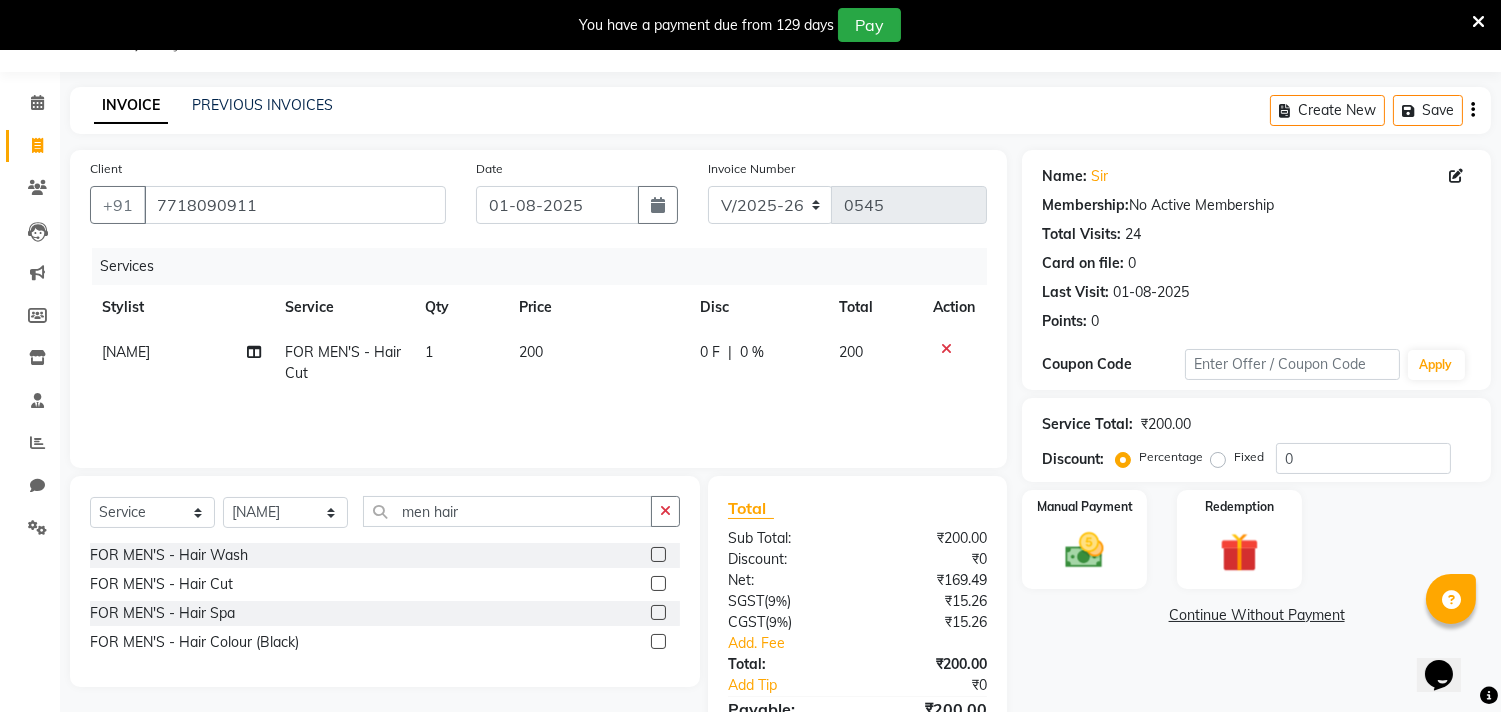 click on "200" 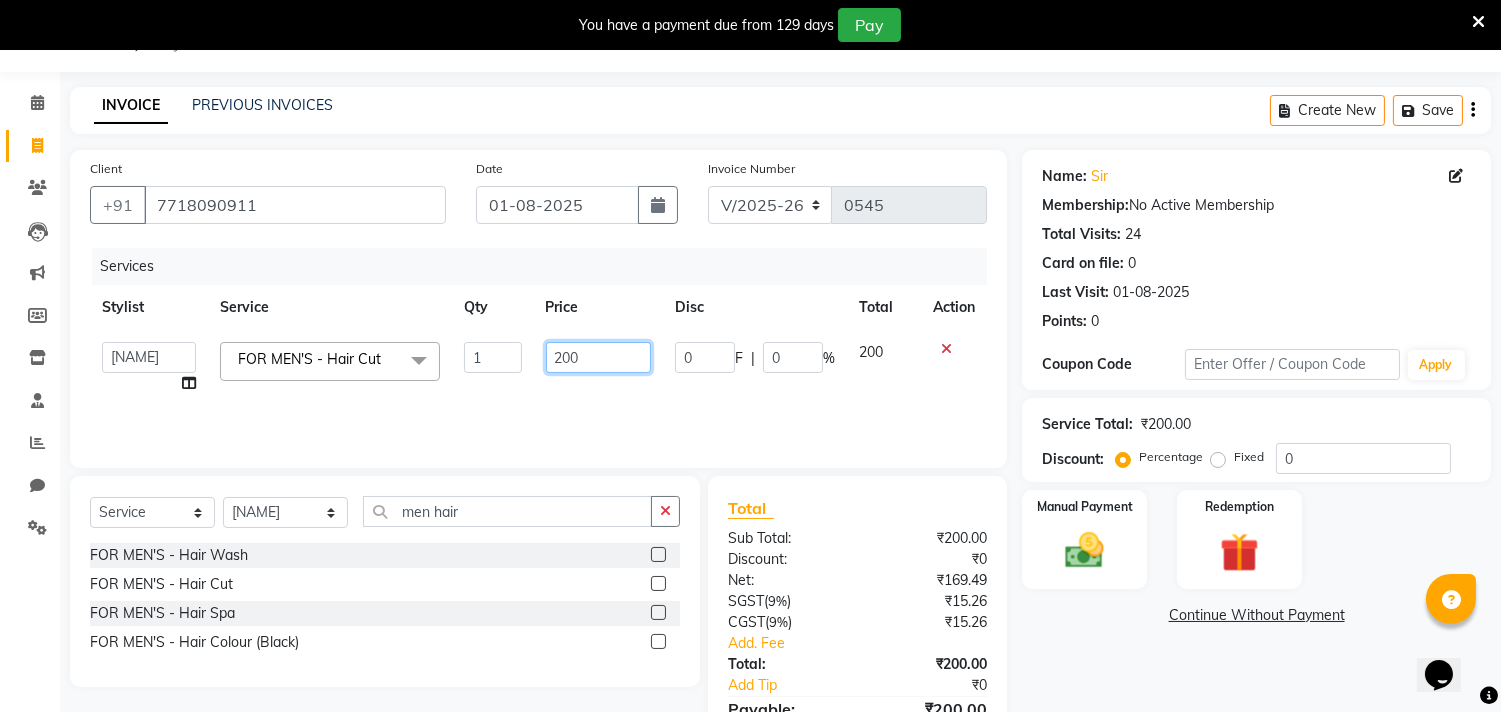 click on "200" 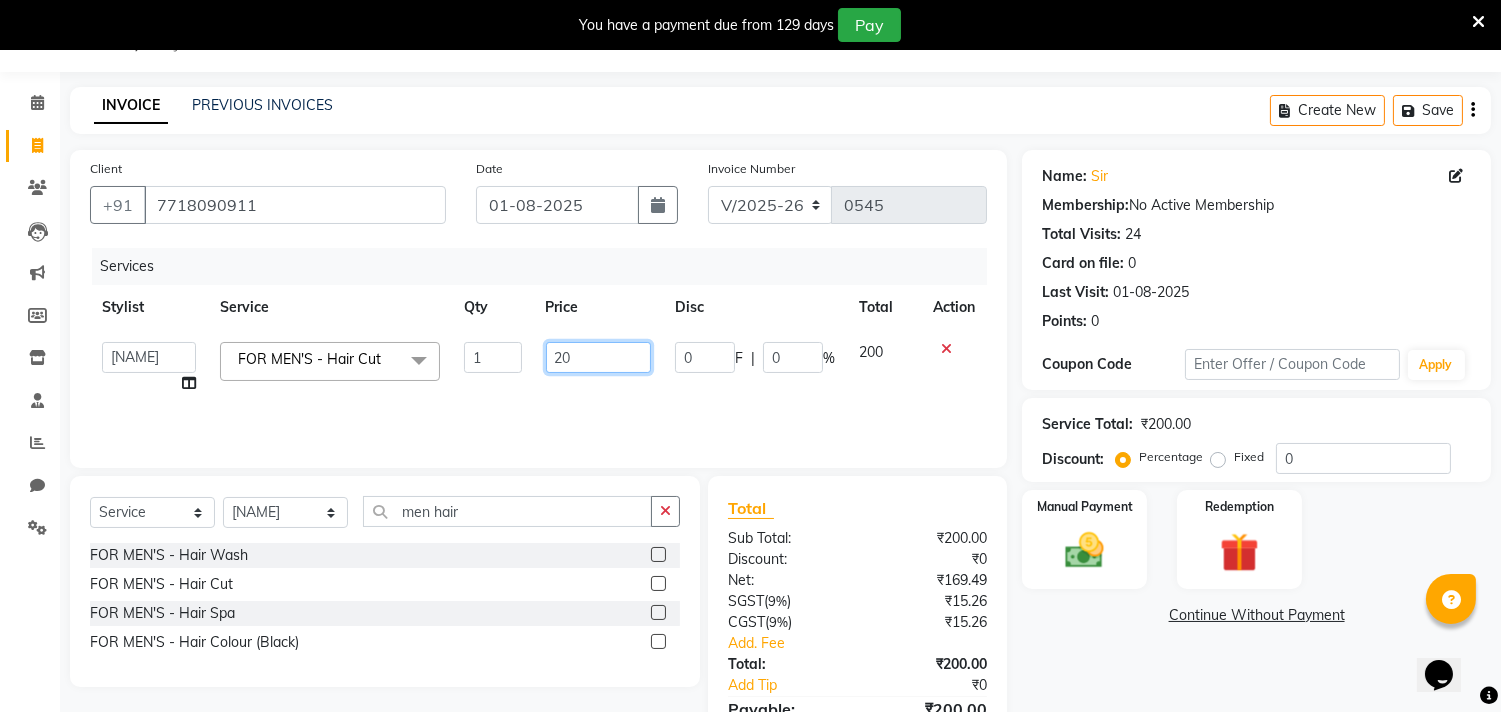 type on "2" 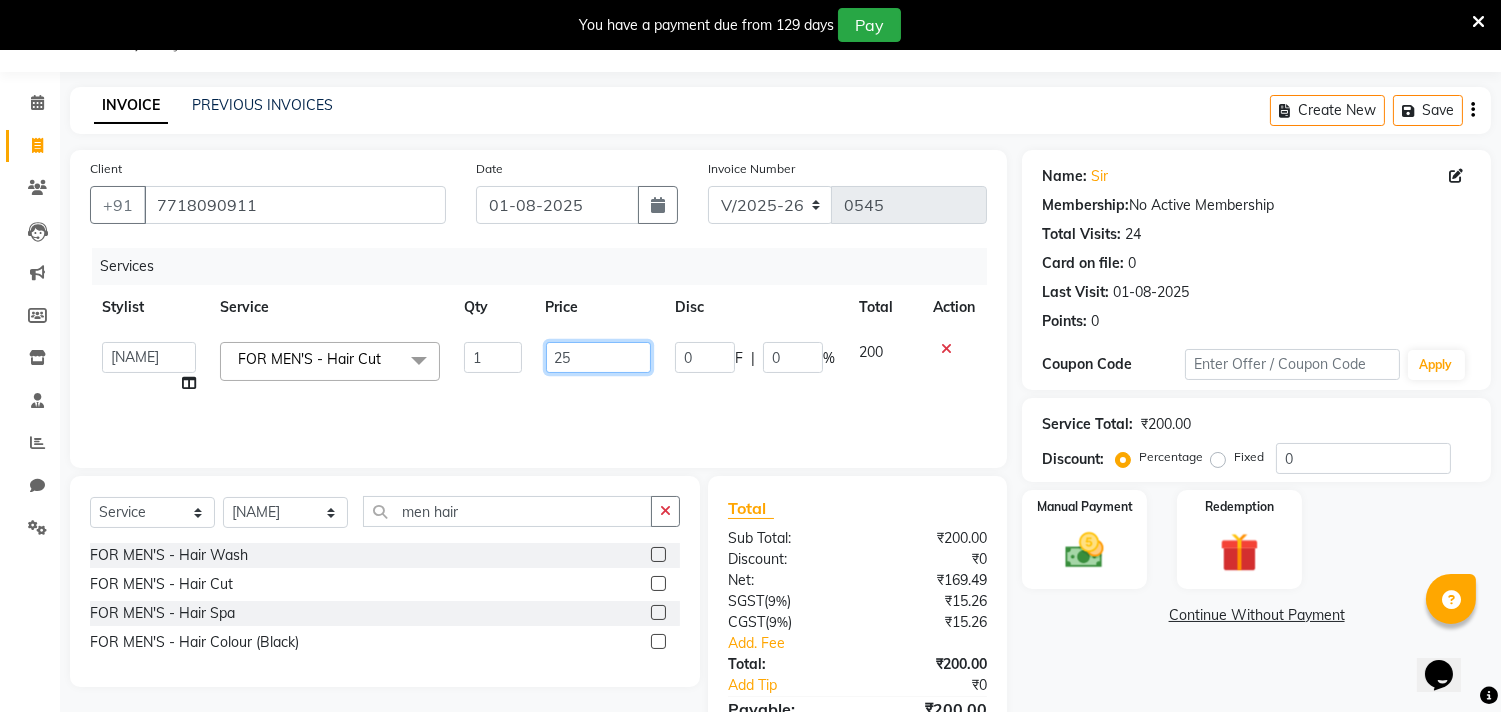 type on "250" 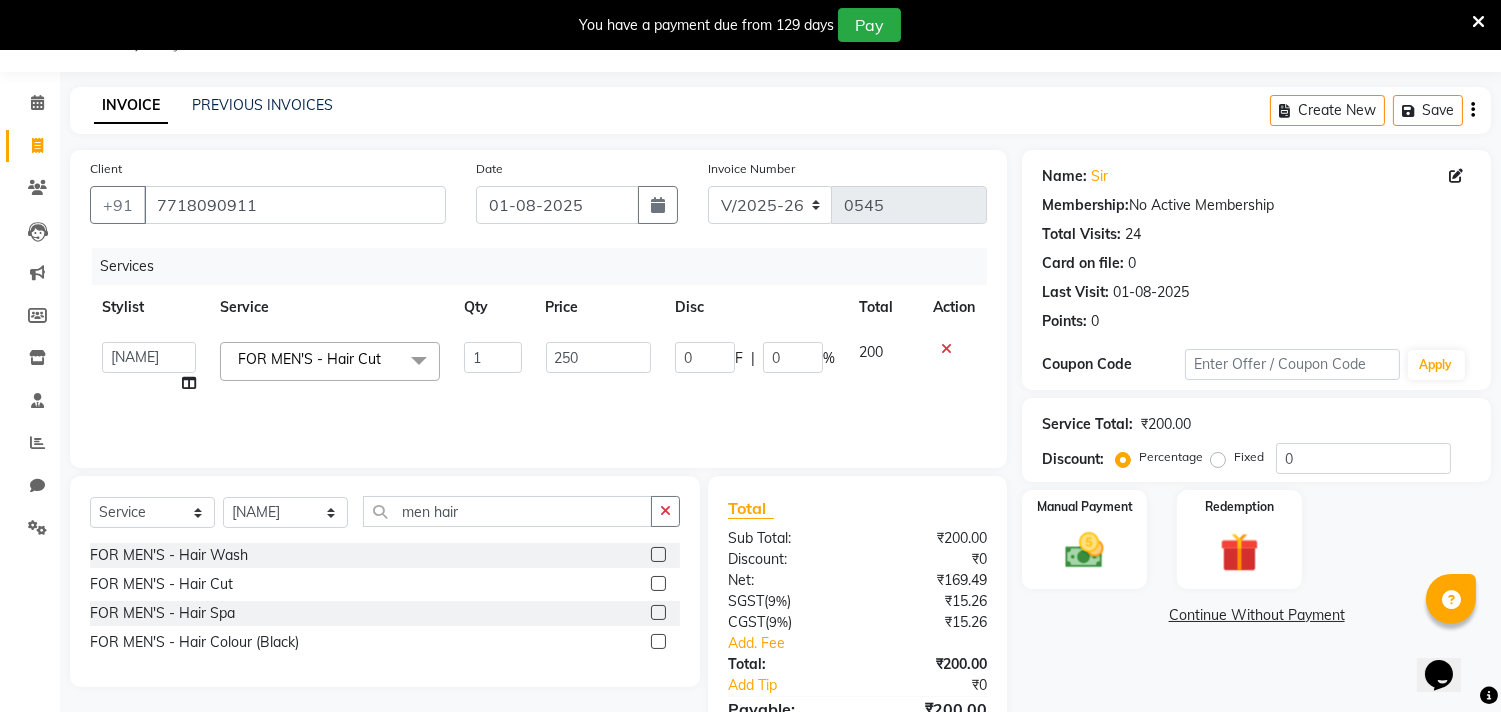 click on "200" 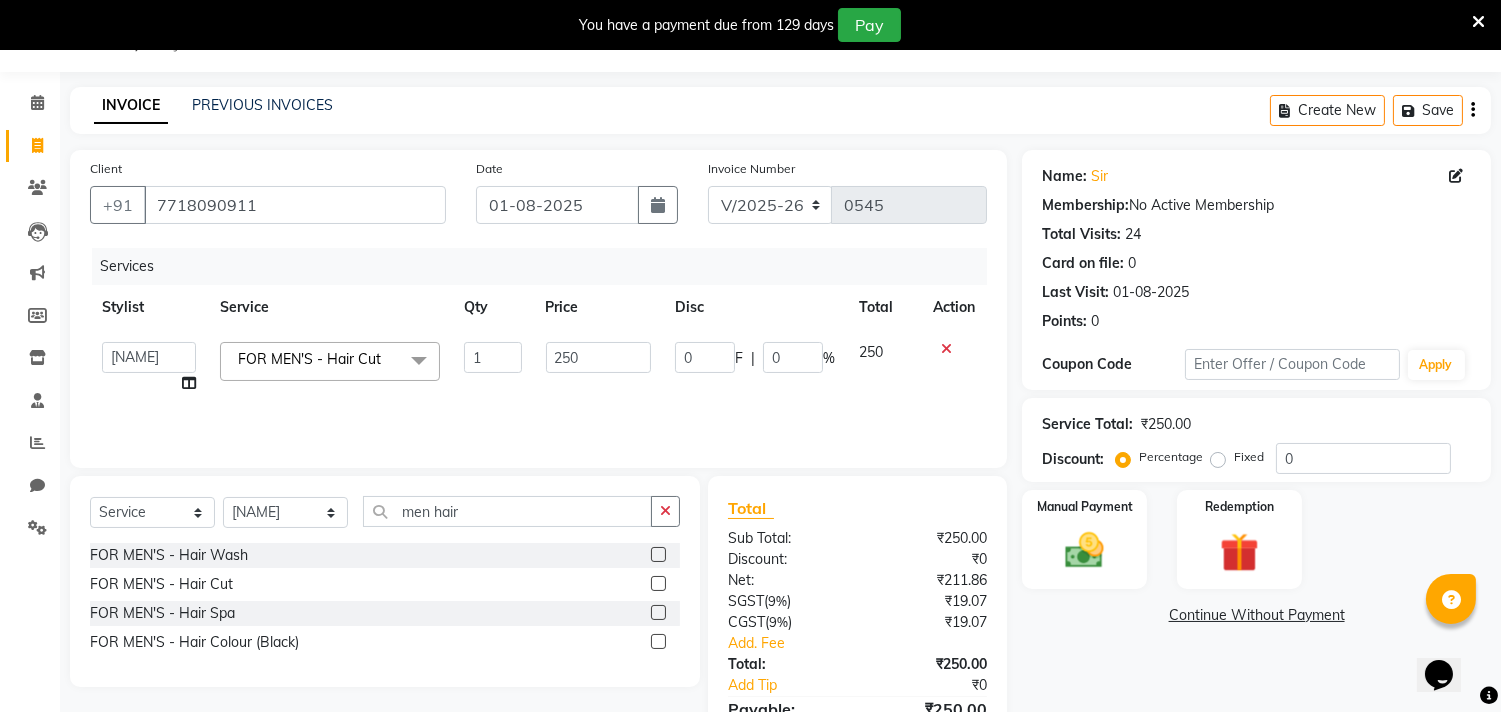 click 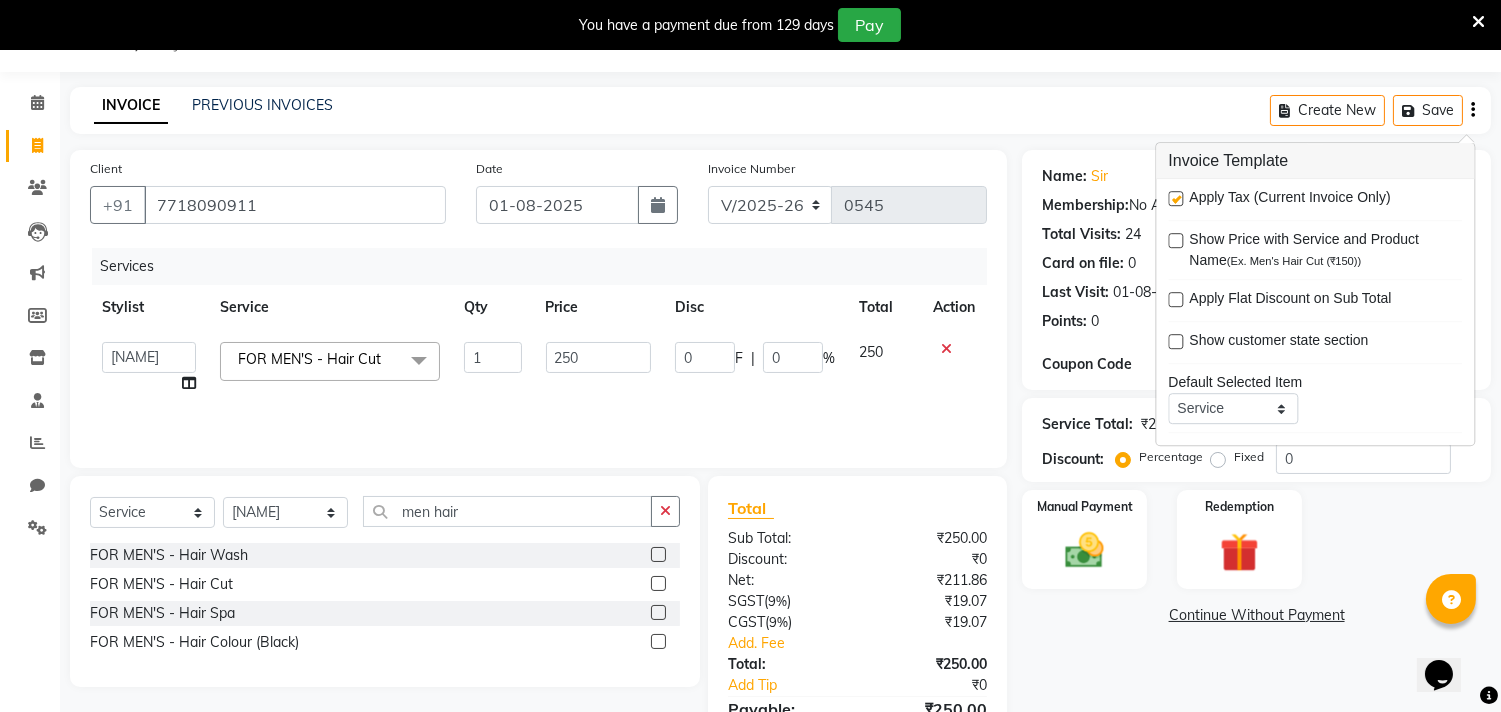 click at bounding box center (1175, 198) 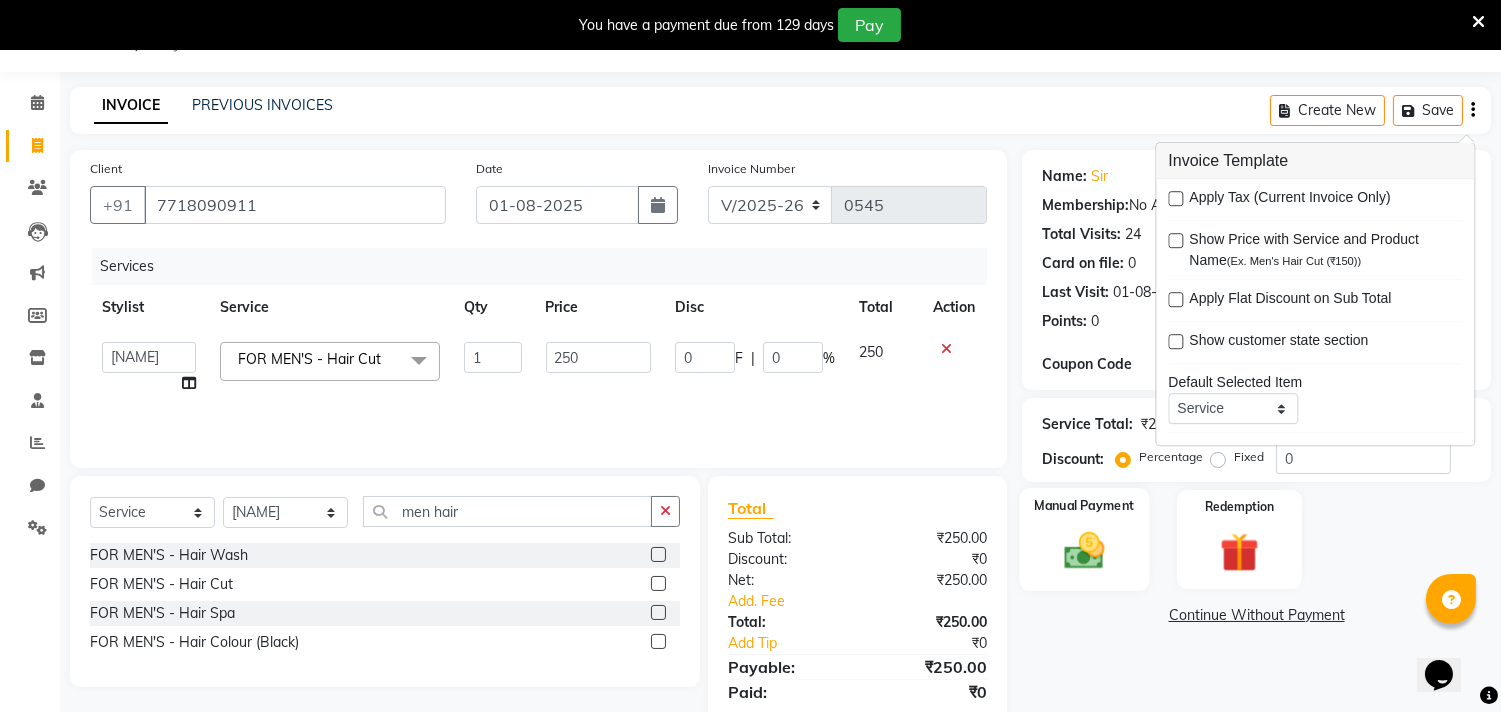 click 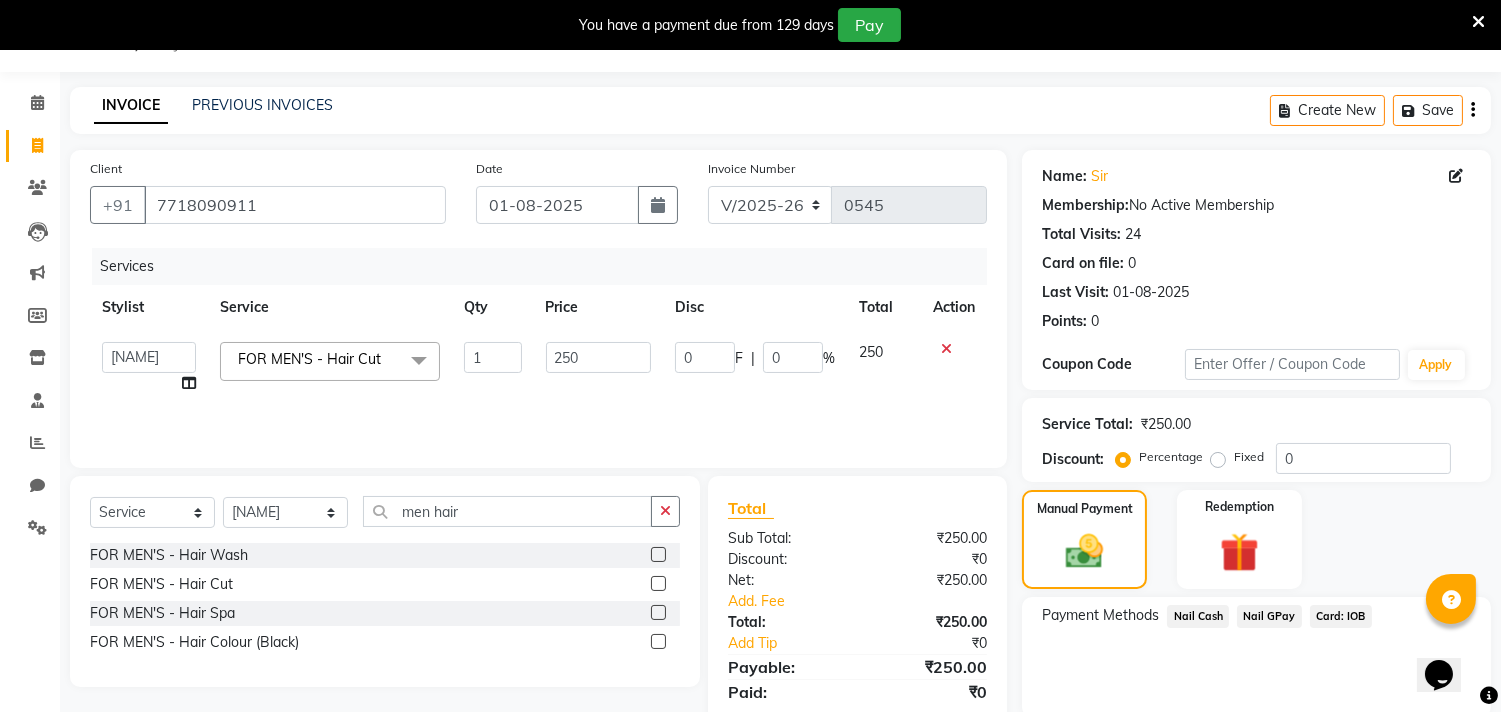 click on "Nail GPay" 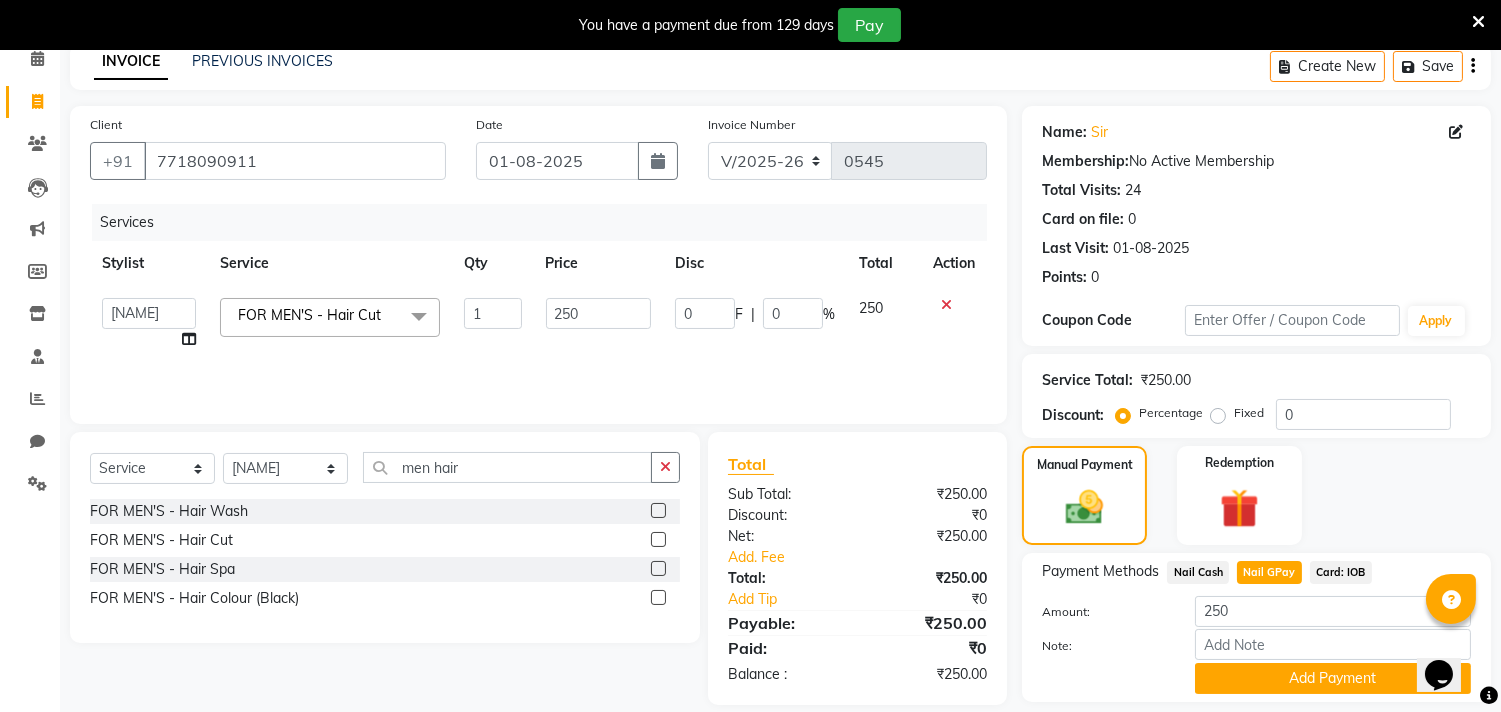 scroll, scrollTop: 138, scrollLeft: 0, axis: vertical 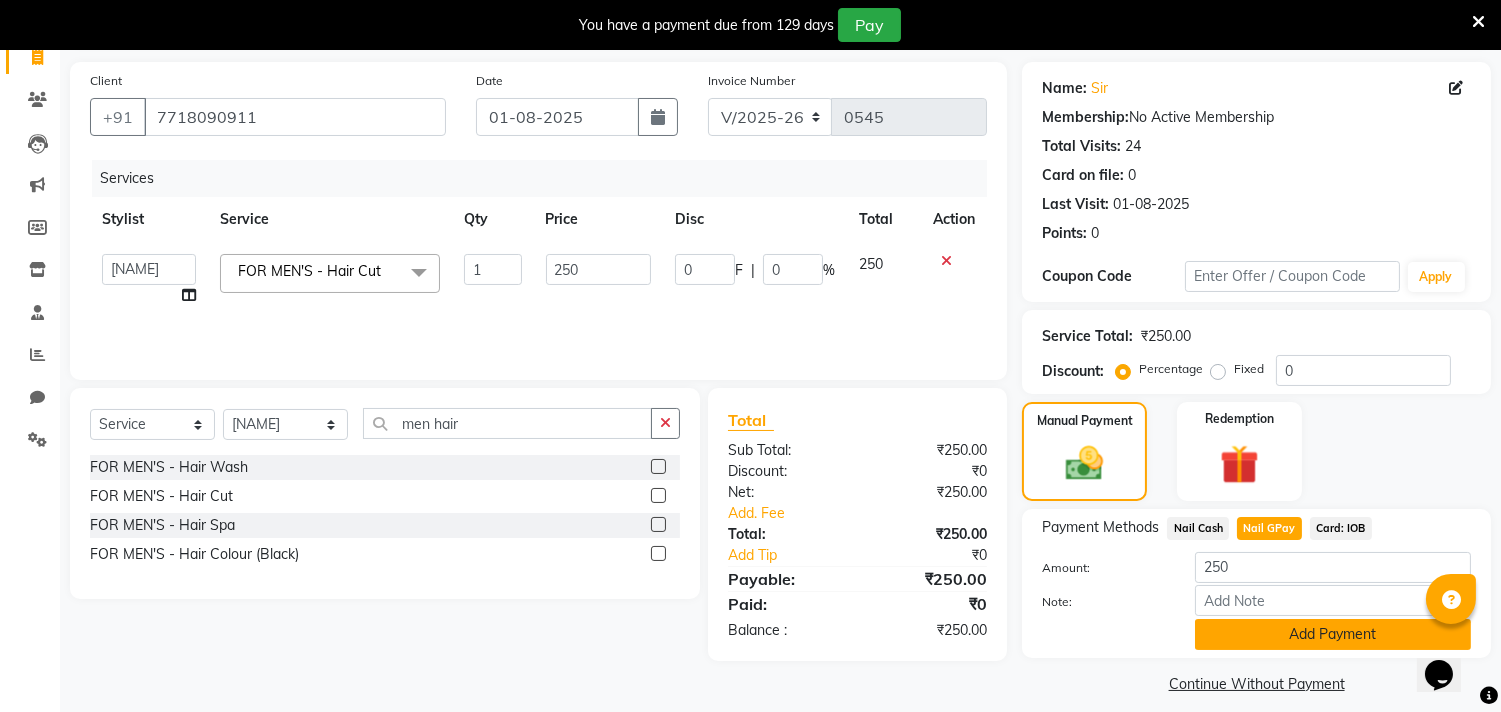 click on "Add Payment" 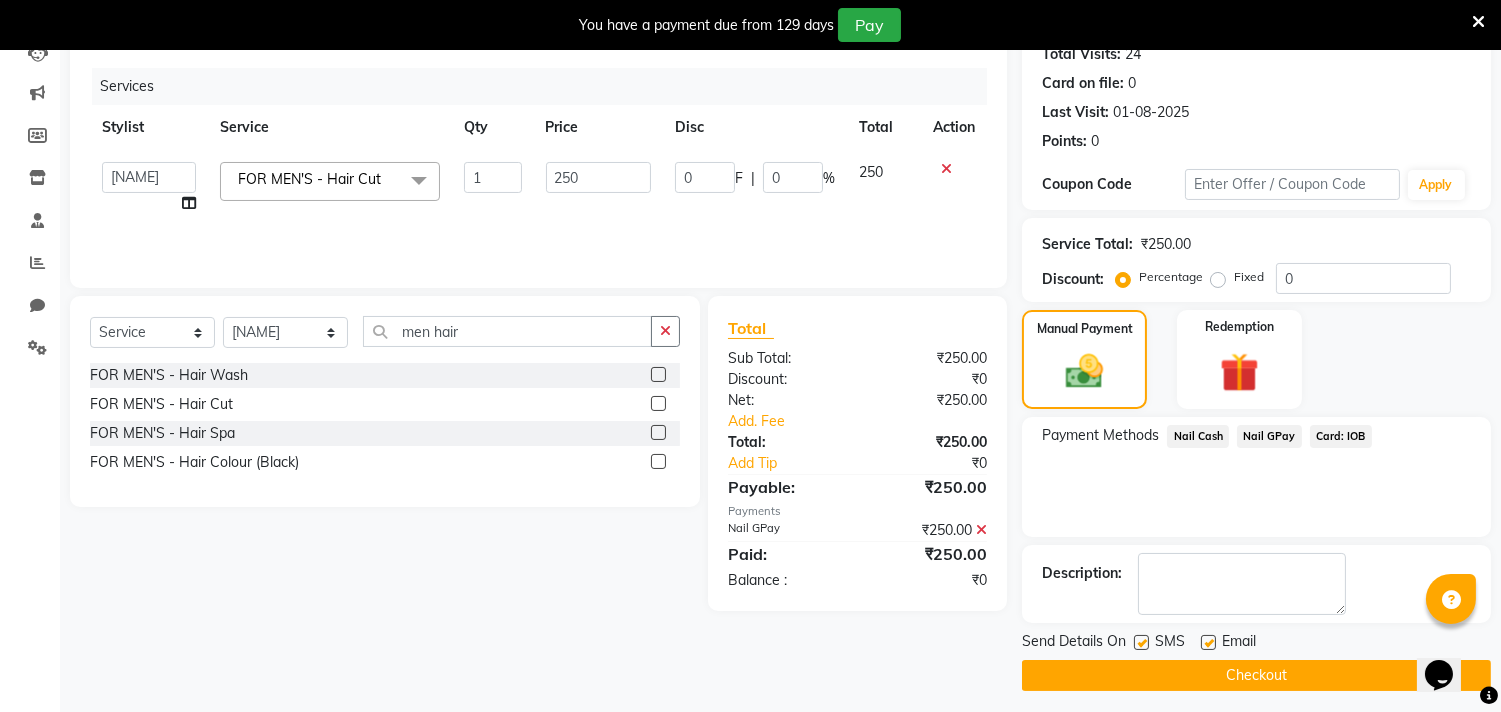 scroll, scrollTop: 237, scrollLeft: 0, axis: vertical 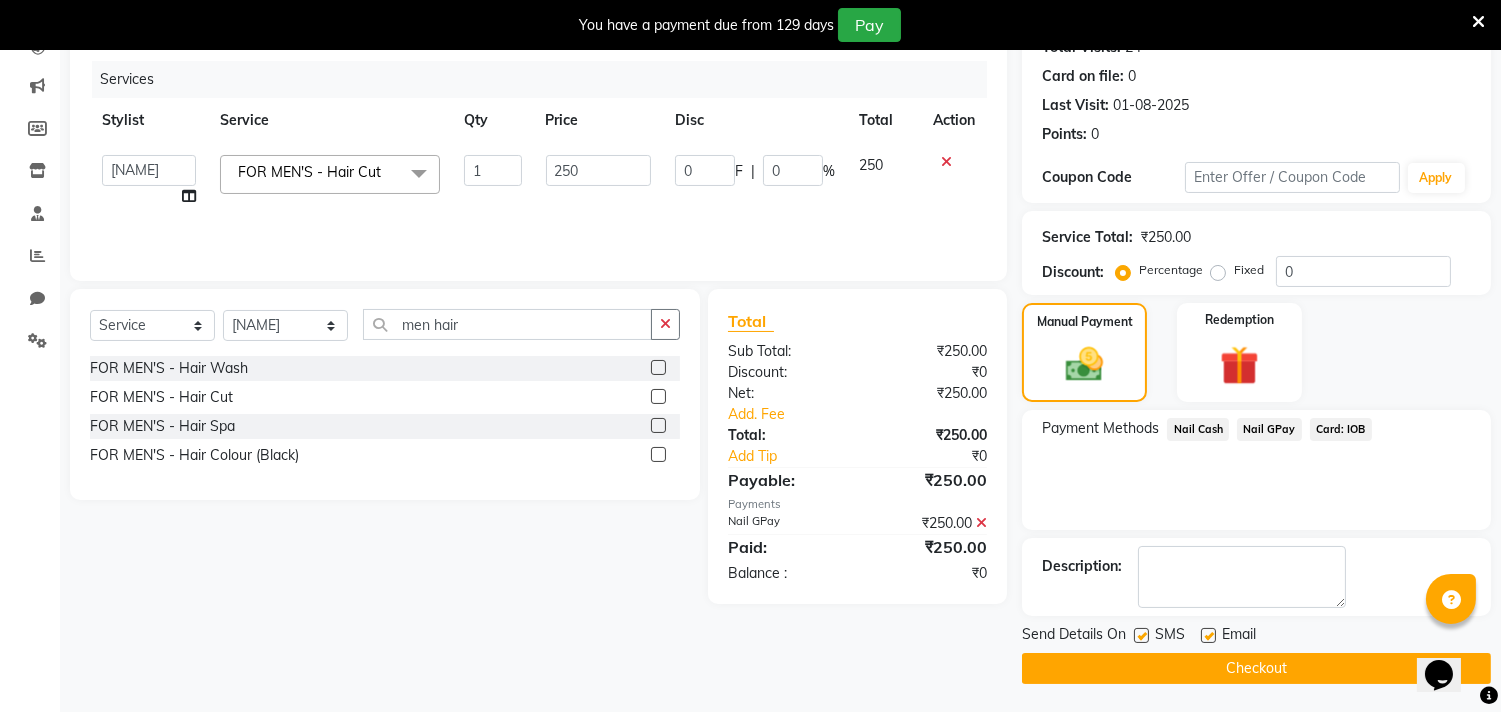 click on "Checkout" 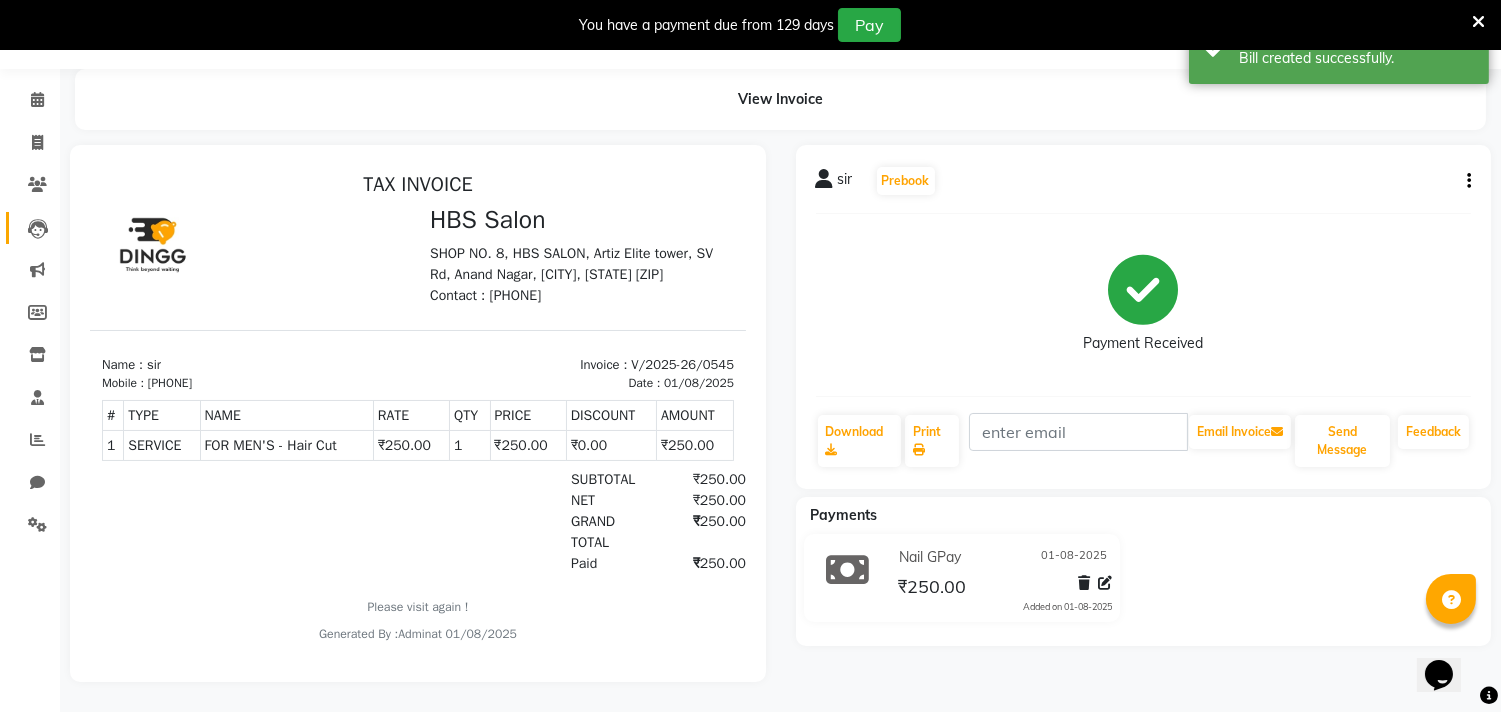 scroll, scrollTop: 0, scrollLeft: 0, axis: both 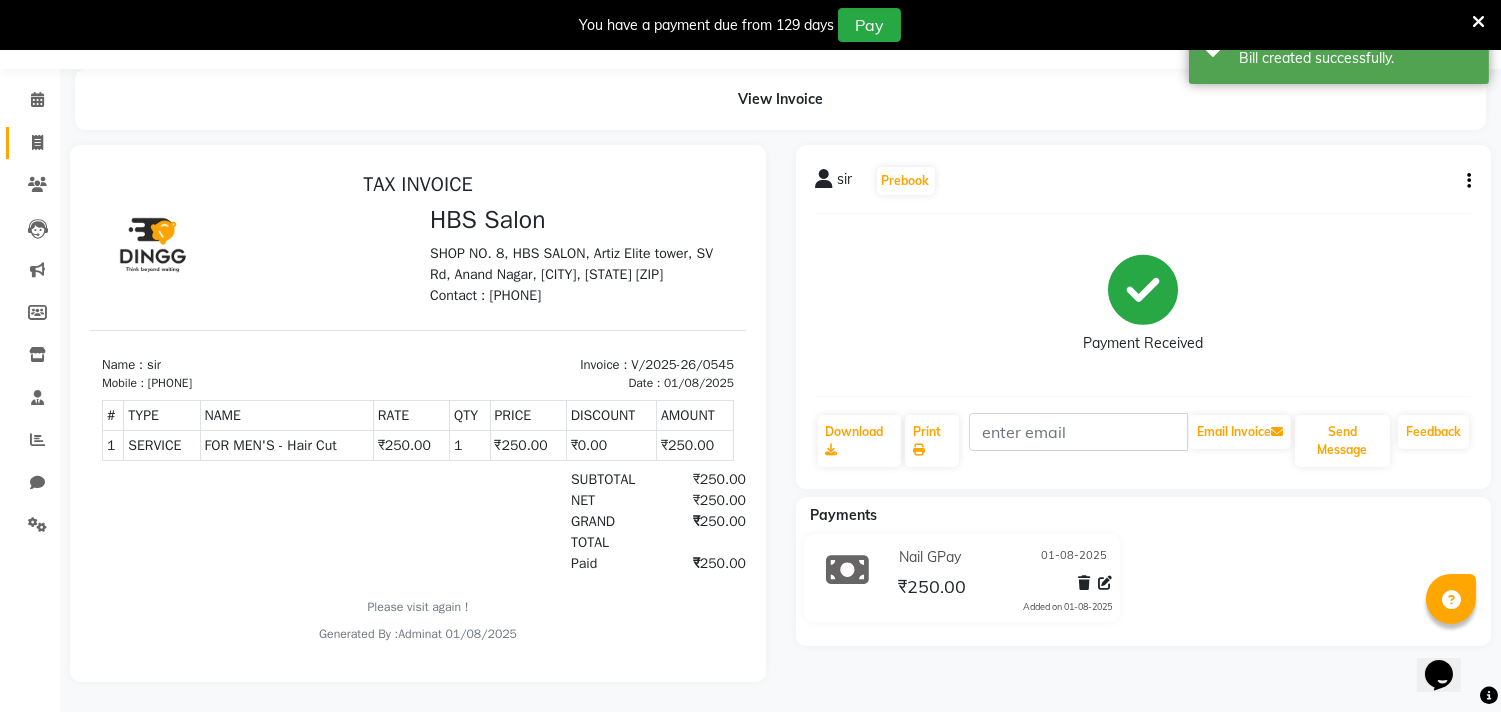 click 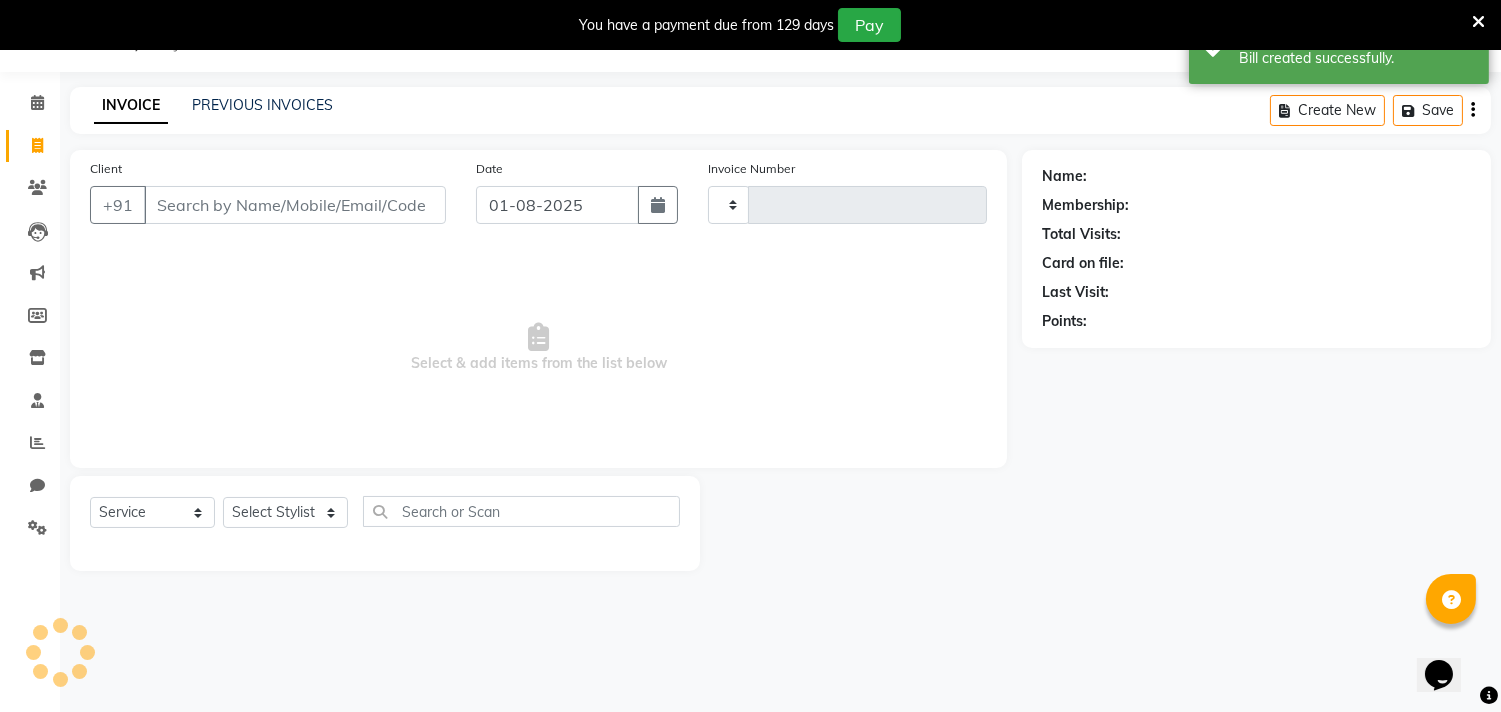type on "0546" 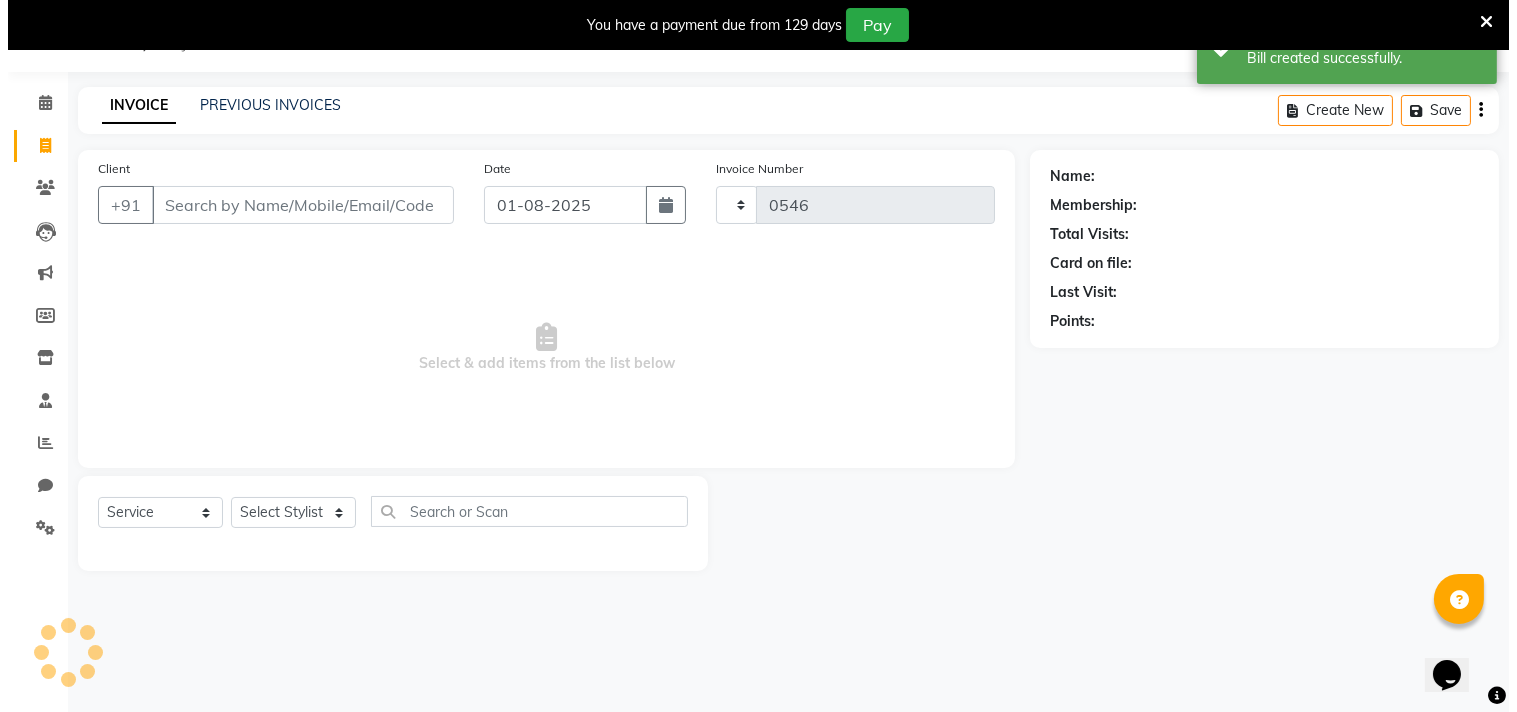 scroll, scrollTop: 50, scrollLeft: 0, axis: vertical 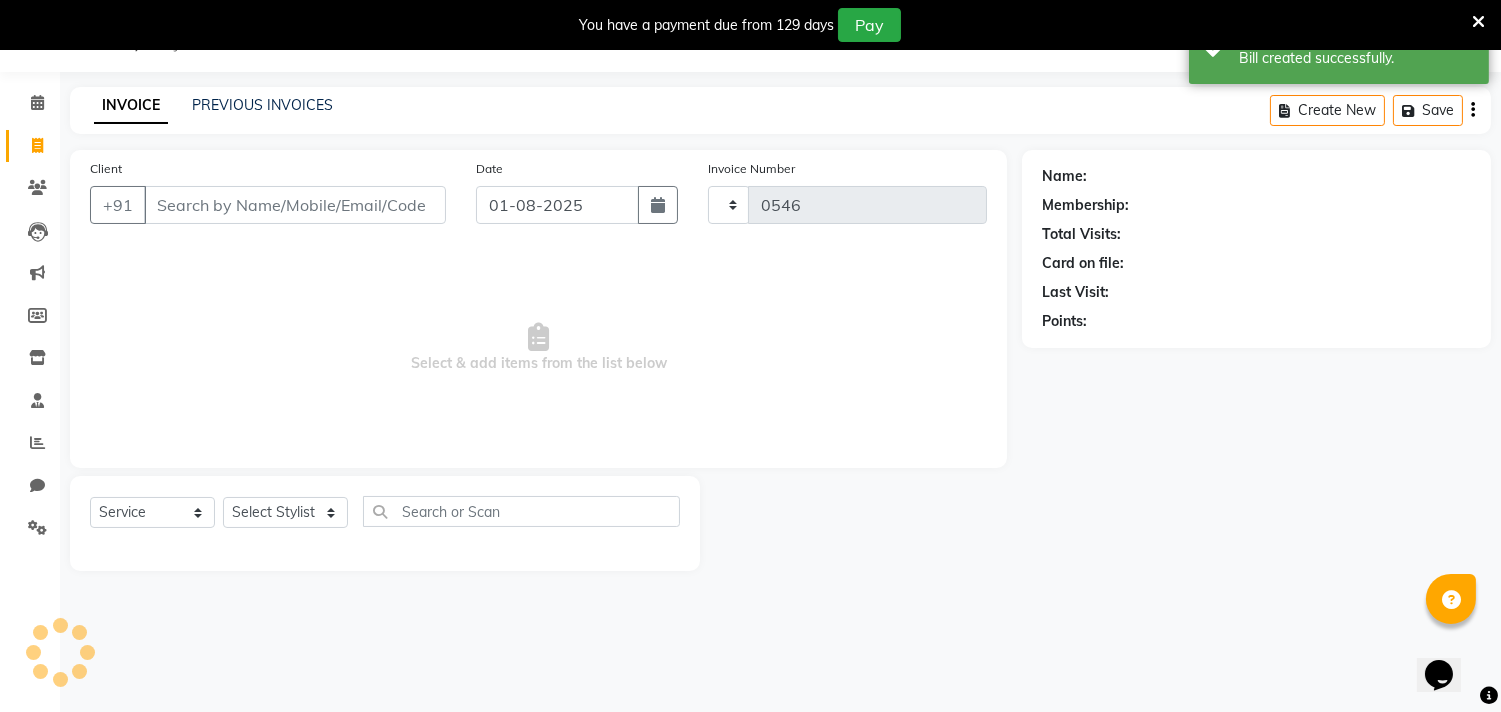 select on "7935" 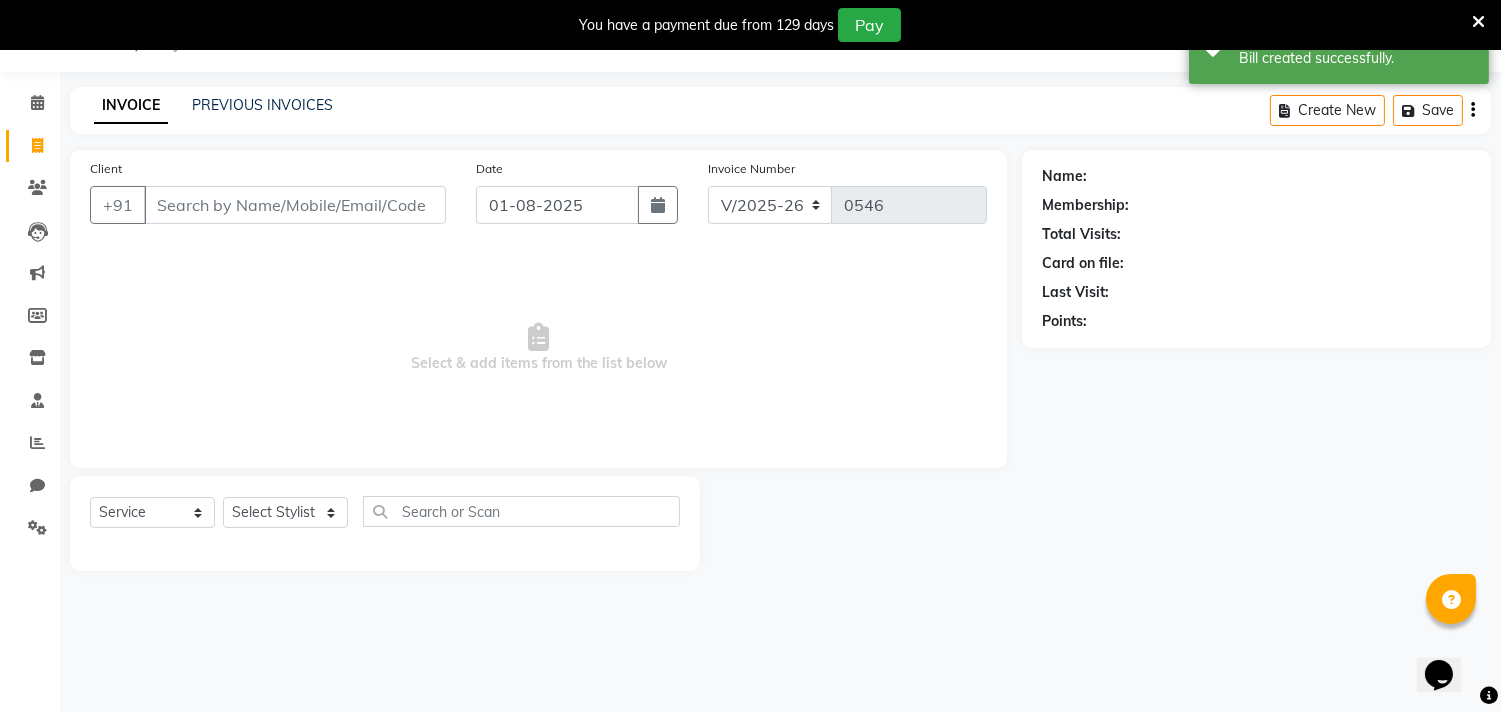 click on "Client" at bounding box center [295, 205] 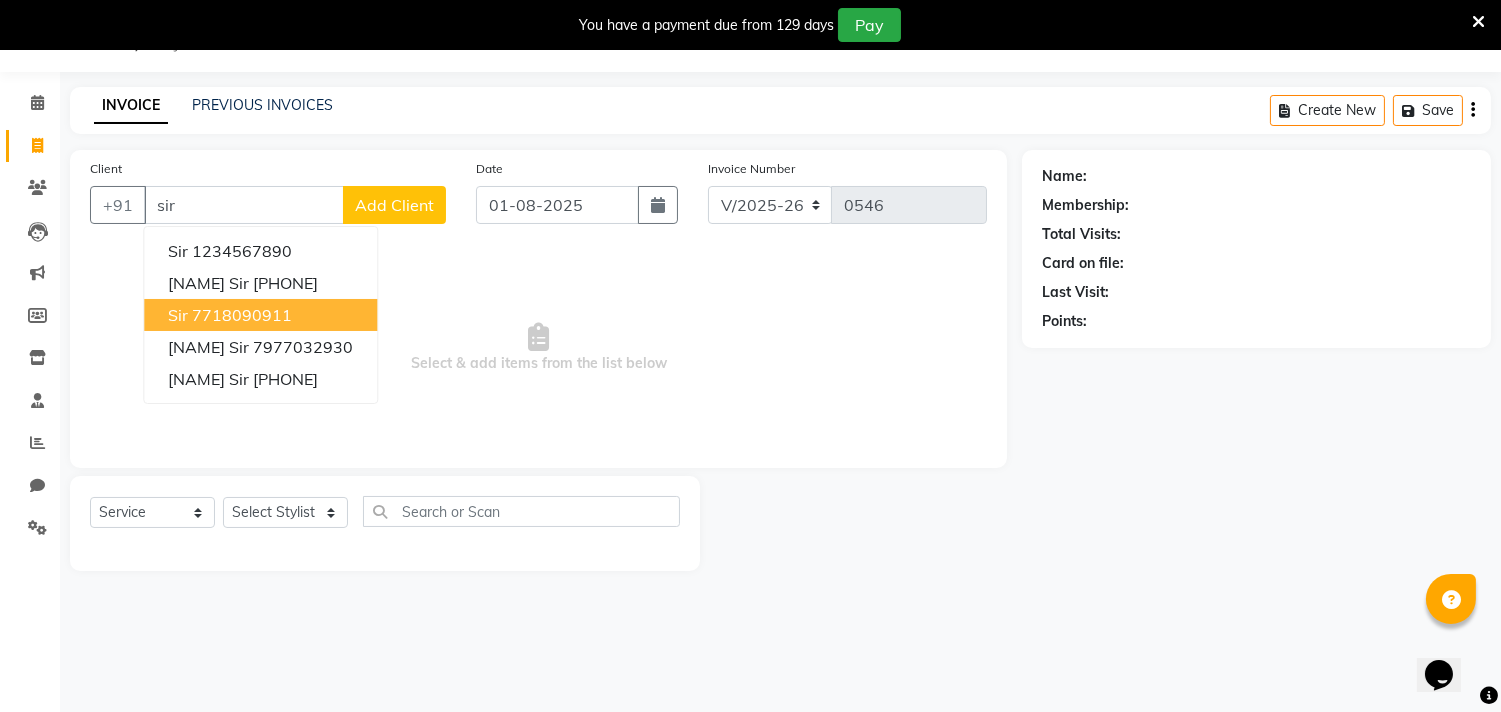 click on "7718090911" at bounding box center (242, 315) 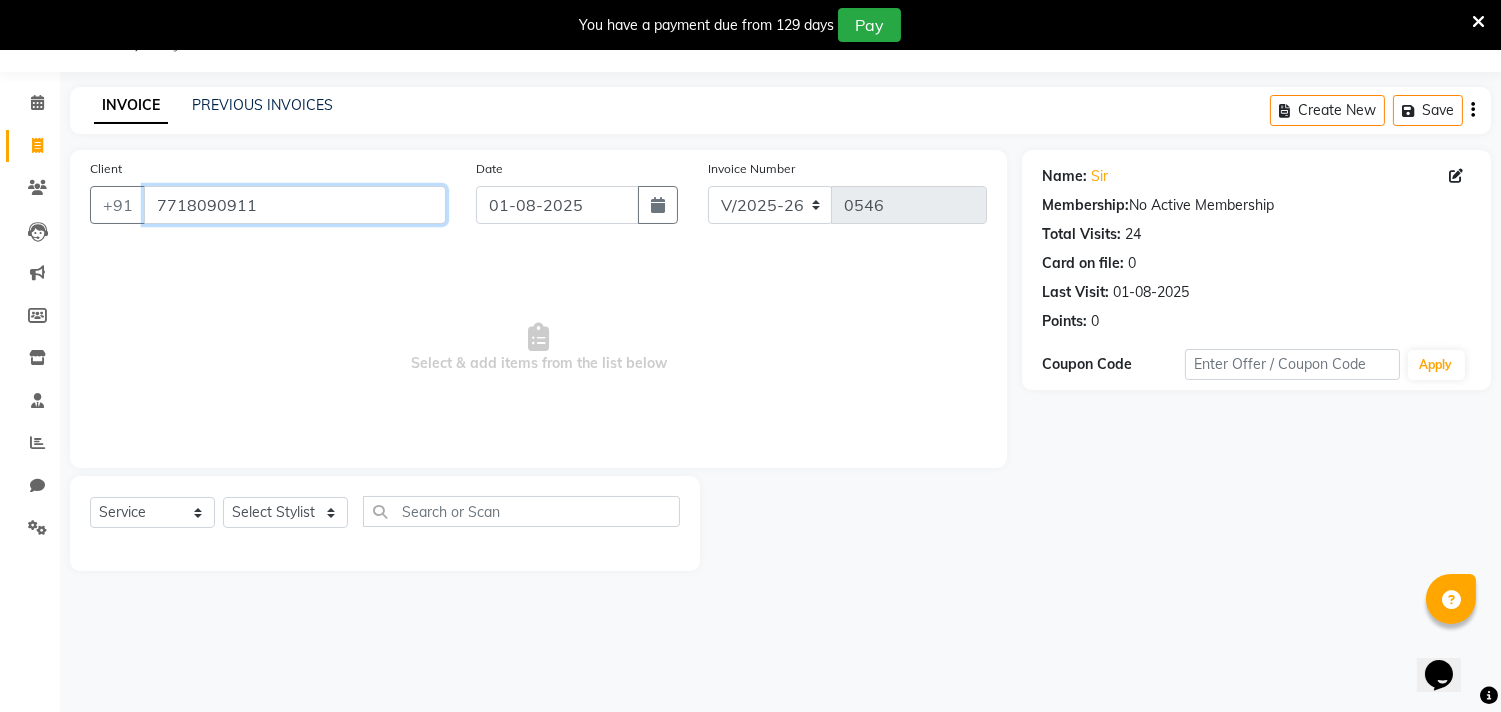 click on "7718090911" at bounding box center (295, 205) 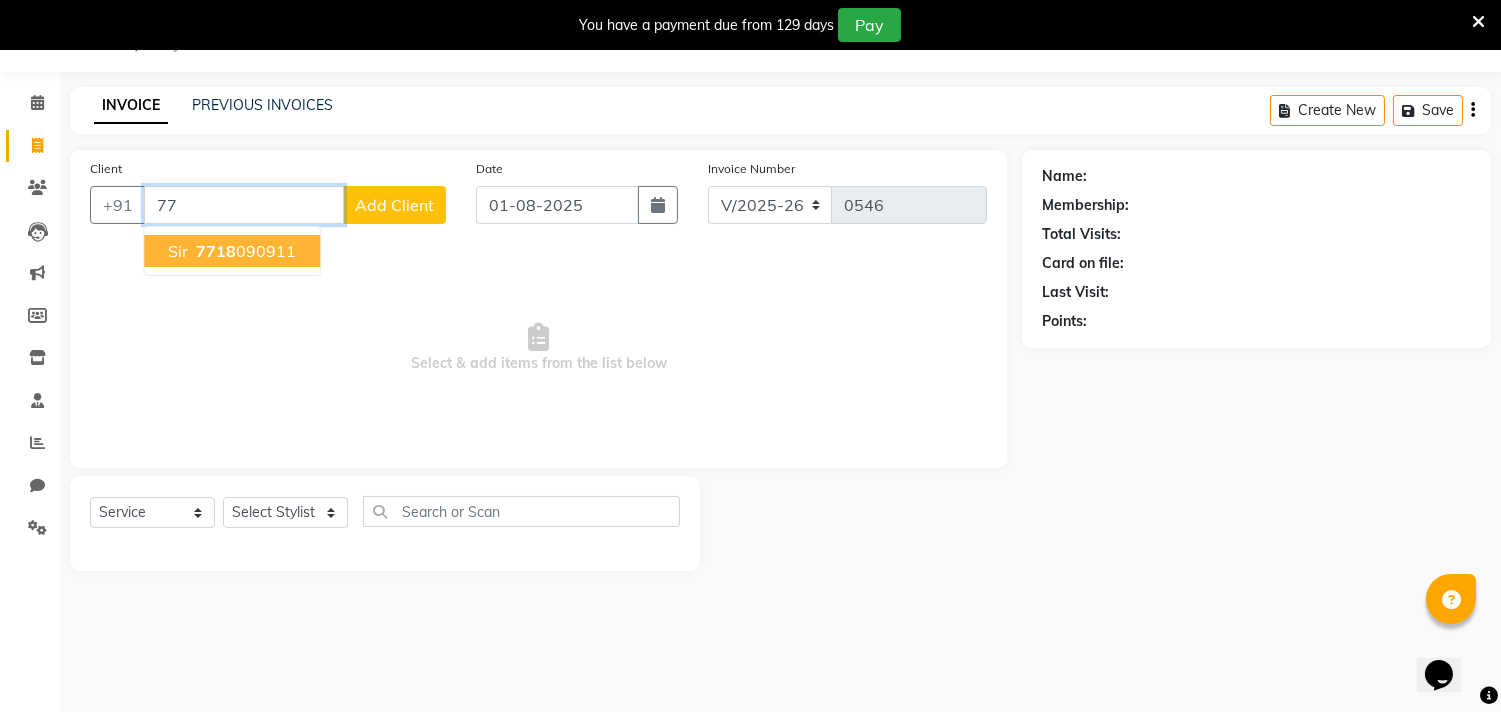 type on "7" 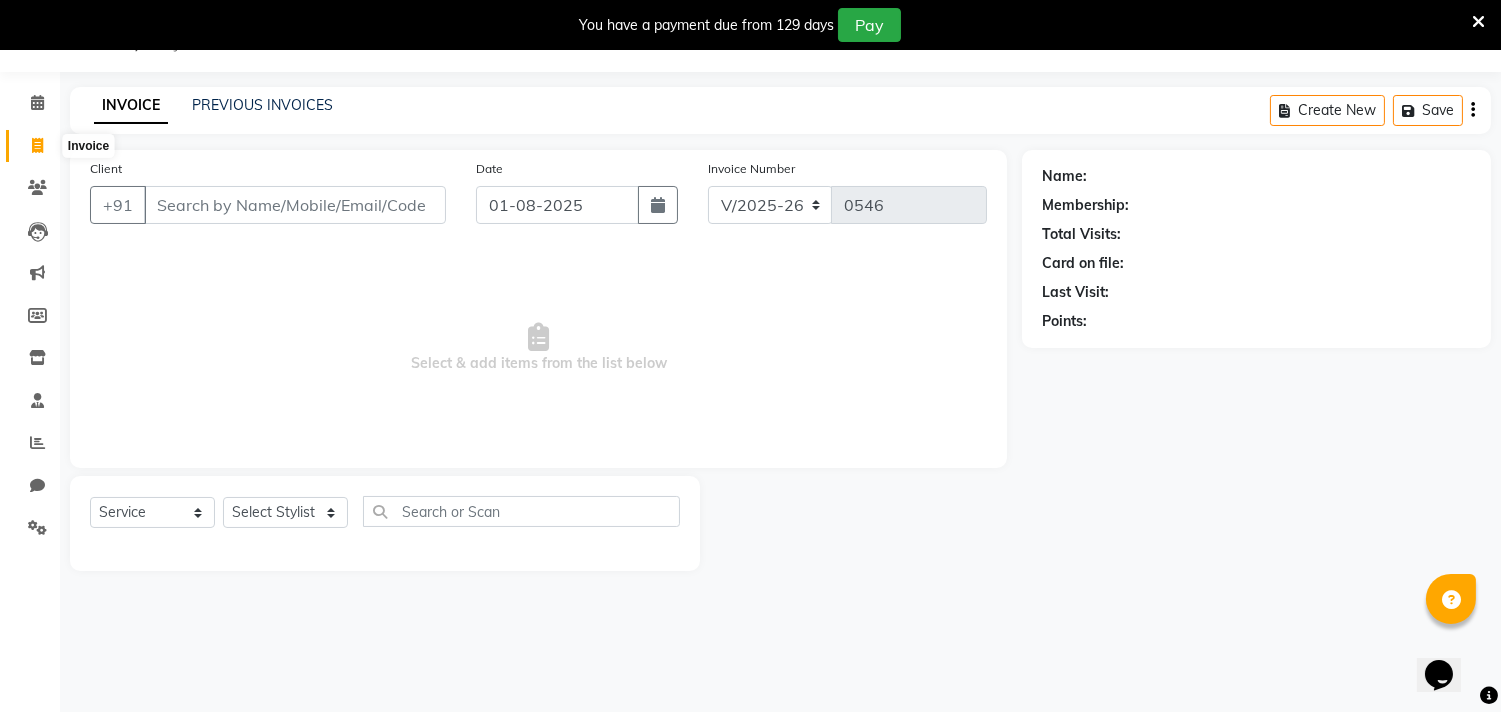 click 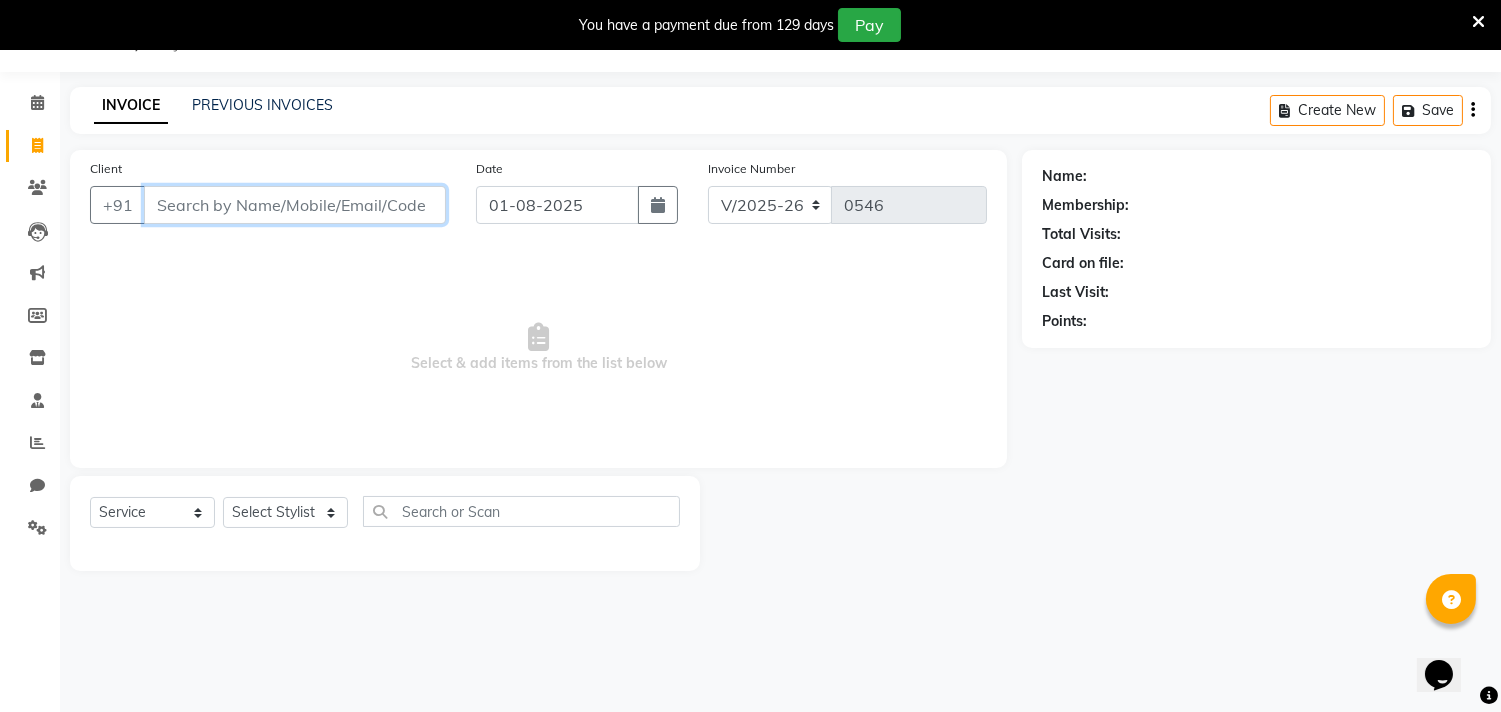 click on "Client" at bounding box center [295, 205] 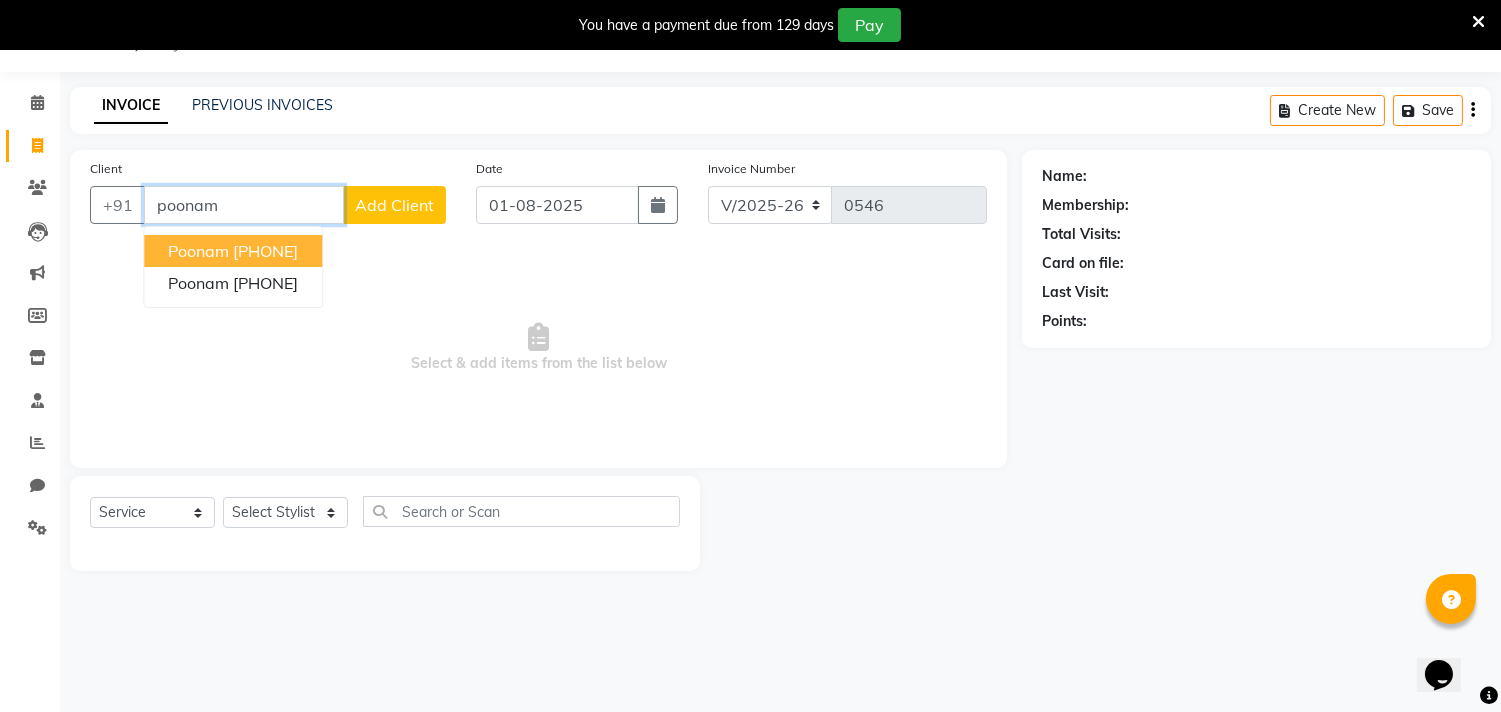 type on "poonam" 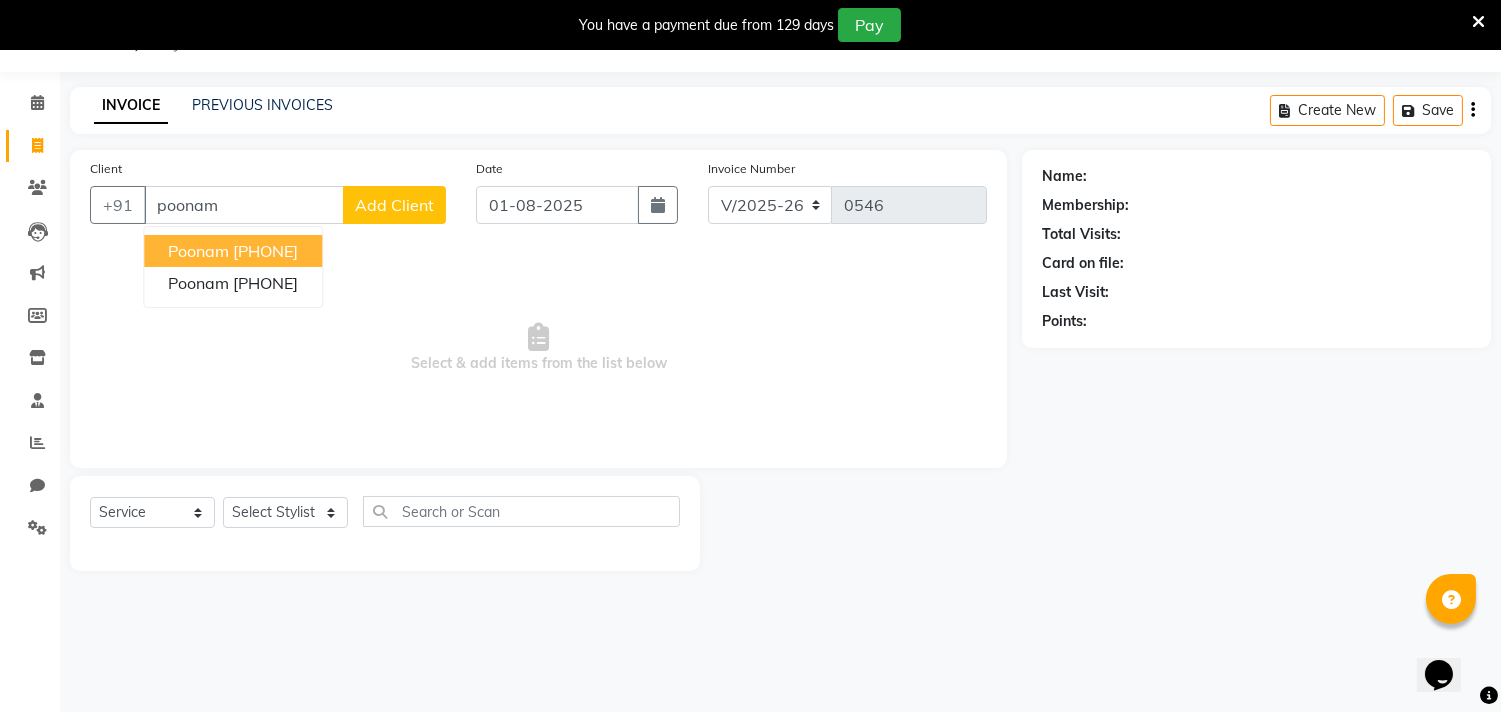 click on "Add Client" 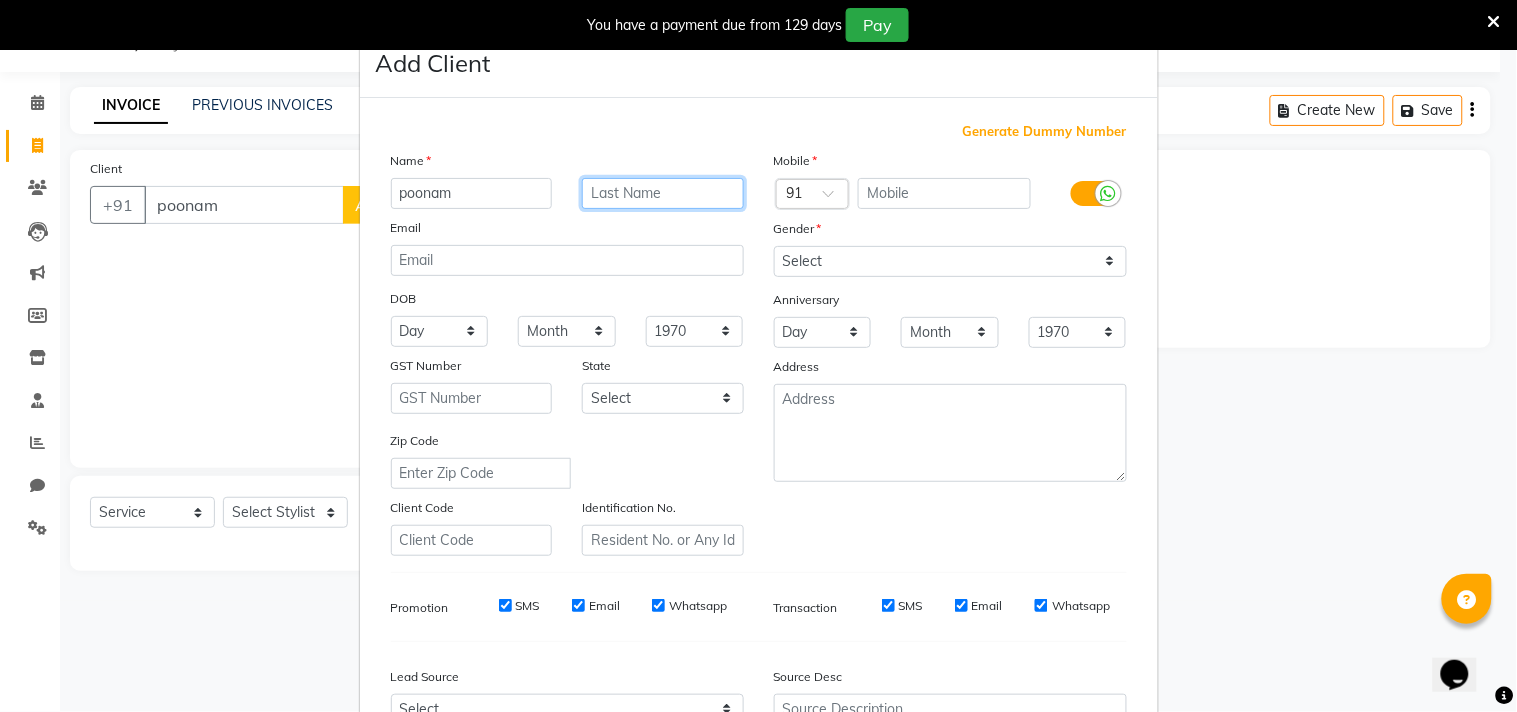 click at bounding box center (663, 193) 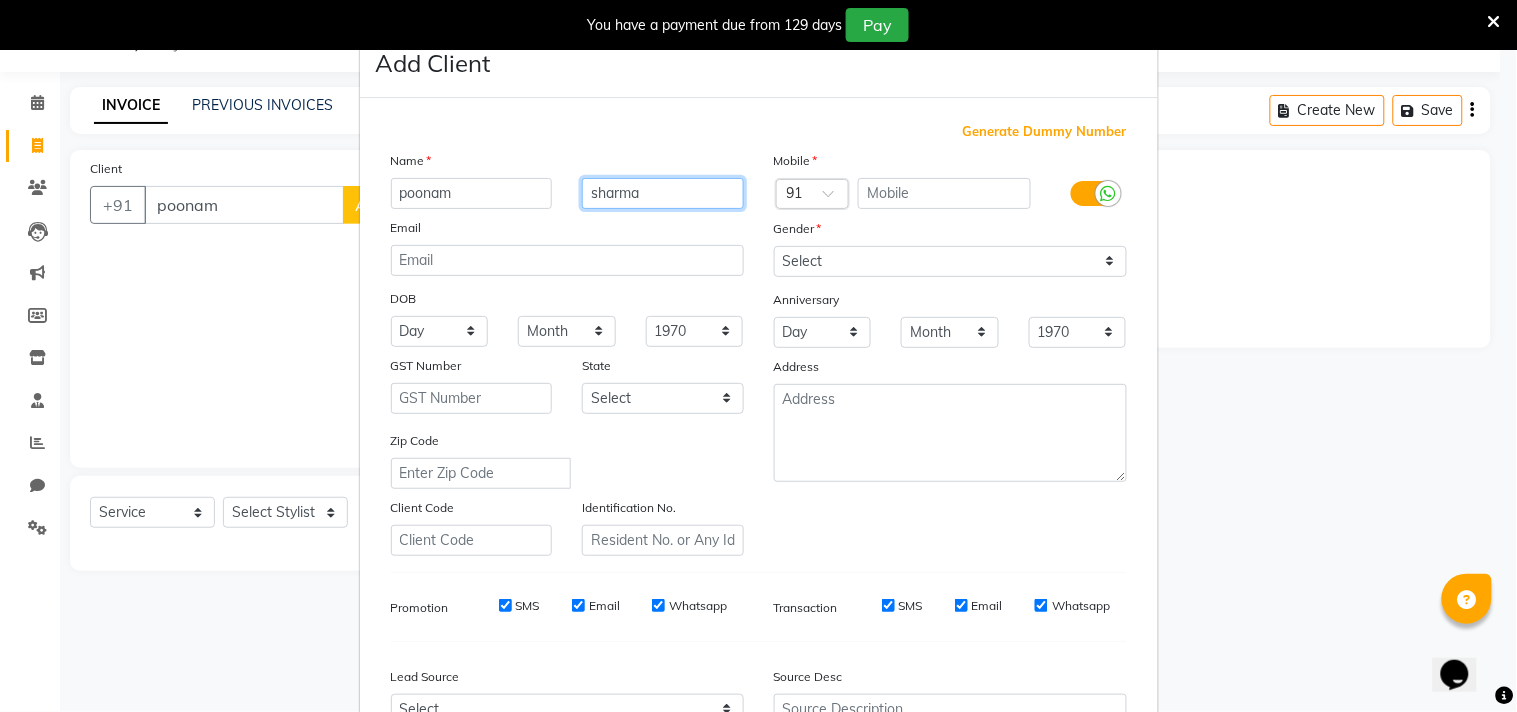 type on "sharma" 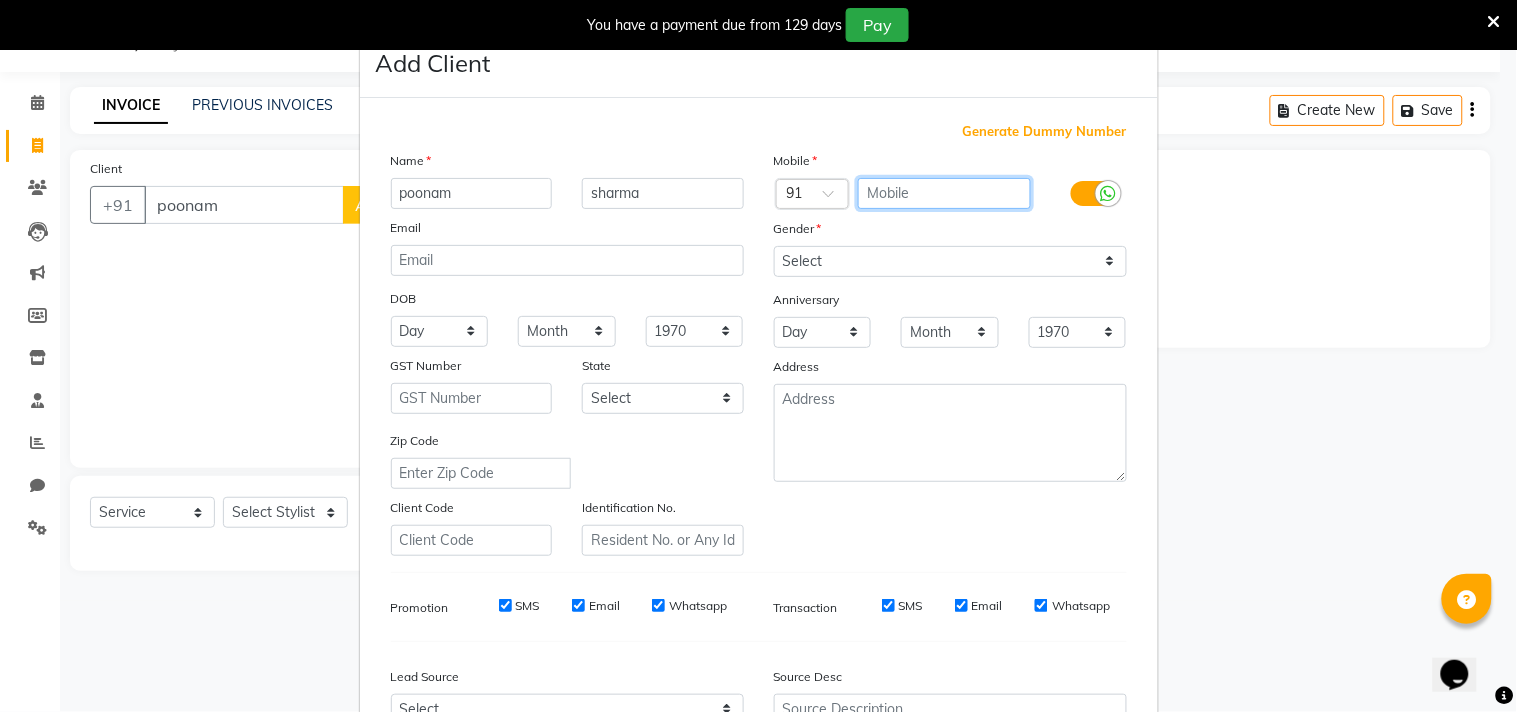click at bounding box center (944, 193) 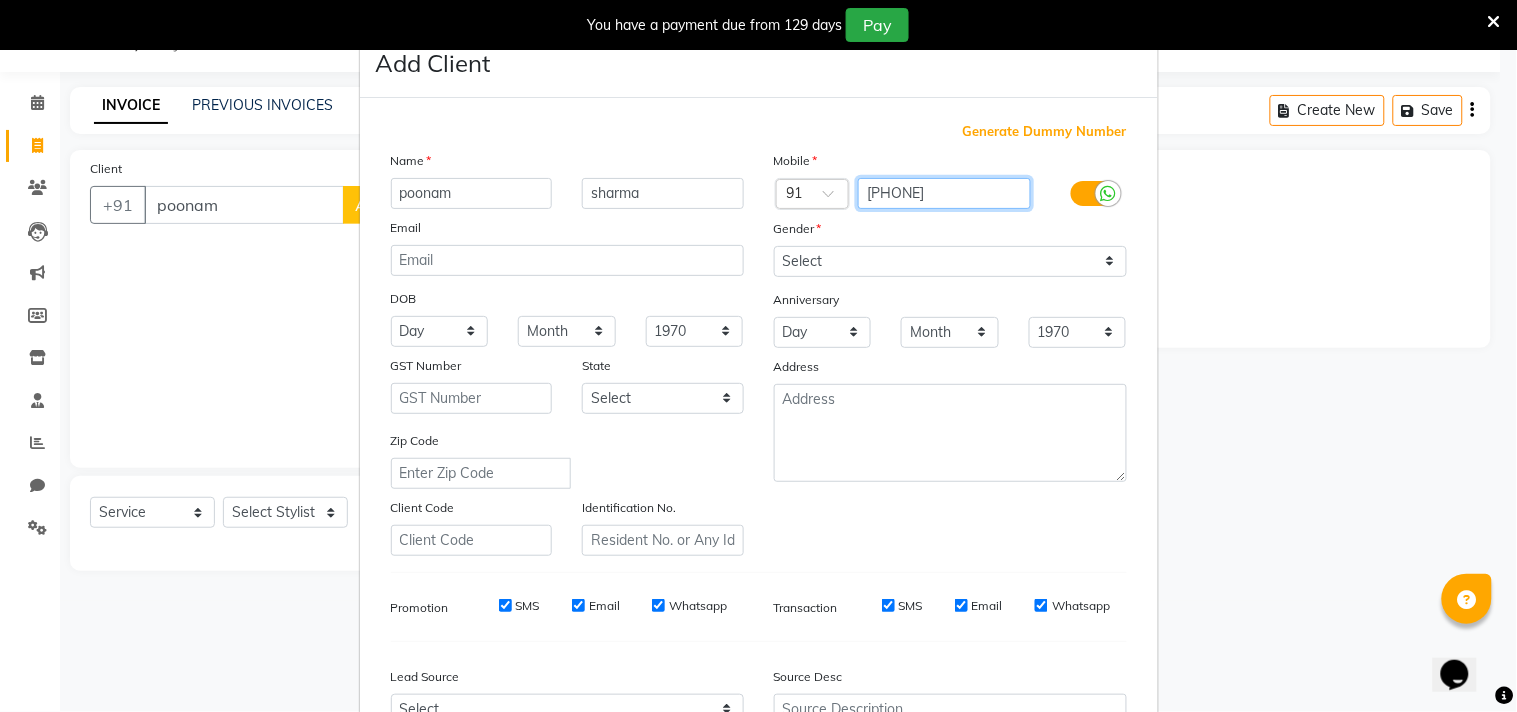 type on "[PHONE]" 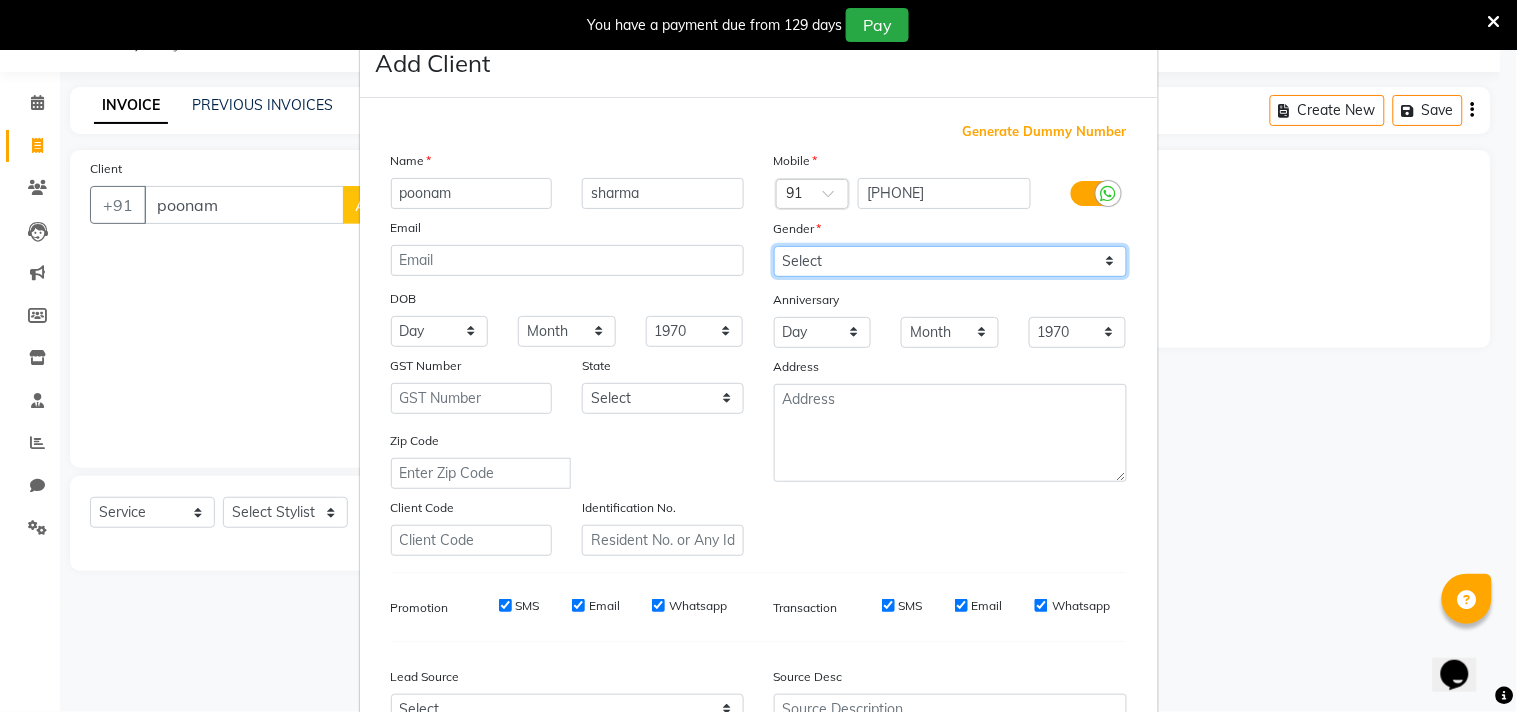 click on "Select Male Female Other Prefer Not To Say" at bounding box center [950, 261] 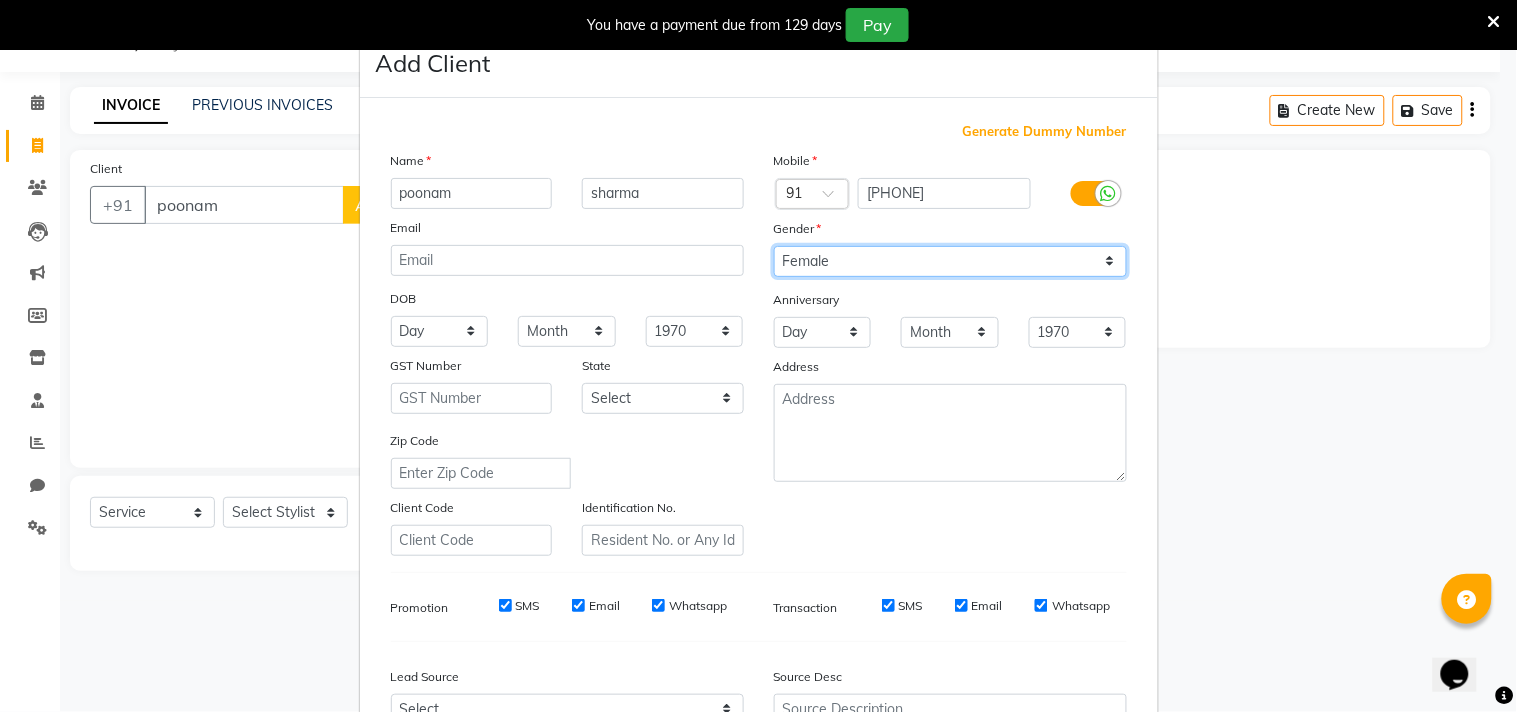 click on "Select Male Female Other Prefer Not To Say" at bounding box center (950, 261) 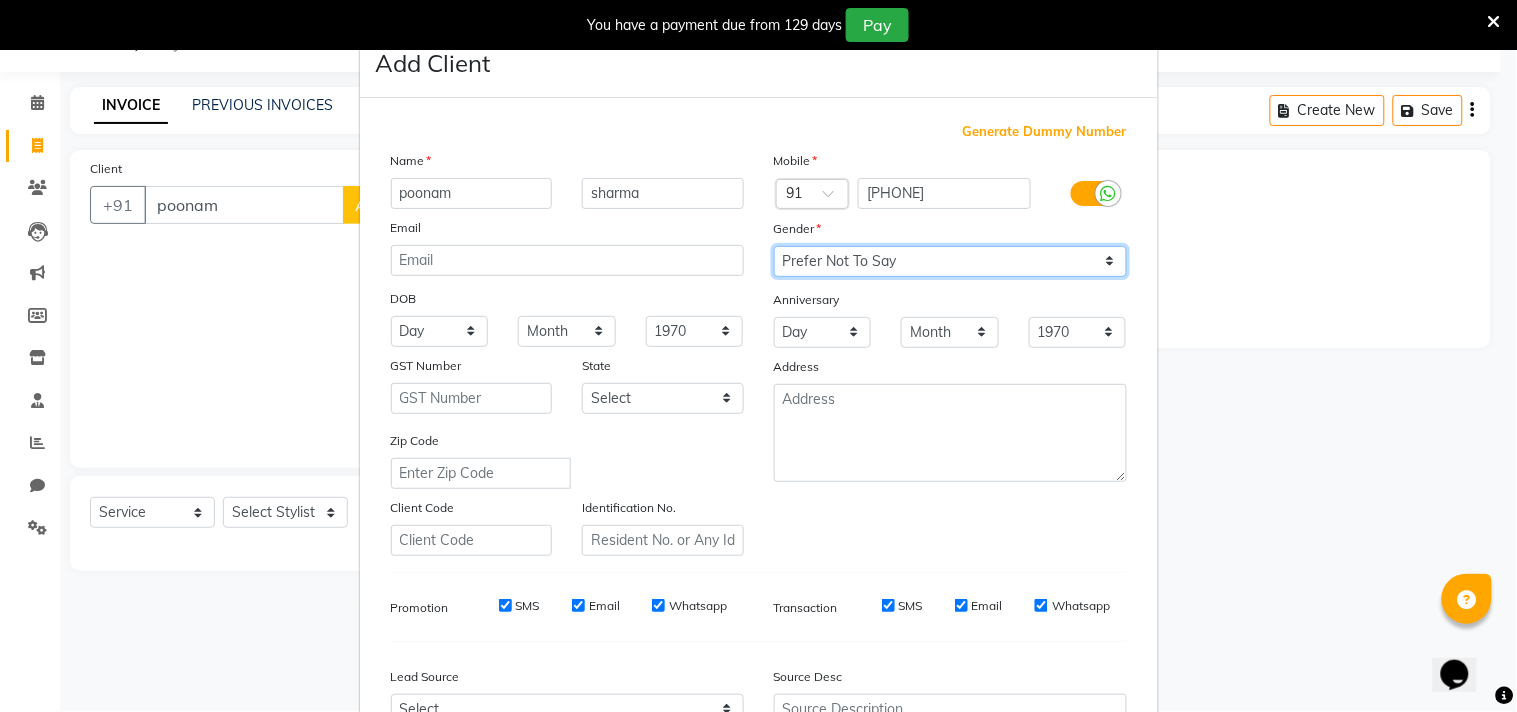 click on "Select Male Female Other Prefer Not To Say" at bounding box center (950, 261) 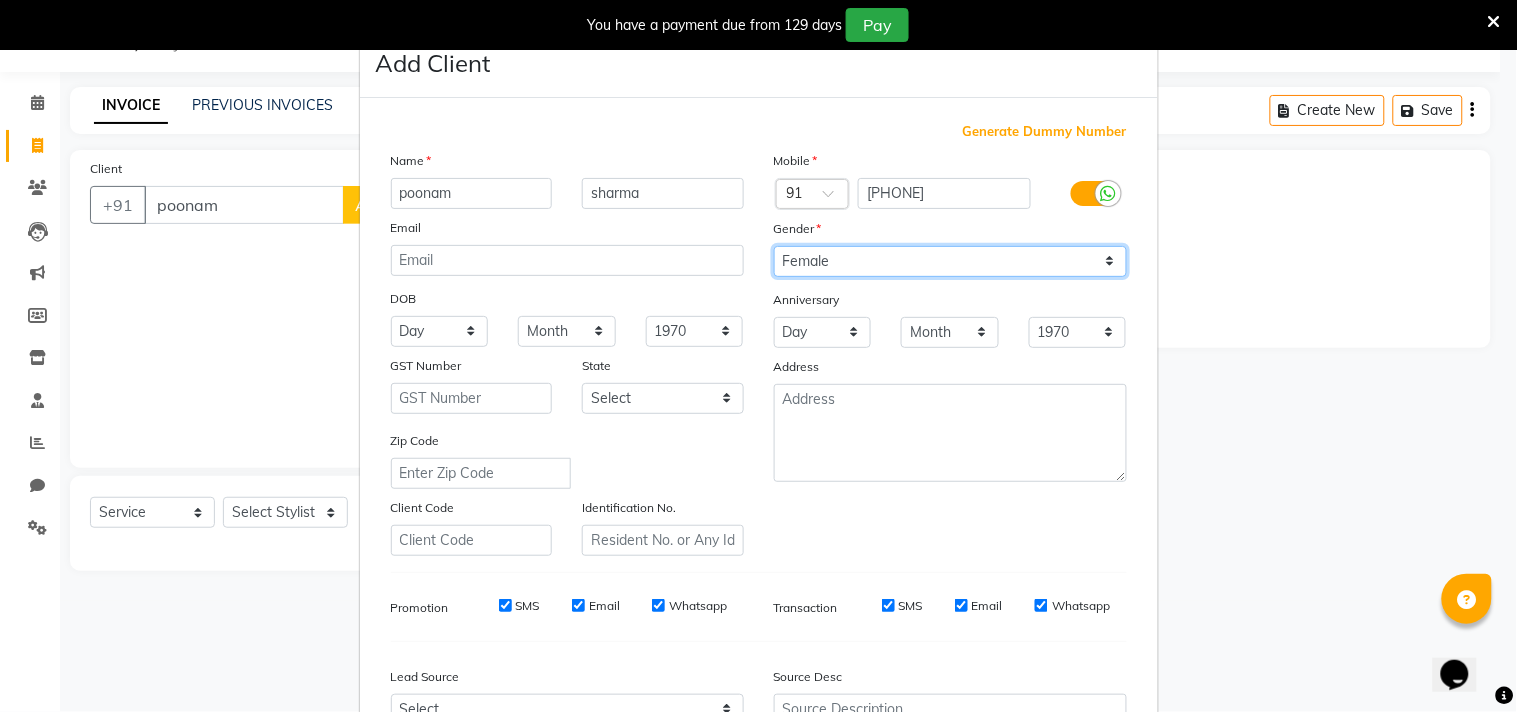 click on "Select Male Female Other Prefer Not To Say" at bounding box center (950, 261) 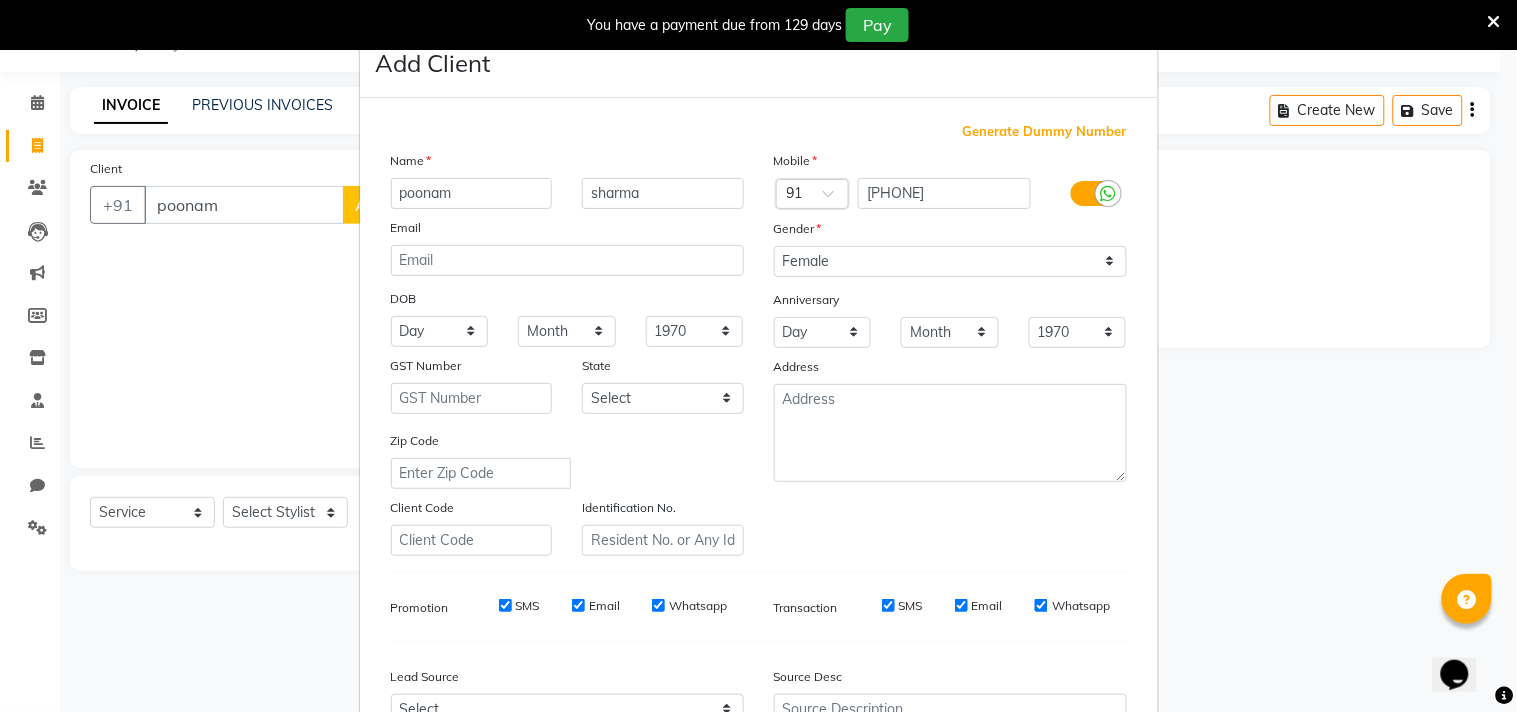 click on "Add Client Generate Dummy Number Name [NAME] Email DOB Day 01 02 03 04 05 06 07 08 09 10 11 12 13 14 15 16 17 18 19 20 21 22 23 24 25 26 27 28 29 30 31 Month January February March April May June July August September October November December 1940 1941 1942 1943 1944 1945 1946 1947 1948 1949 1950 1951 1952 1953 1954 1955 1956 1957 1958 1959 1960 1961 1962 1963 1964 1965 1966 1967 1968 1969 1970 1971 1972 1973 1974 1975 1976 1977 1978 1979 1980 1981 1982 1983 1984 1985 1986 1987 1988 1989 1990 1991 1992 1993 1994 1995 1996 1997 1998 1999 2000 2001 2002 2003 2004 2005 2006 2007 2008 2009 2010 2011 2012 2013 2014 2015 2016 2017 2018 2019 2020 2021 2022 2023 2024 GST Number State Select Andaman and Nicobar Islands Andhra Pradesh Arunachal Pradesh Assam Bihar Chandigarh Chhattisgarh Dadra and Nagar Haveli Daman and Diu Delhi Goa Gujarat Haryana Himachal Pradesh Jammu and Kashmir Jharkhand Karnataka Kerala Lakshadweep Madhya Pradesh Maharashtra Manipur Meghalaya Mizoram Nagaland Odisha Pondicherry Punjab ×" at bounding box center [758, 356] 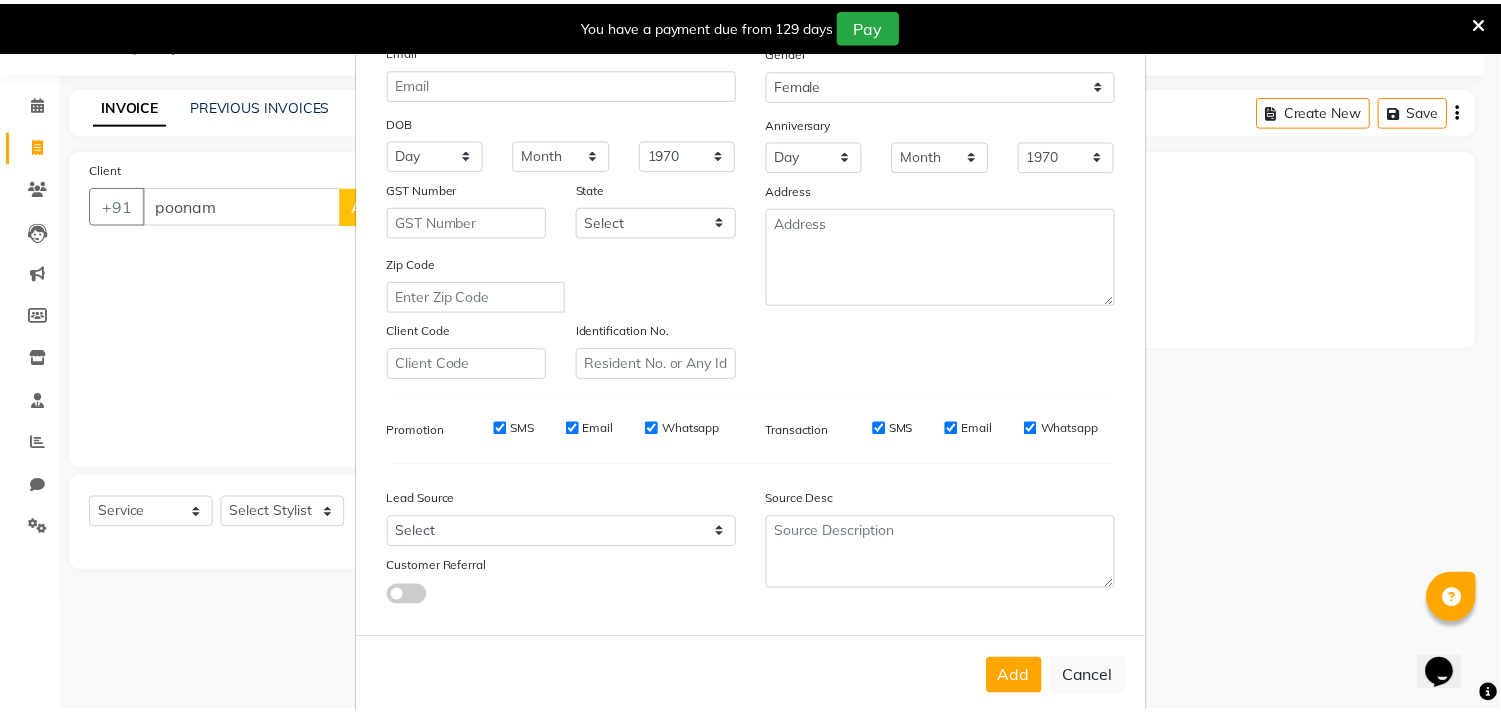 scroll, scrollTop: 212, scrollLeft: 0, axis: vertical 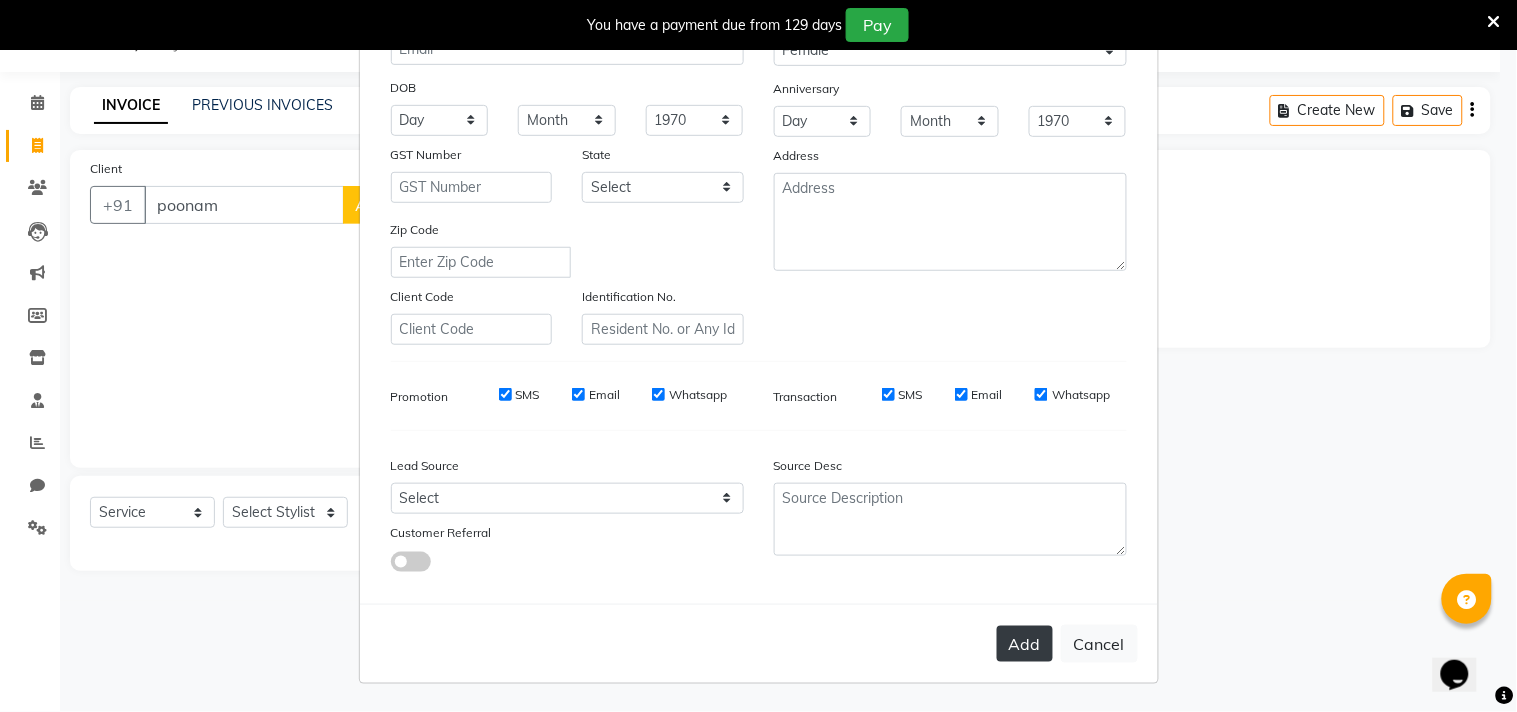 click on "Add" at bounding box center (1025, 644) 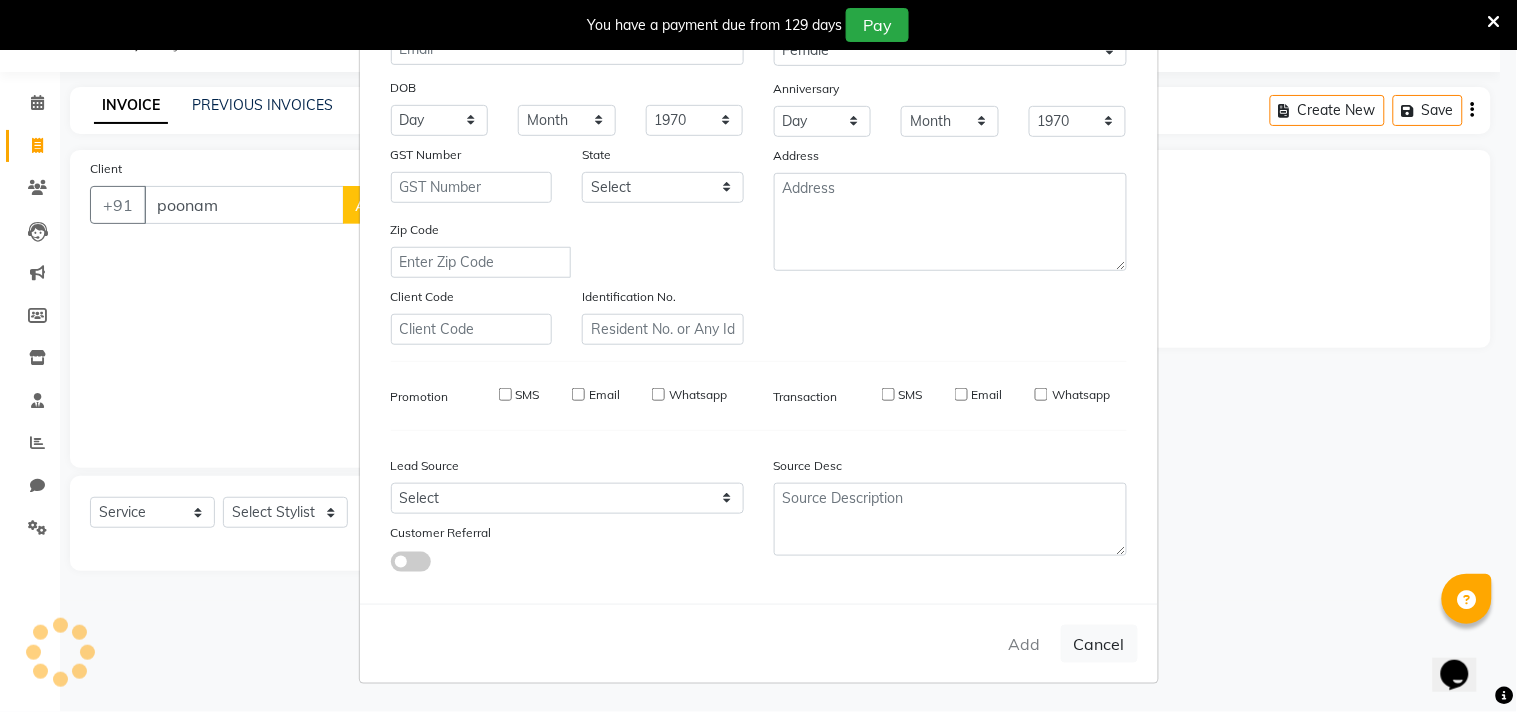 type on "[PHONE]" 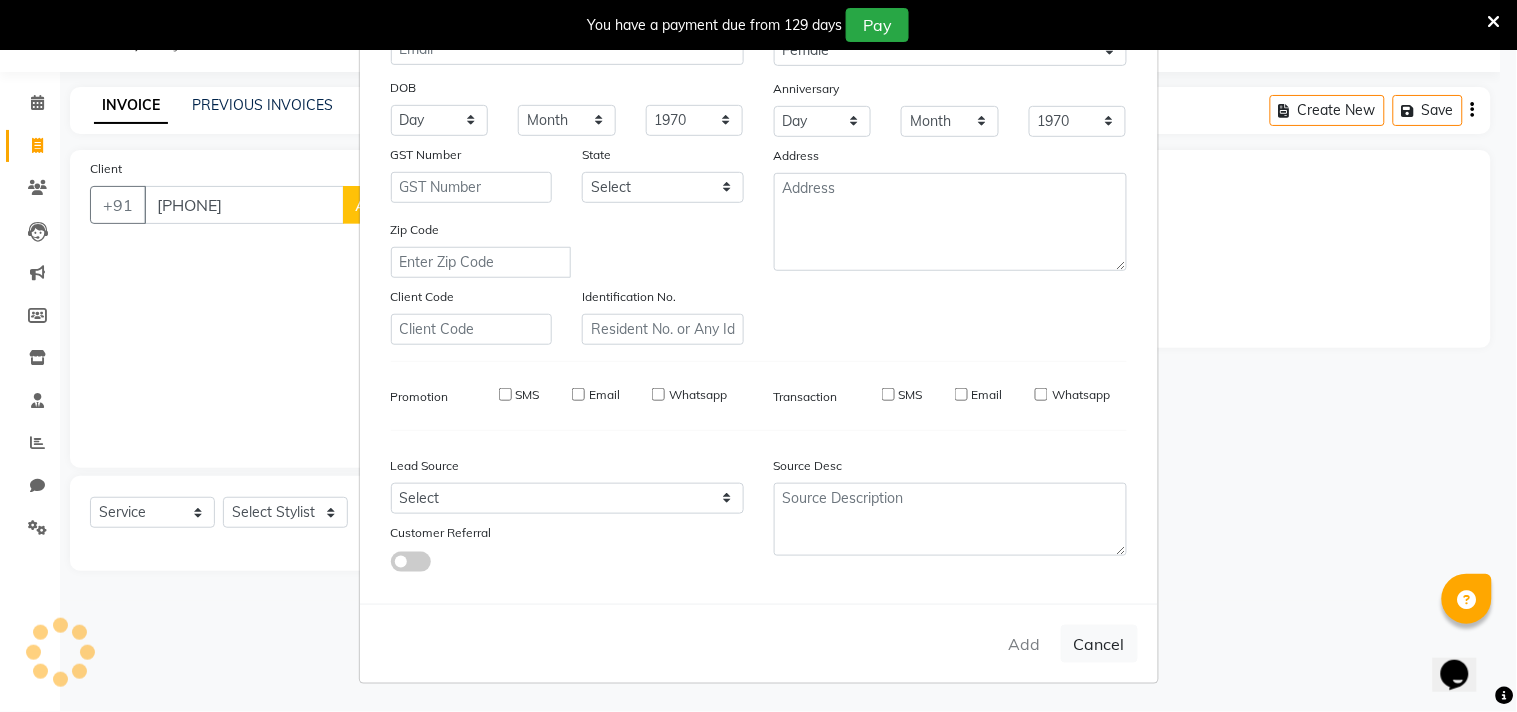 type 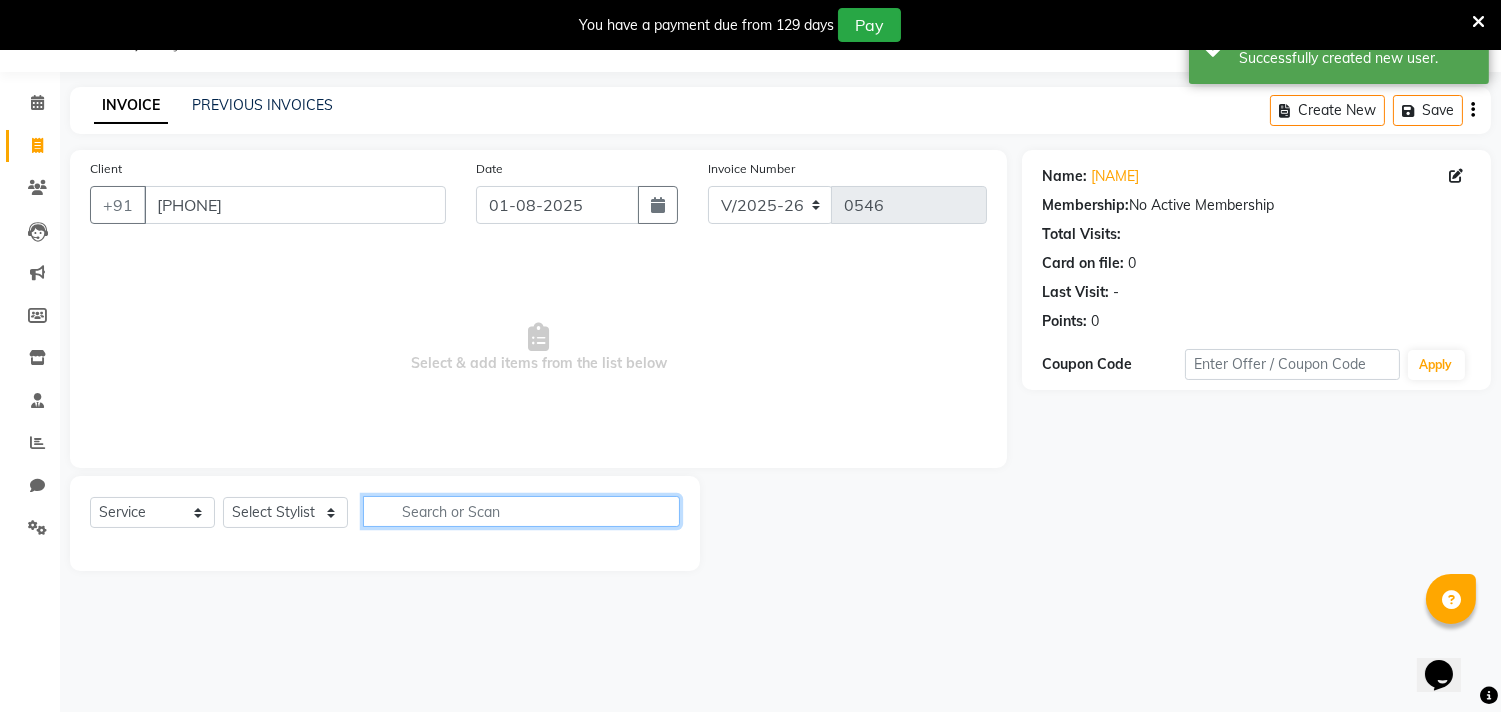 click 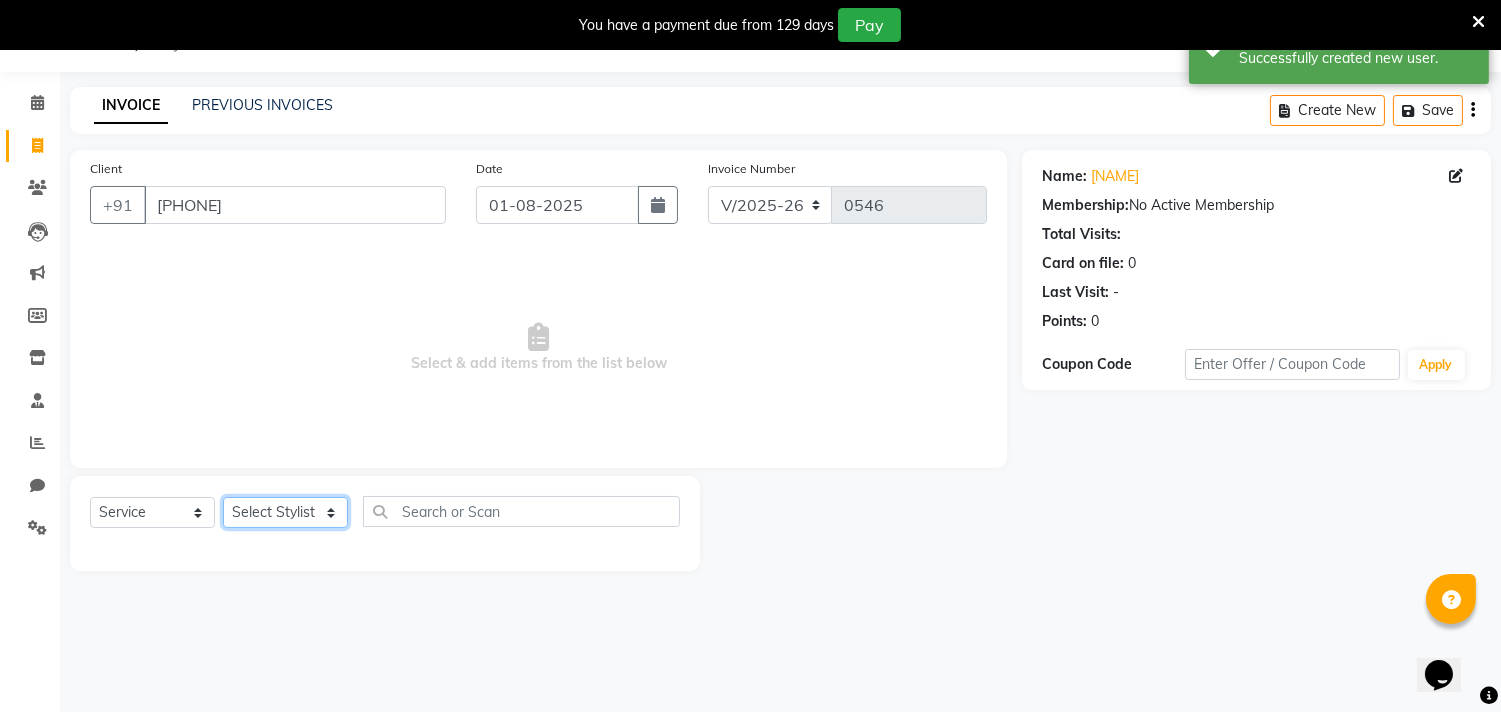 click on "Select Stylist alkasim Anash Dikishita Faizan FAIZE Haroon kaushal Sakiba Sunita Usha Usman Zeba" 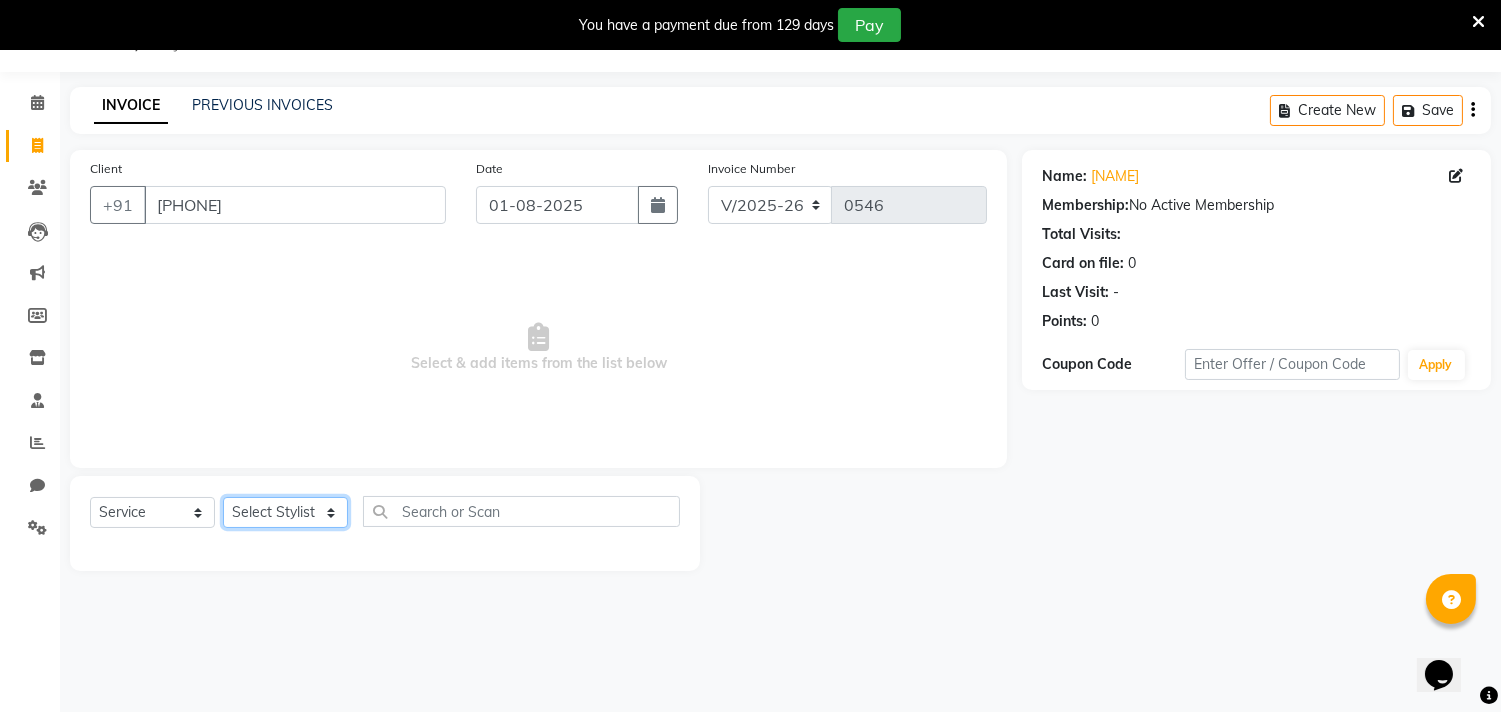 select on "71354" 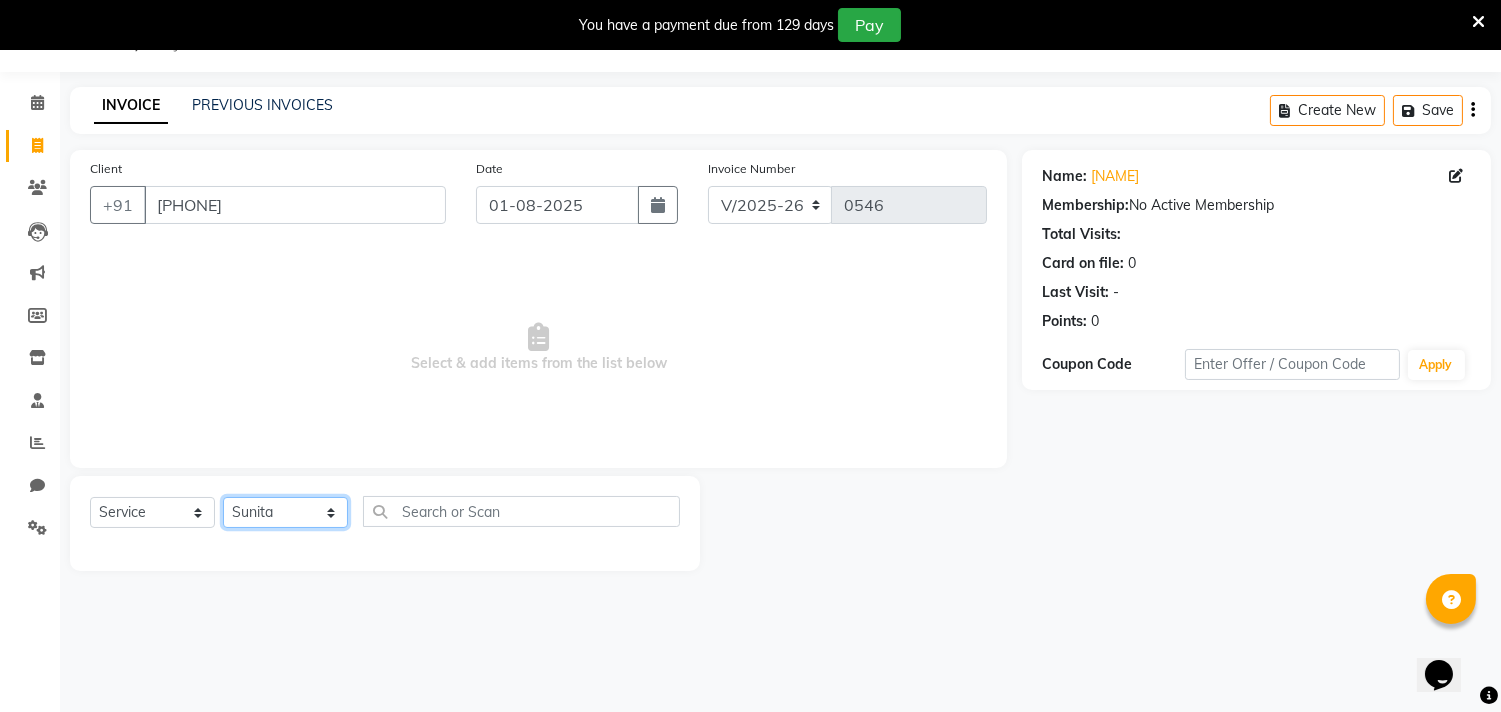 click on "Select Stylist alkasim Anash Dikishita Faizan FAIZE Haroon kaushal Sakiba Sunita Usha Usman Zeba" 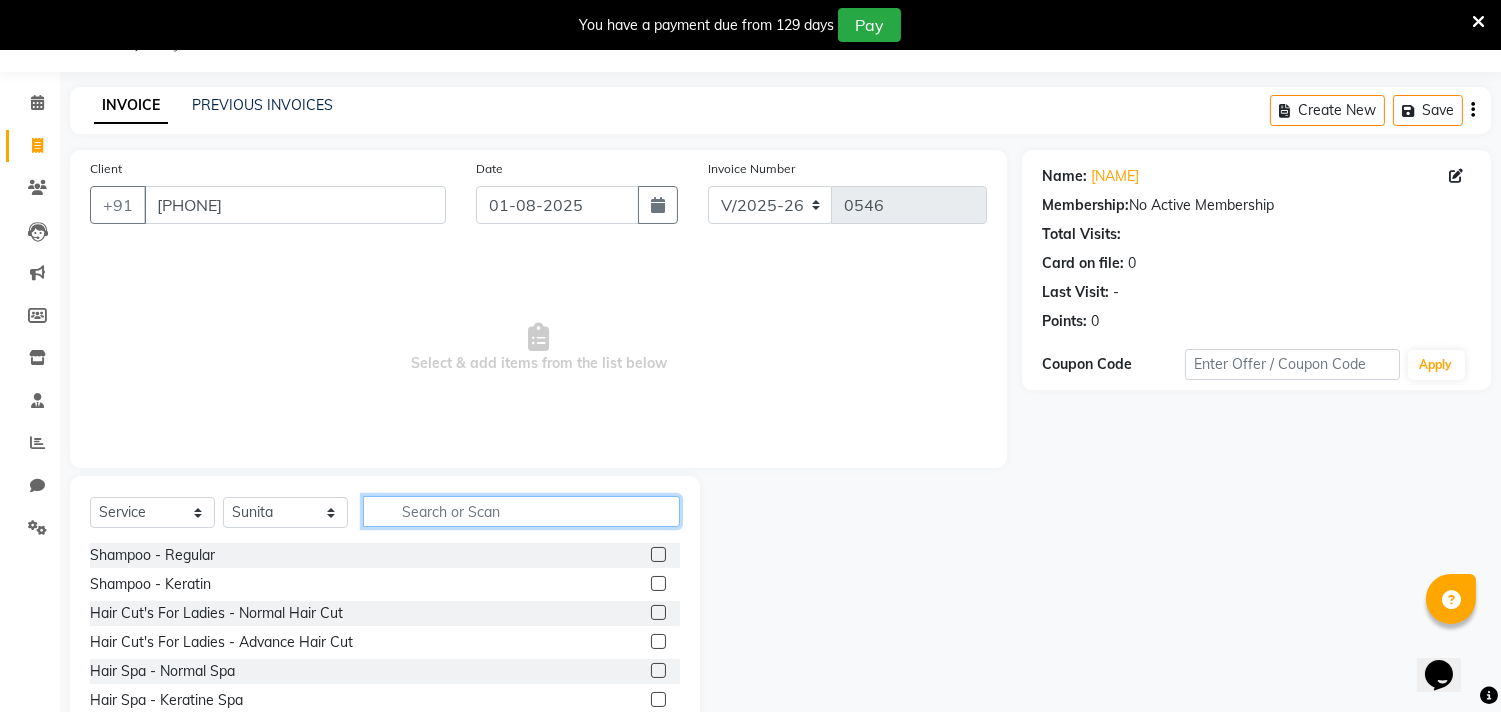 click 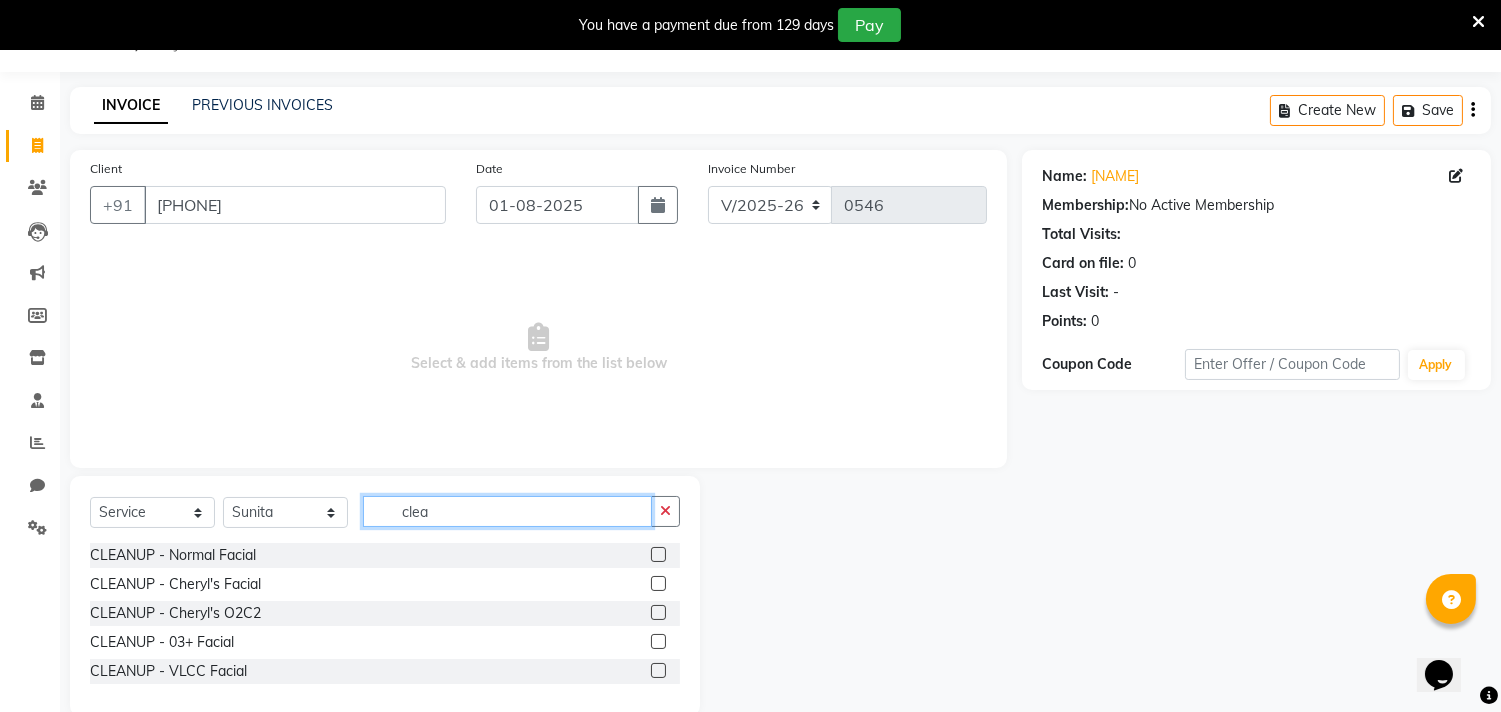 type on "clea" 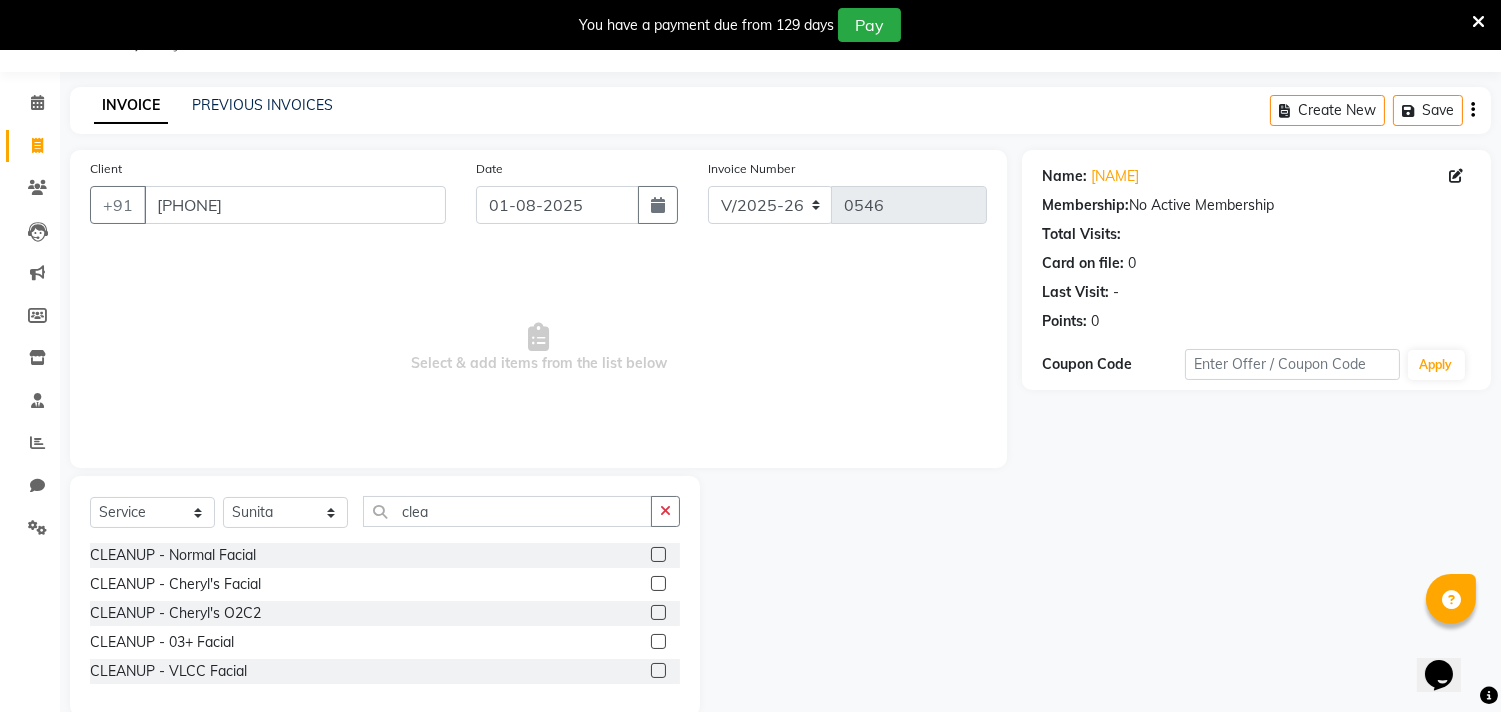 click 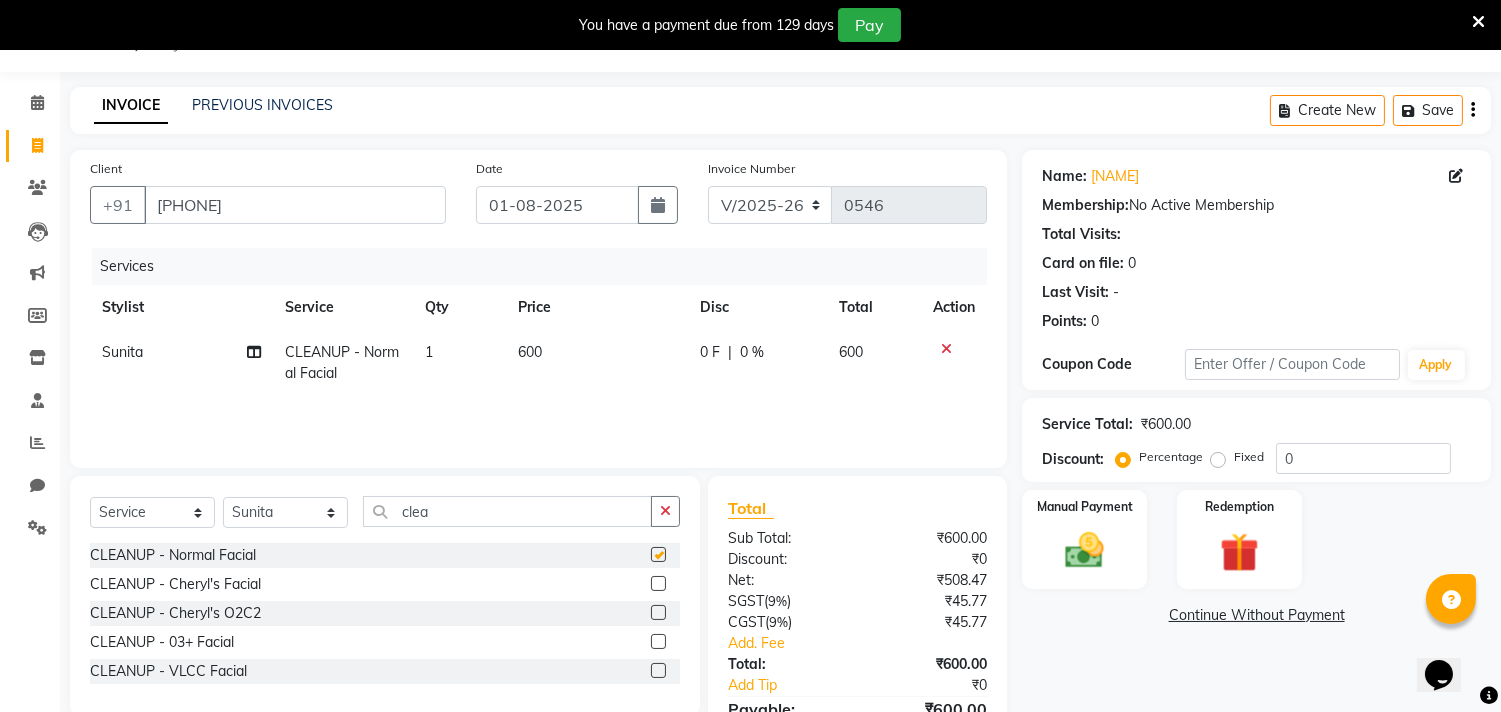 checkbox on "false" 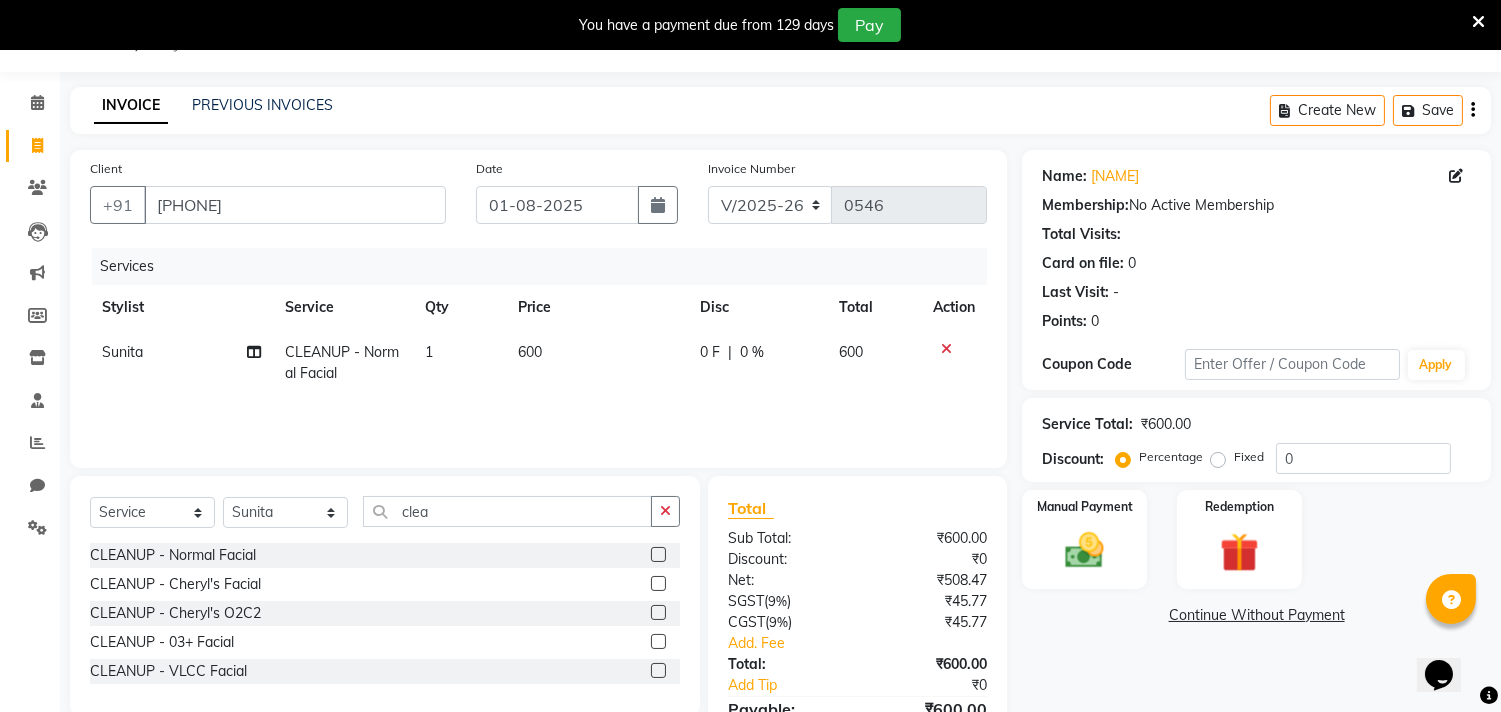 click on "600" 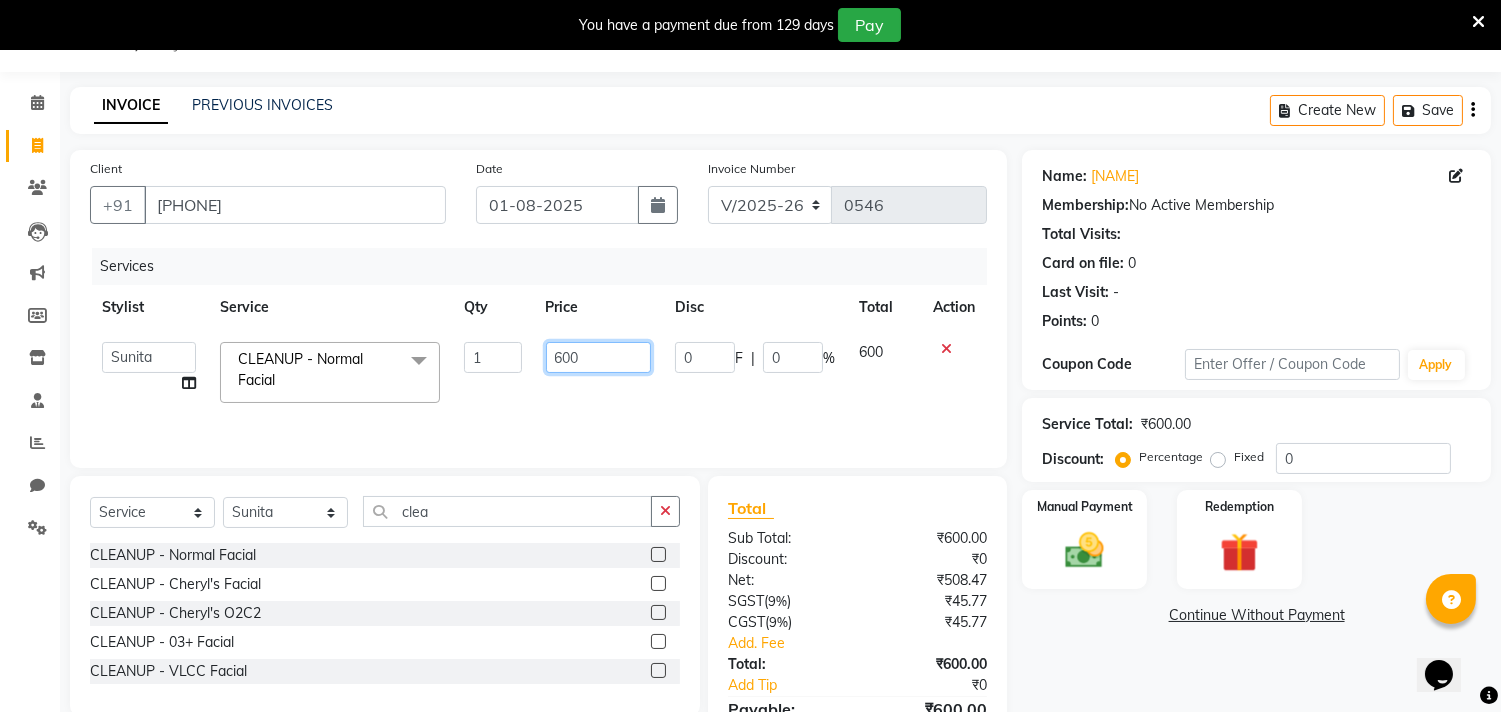 click on "600" 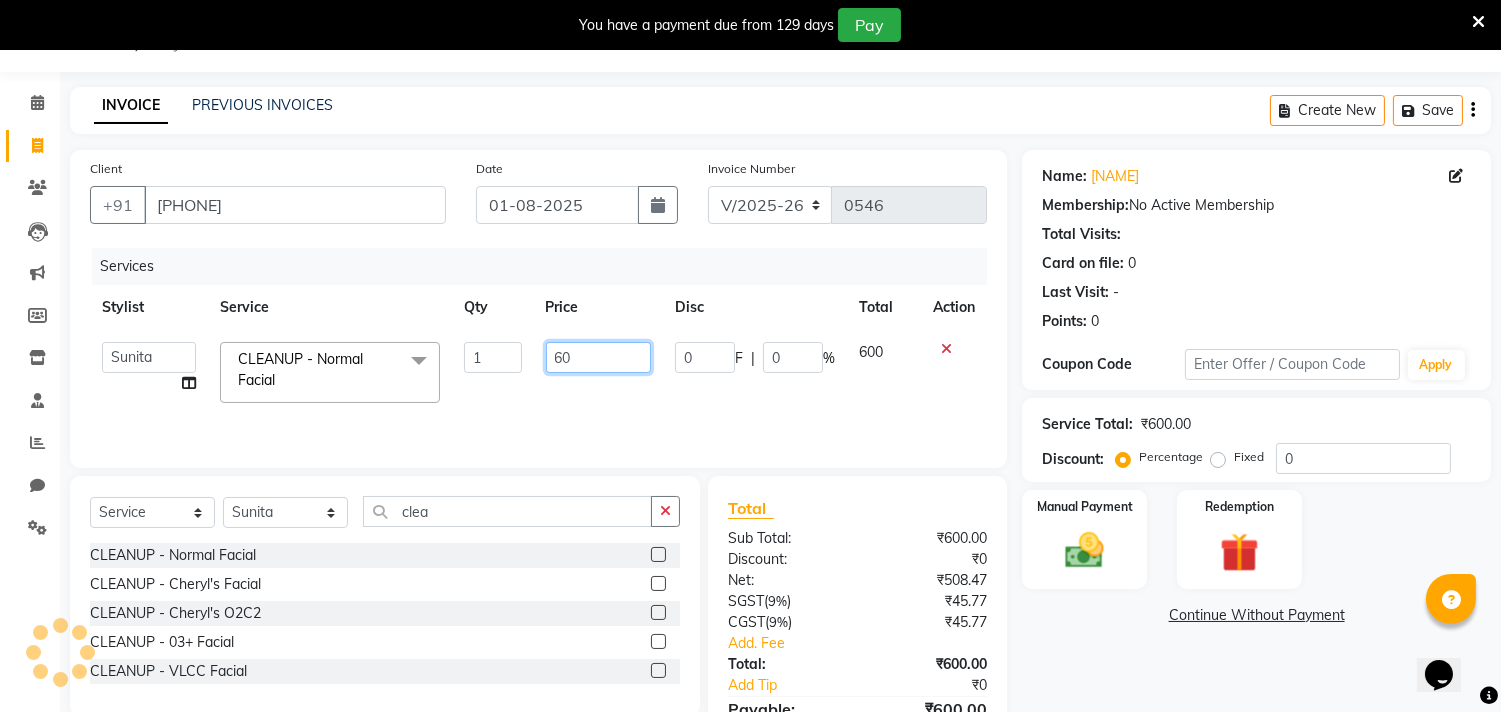 type on "6" 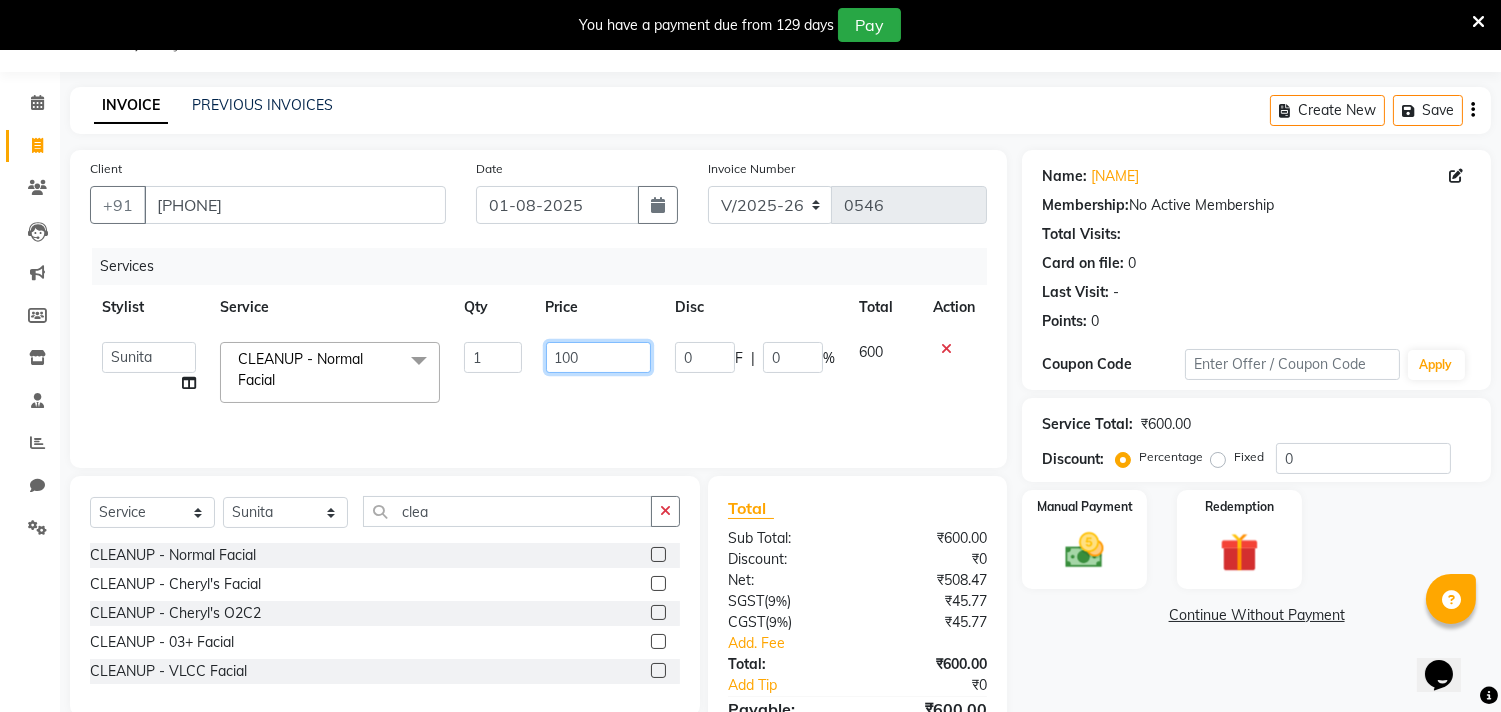 type on "1000" 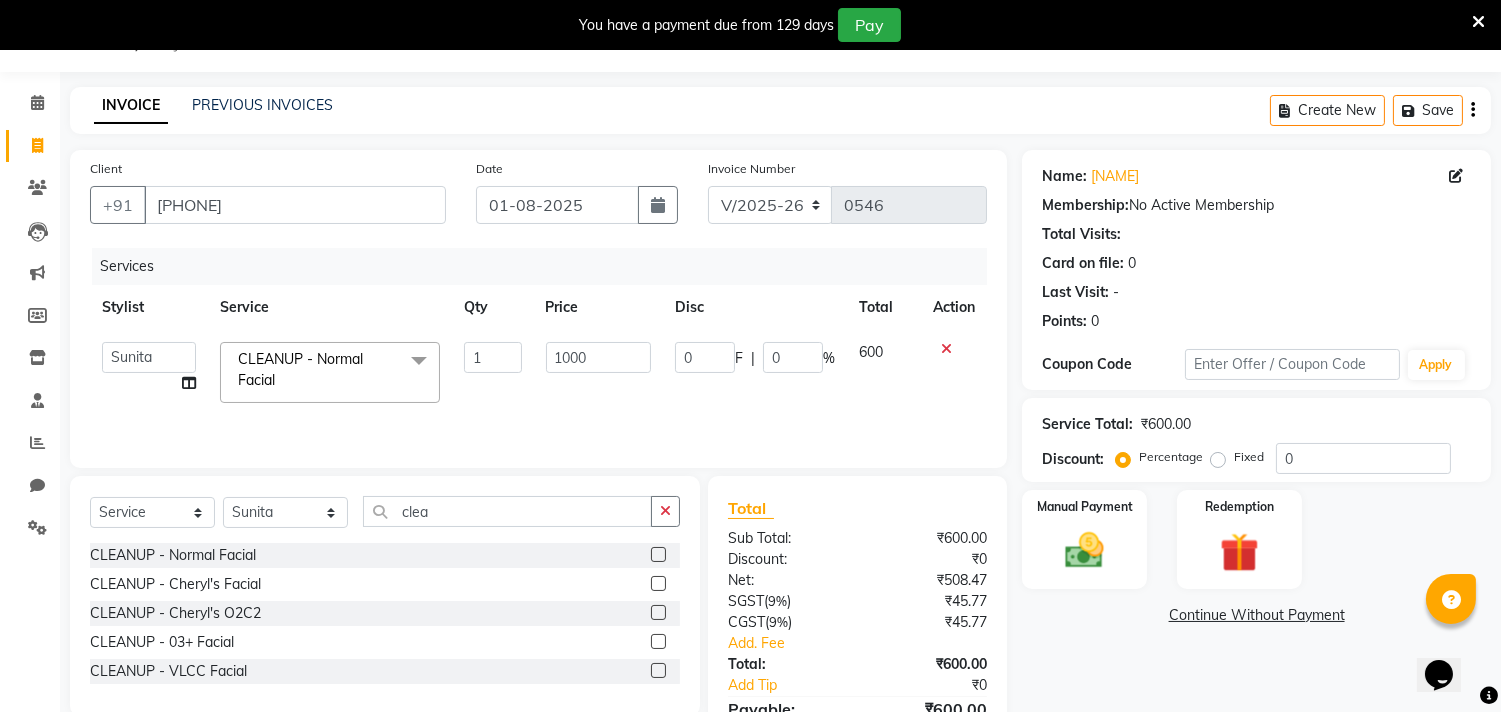 click on "600" 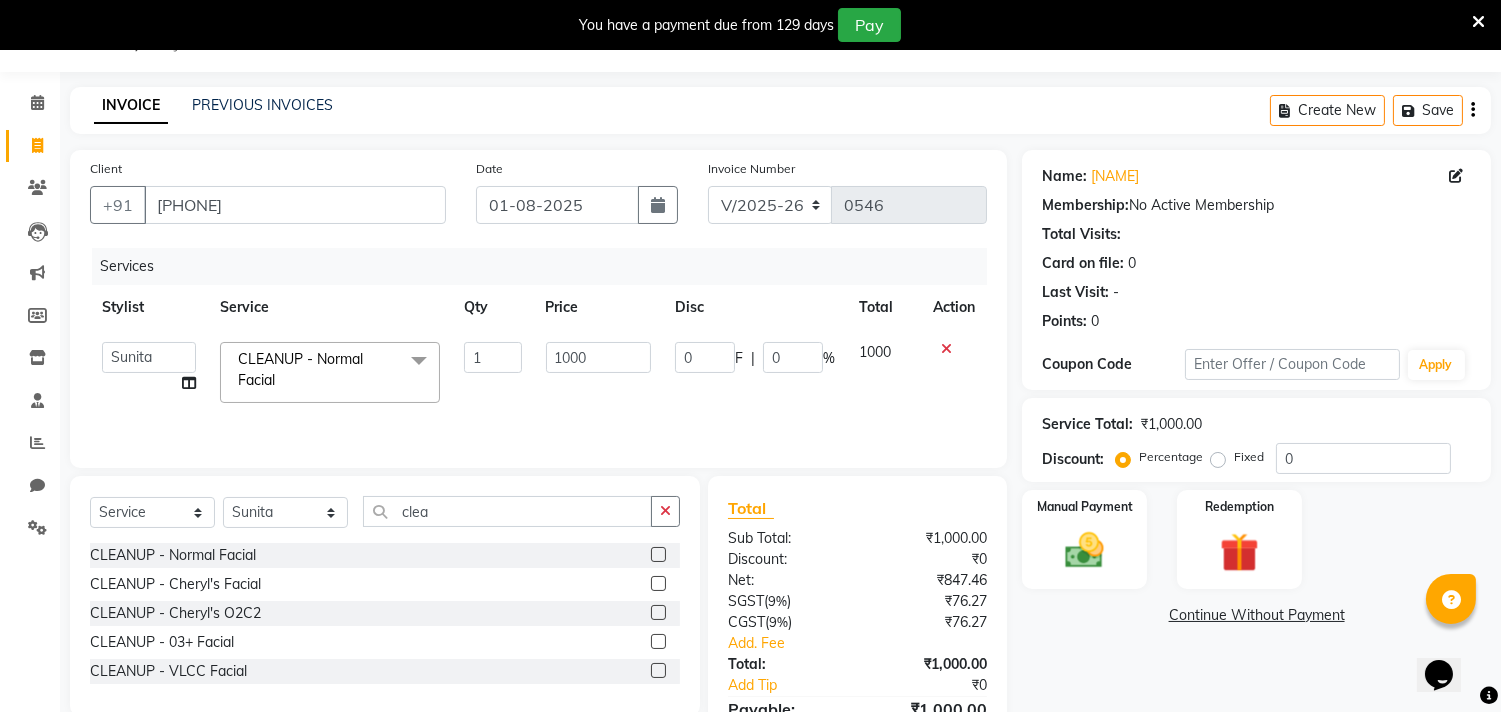 click 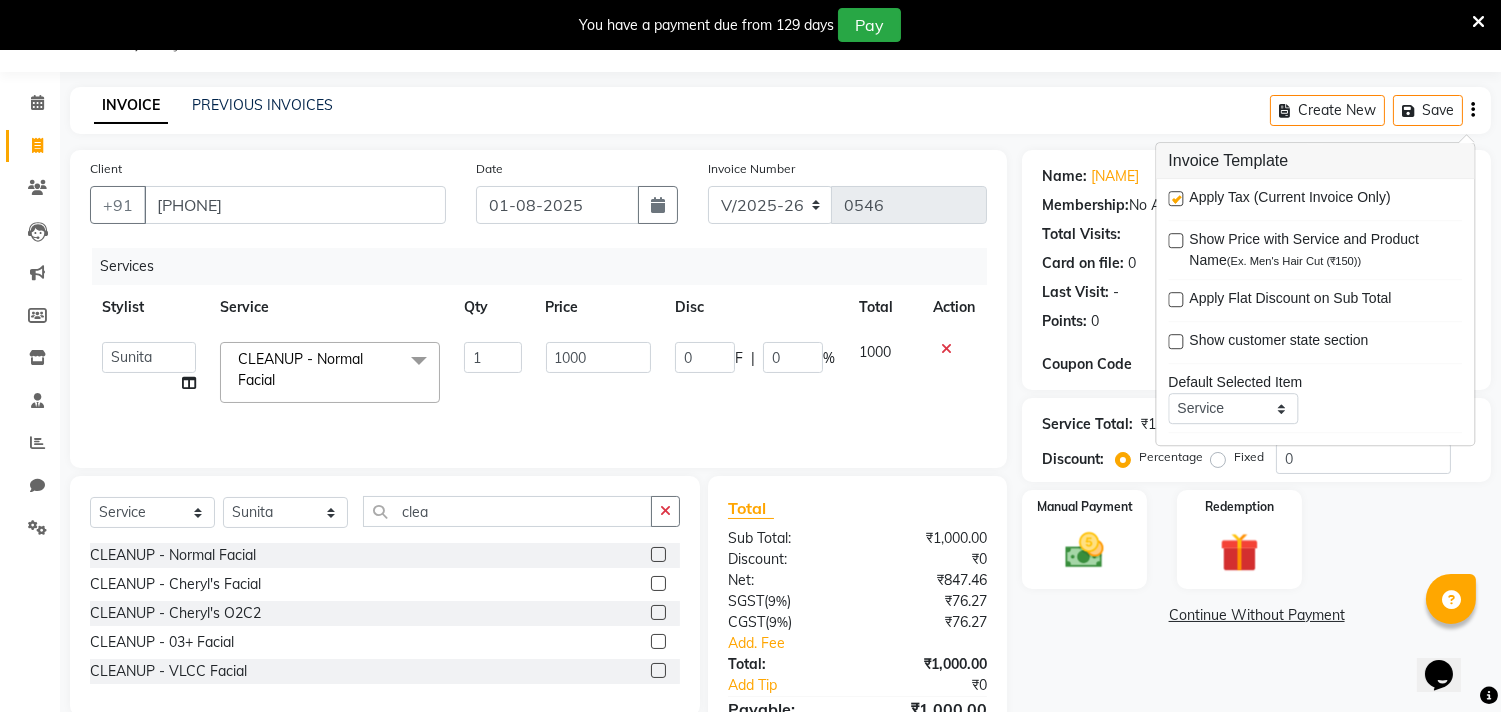 click at bounding box center (1175, 198) 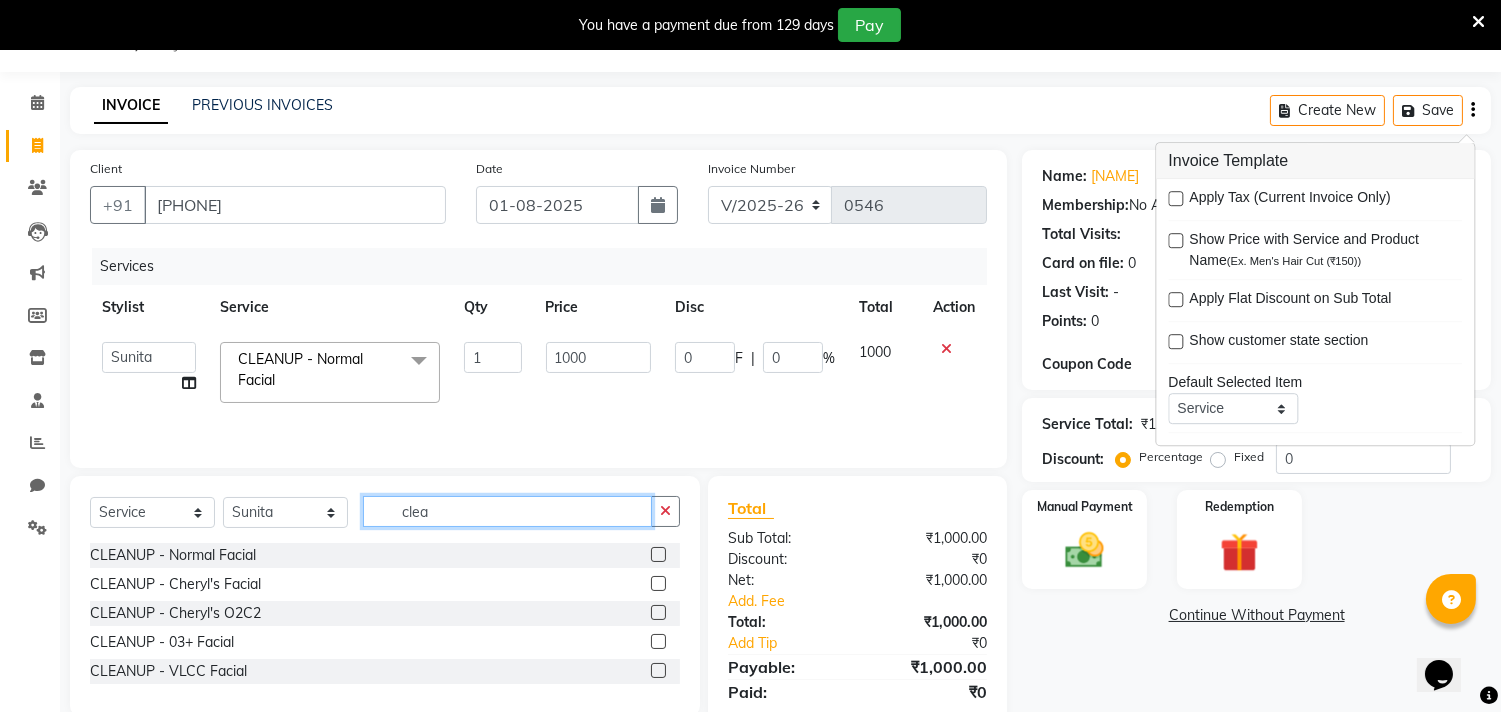 click on "clea" 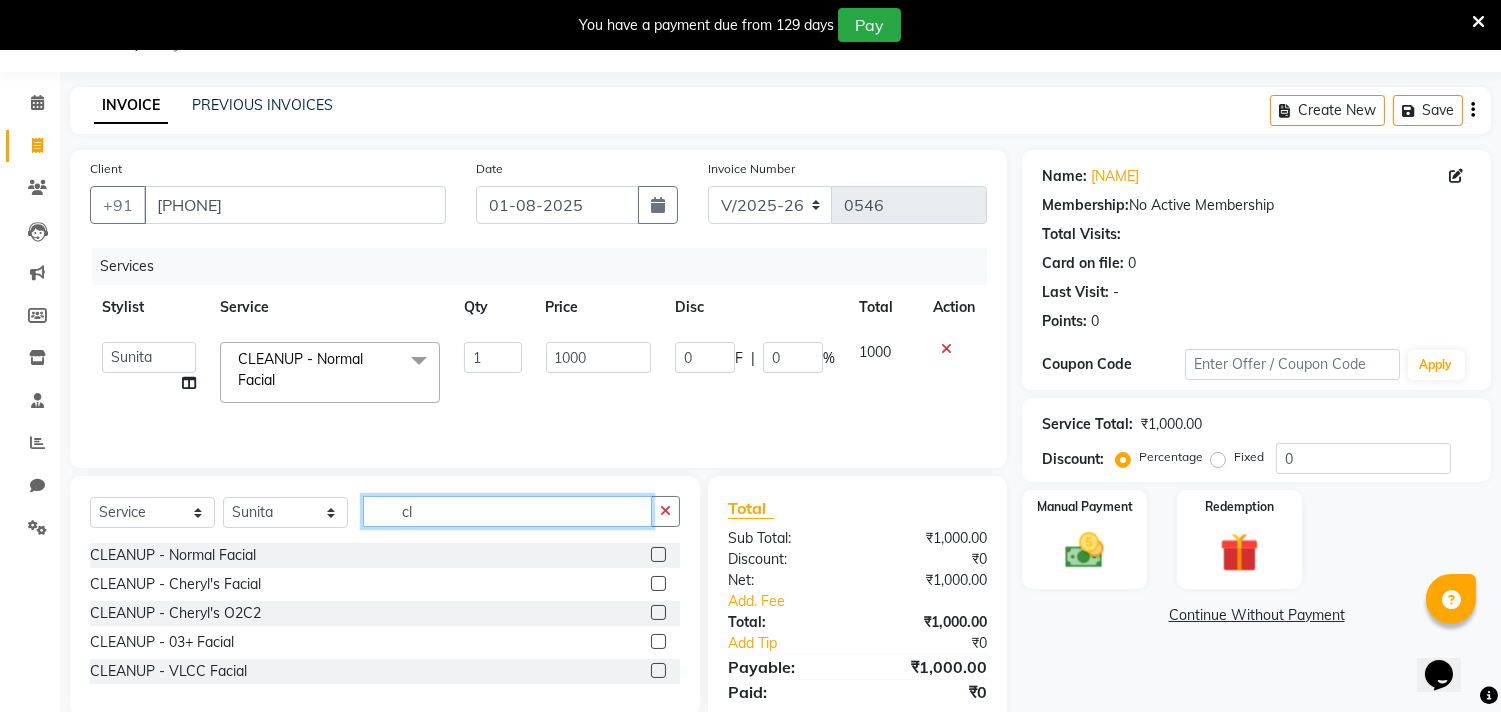 type on "c" 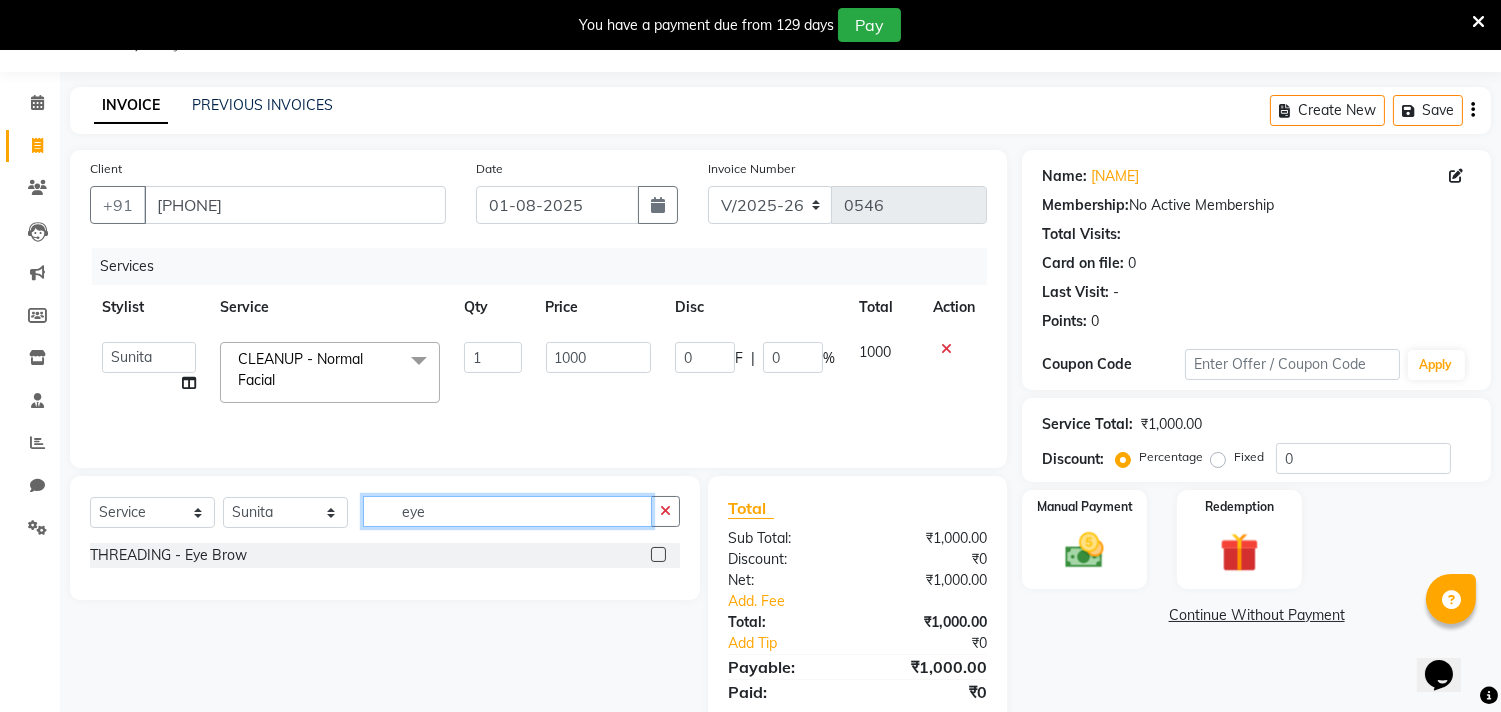 type on "eye" 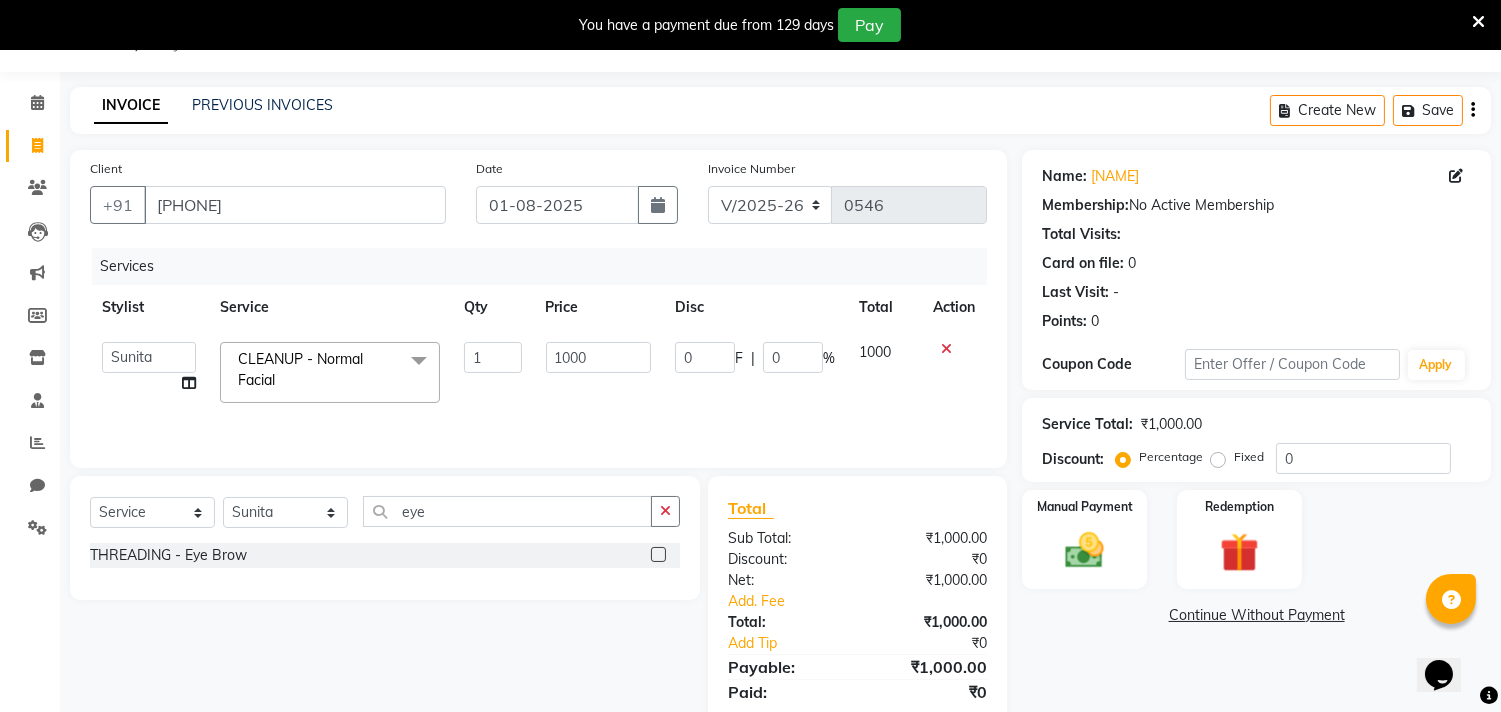 click 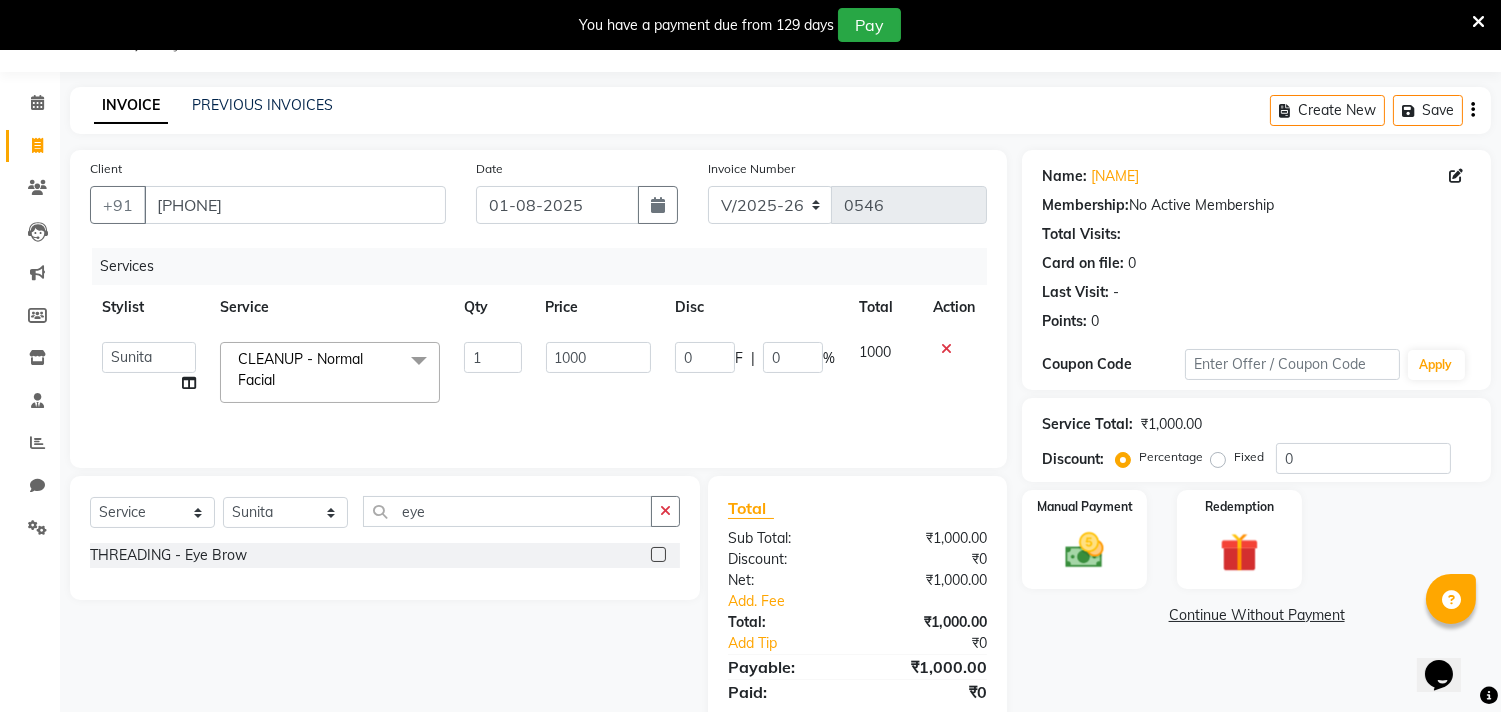 click at bounding box center [657, 555] 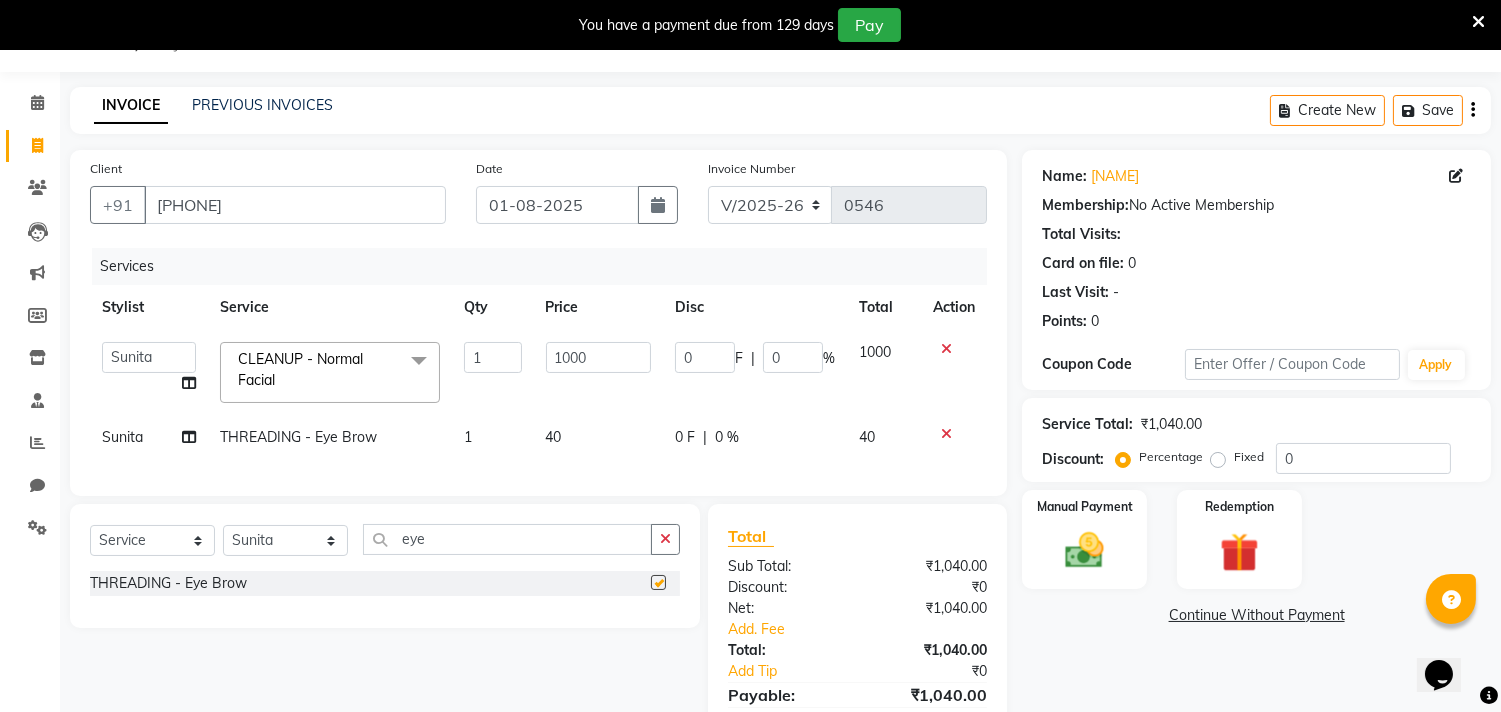 checkbox on "false" 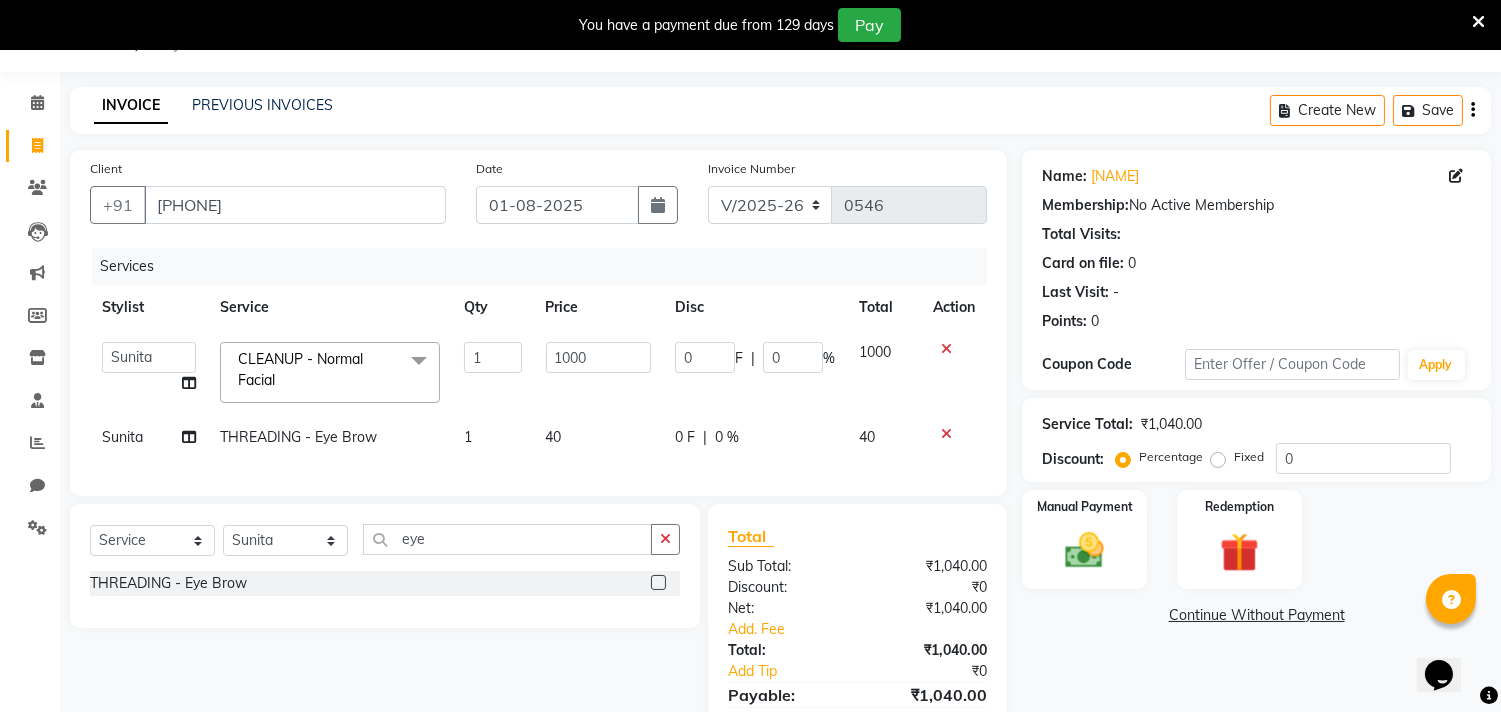 click on "40" 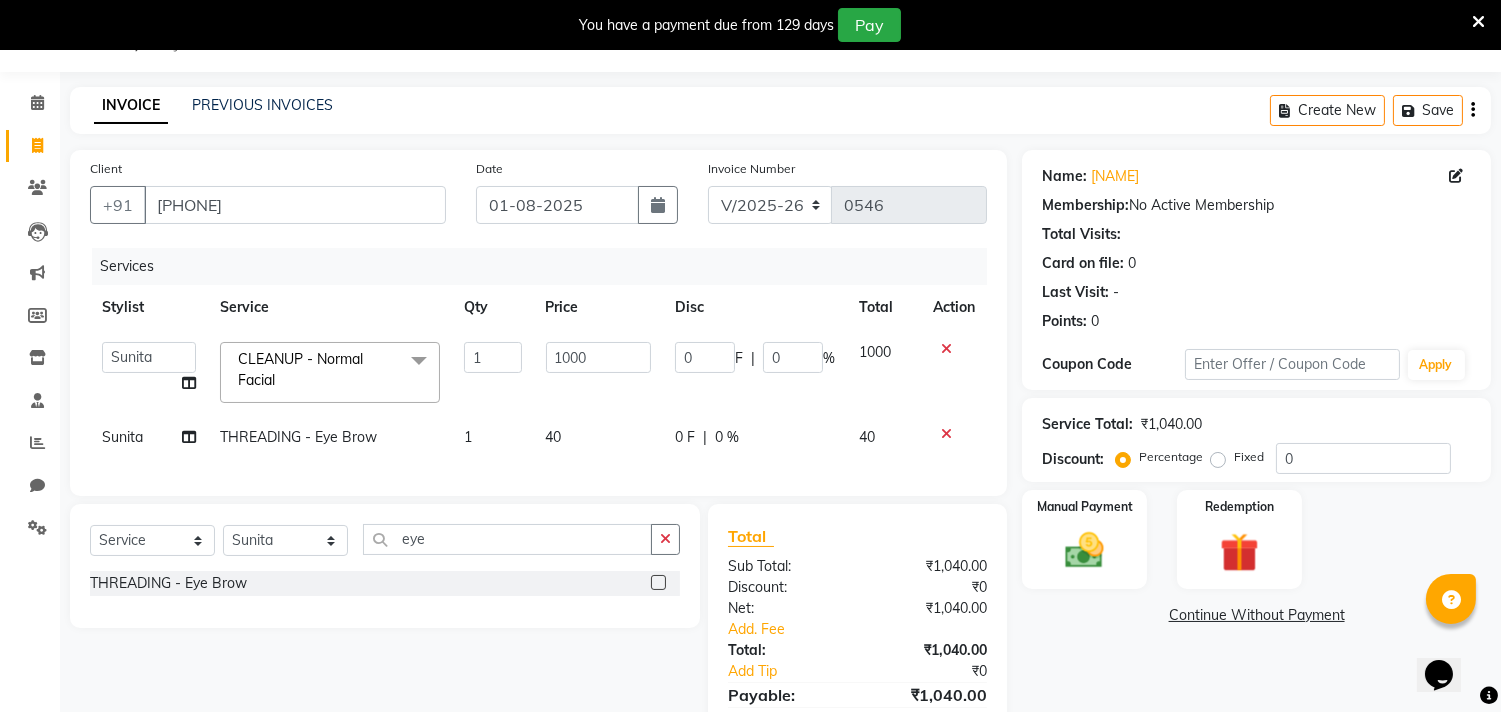 select on "71354" 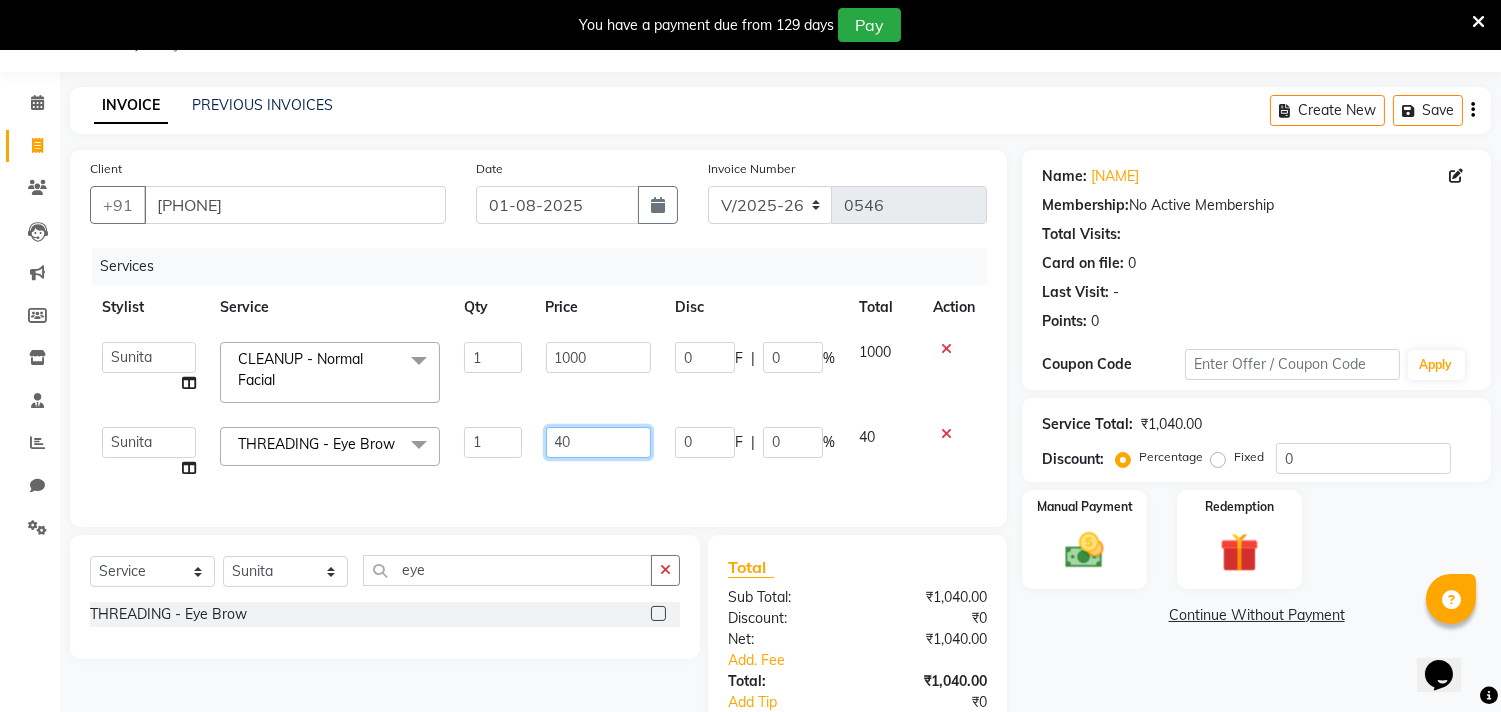 click on "40" 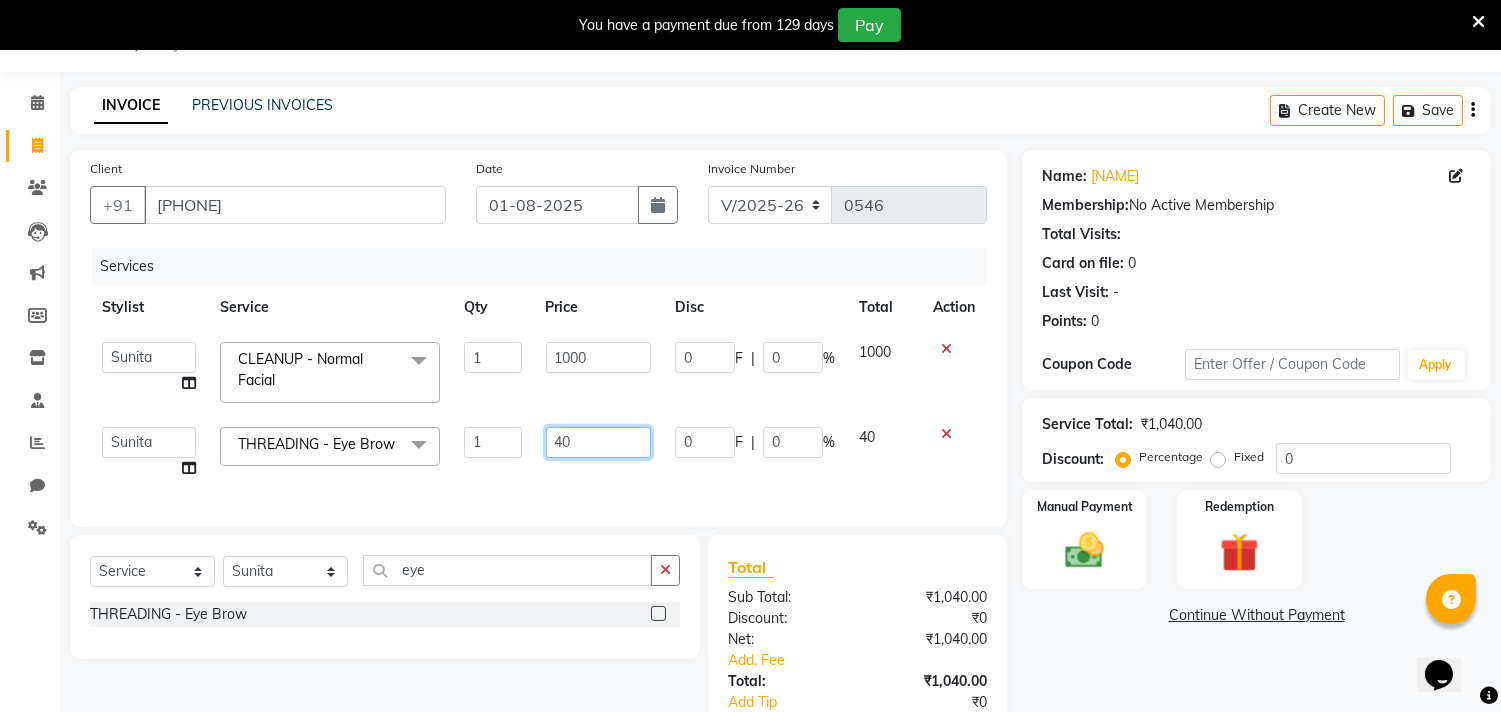 type on "4" 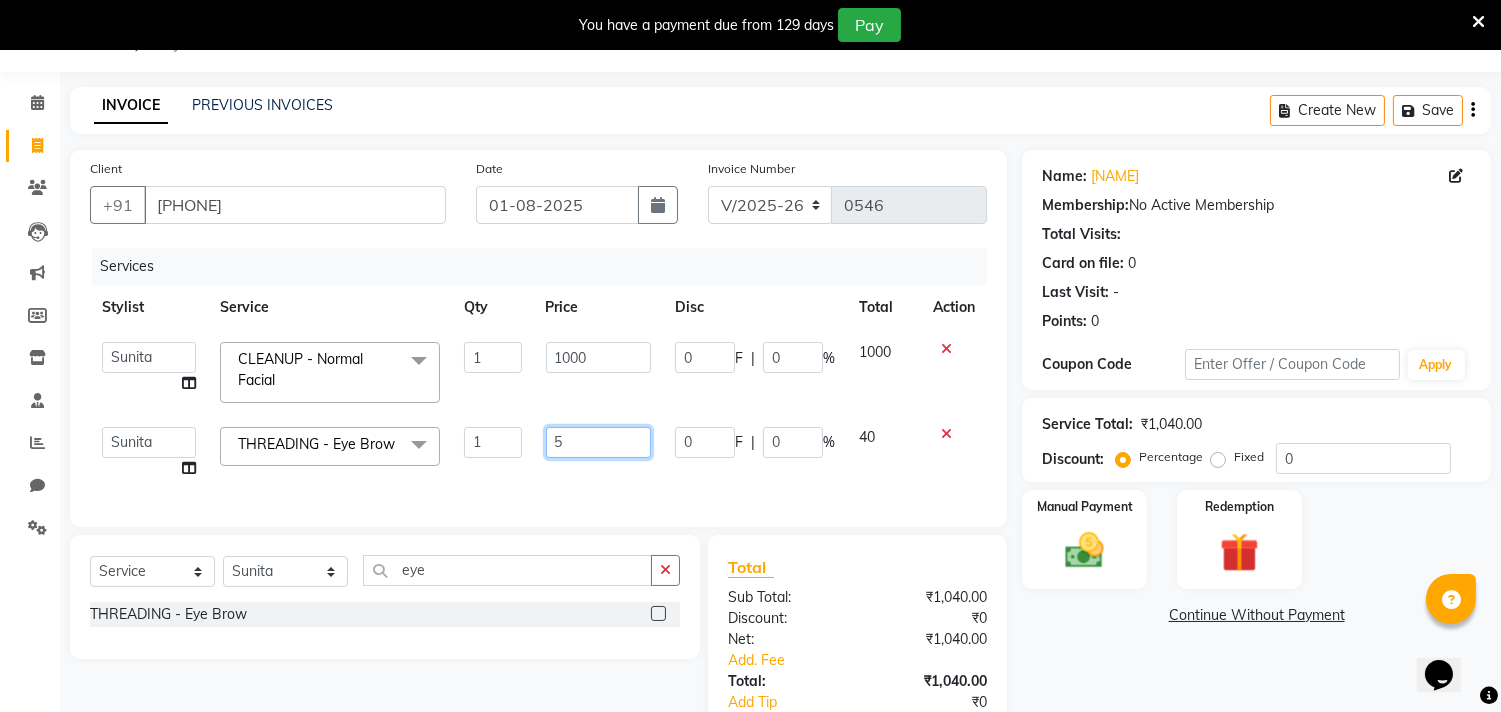 type on "50" 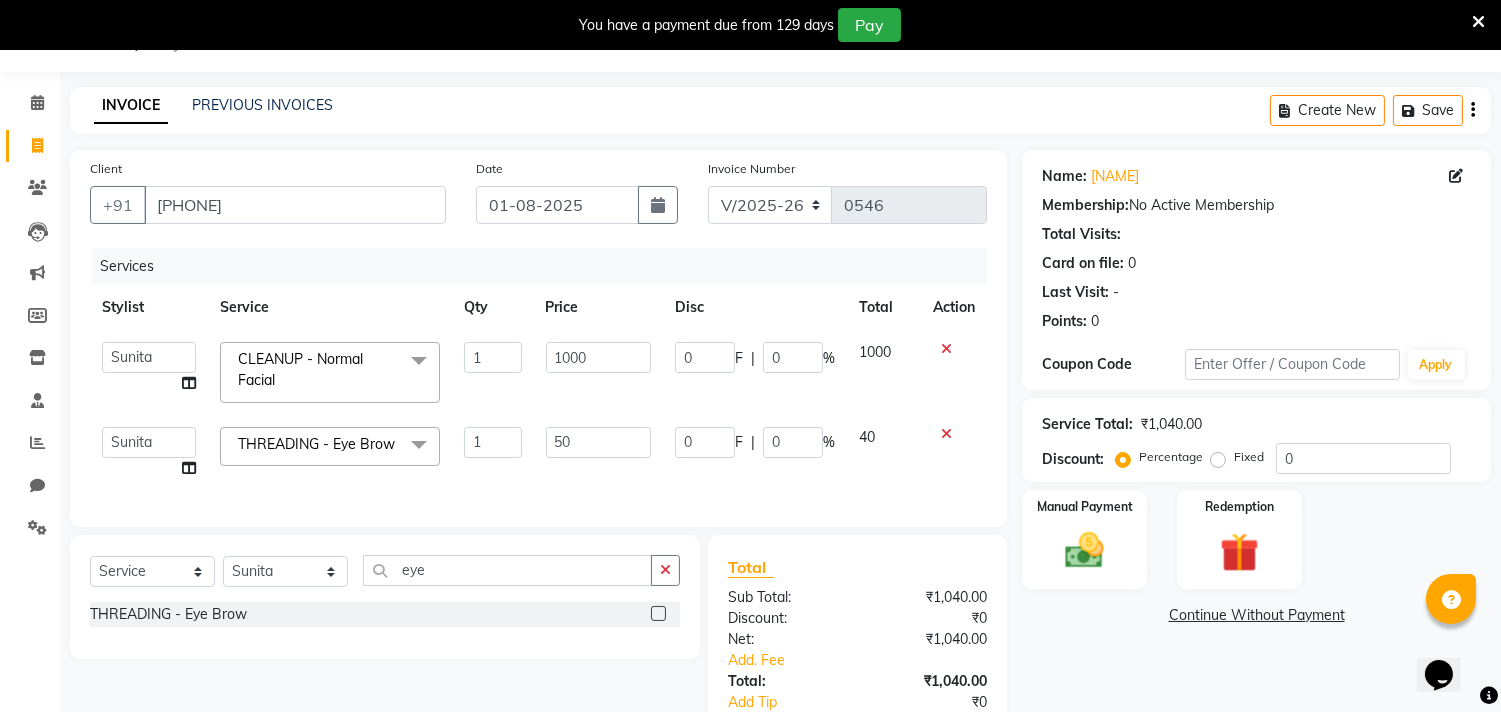 click on "40" 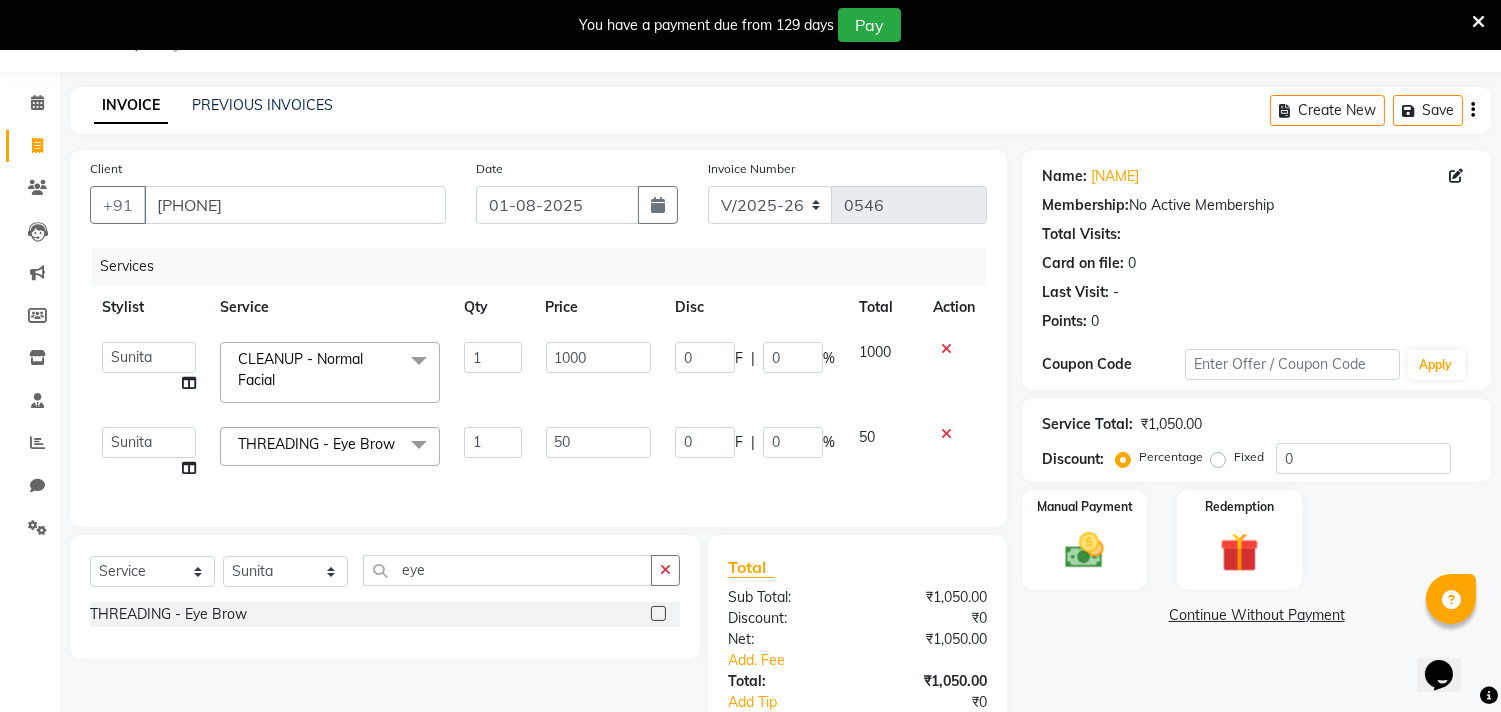 click 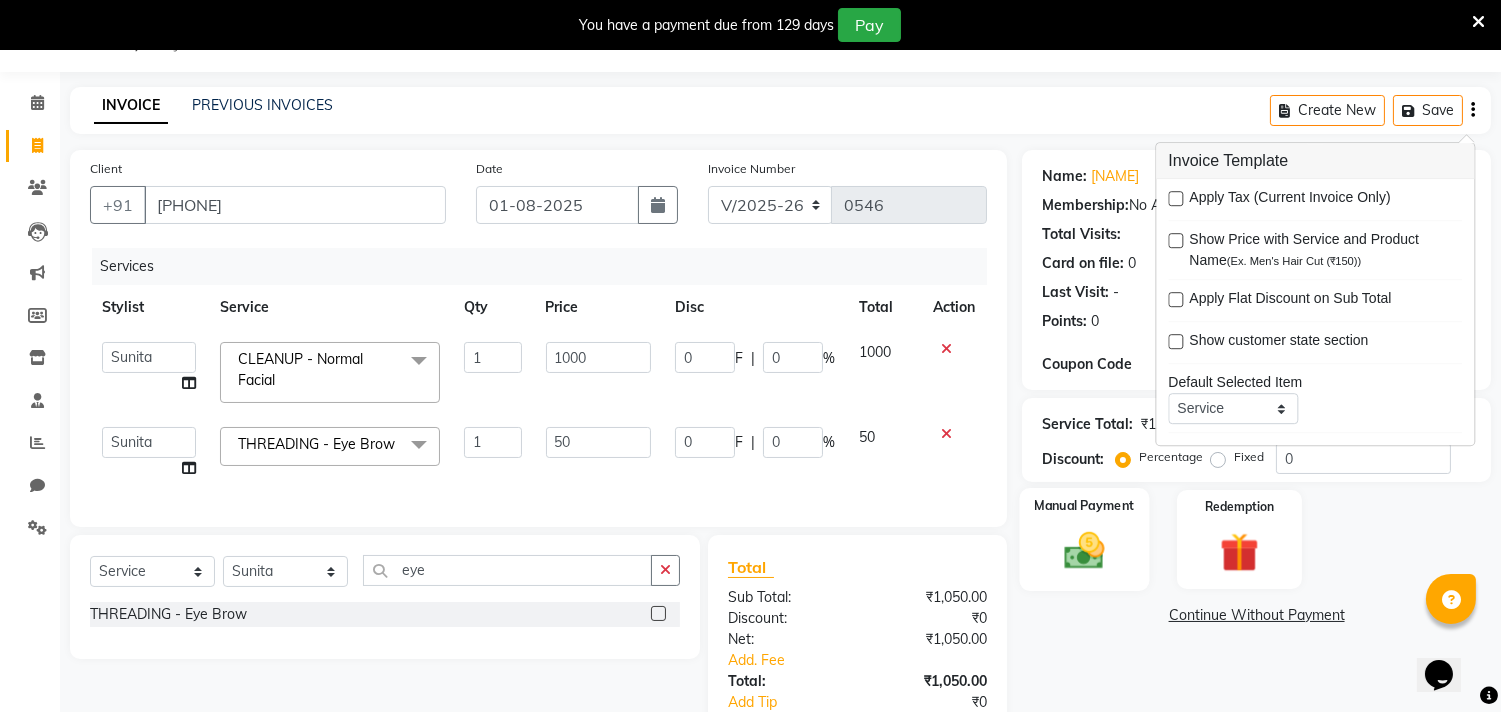 click 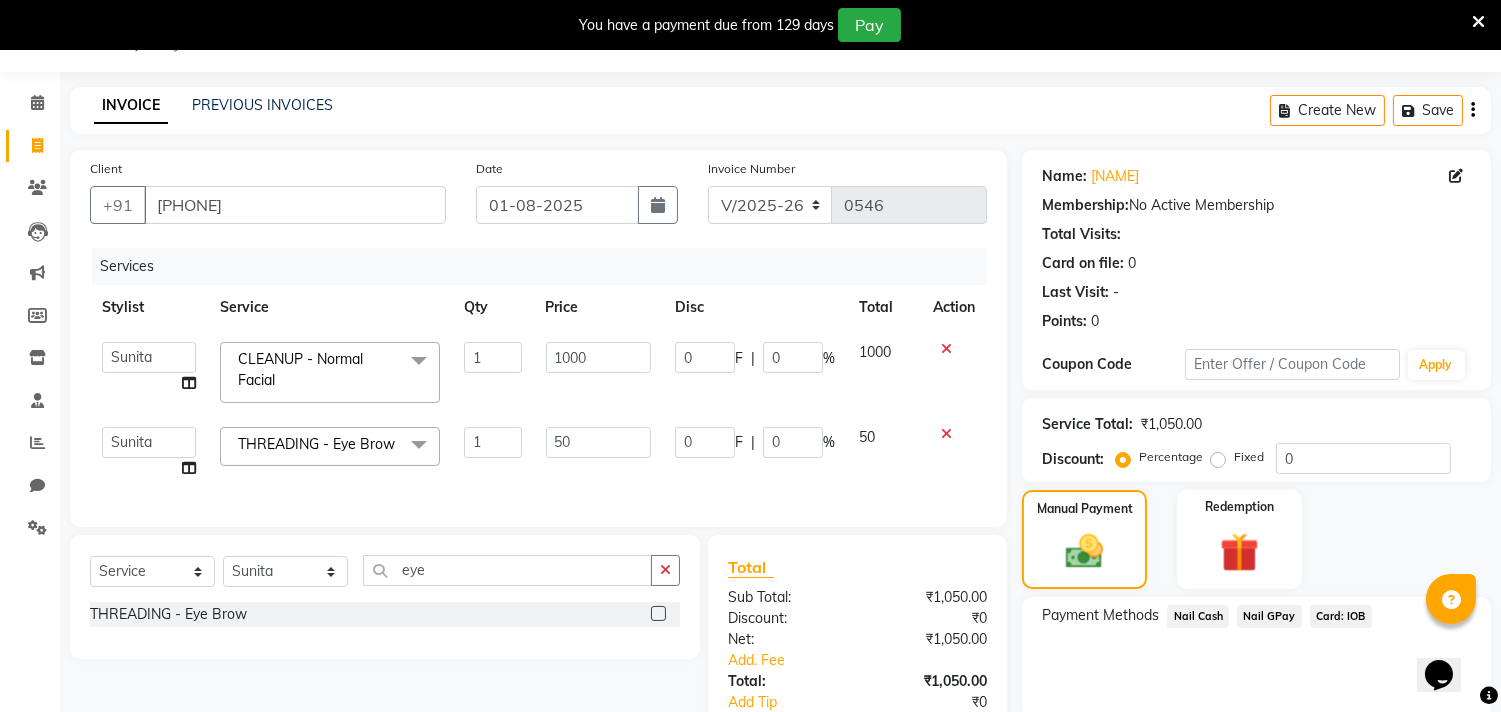 click on "Nail GPay" 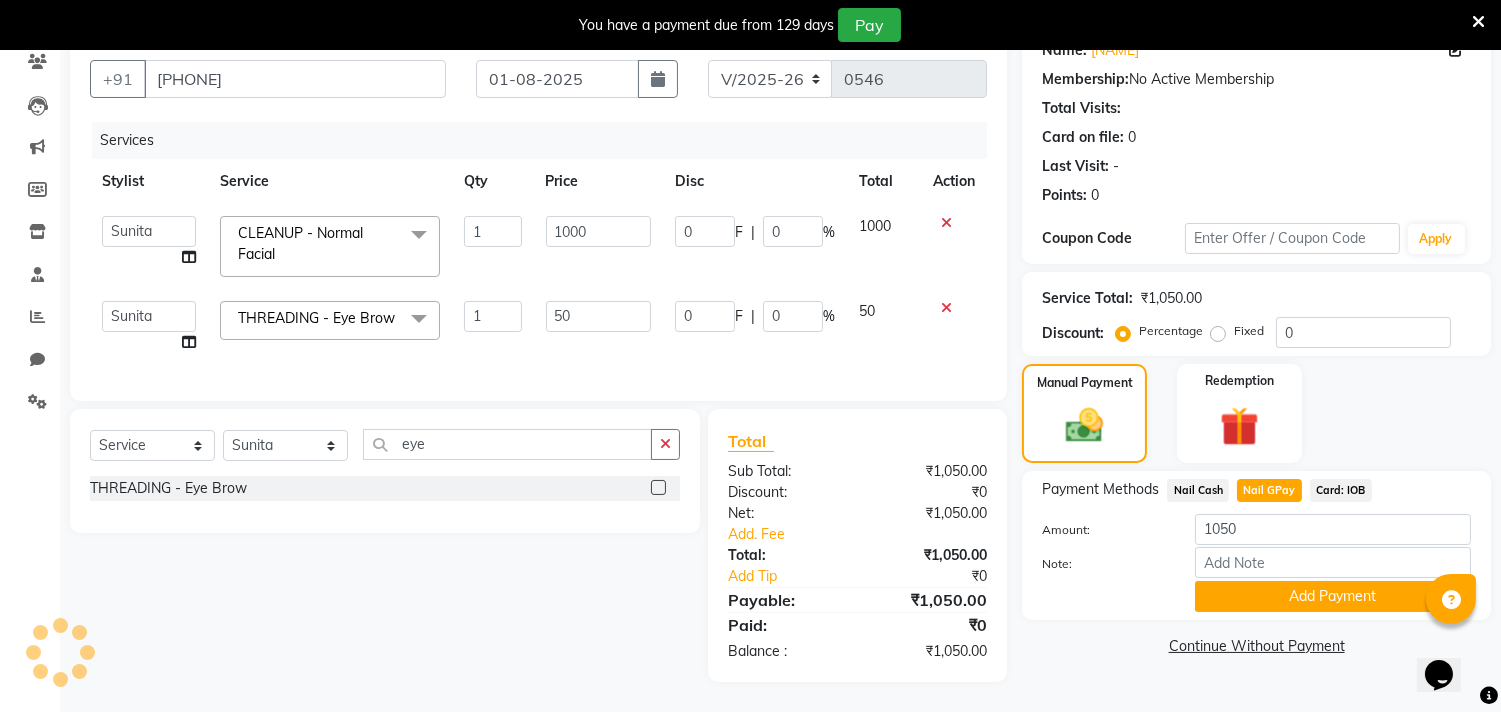 scroll, scrollTop: 202, scrollLeft: 0, axis: vertical 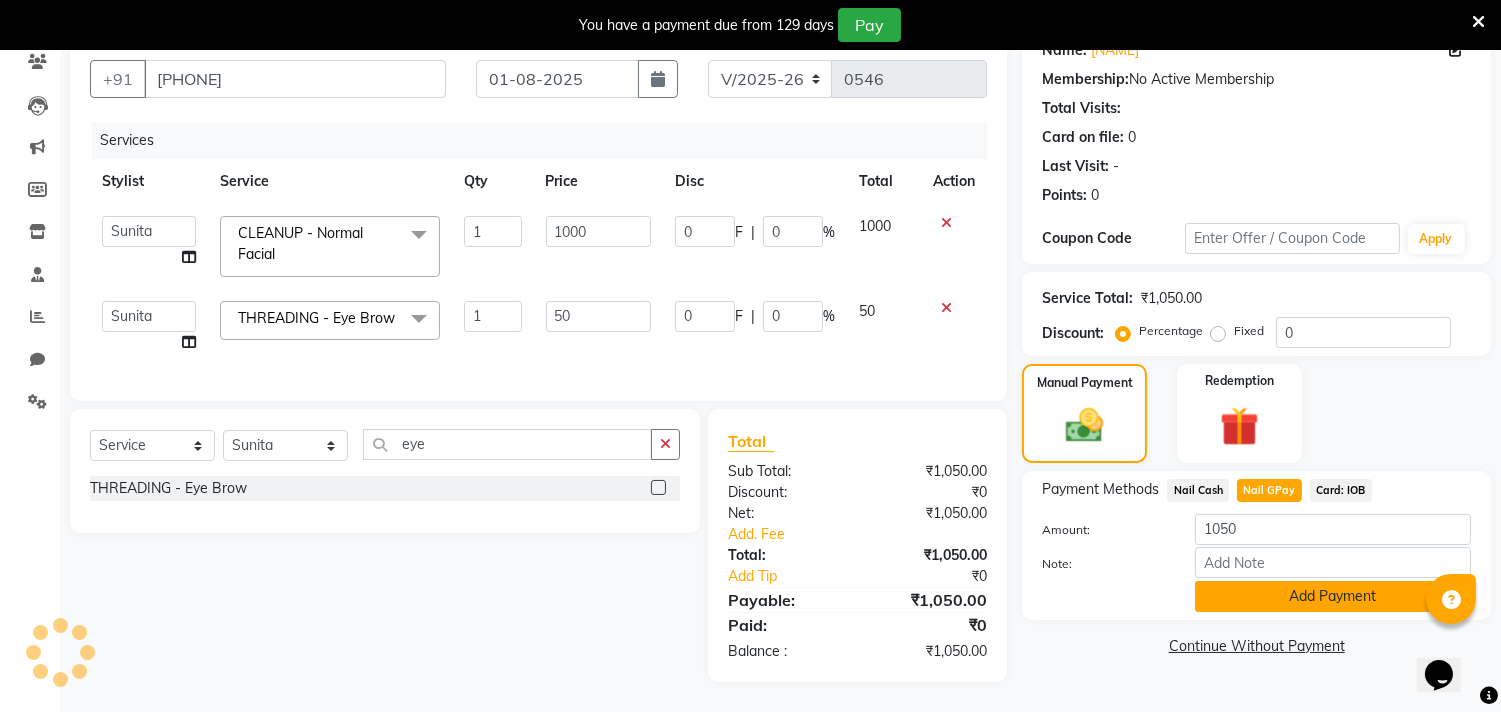 click on "Add Payment" 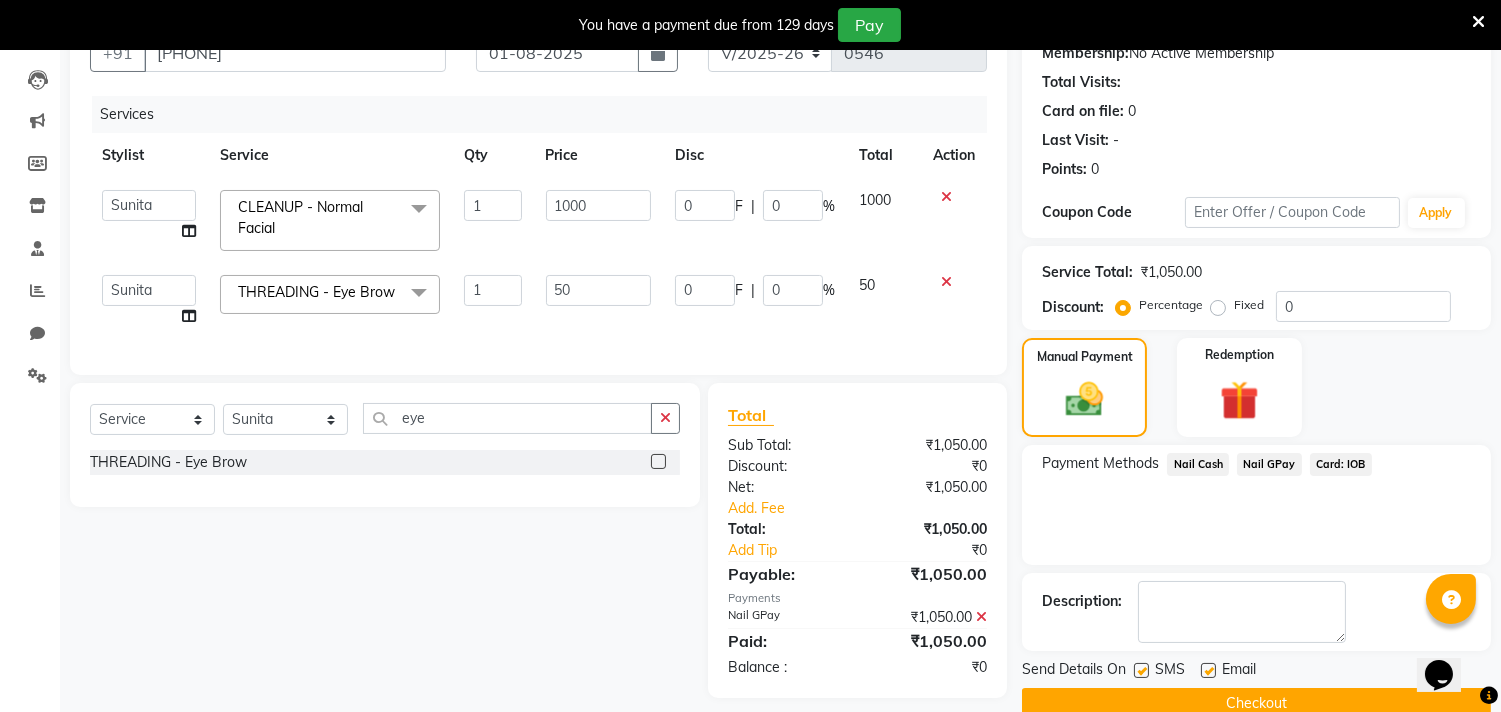 scroll, scrollTop: 243, scrollLeft: 0, axis: vertical 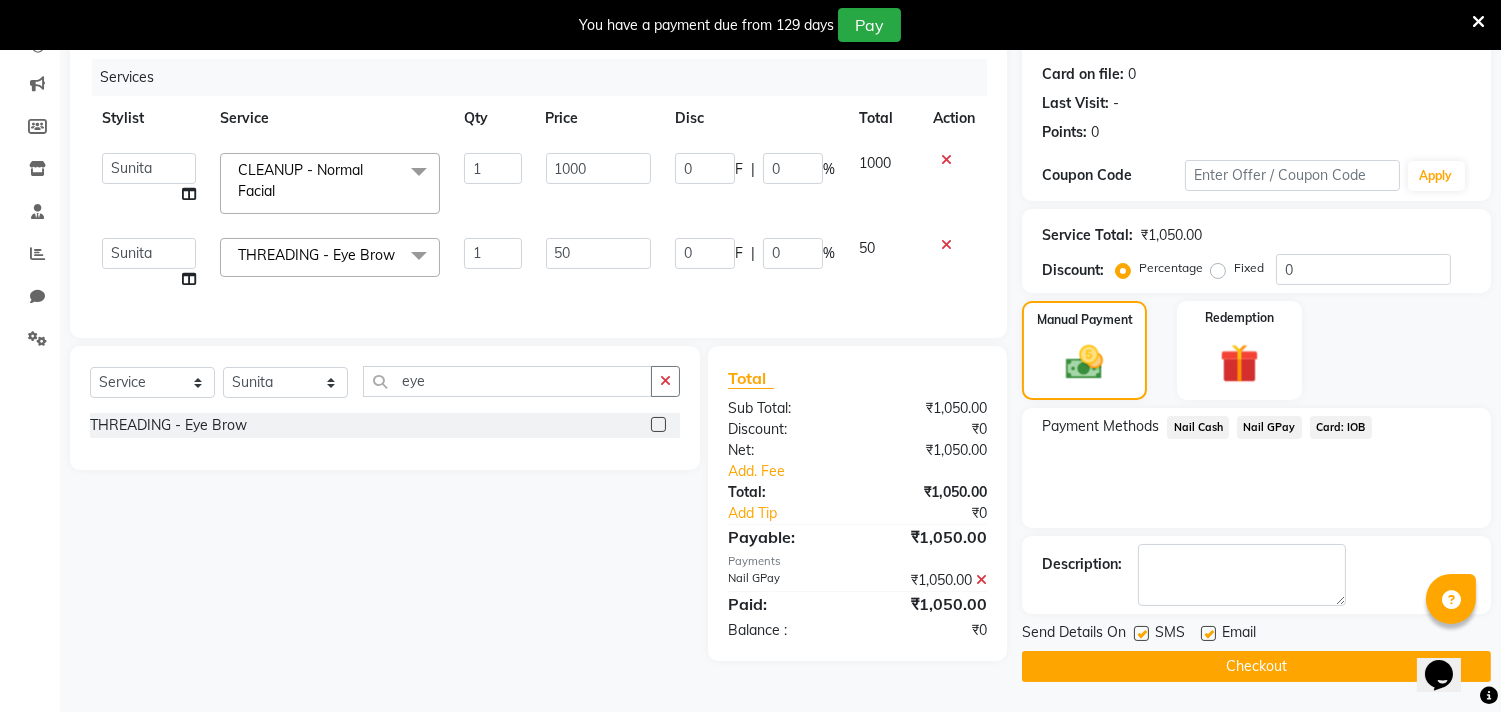 click on "Checkout" 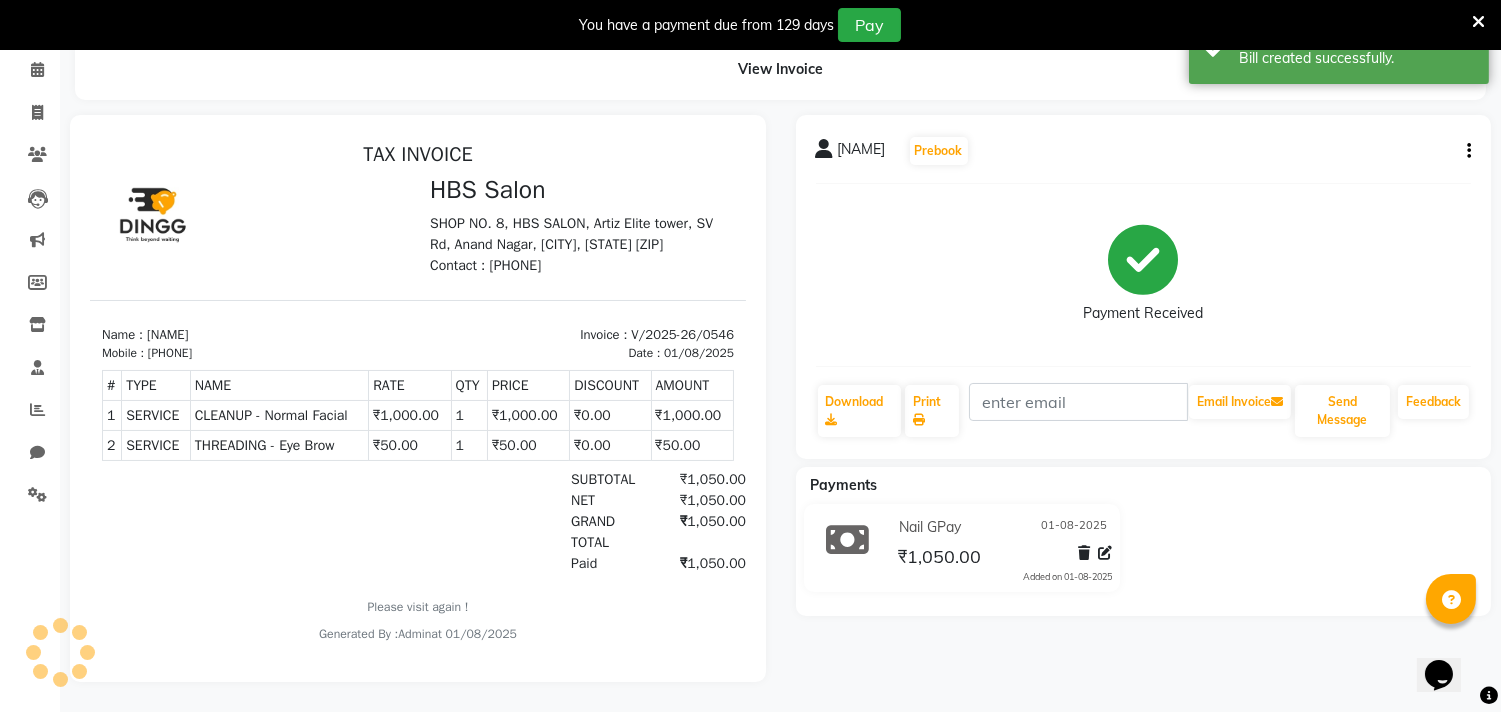 scroll, scrollTop: 0, scrollLeft: 0, axis: both 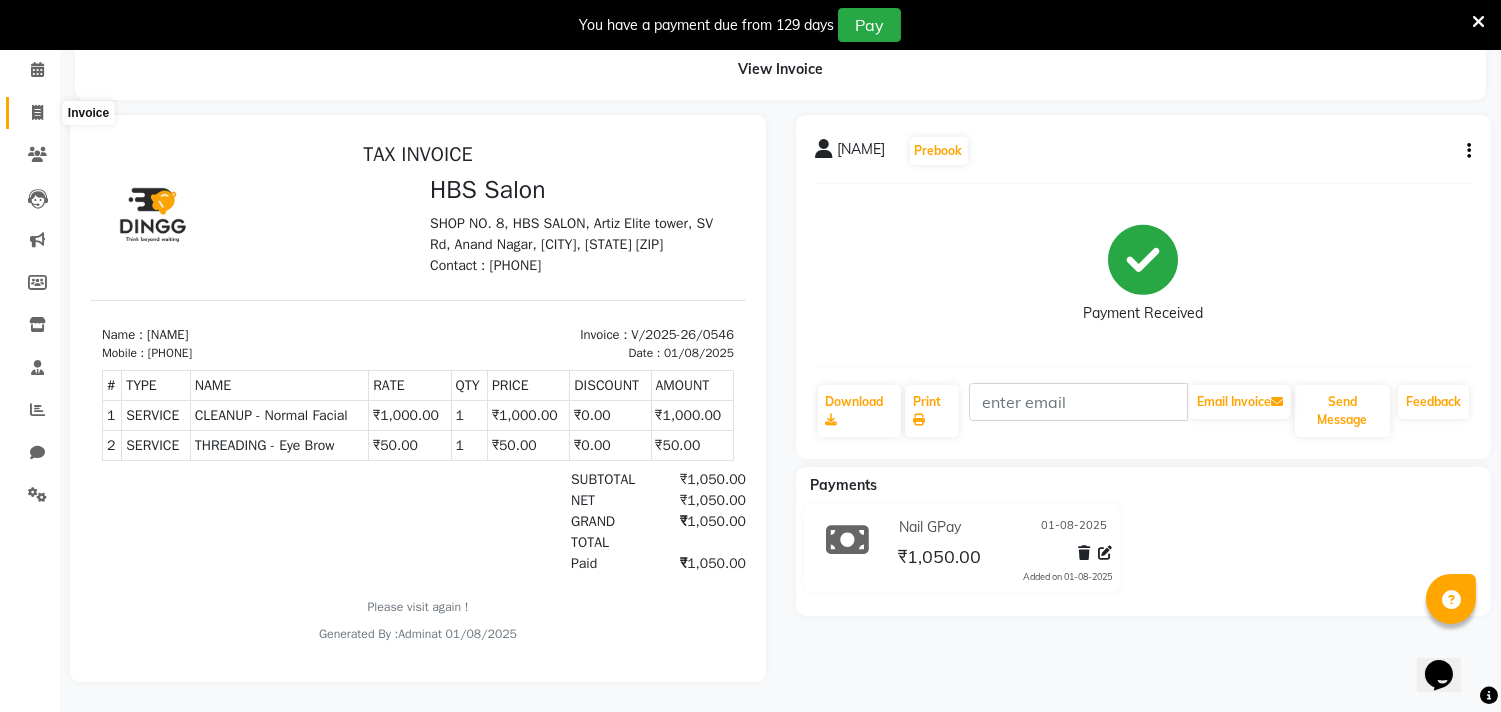 click 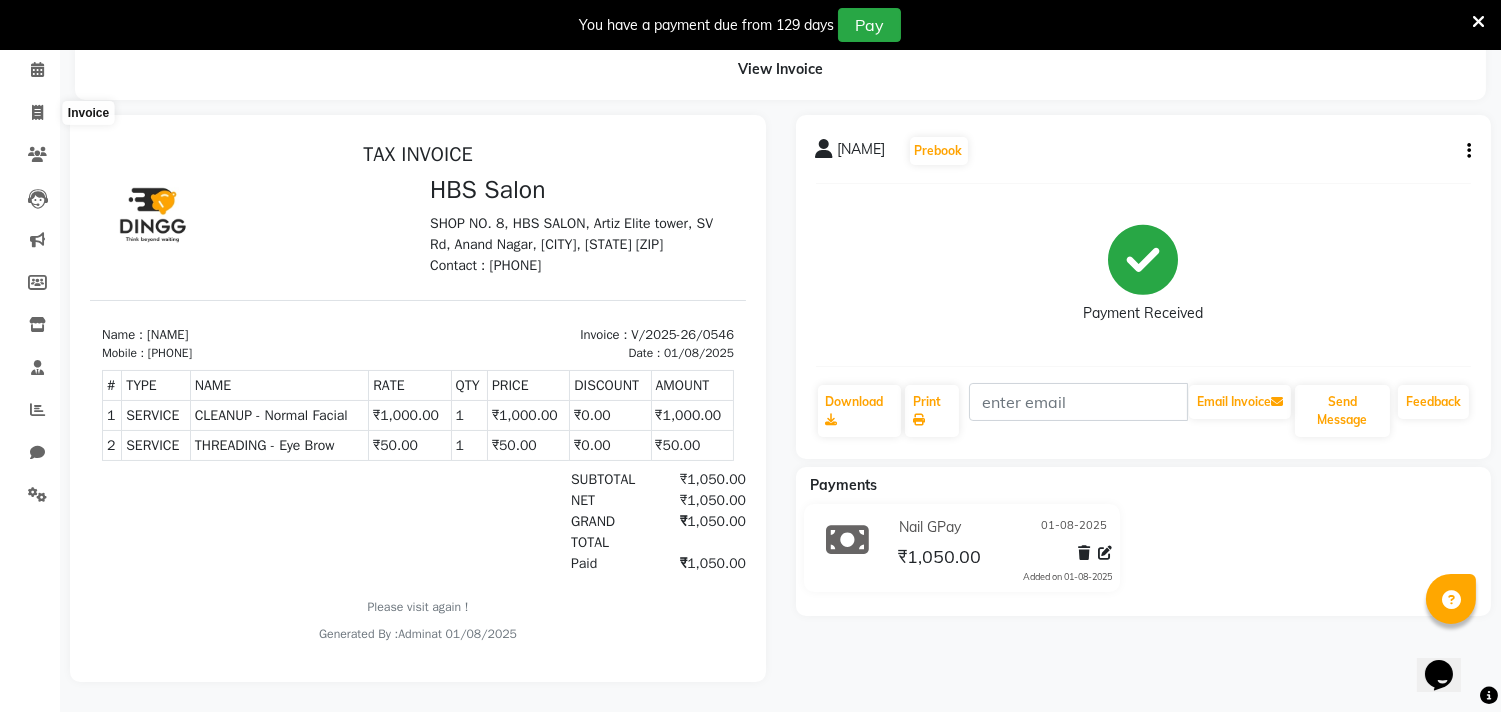 select on "service" 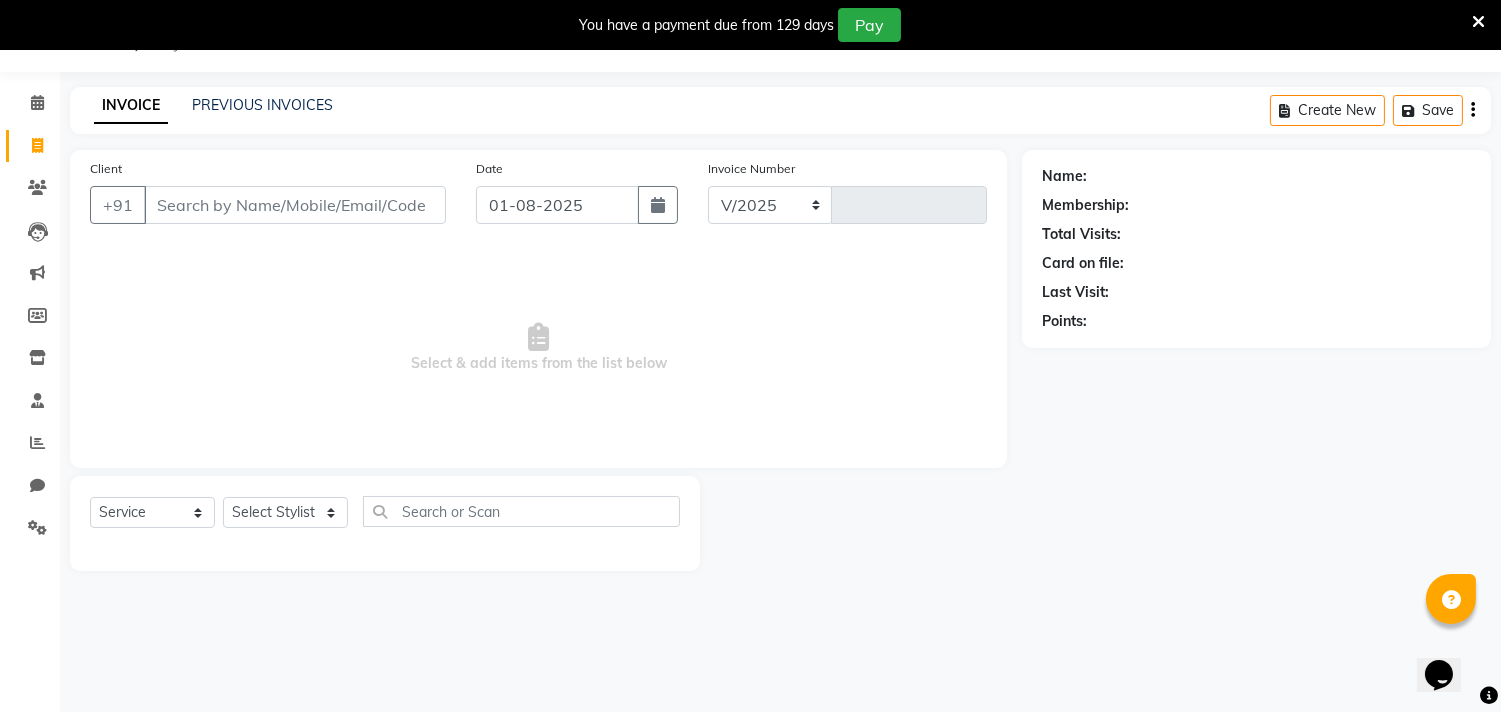 select on "7935" 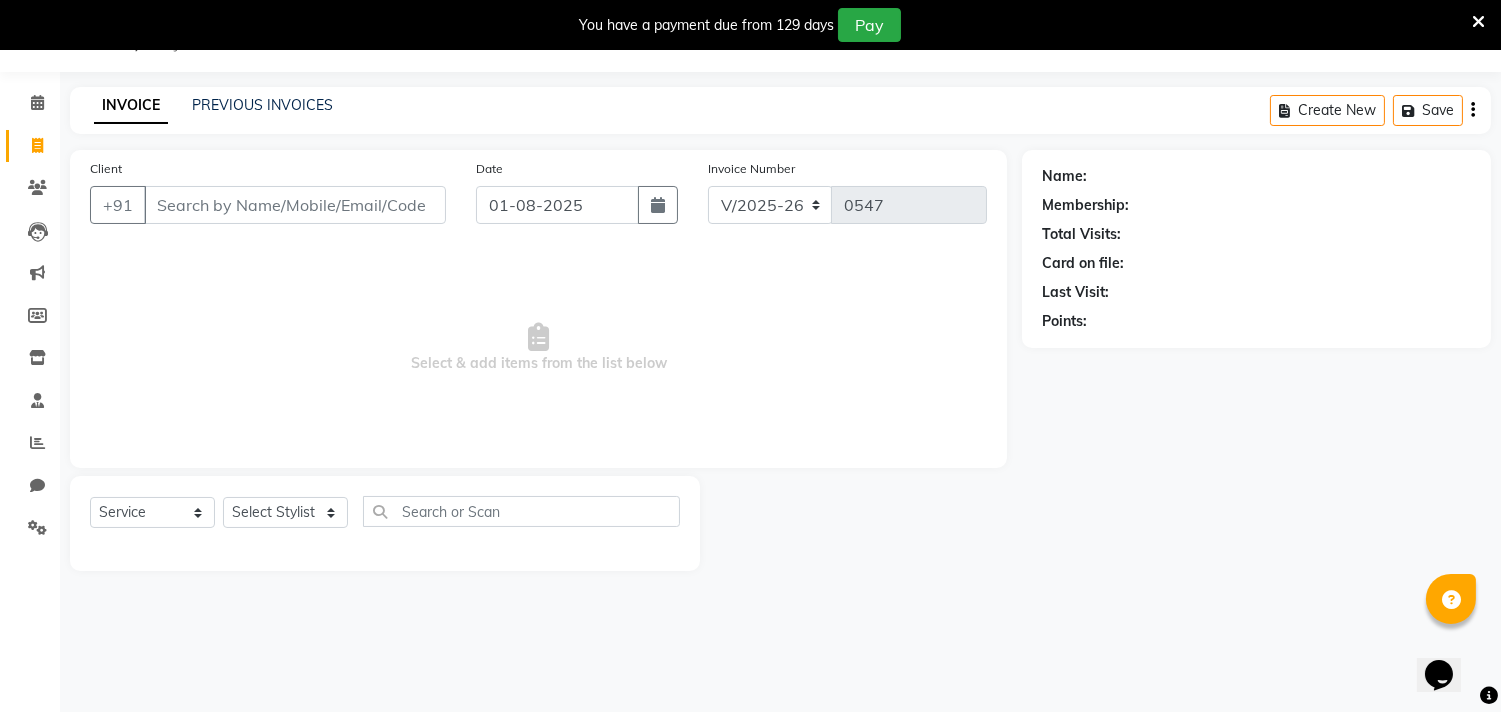 scroll, scrollTop: 50, scrollLeft: 0, axis: vertical 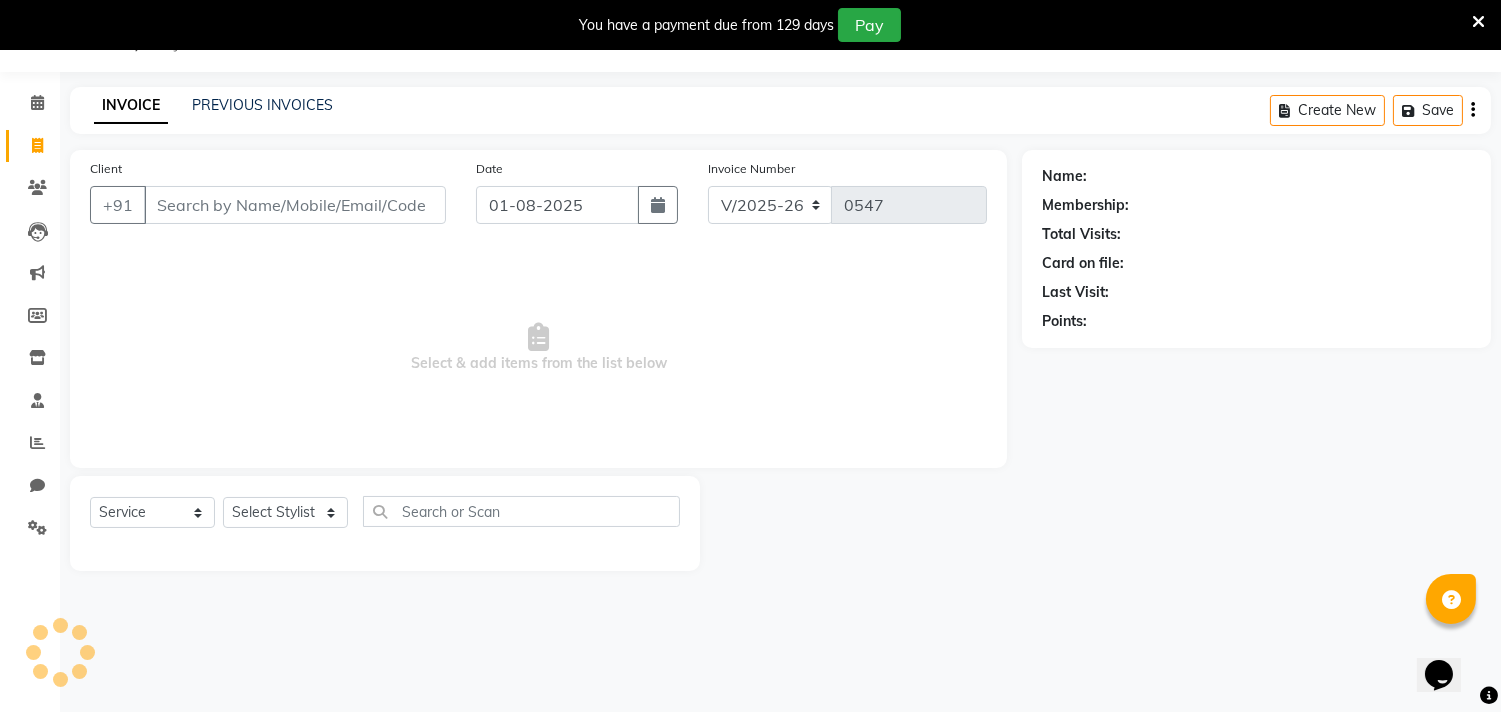 click on "Client" at bounding box center (295, 205) 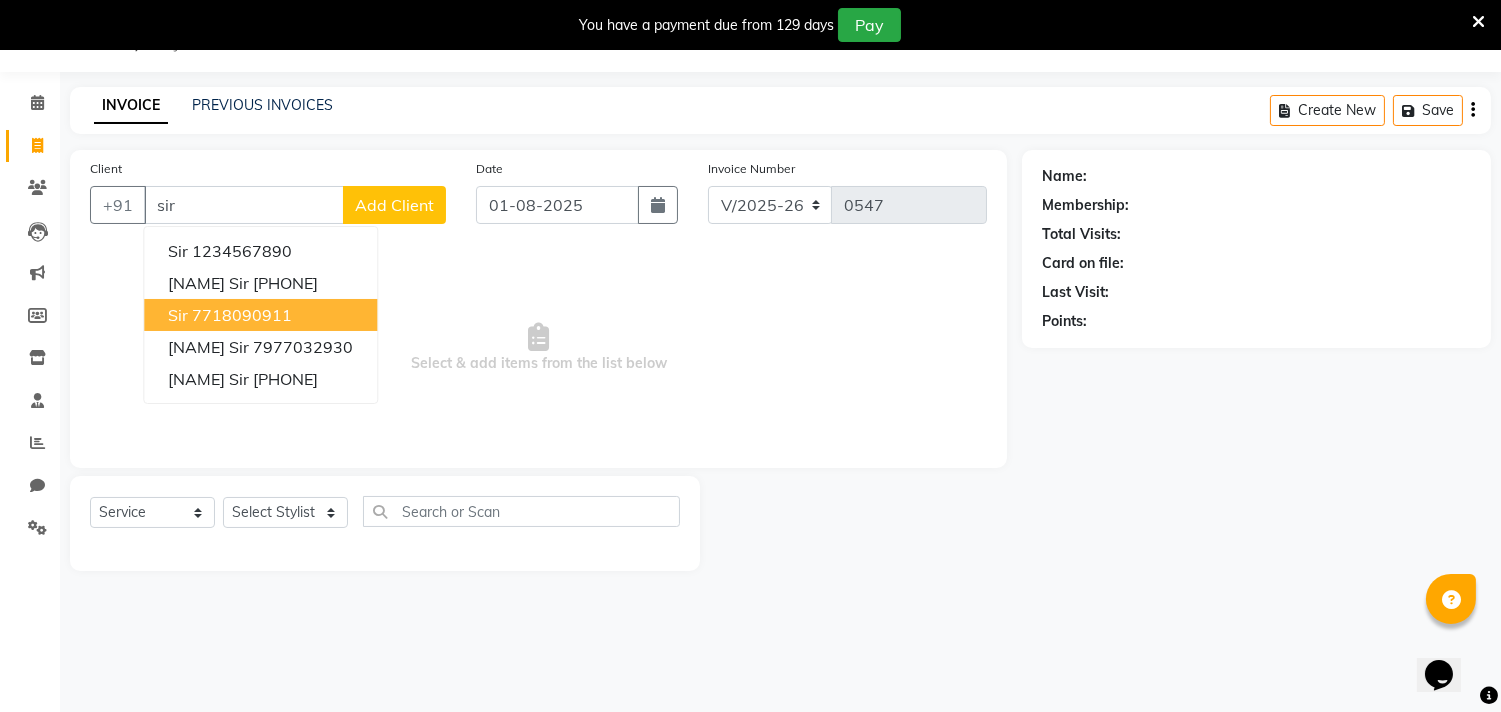 click on "7718090911" at bounding box center (242, 315) 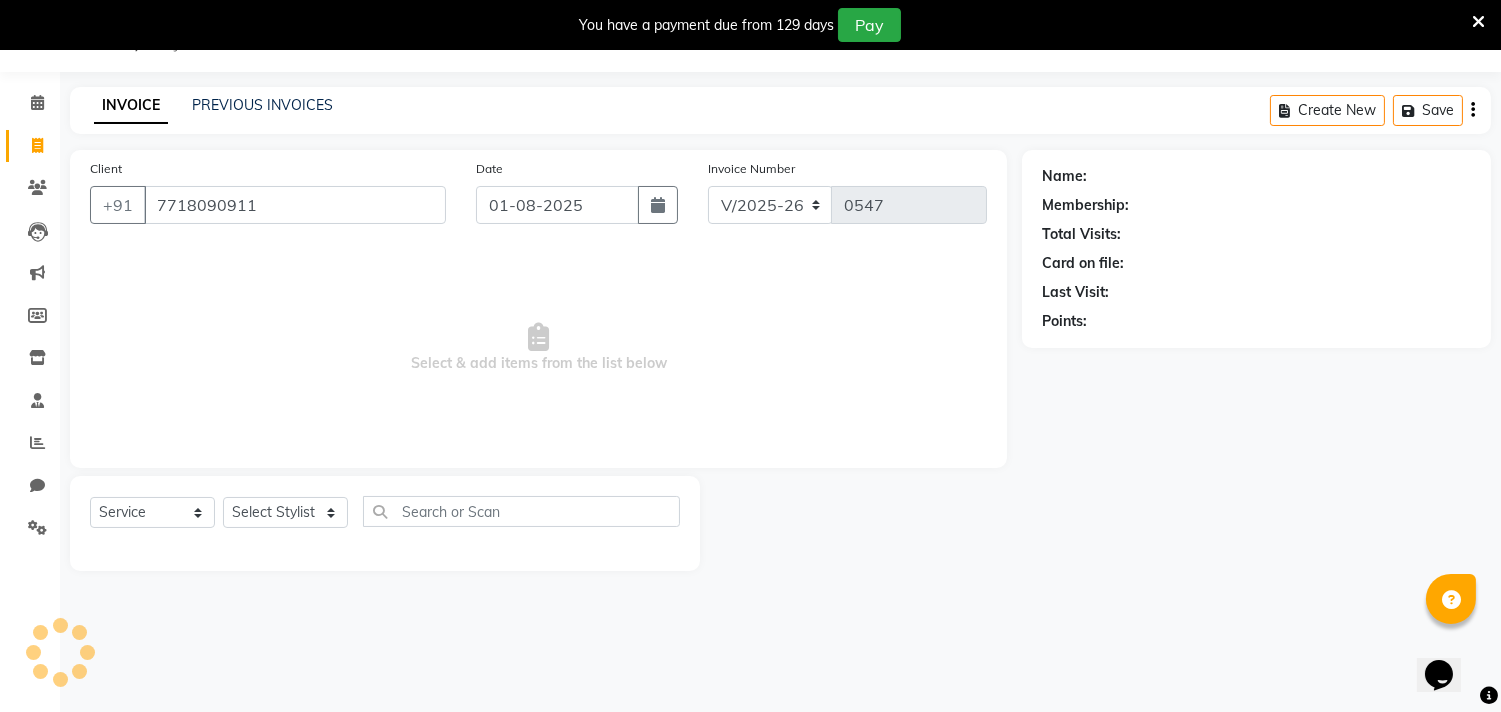 type on "7718090911" 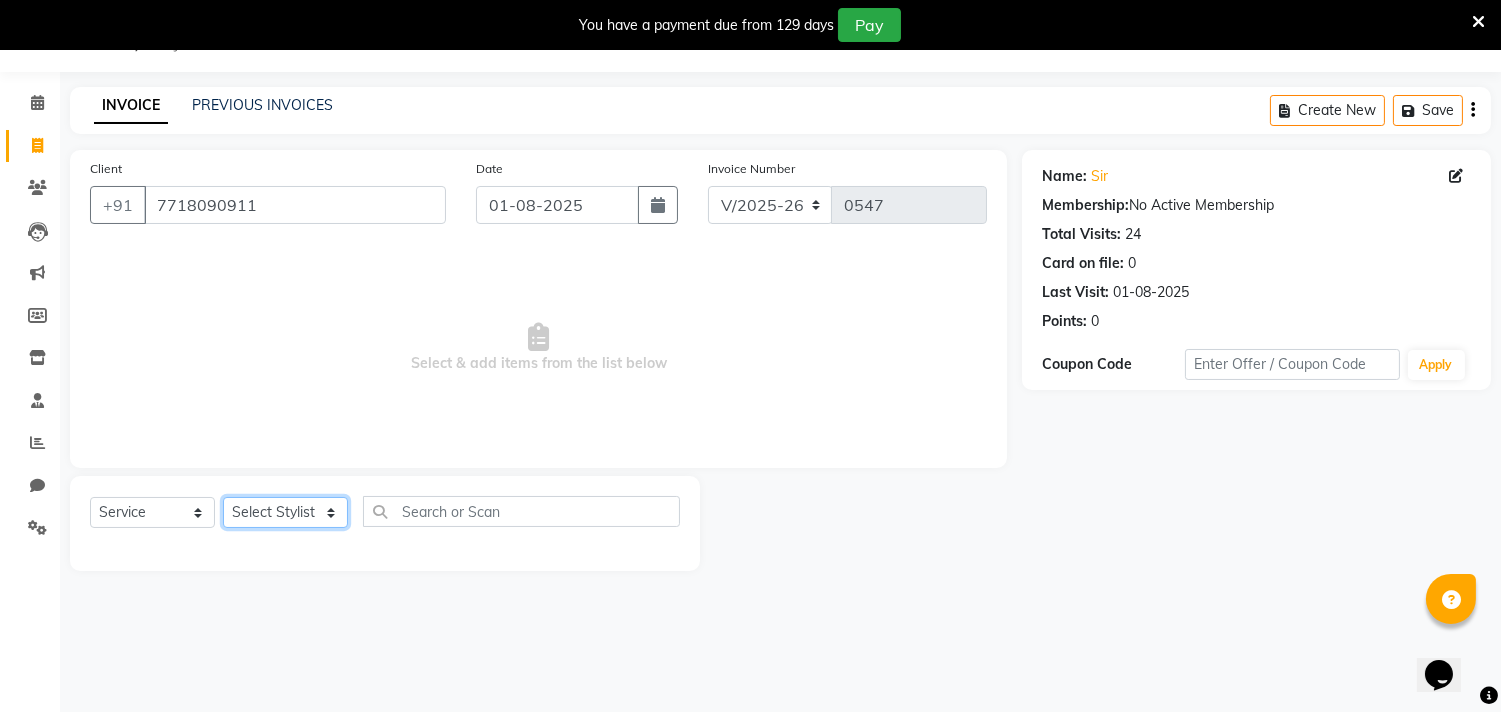 click on "Select Stylist alkasim Anash Dikishita Faizan FAIZE Haroon kaushal Sakiba Sunita Usha Usman Zeba" 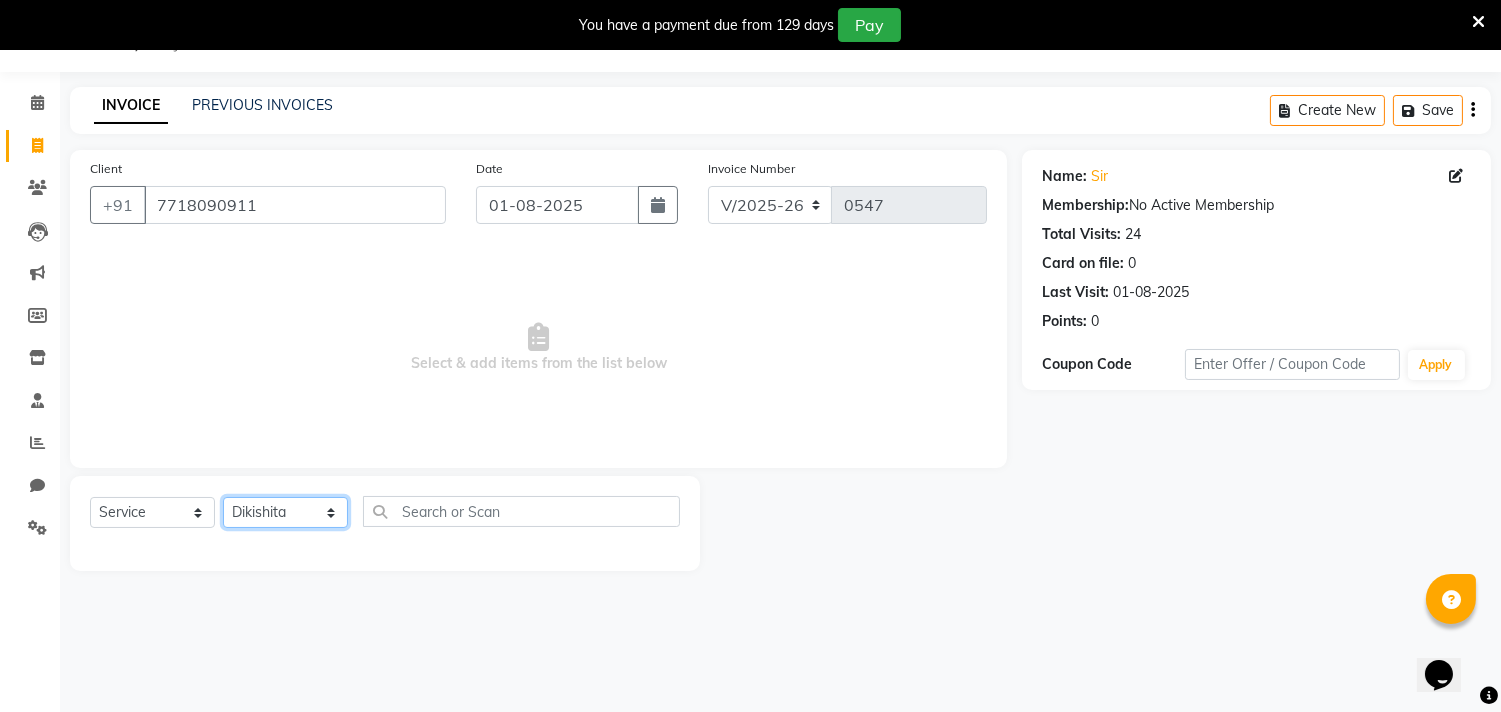 click on "Select Stylist alkasim Anash Dikishita Faizan FAIZE Haroon kaushal Sakiba Sunita Usha Usman Zeba" 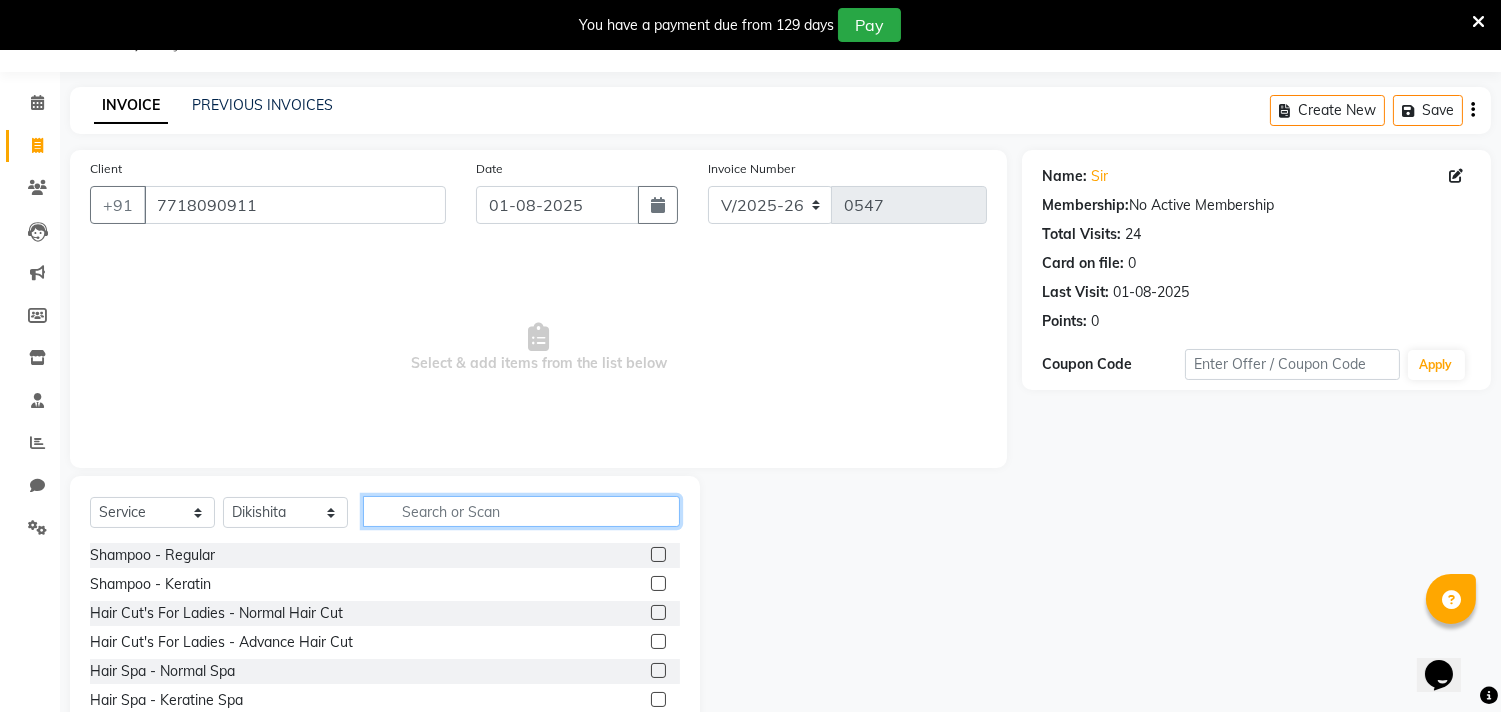 click 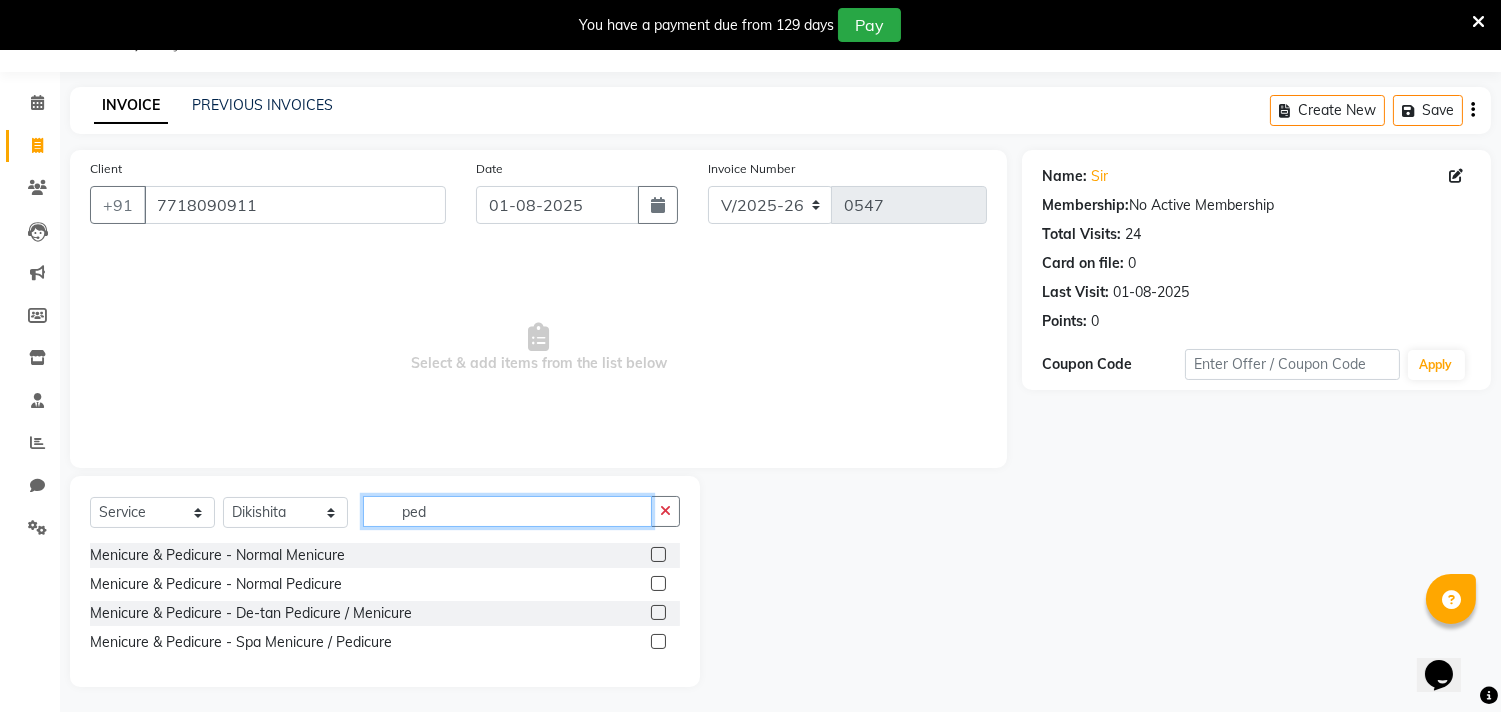 type on "ped" 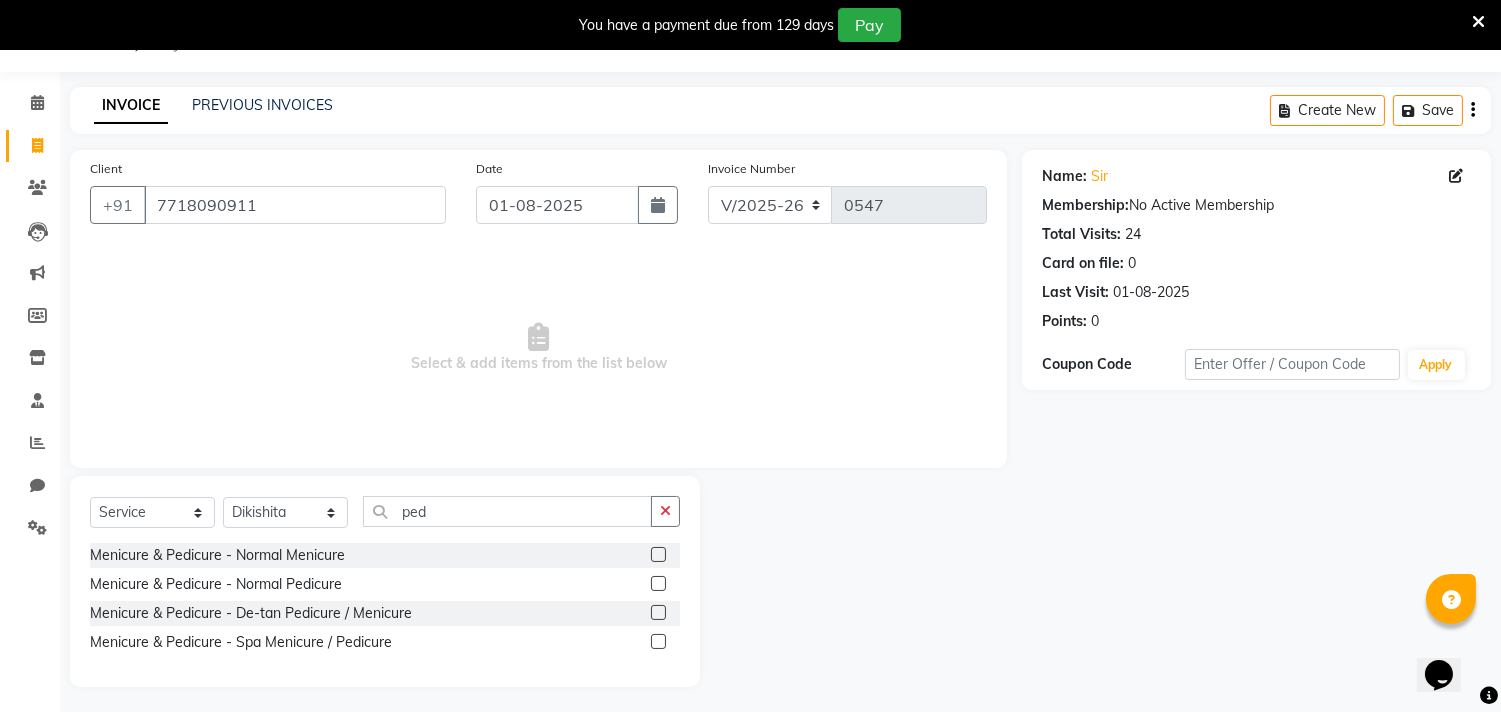 click 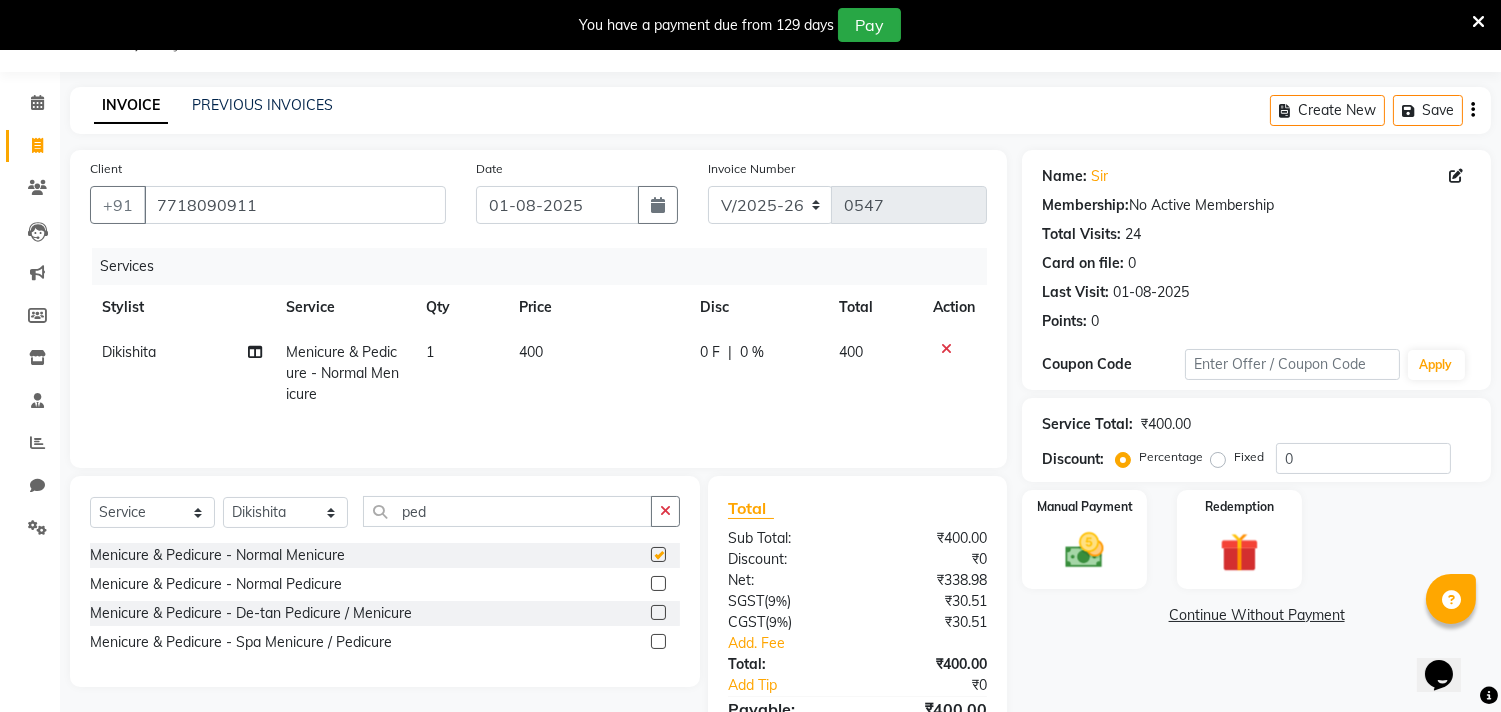 checkbox on "false" 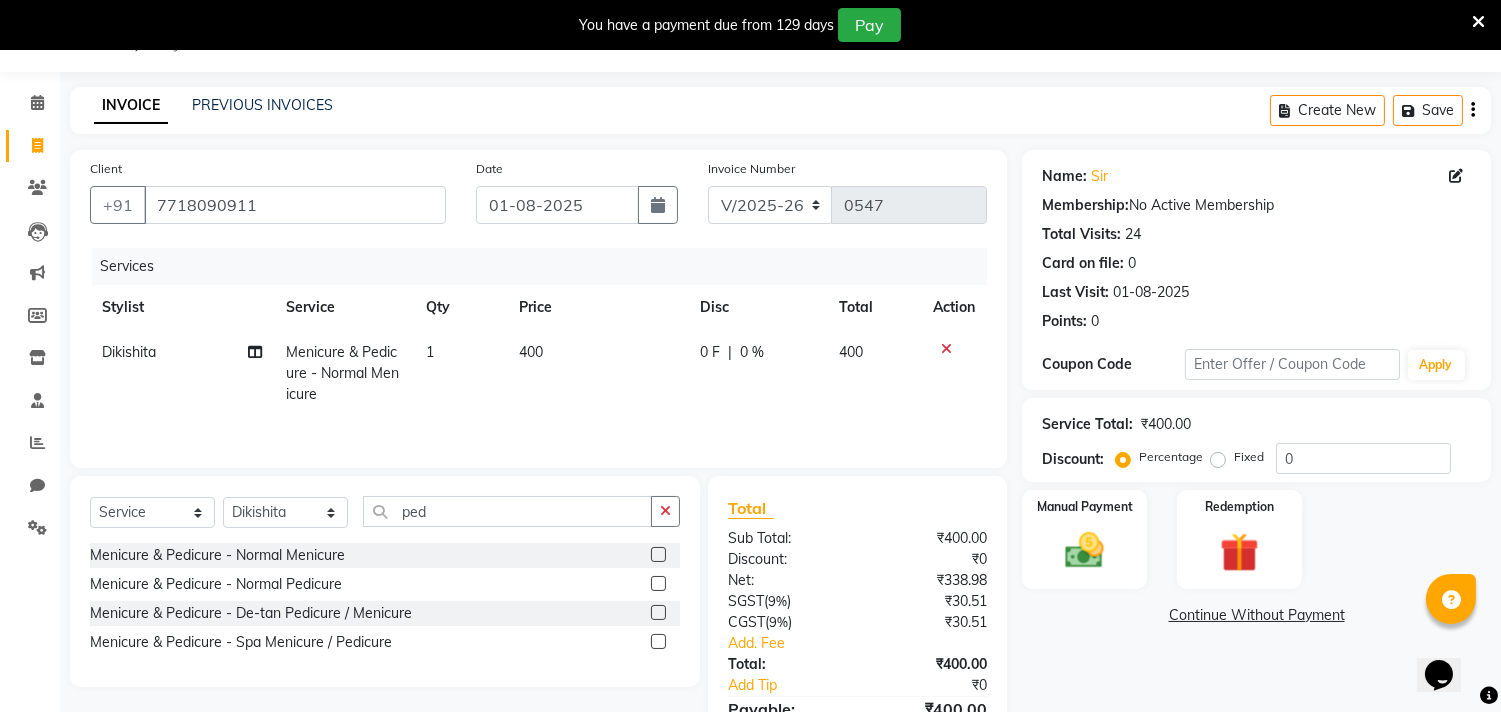 click on "400" 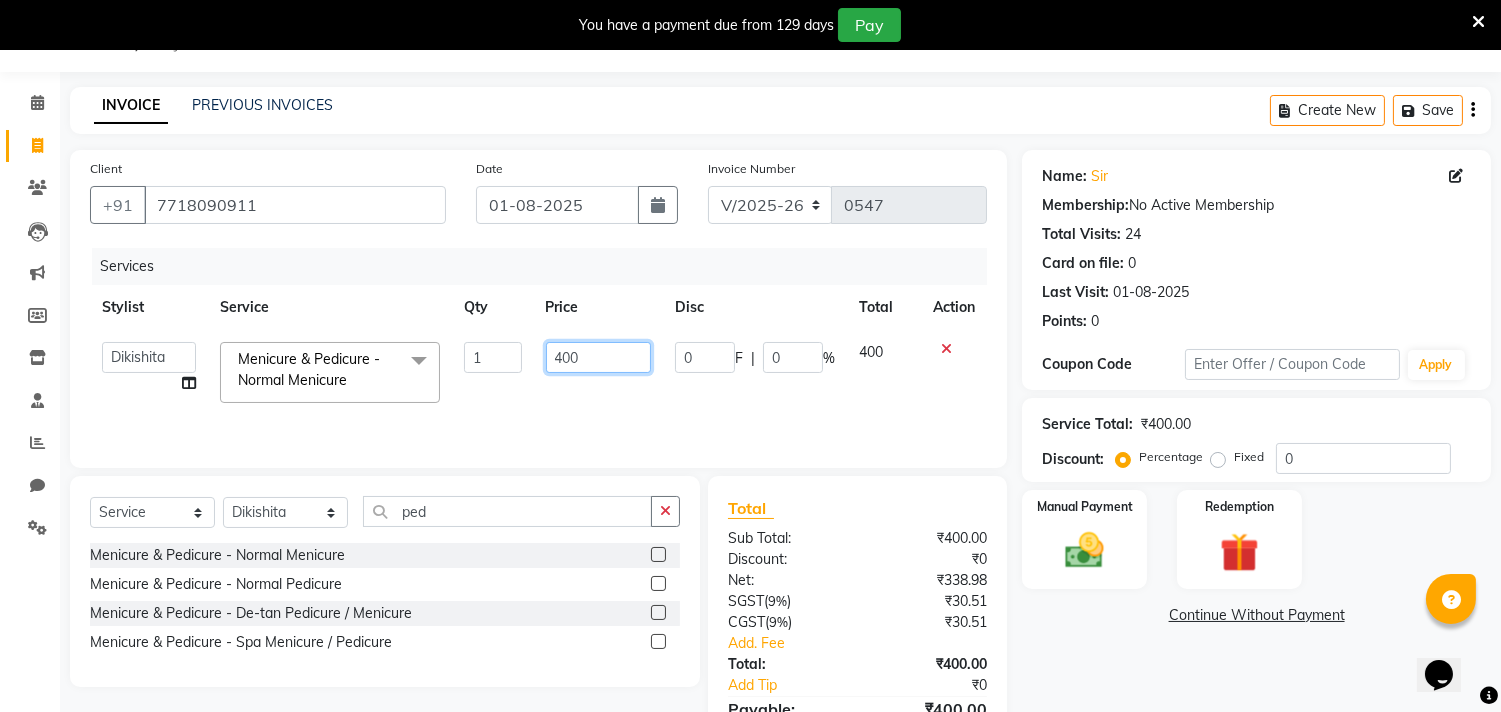 click on "400" 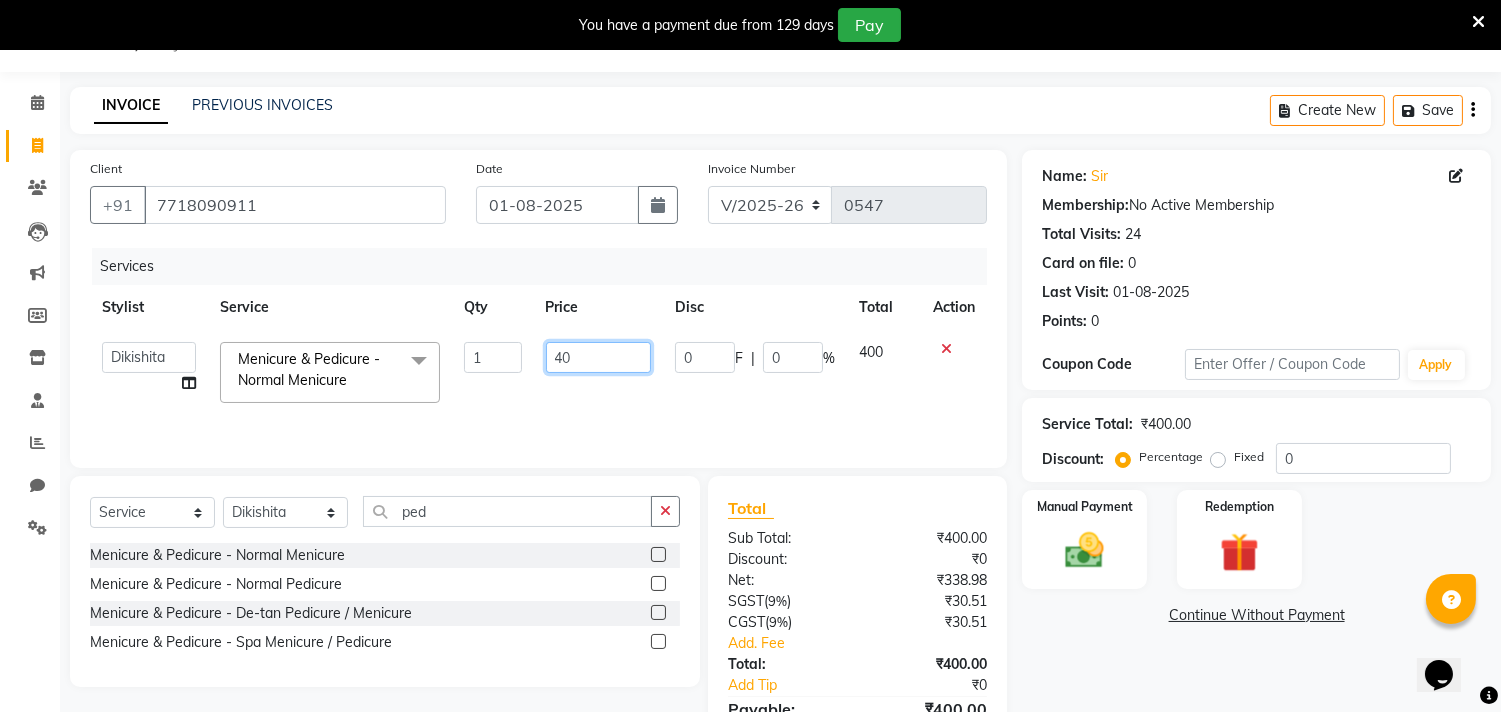 type on "4" 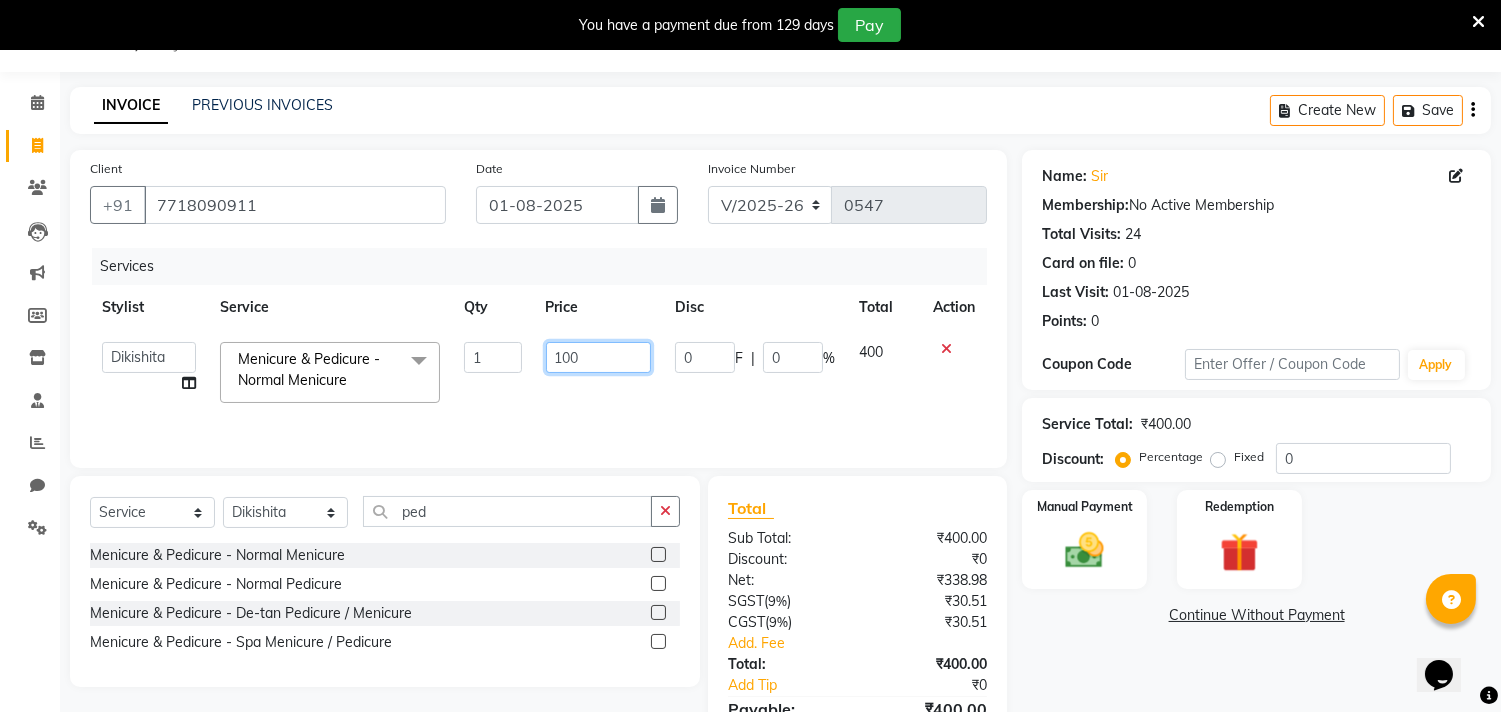 type on "1000" 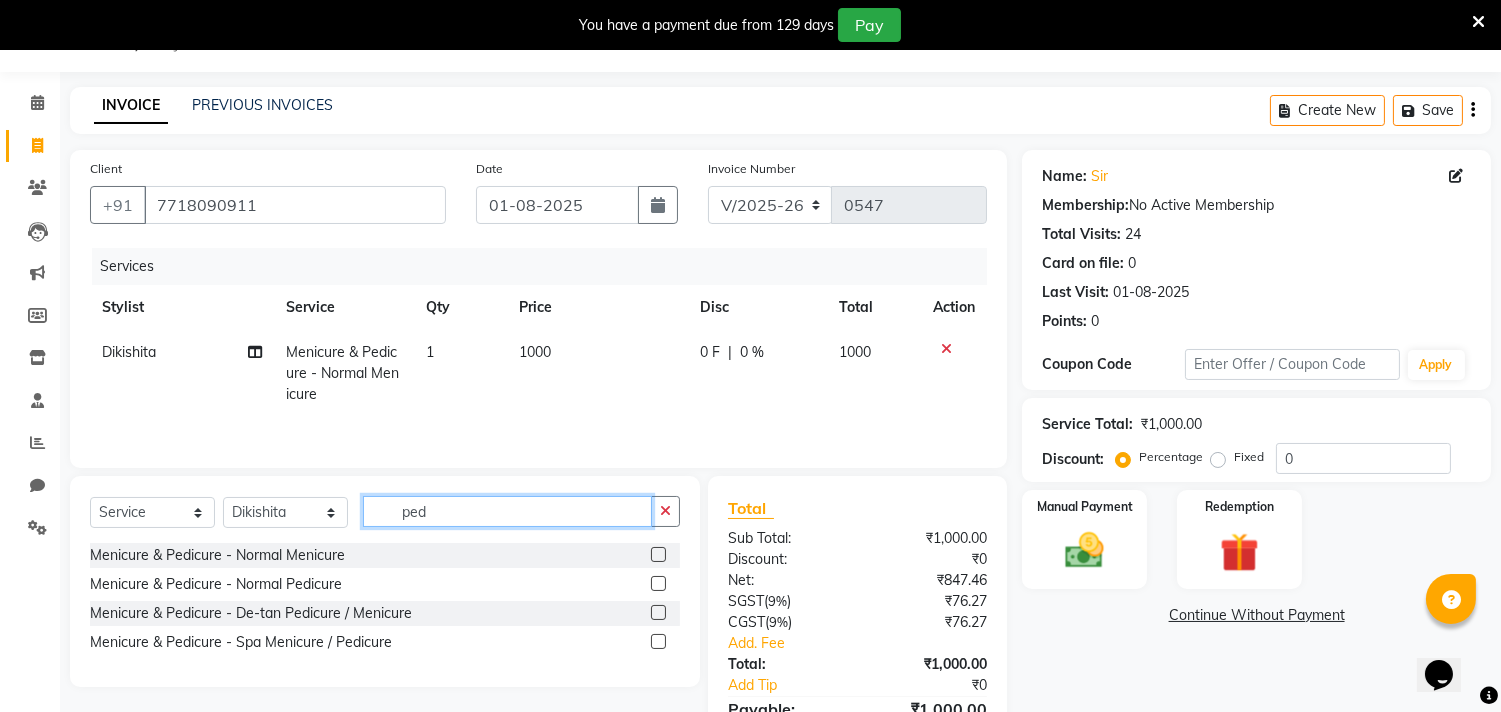 click on "ped" 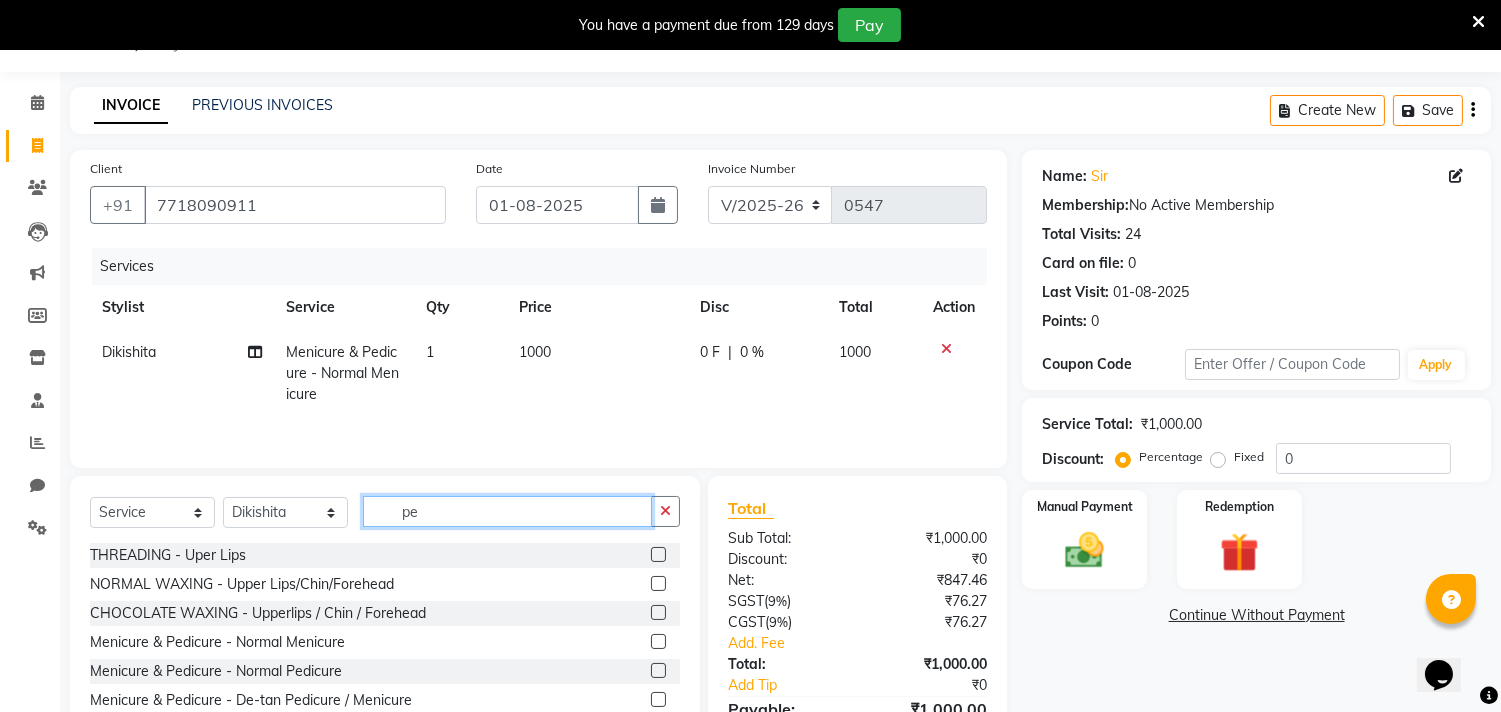 type on "p" 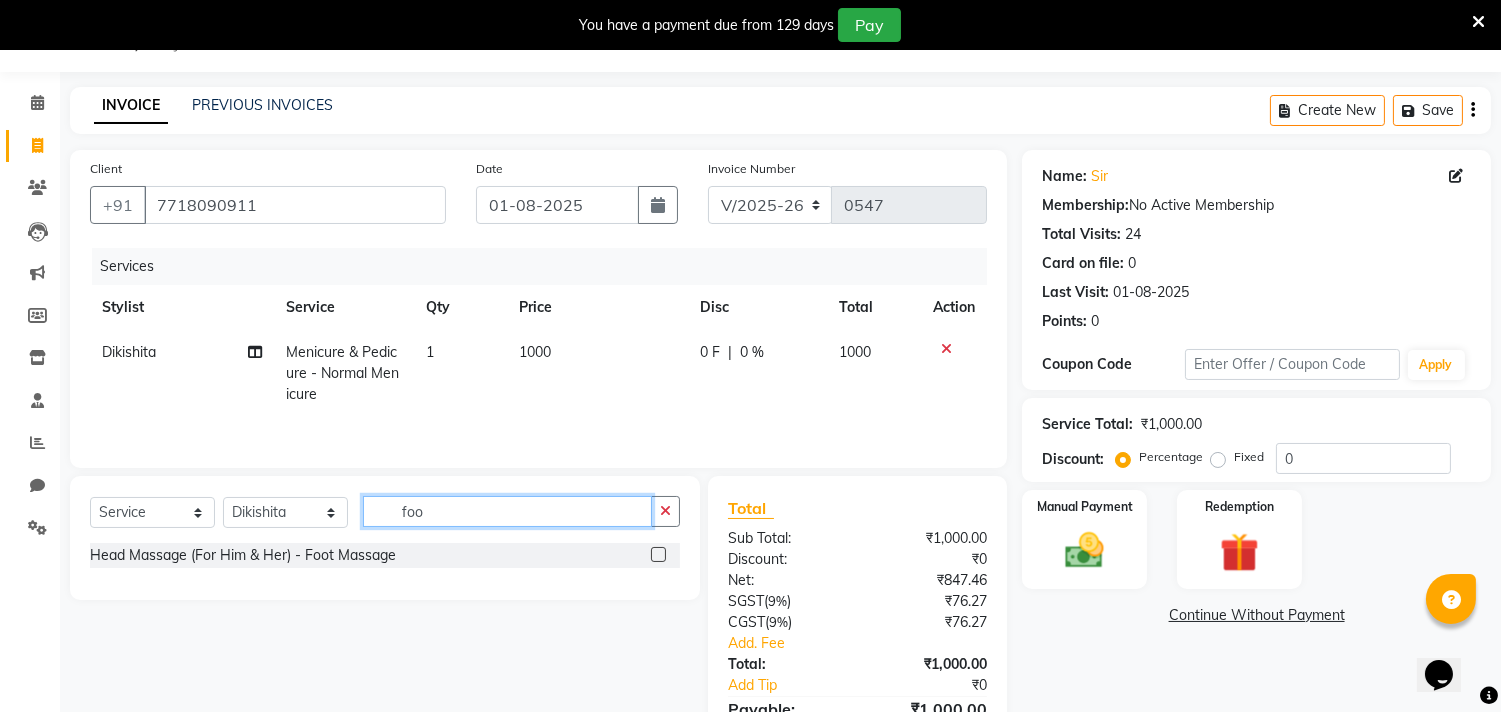 type on "foo" 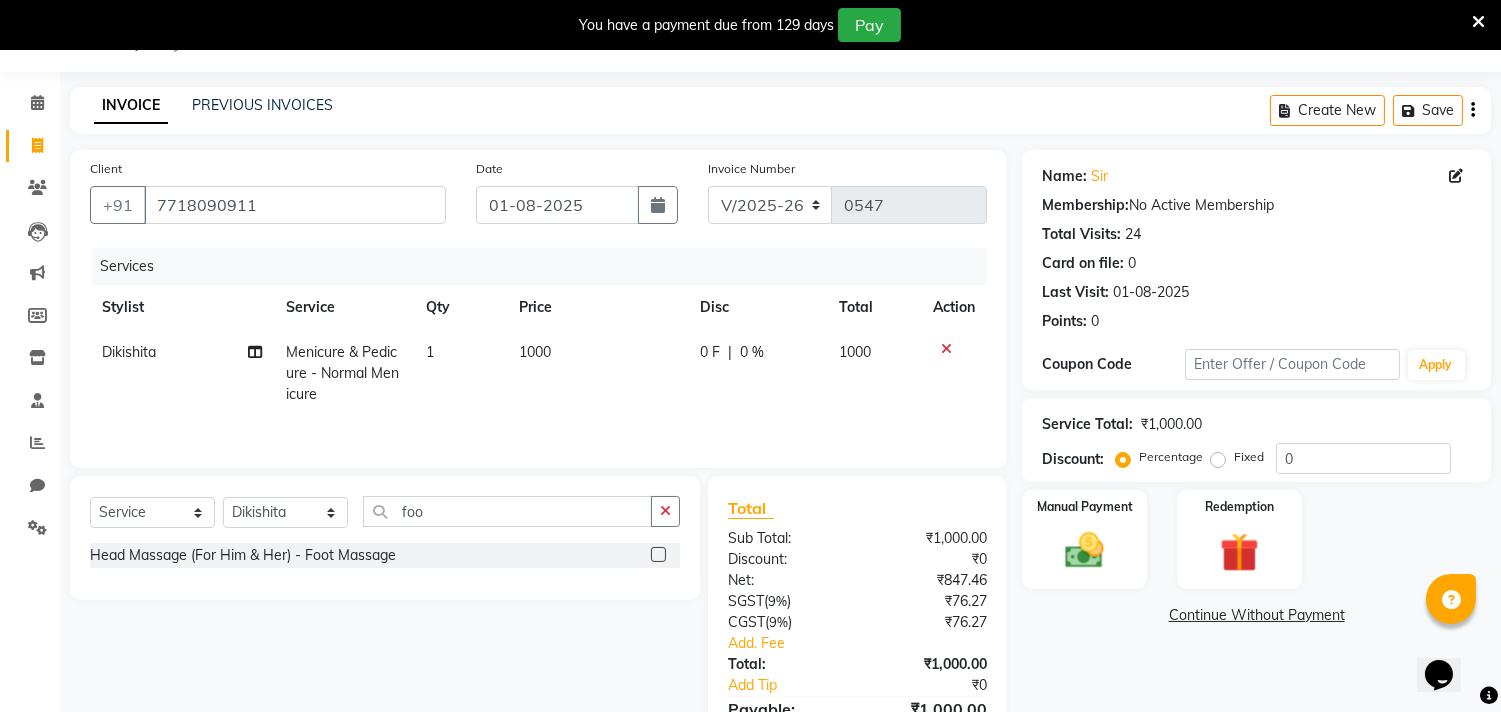click 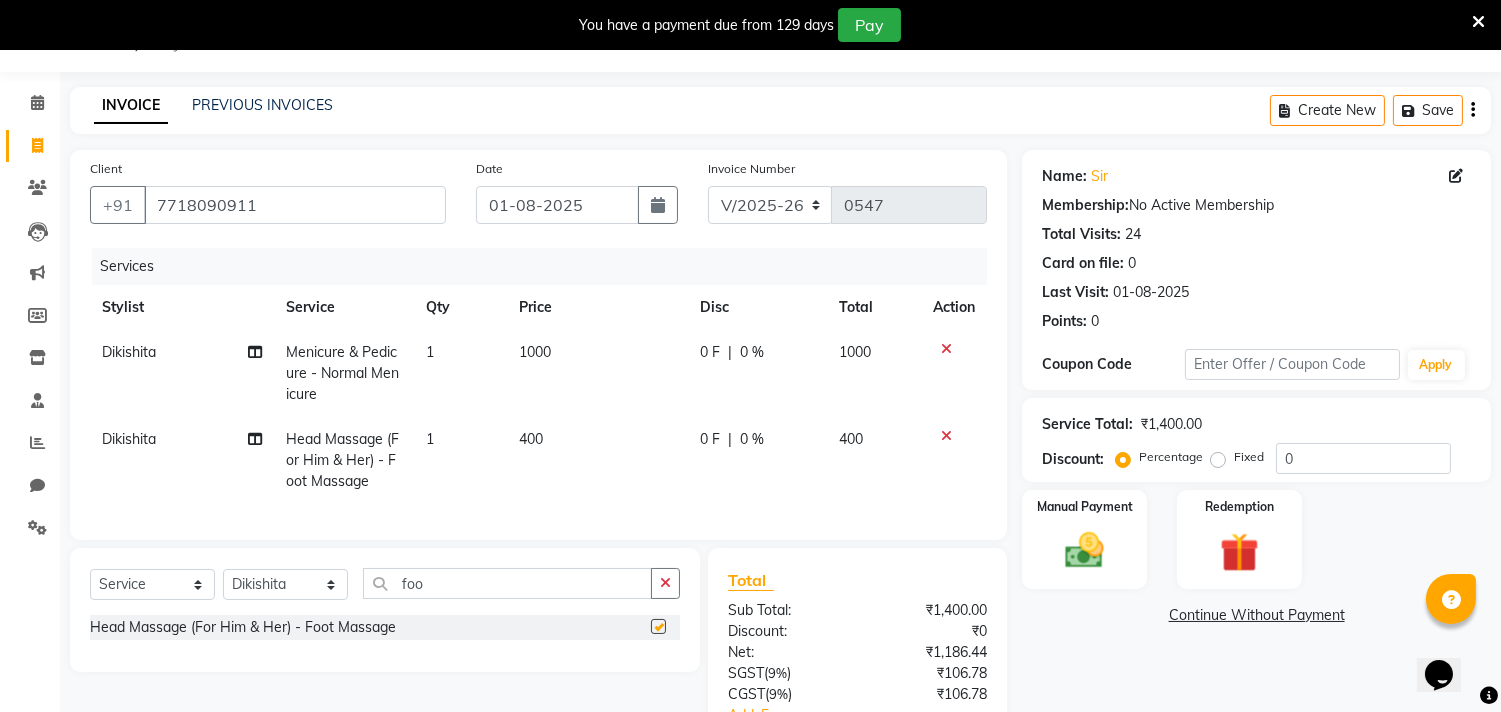 checkbox on "false" 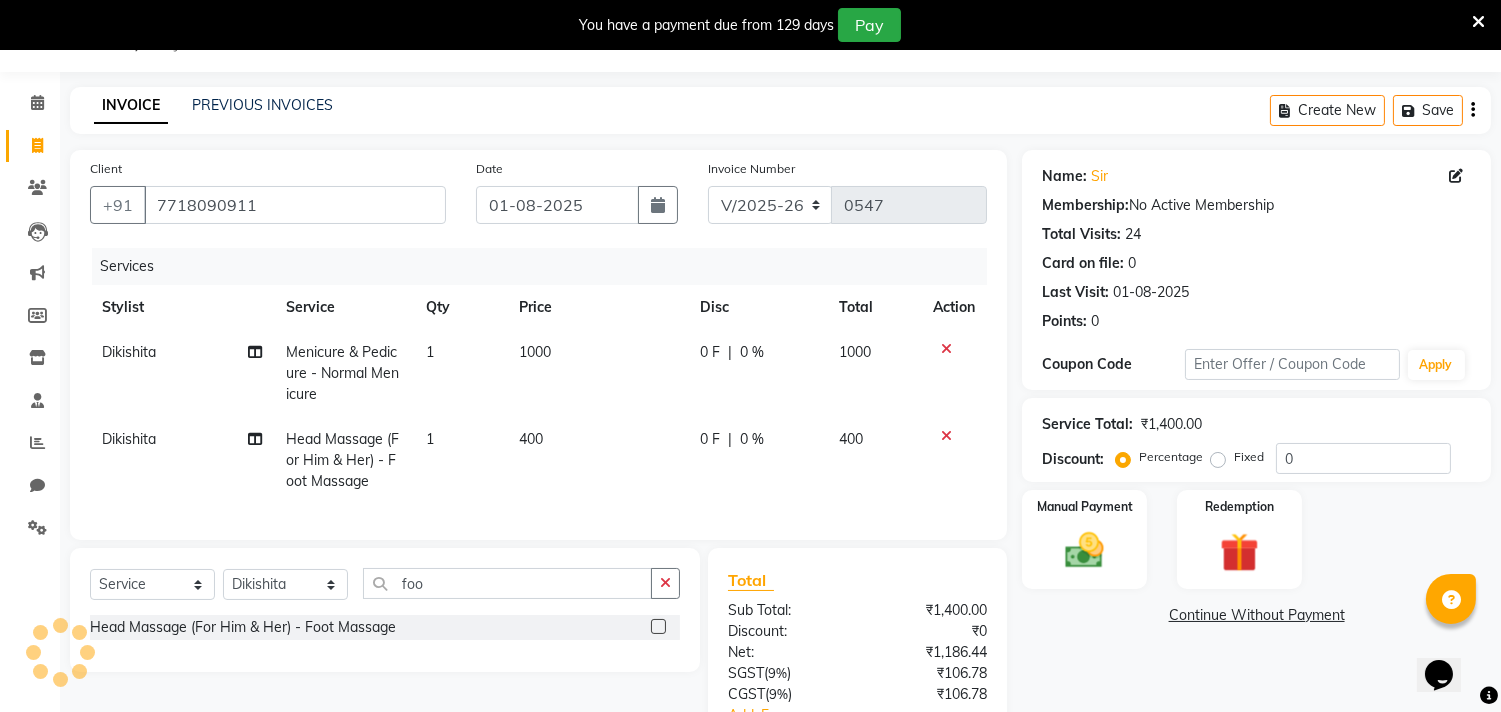 click on "400" 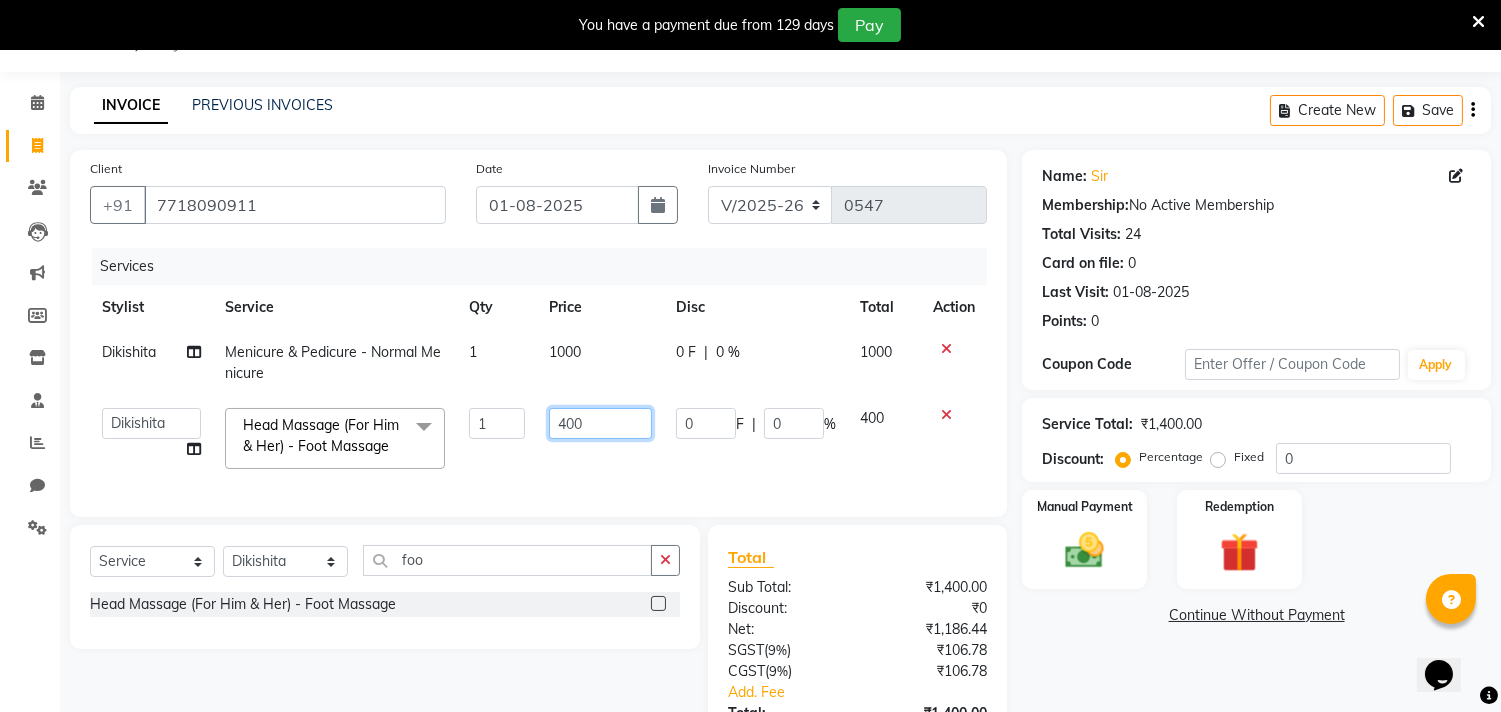 click on "400" 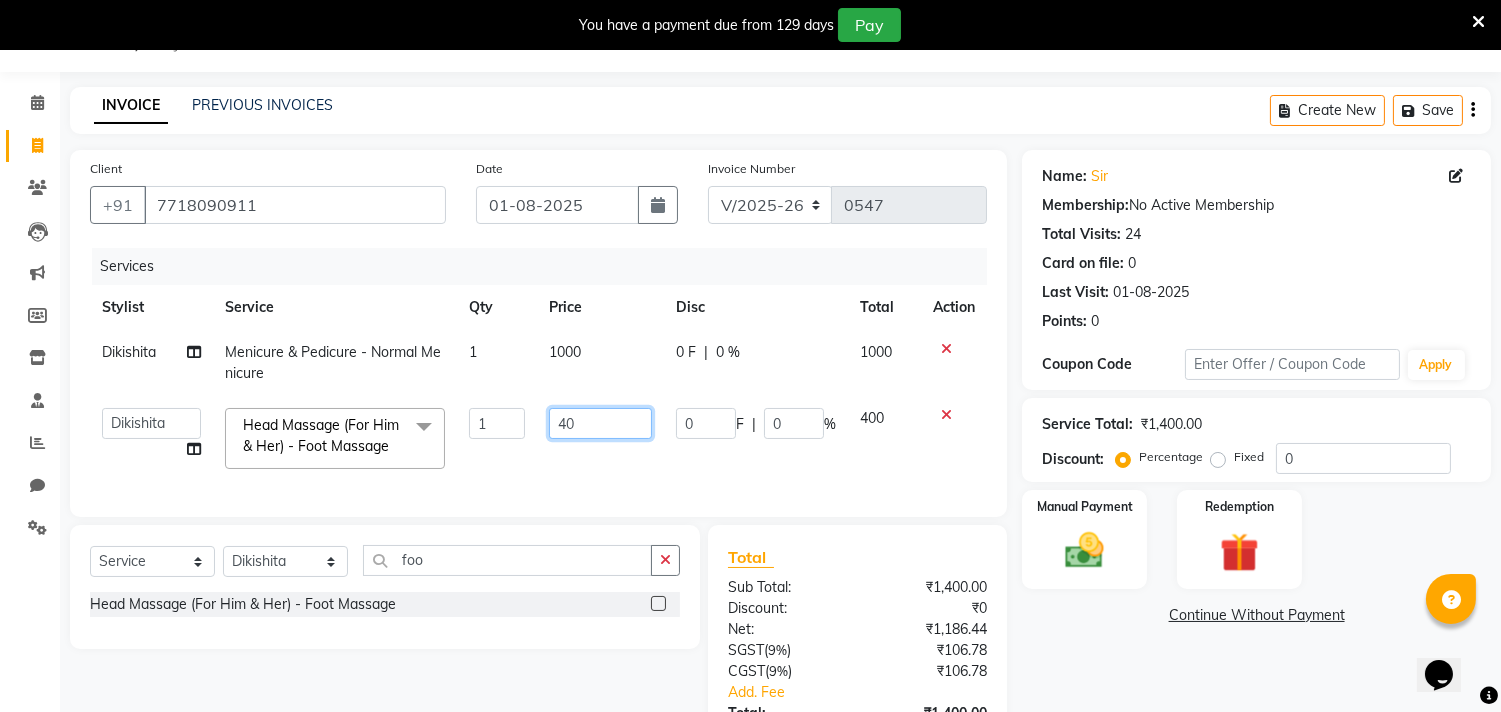type on "4" 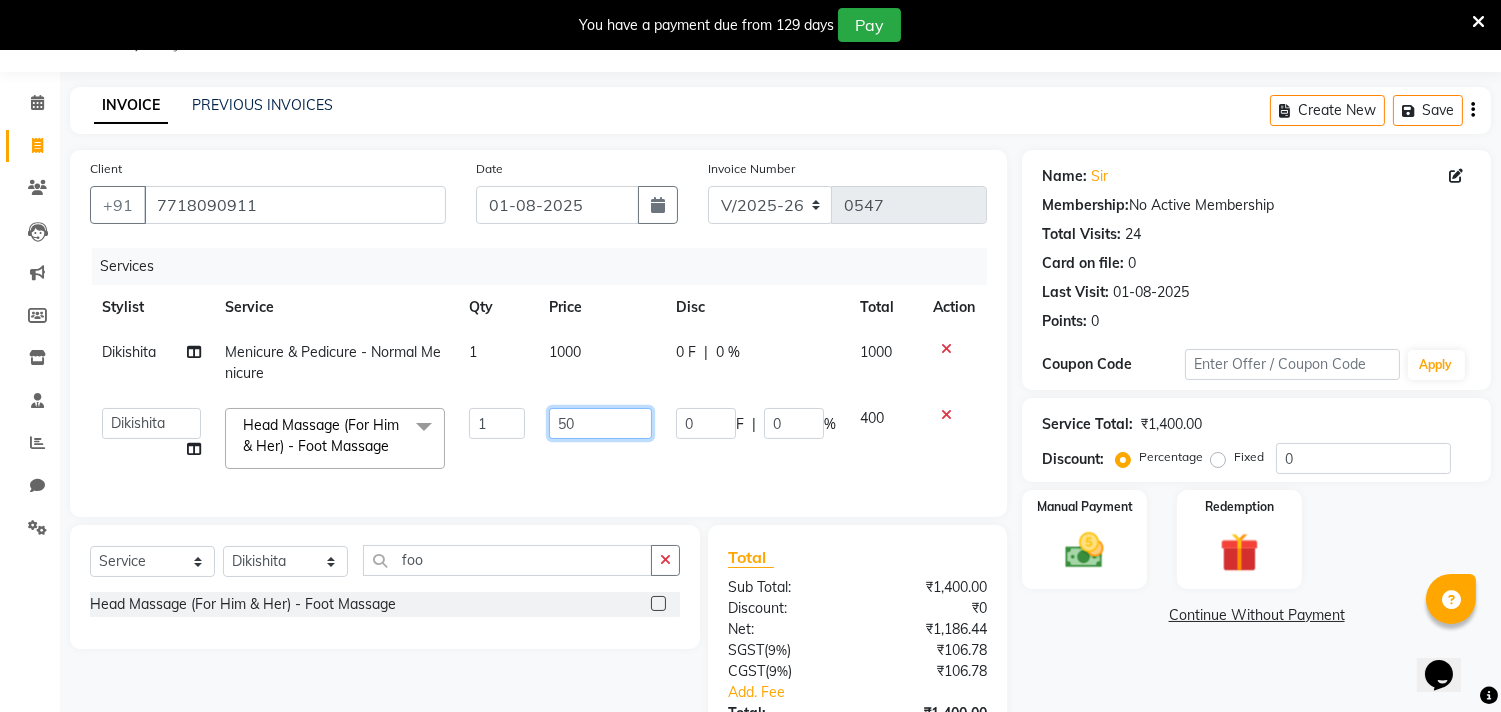 type on "500" 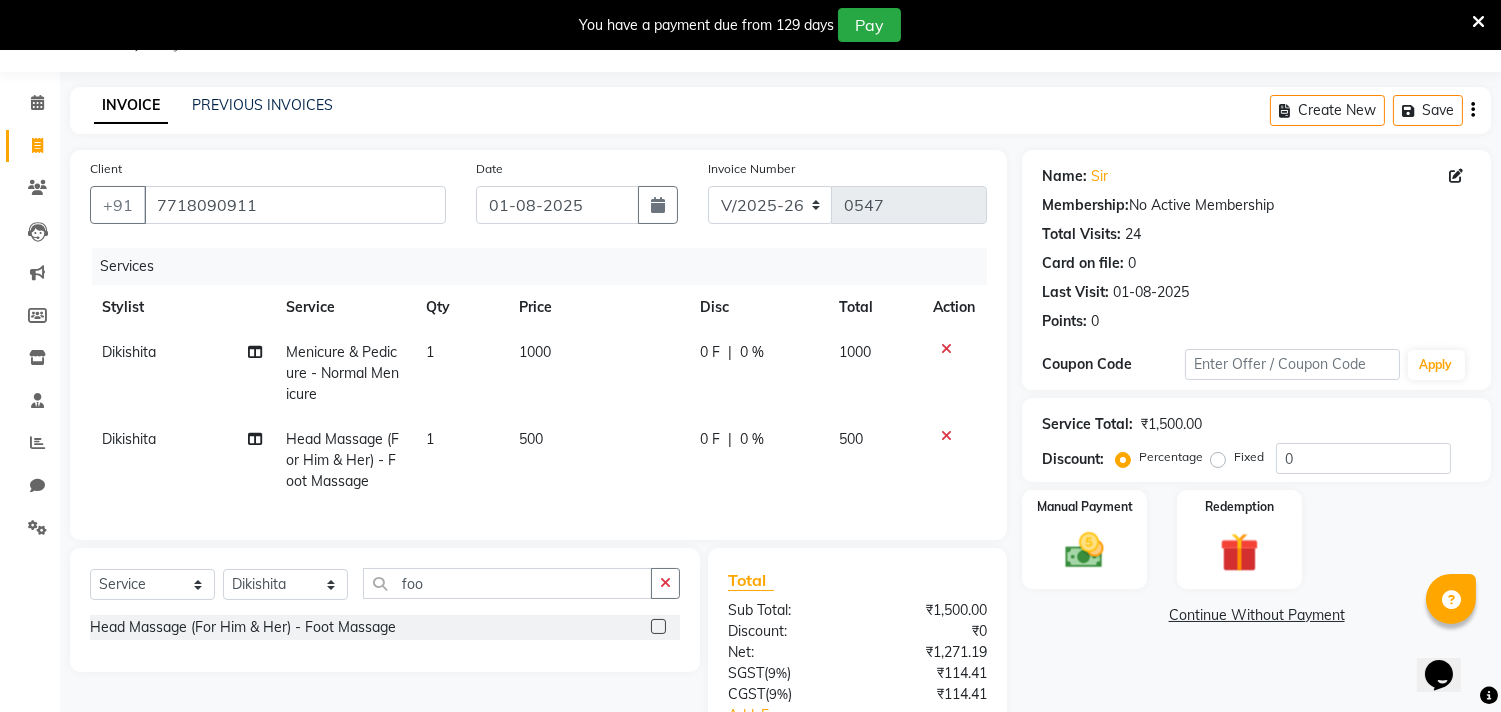click on "[NAME] Menicure & Pedicure - Normal Menicure 1 1000 0 F | 0 % 1000 [NAME] Head Massage (For Him & Her) - Foot Massage 1 500 0 F | 0 % 500" 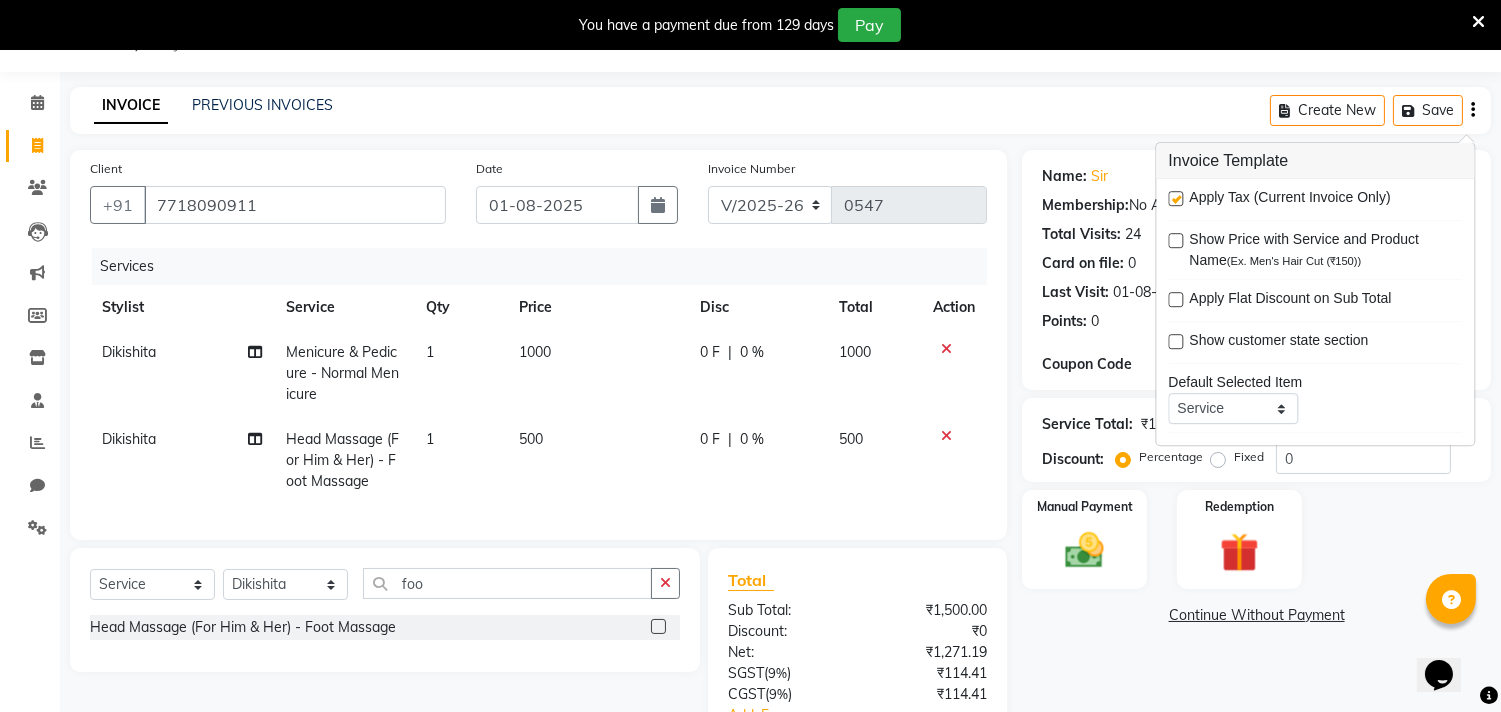 click at bounding box center [1175, 198] 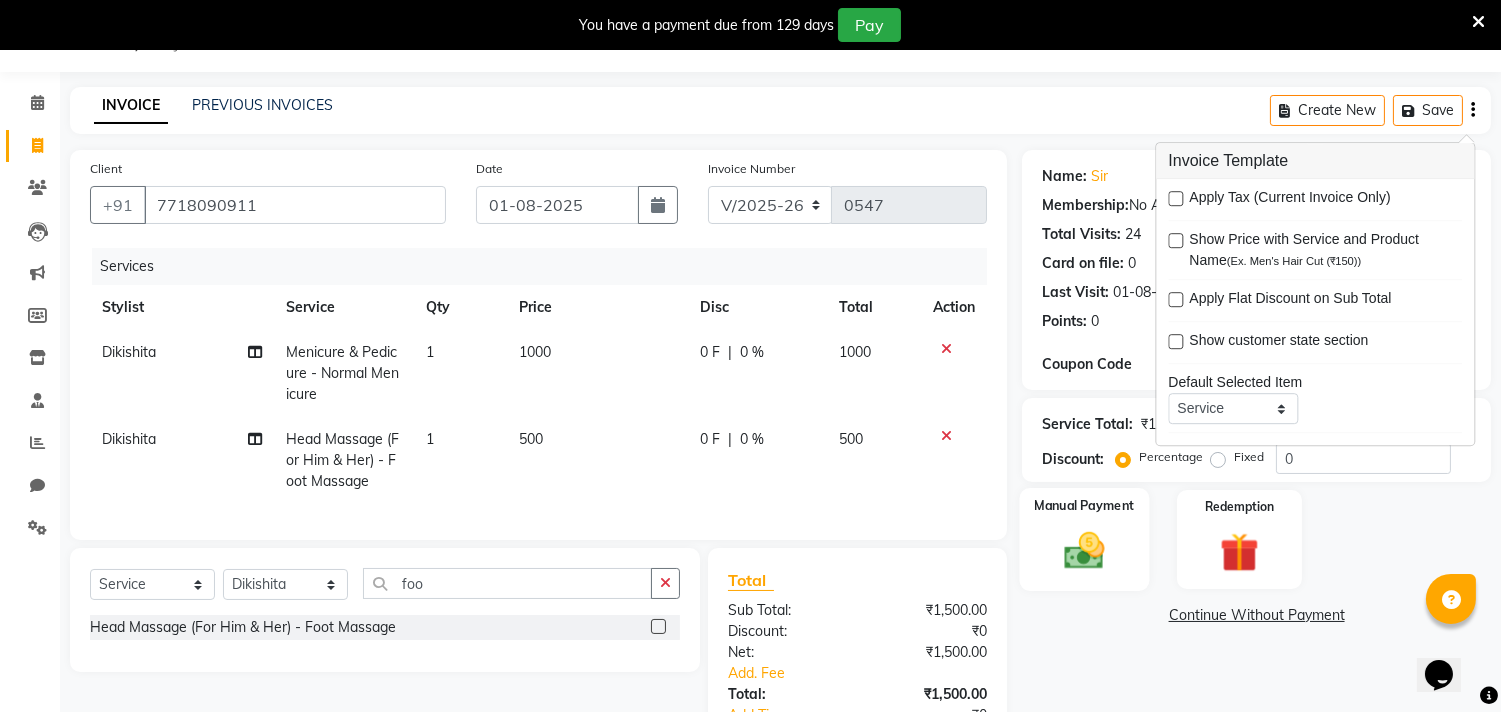 click on "Manual Payment" 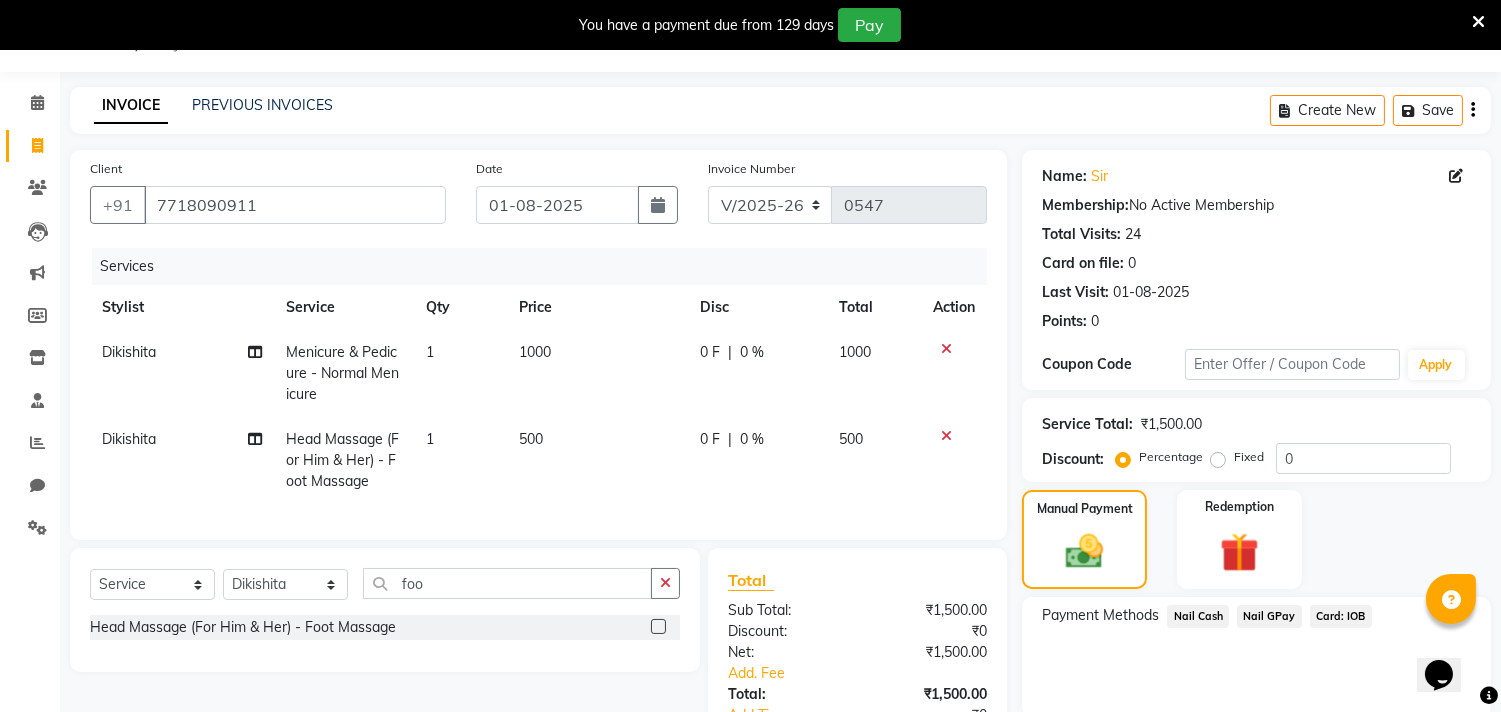 click on "Nail GPay" 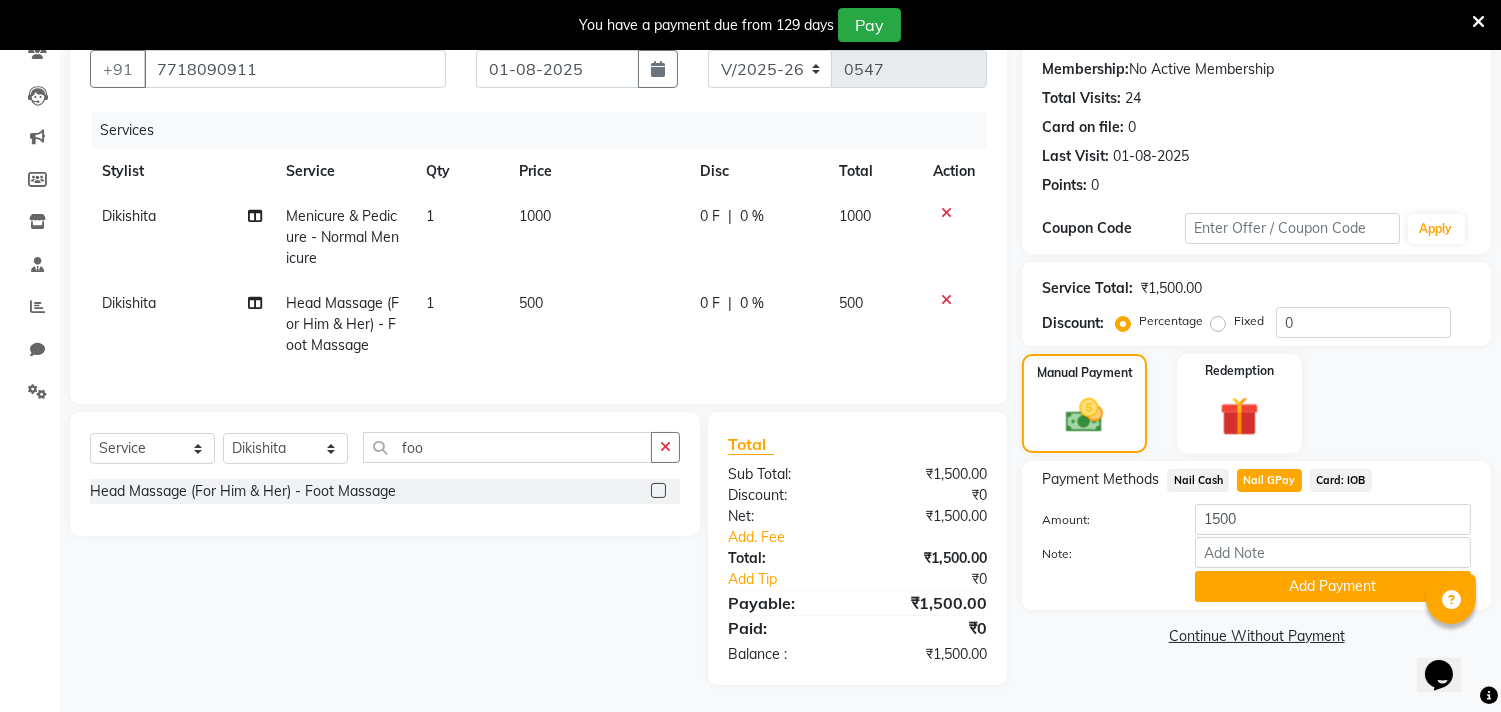 scroll, scrollTop: 205, scrollLeft: 0, axis: vertical 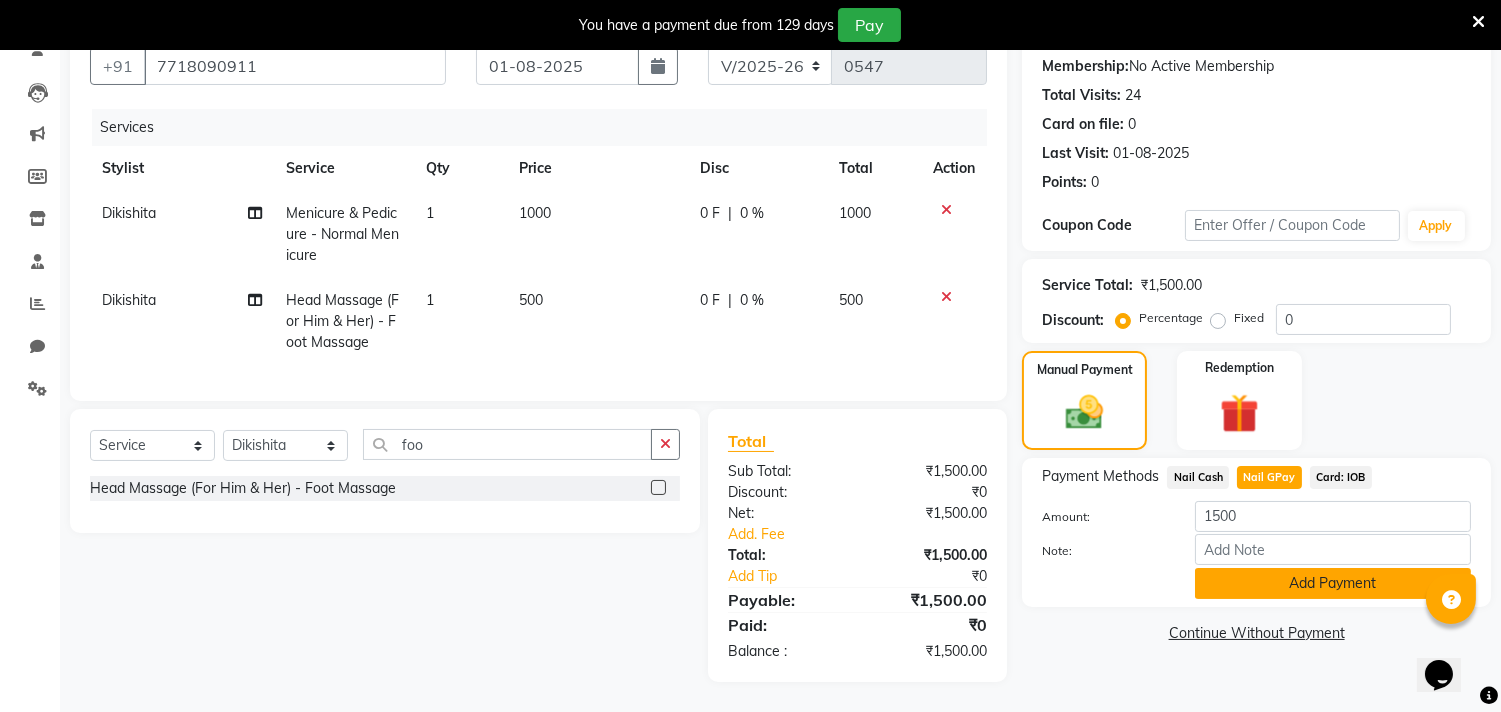 click on "Add Payment" 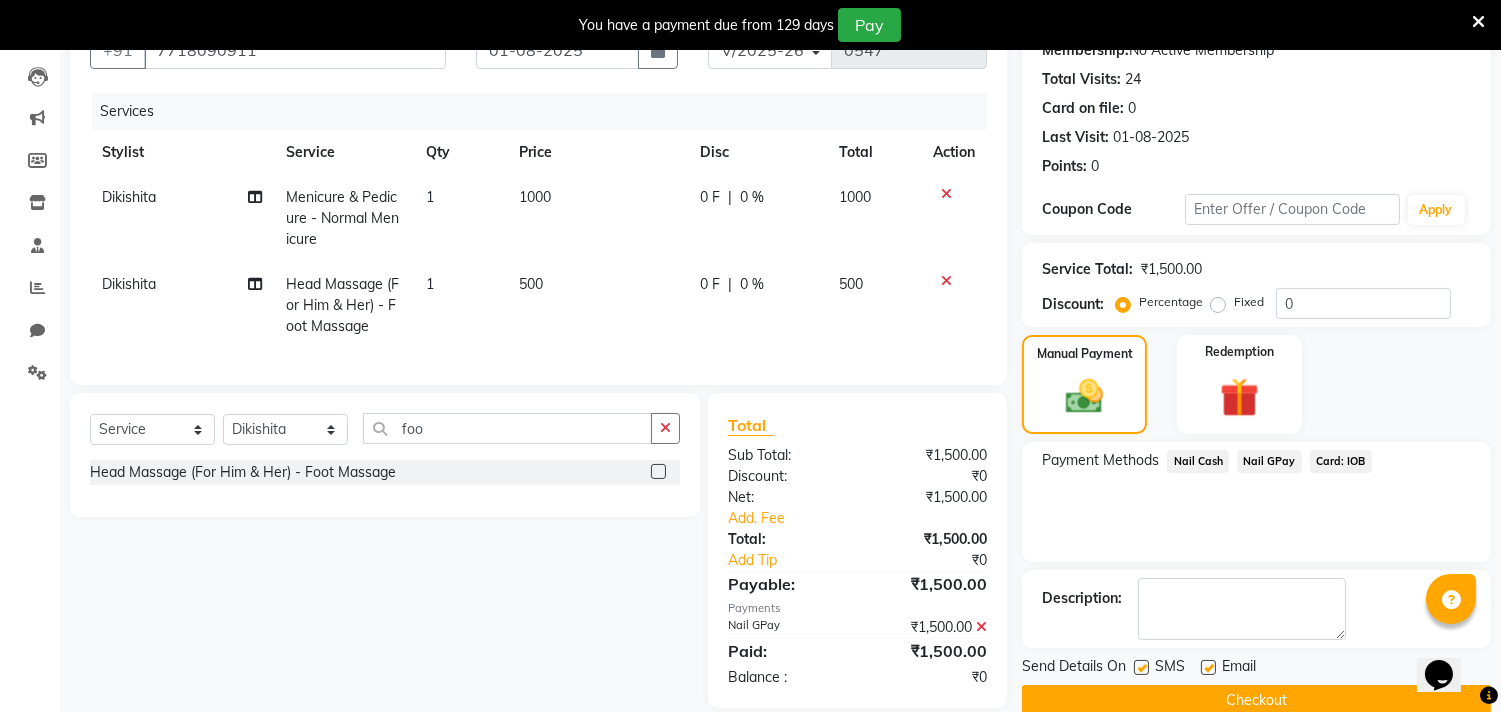 scroll, scrollTop: 247, scrollLeft: 0, axis: vertical 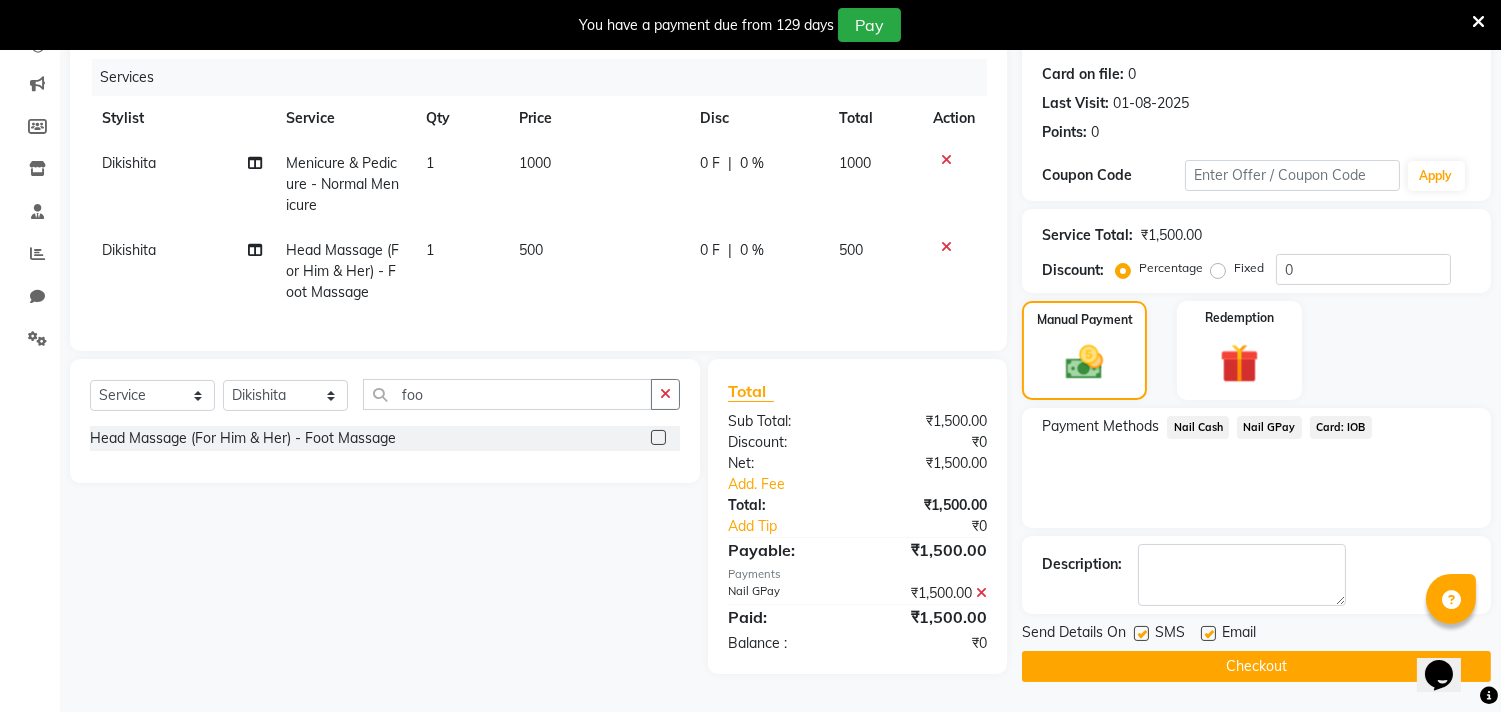 click on "Checkout" 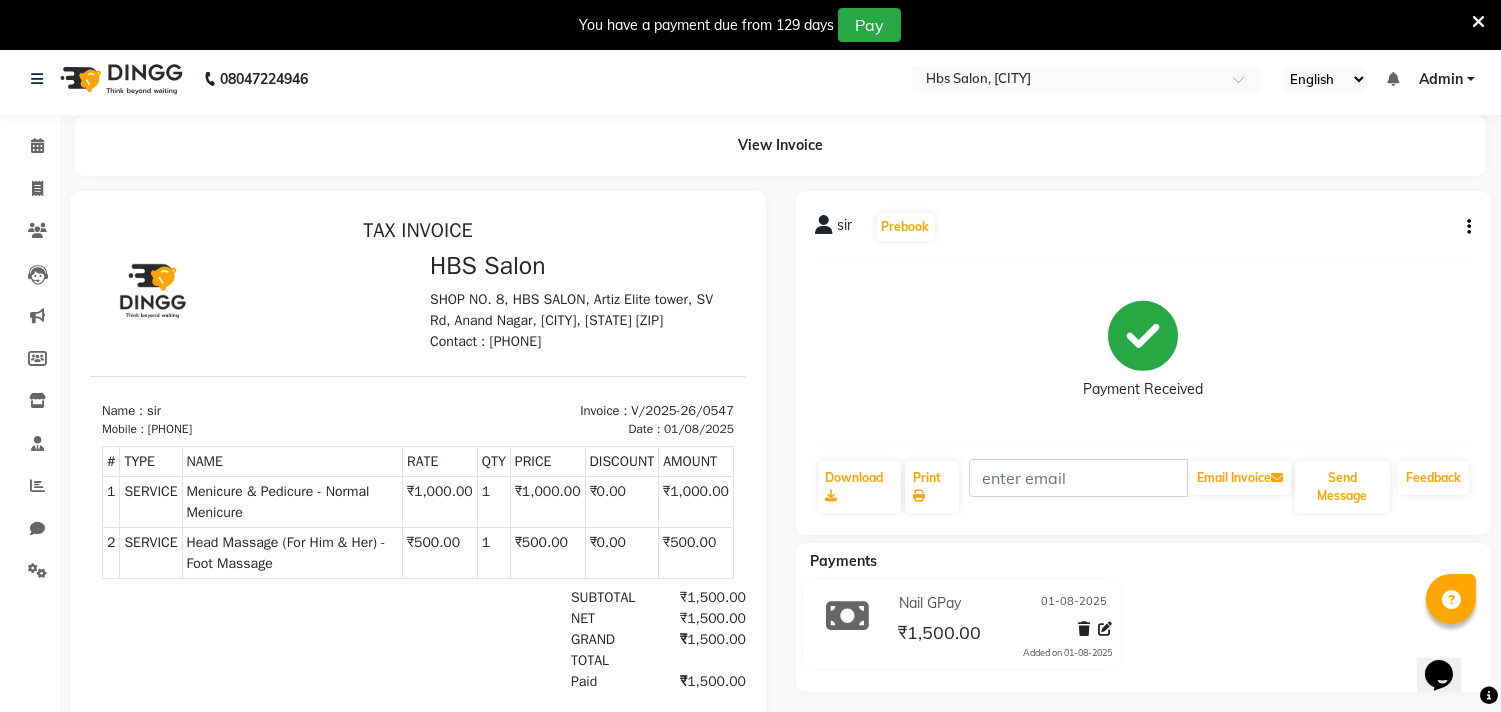 scroll, scrollTop: 0, scrollLeft: 0, axis: both 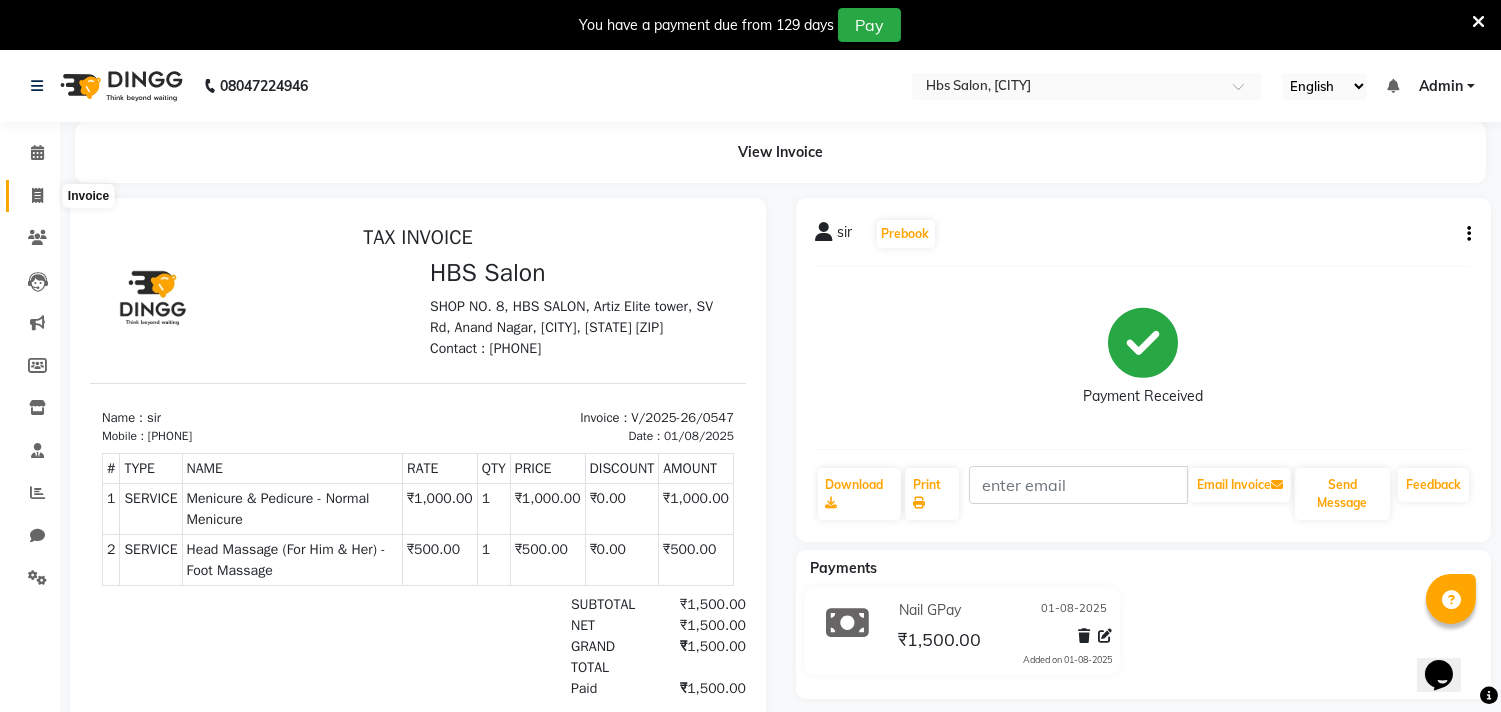 click 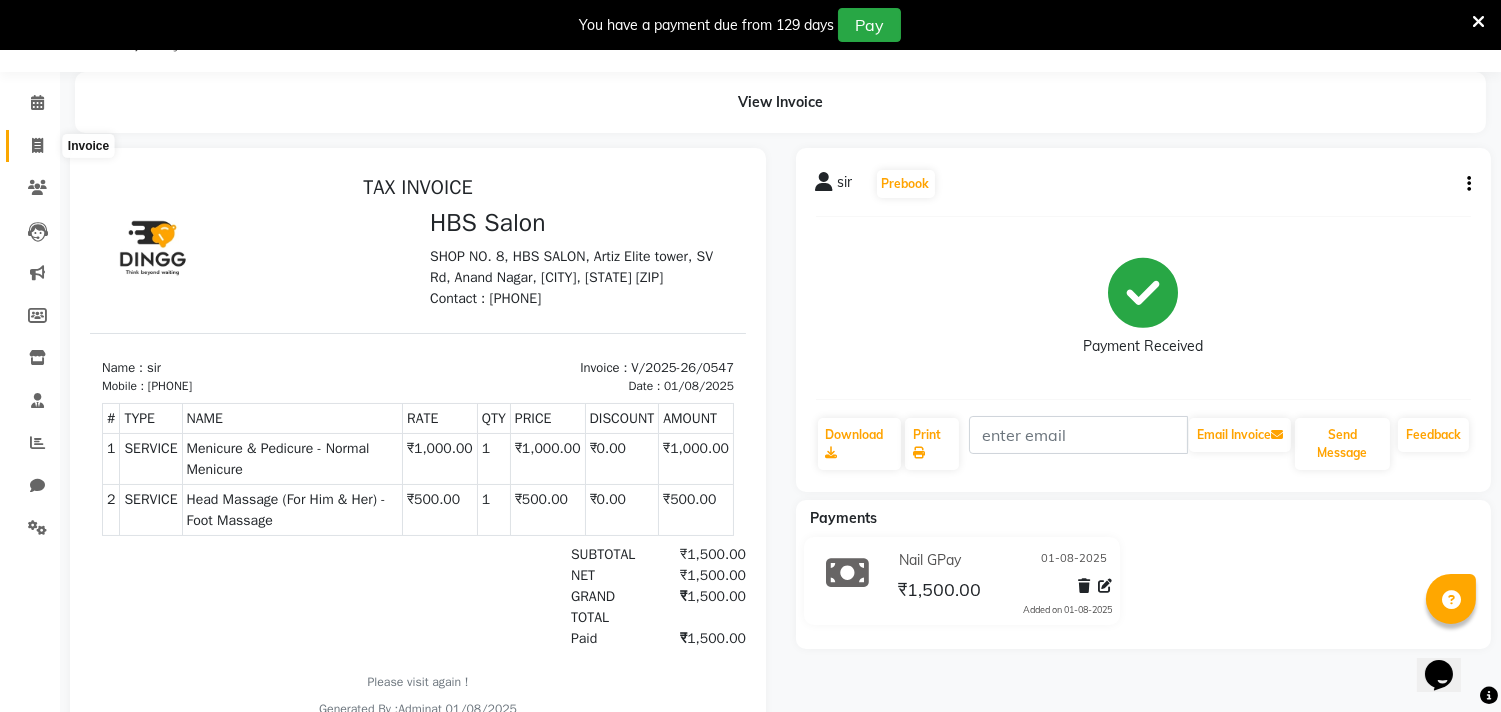 select on "service" 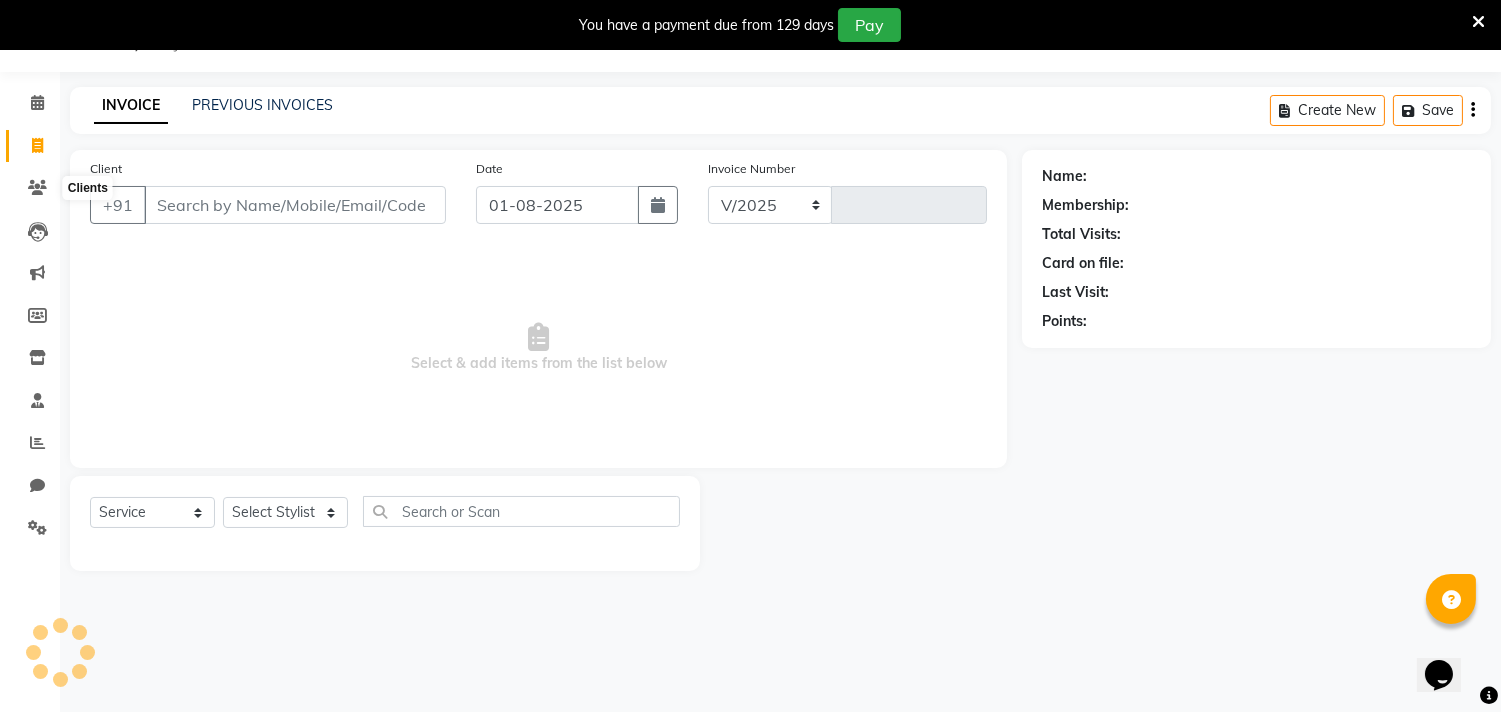 select on "7935" 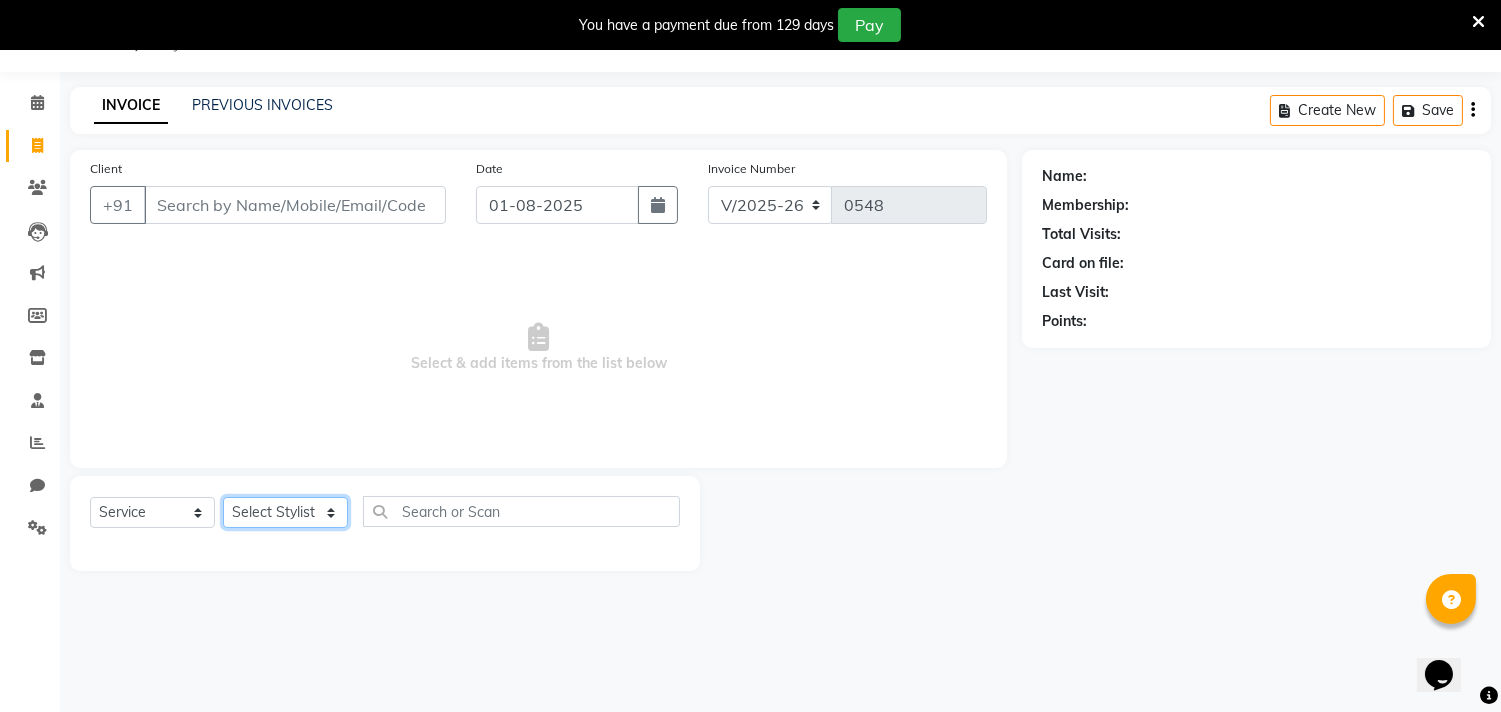 click on "Select Stylist alkasim Anash Dikishita Faizan FAIZE Haroon kaushal Sakiba Sunita Usha Usman Zeba" 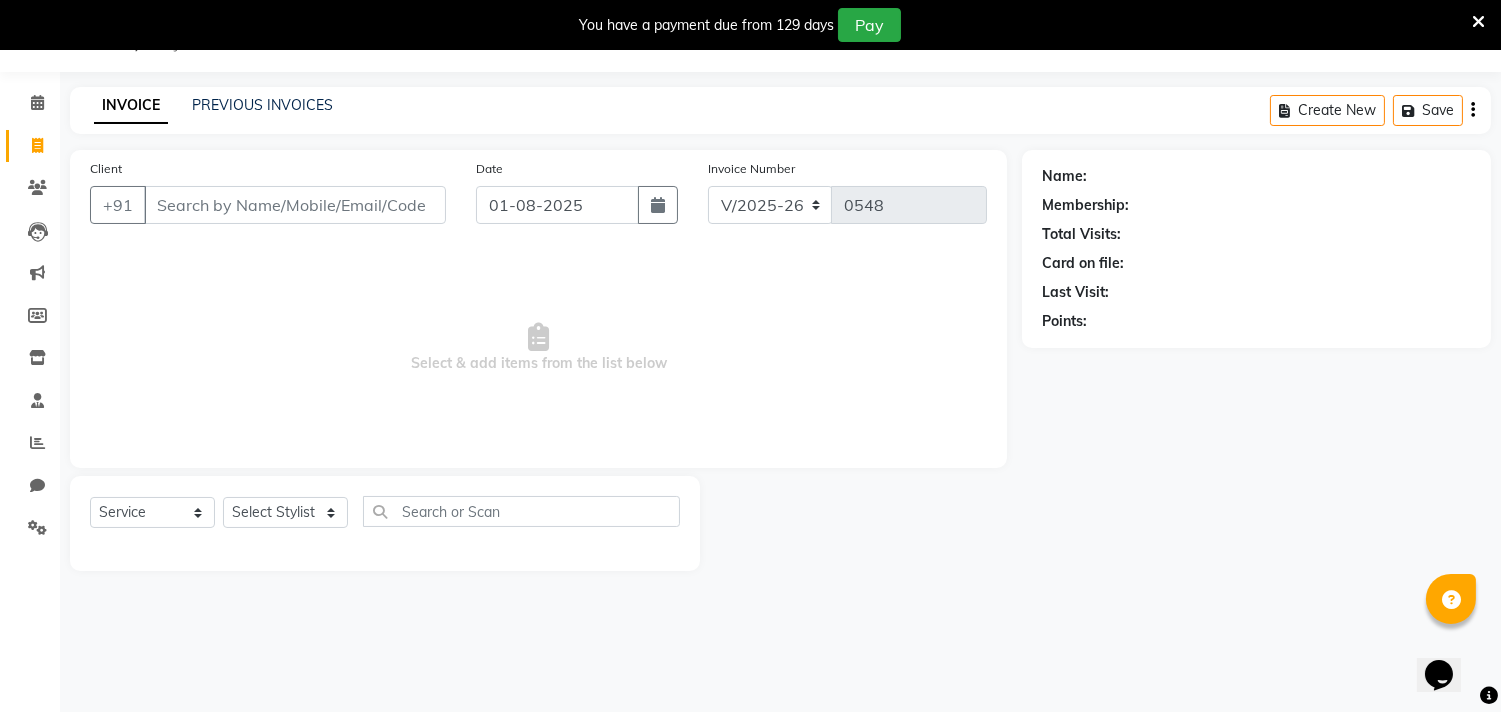 click on "Select Location × Hbs Salon, [CITY] English ENGLISH Español العربية मराठी हिंदी ગુજરાતી தமிழ் 中文 Notifications nothing to show Admin Manage Profile Change Password Sign out Version:3.15.7 ☀ HBS Salon, [CITY] Calendar Invoice Clients Leads Marketing Members Inventory Staff Reports Chat Settings Completed InProgress Upcoming Dropped Tentative Check-In Confirm Bookings Generate Report Segments Page Builder INVOICE PREVIOUS INVOICES Create New Save Client +91 Date 01-08-2025 Invoice Number V/2025 V/2025-26 0548 Select & add items from the list below Select Service Product Membership Package Voucher Prepaid Gift Card Select Stylist alkasim Anash Dikishita Faizan FAIZE Haroon kaushal Sakiba Sunita Usman Zeba Name: Membership: Total Visits: Card on file:" at bounding box center [750, 356] 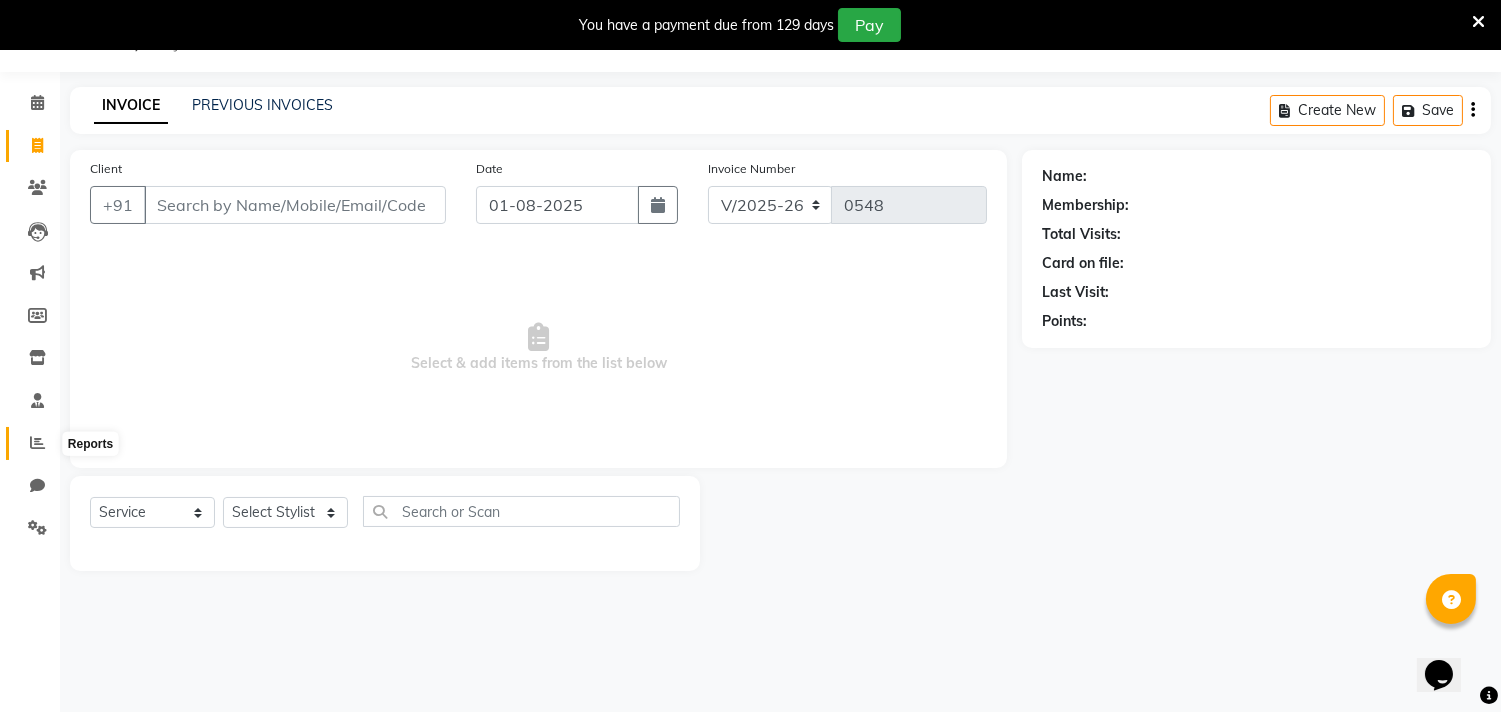 click 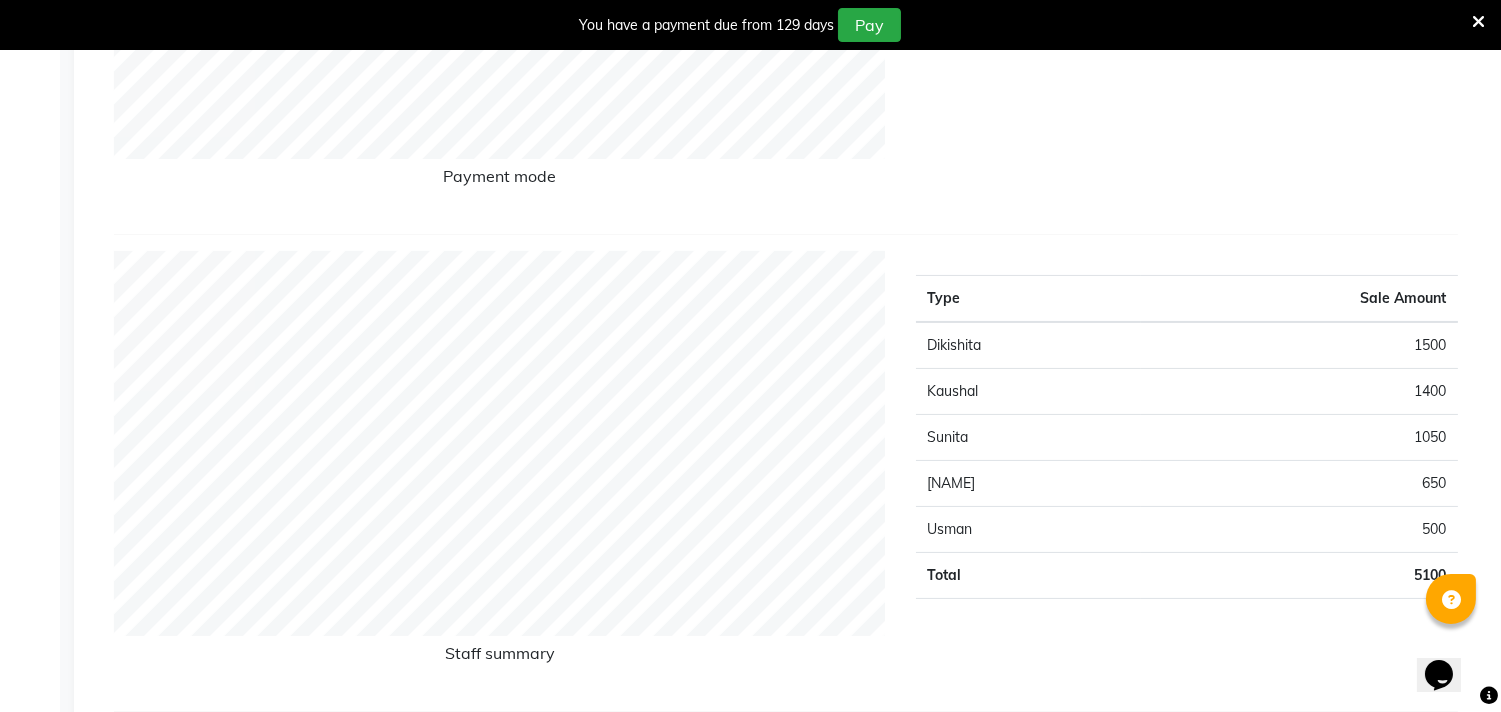 scroll, scrollTop: 627, scrollLeft: 0, axis: vertical 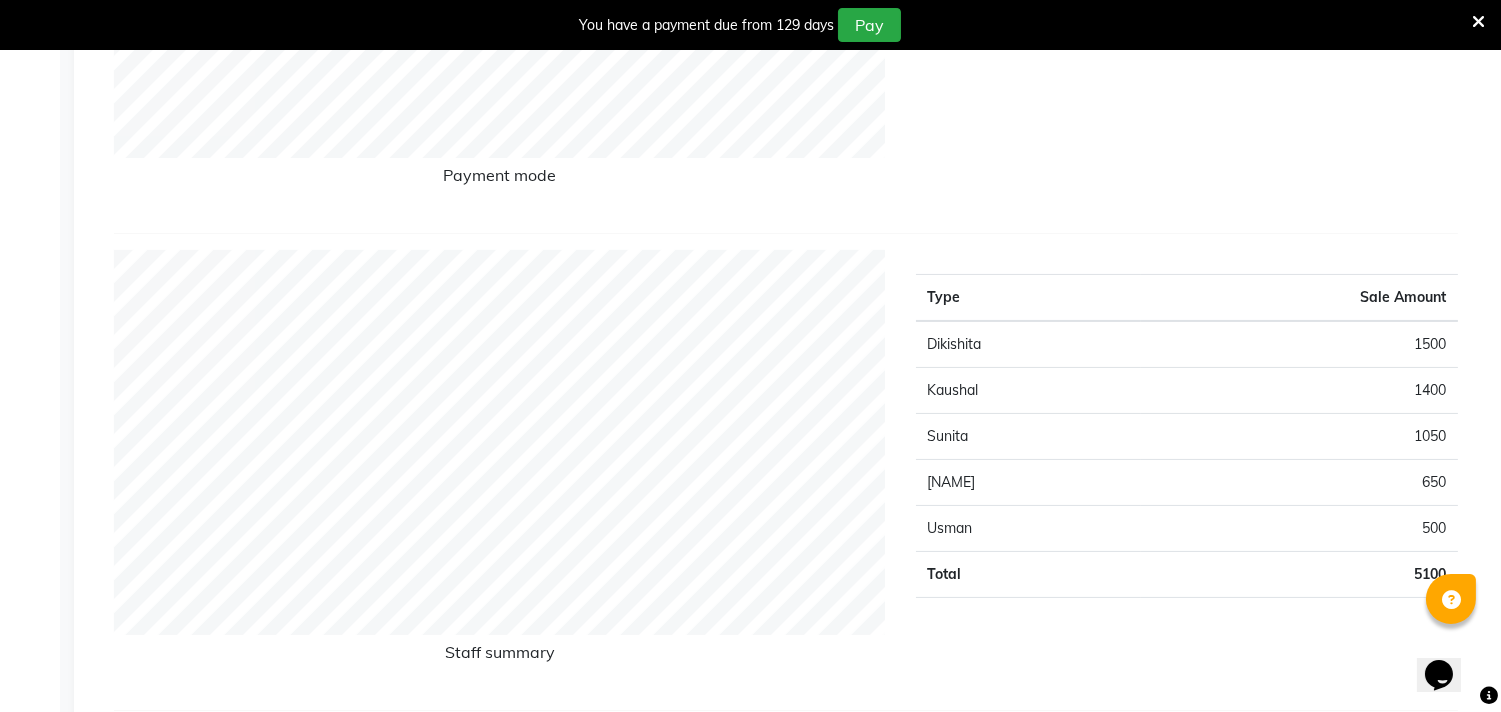 select on "service" 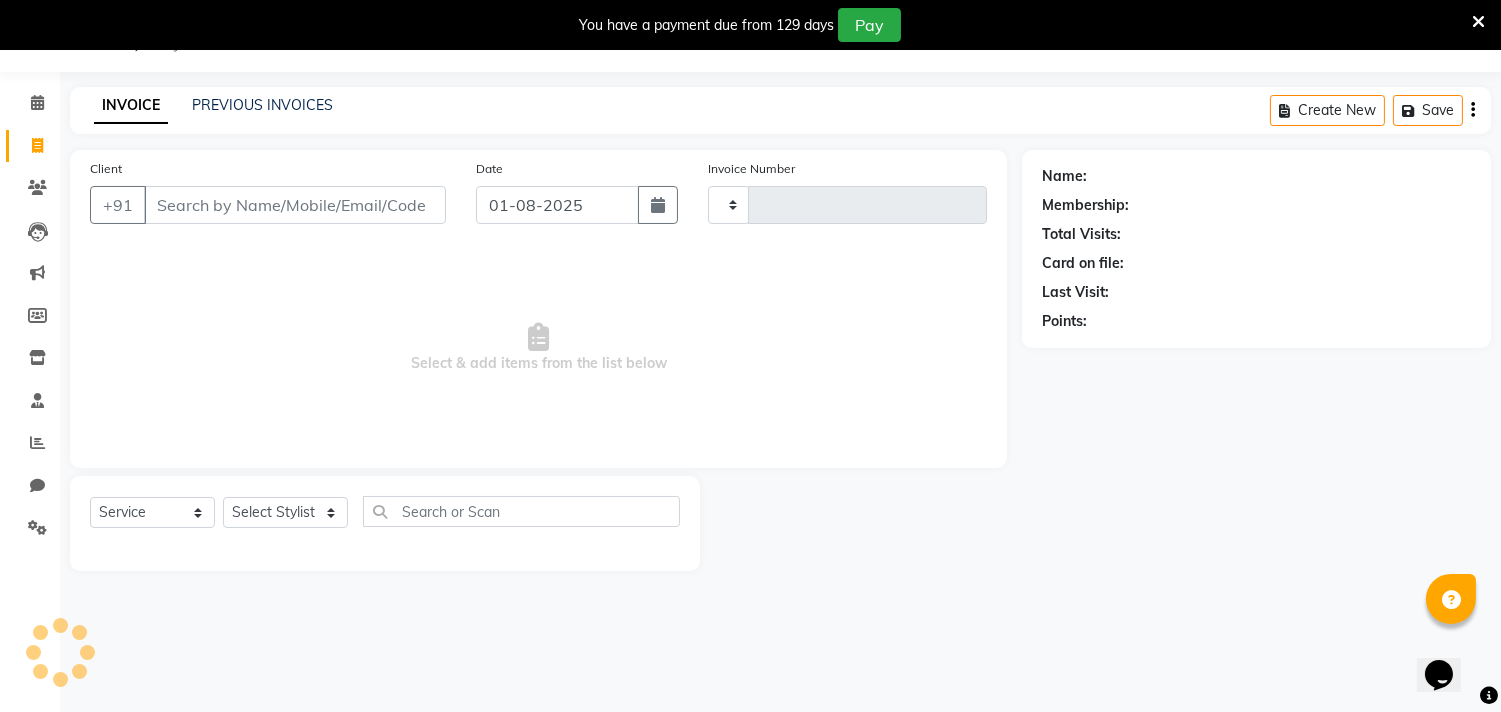 type on "0548" 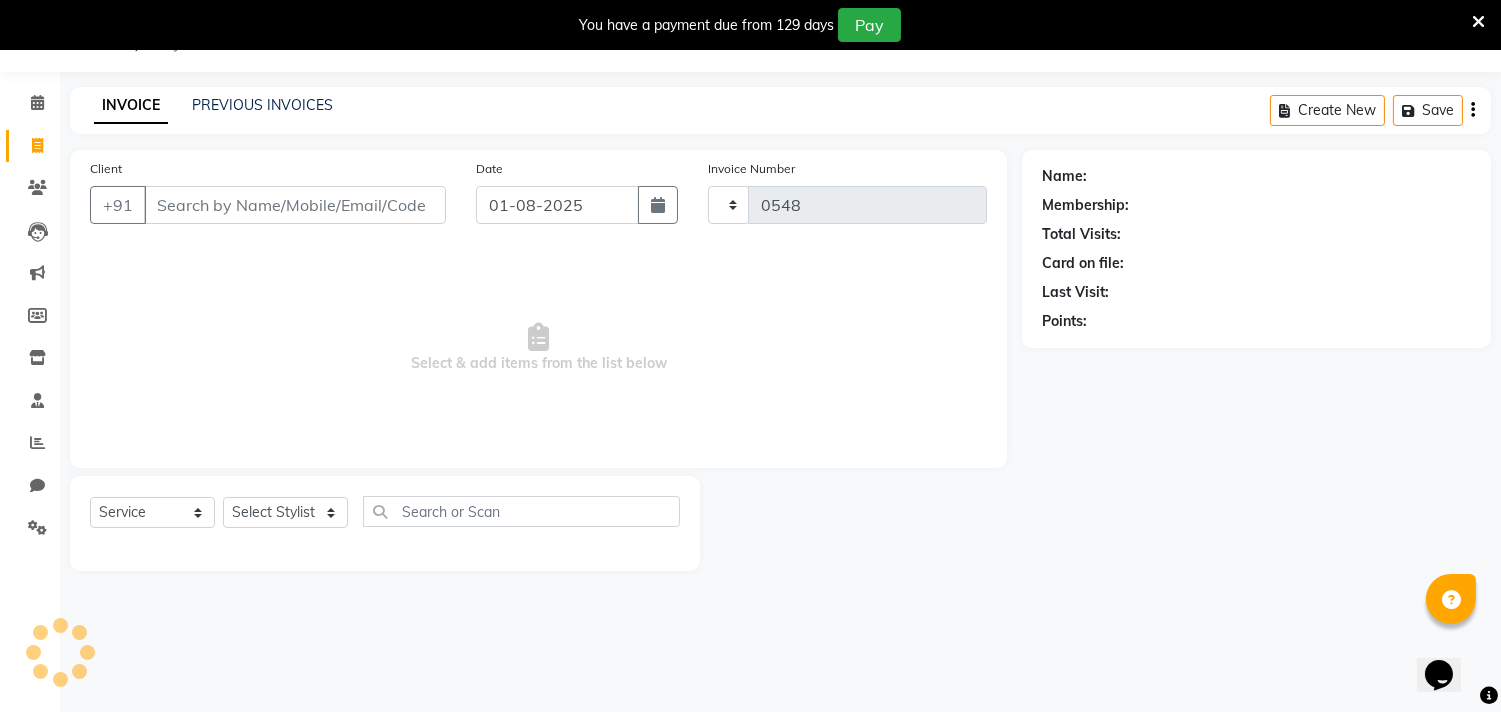 select on "7935" 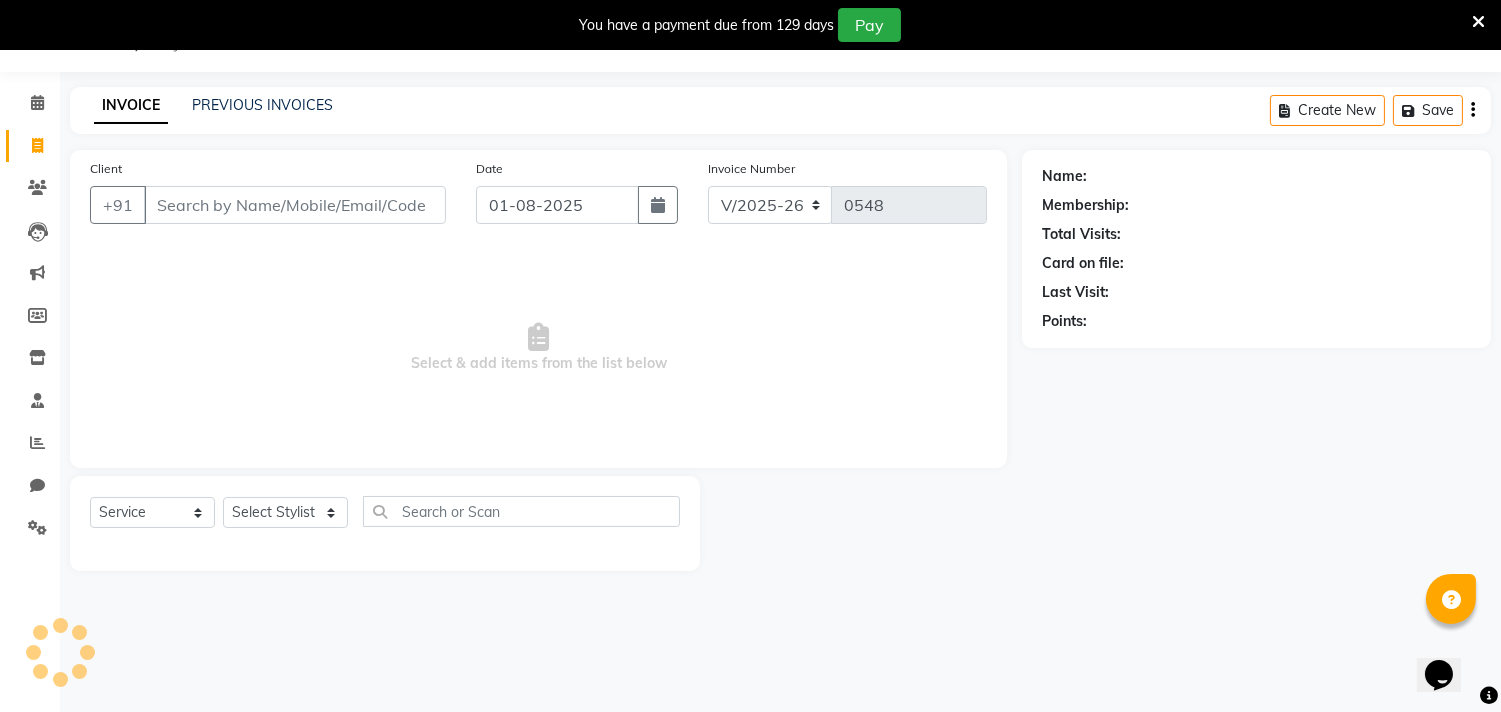 scroll, scrollTop: 50, scrollLeft: 0, axis: vertical 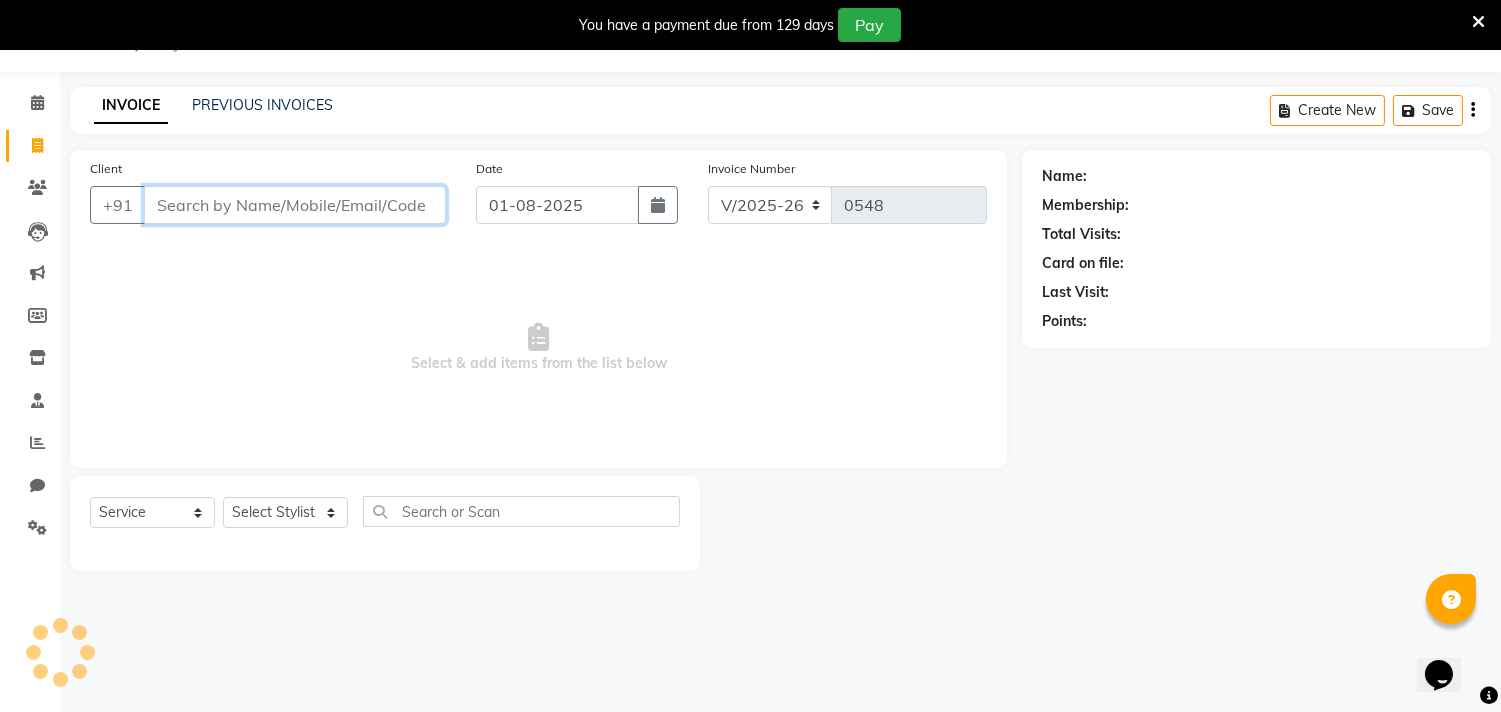 click on "Client" at bounding box center [295, 205] 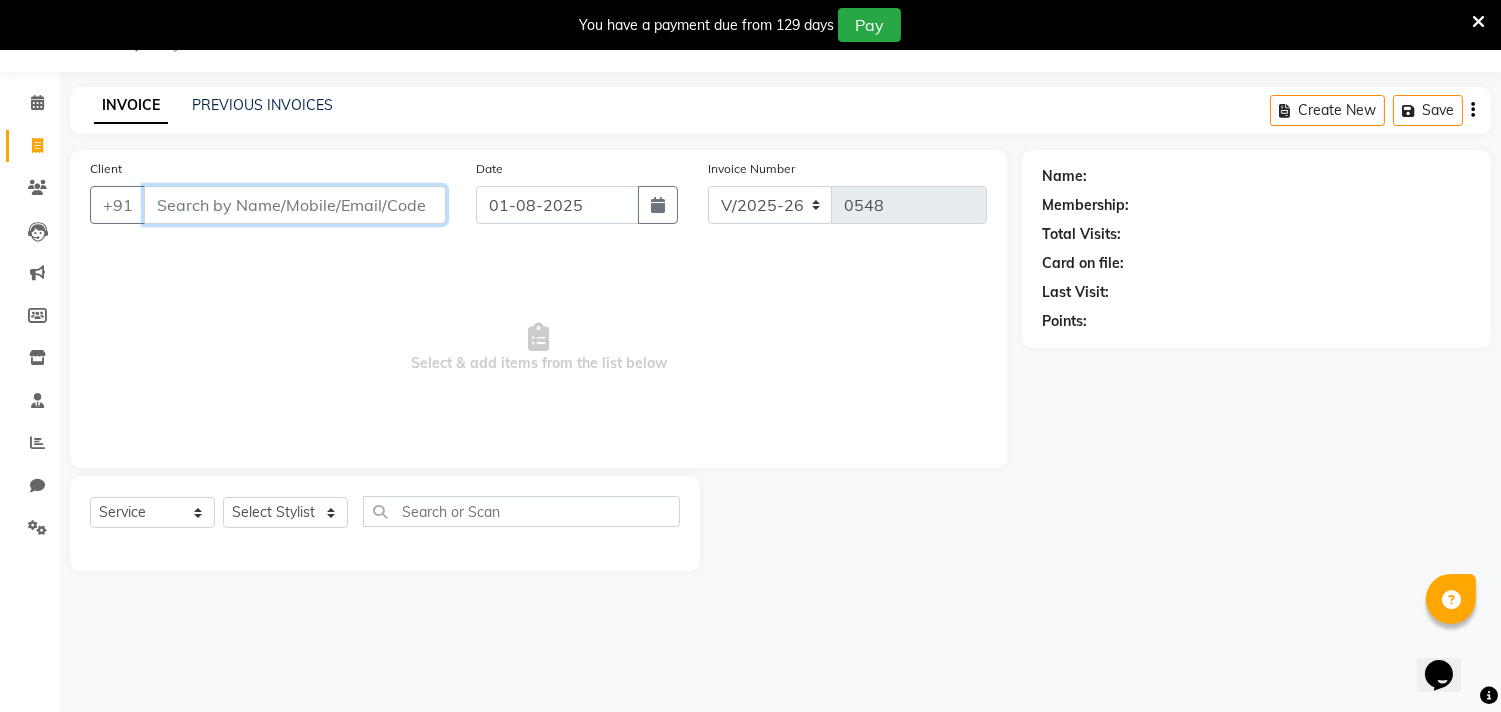 click on "Client" at bounding box center [295, 205] 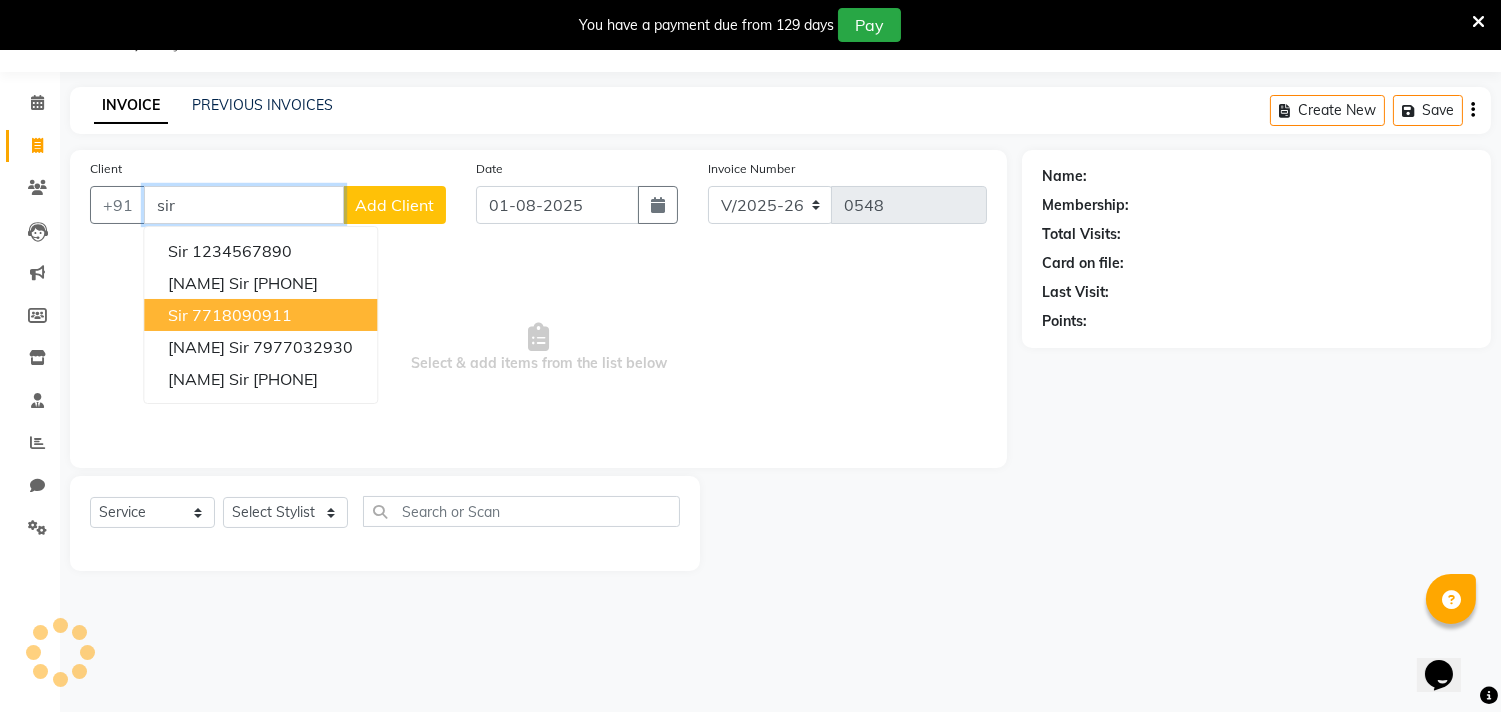 click on "sir  7718090911" at bounding box center (260, 315) 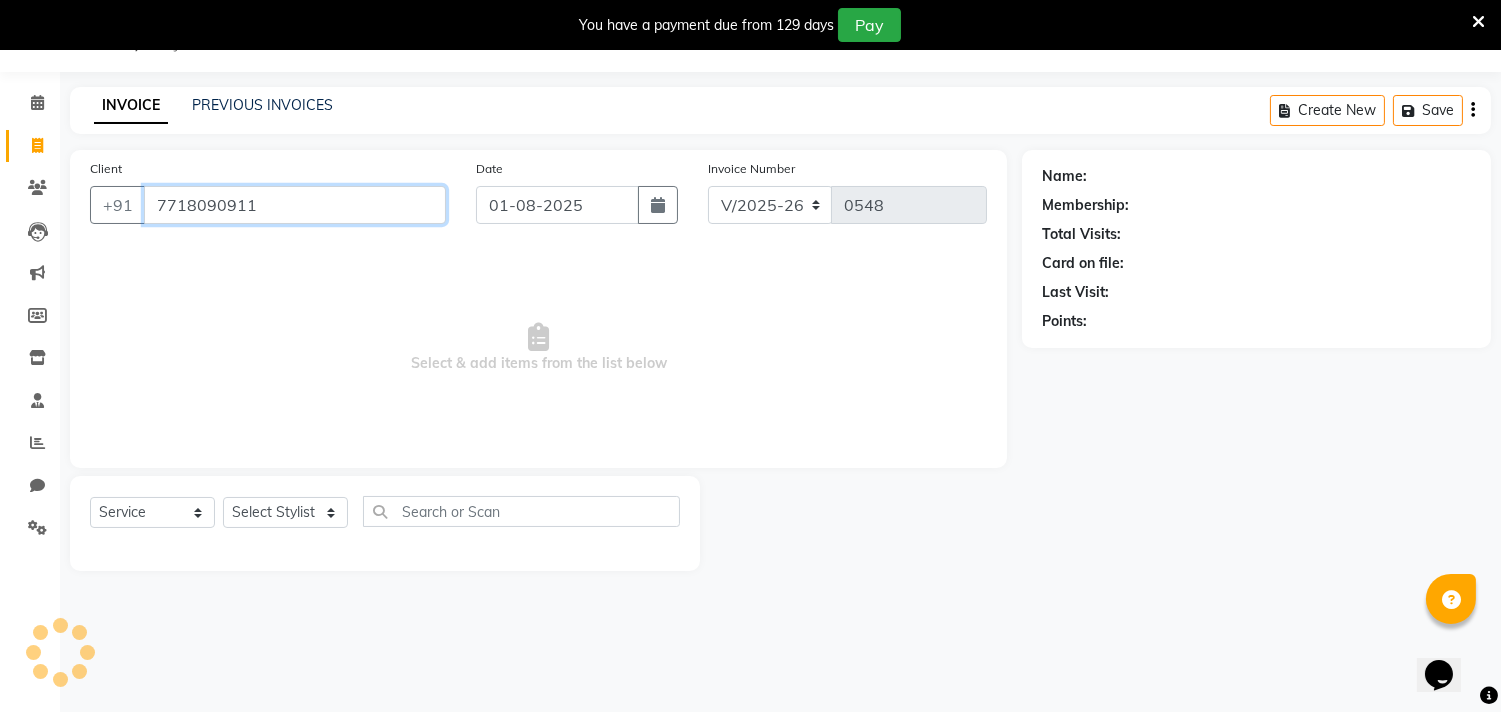type on "7718090911" 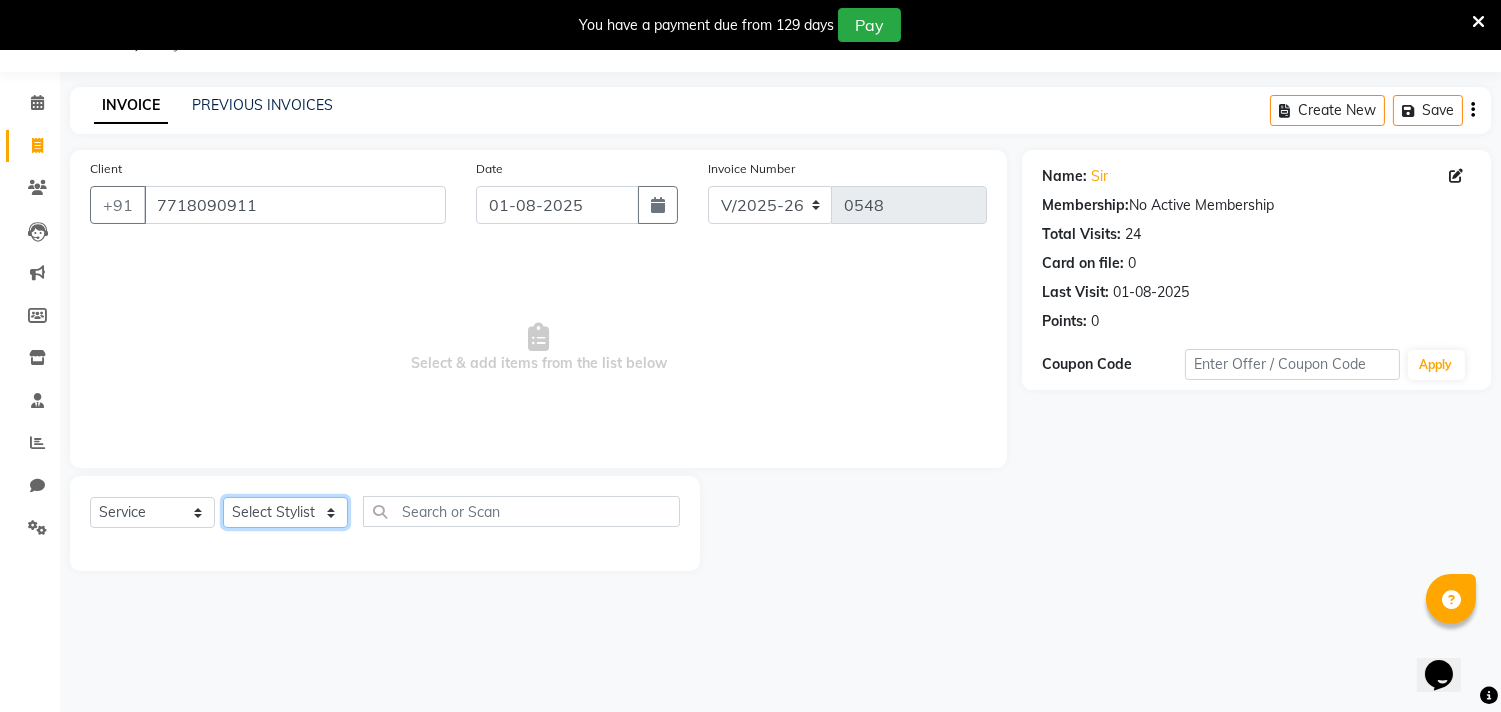 click on "Select Stylist alkasim Anash Dikishita Faizan FAIZE Haroon kaushal Sakiba Sunita Usha Usman Zeba" 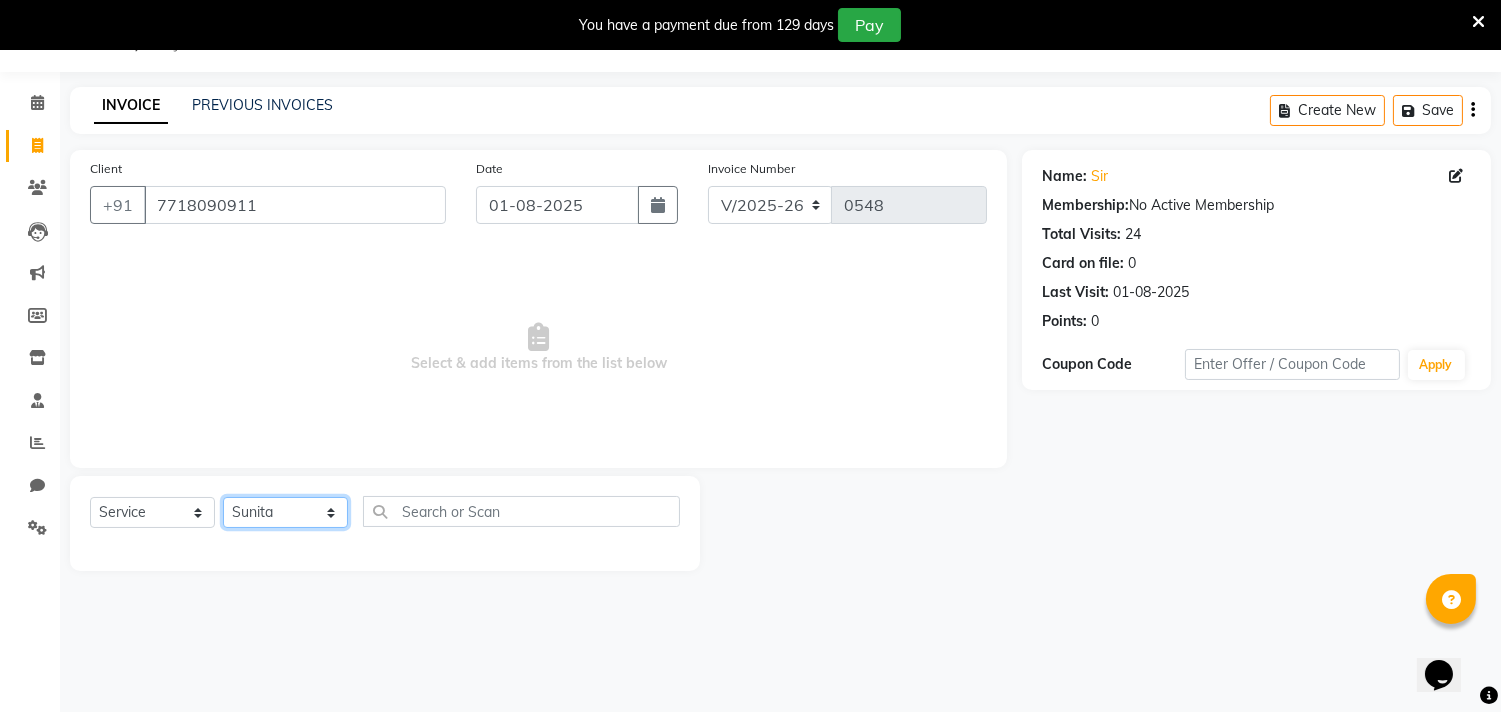 click on "Select Stylist alkasim Anash Dikishita Faizan FAIZE Haroon kaushal Sakiba Sunita Usha Usman Zeba" 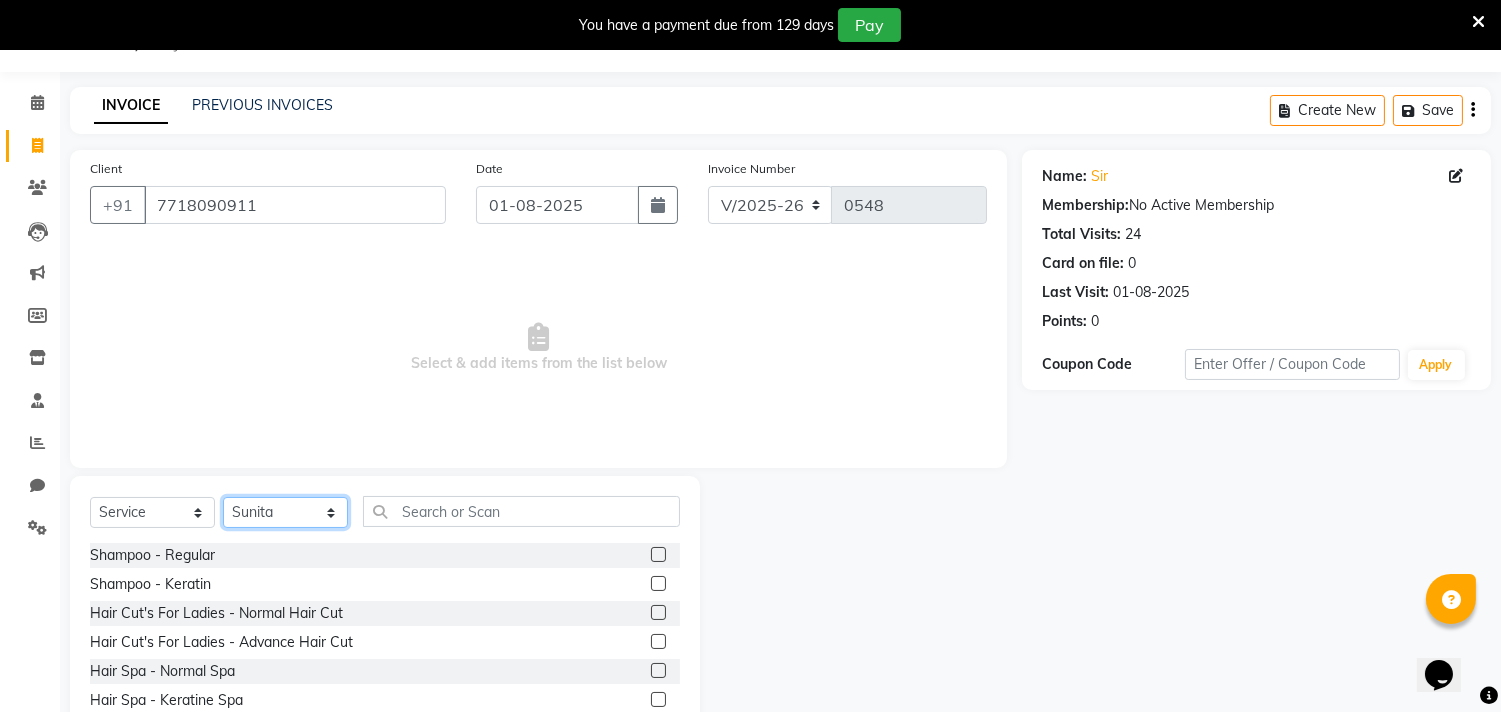 click on "Select Stylist alkasim Anash Dikishita Faizan FAIZE Haroon kaushal Sakiba Sunita Usha Usman Zeba" 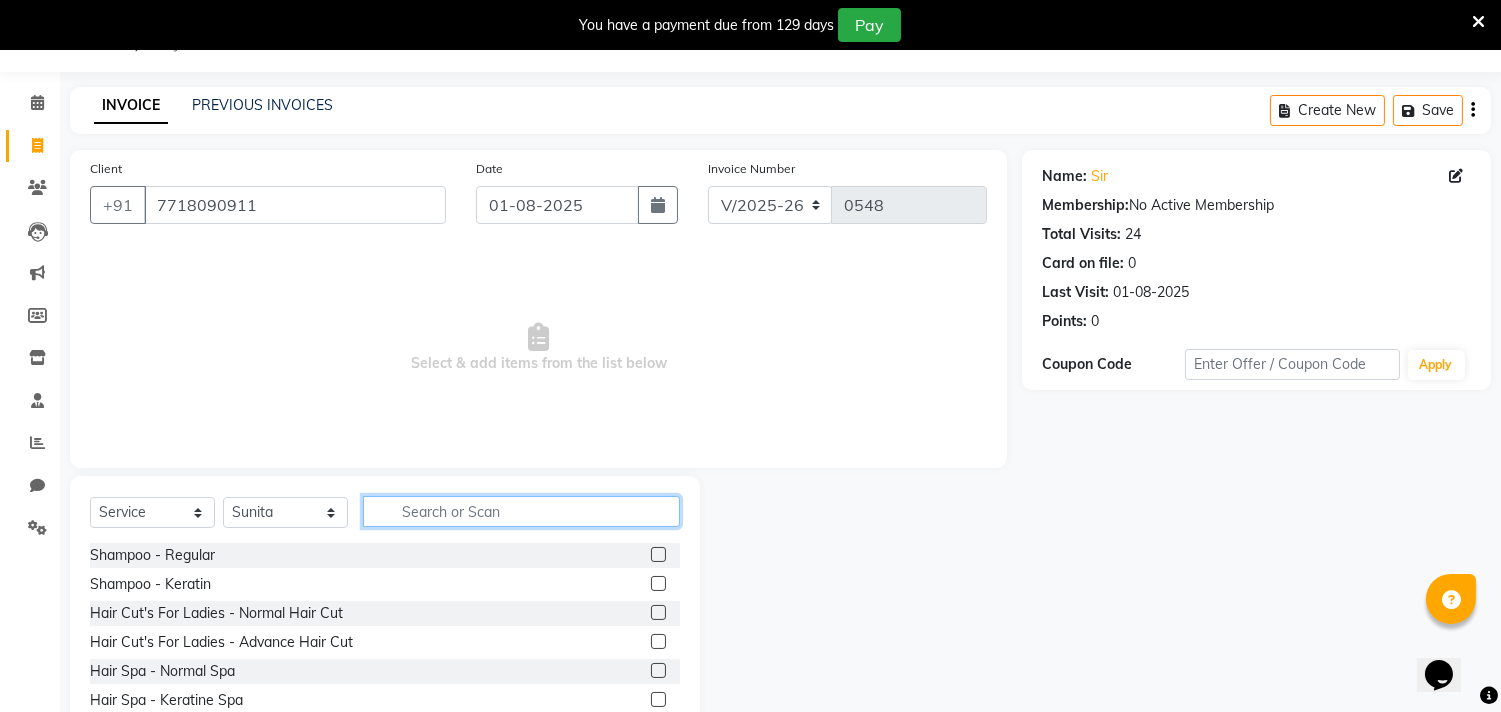click 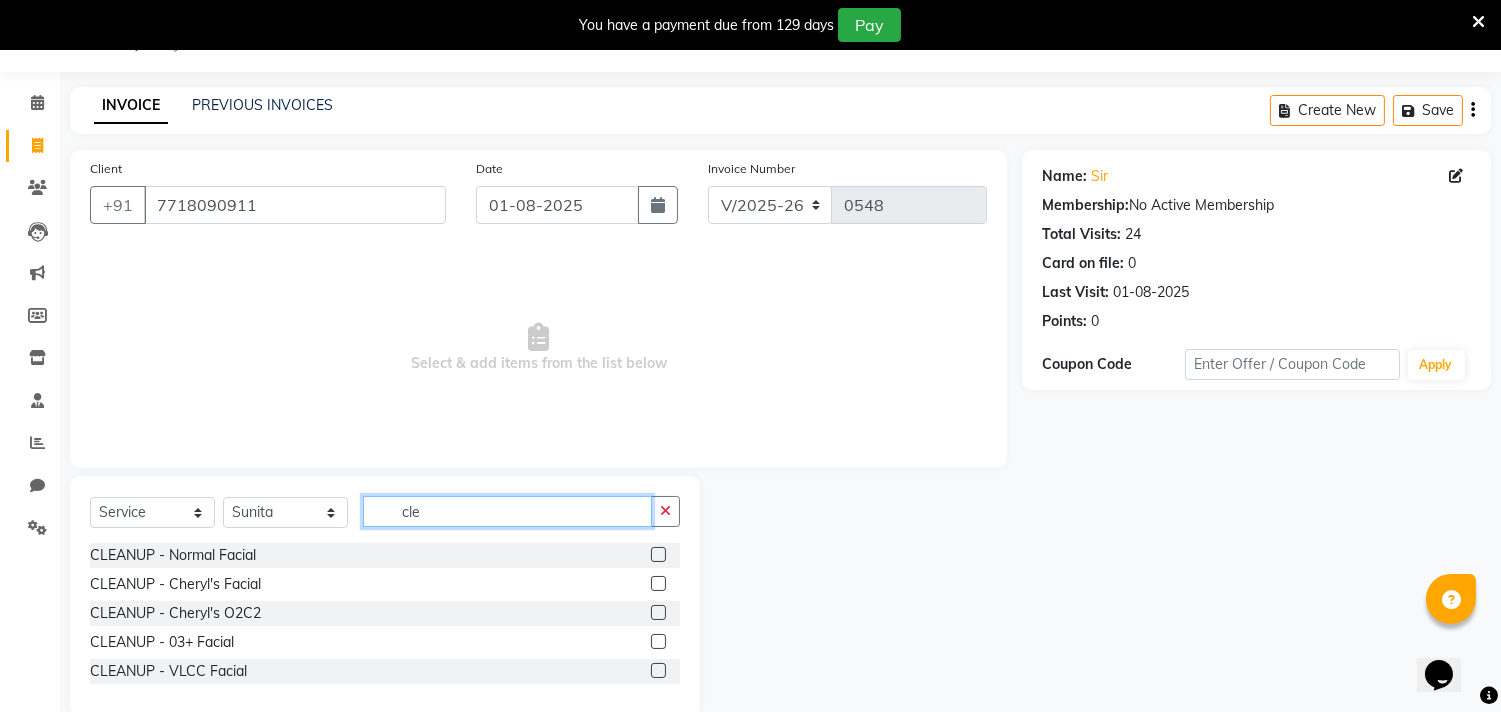 type on "cle" 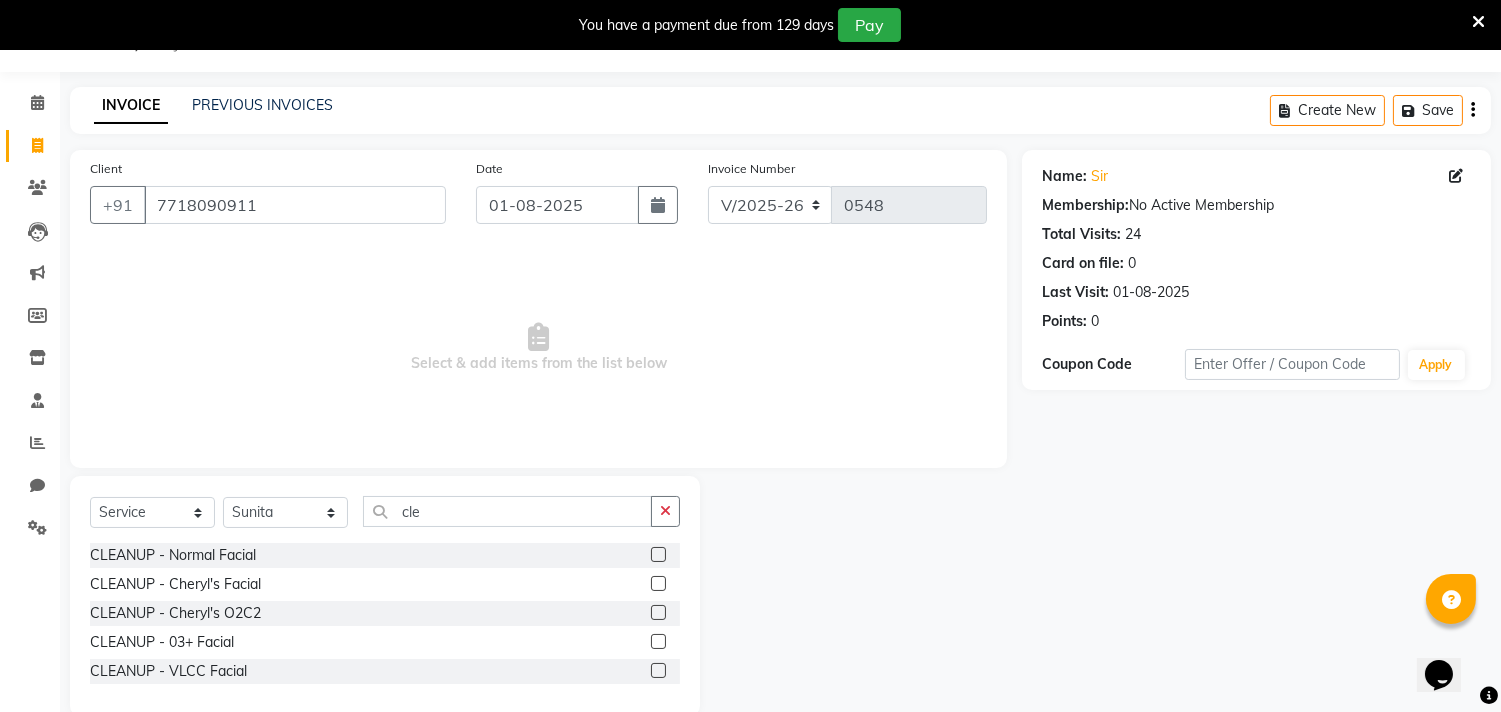 click 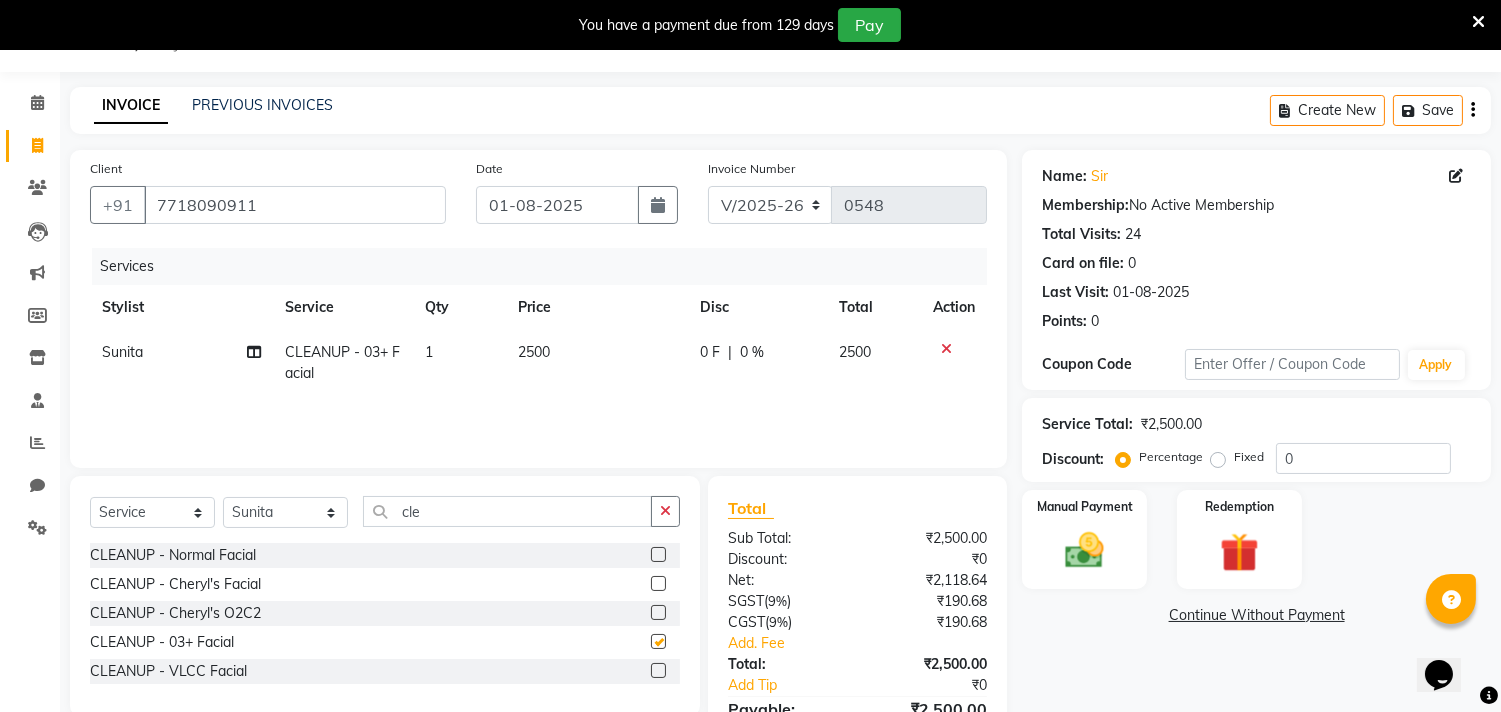 checkbox on "false" 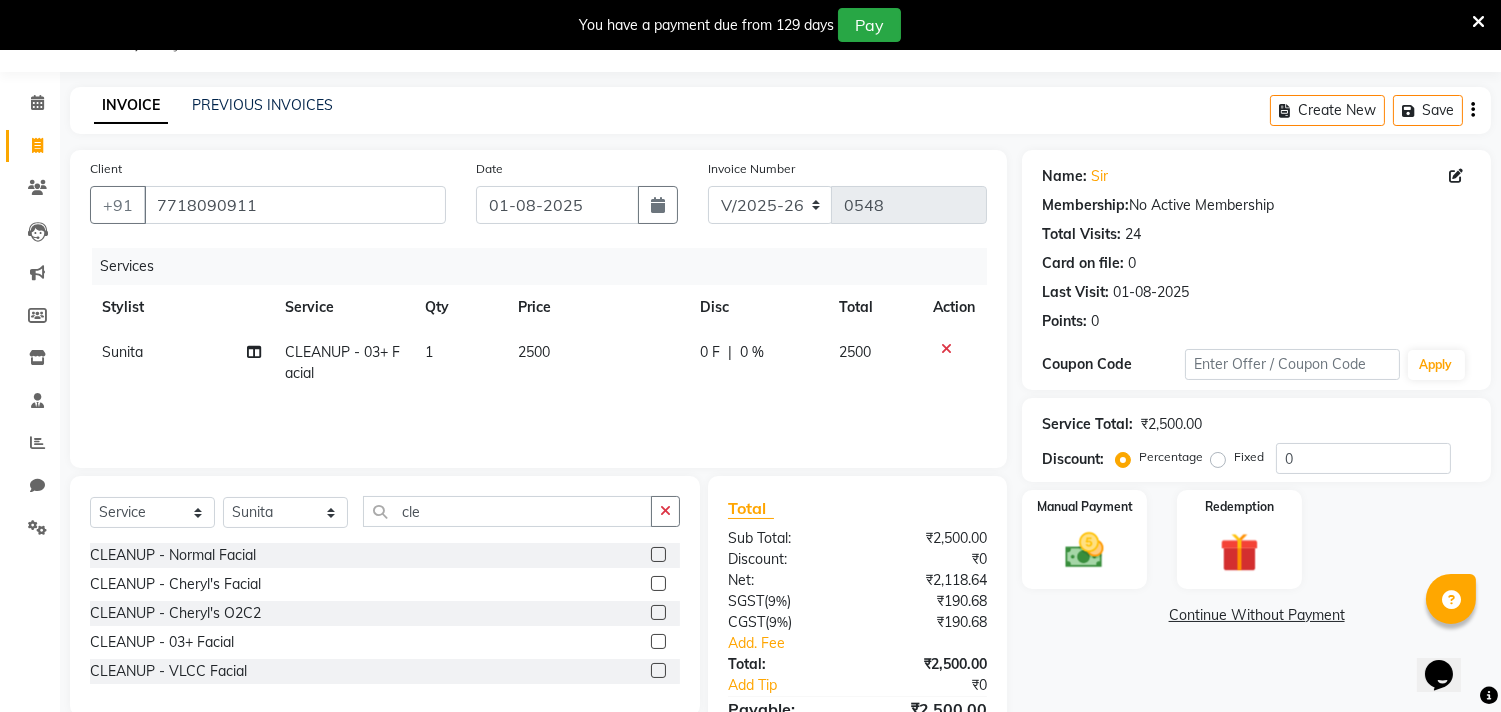 click on "2500" 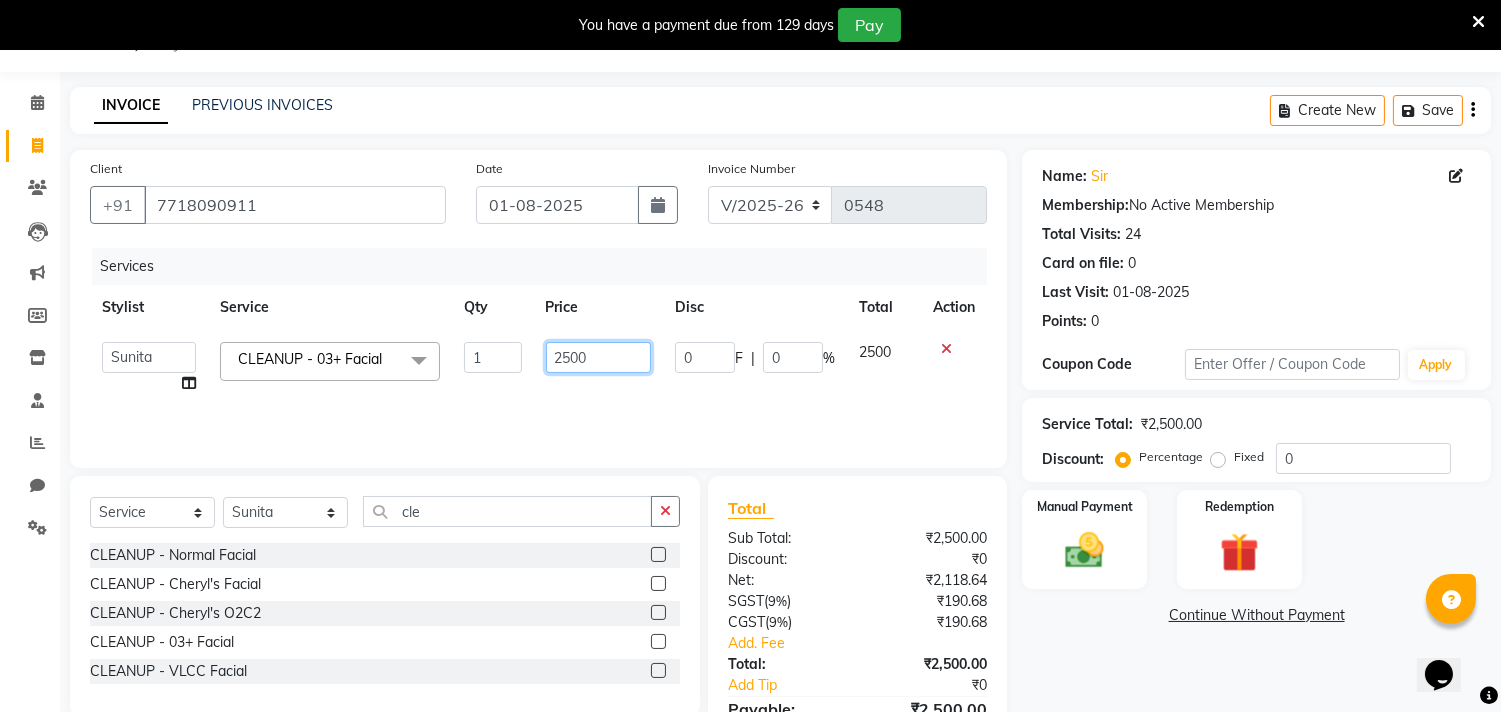 click on "2500" 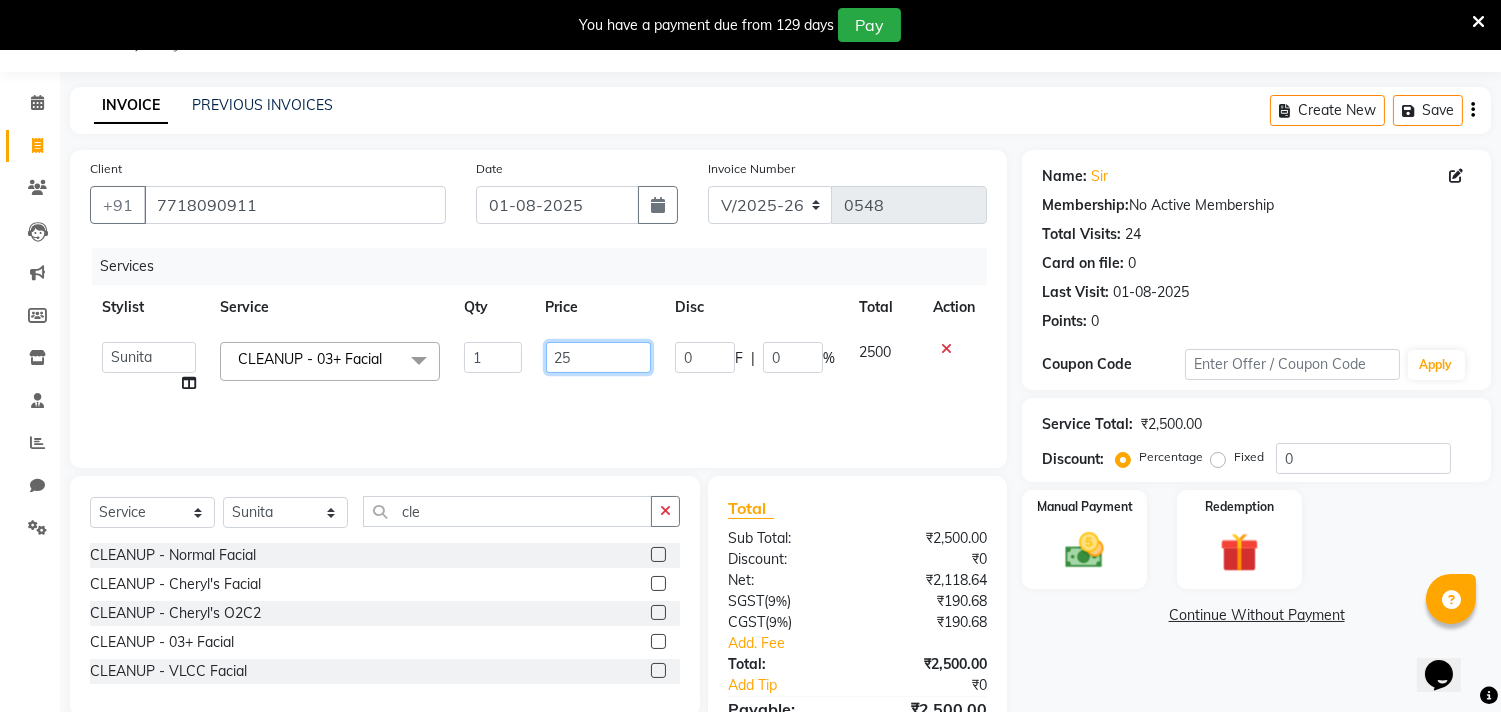 type on "2" 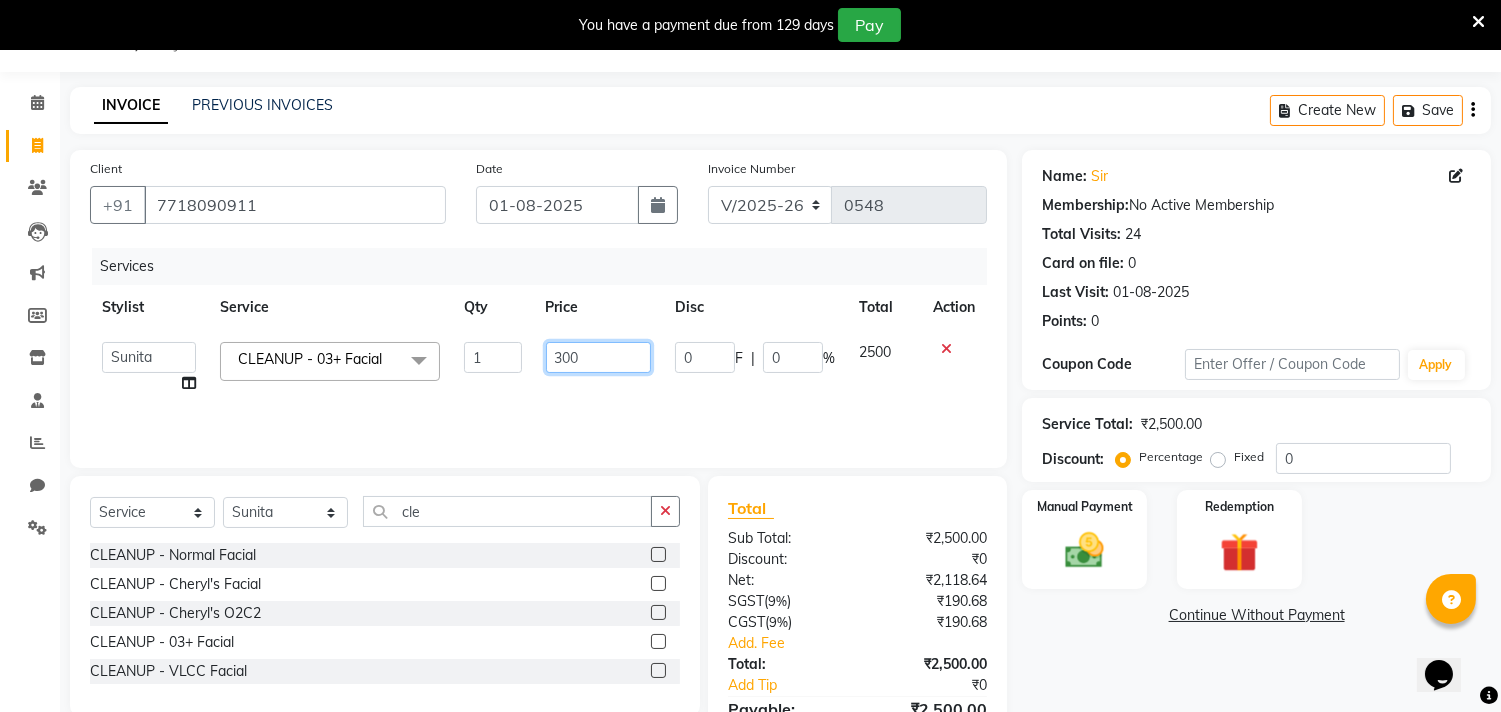 type on "3000" 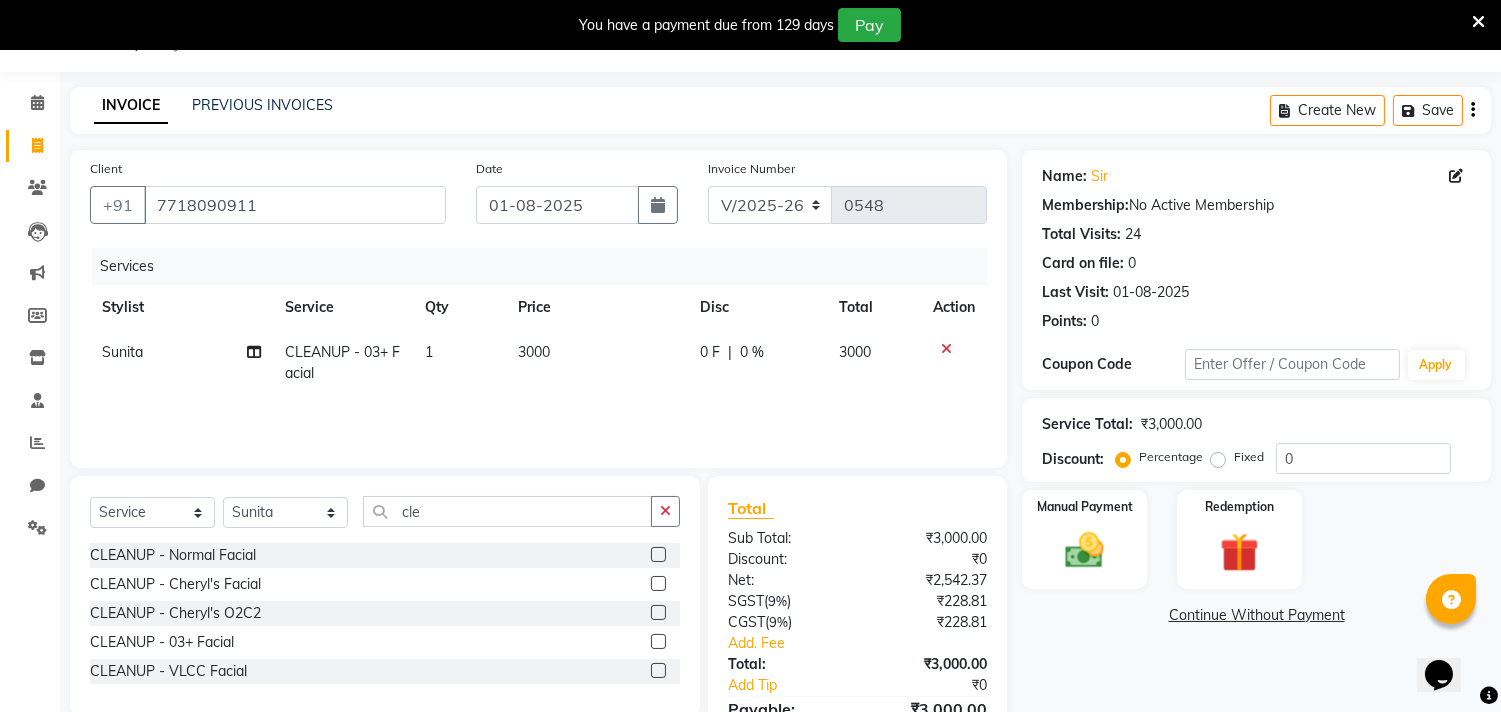 click on "3000" 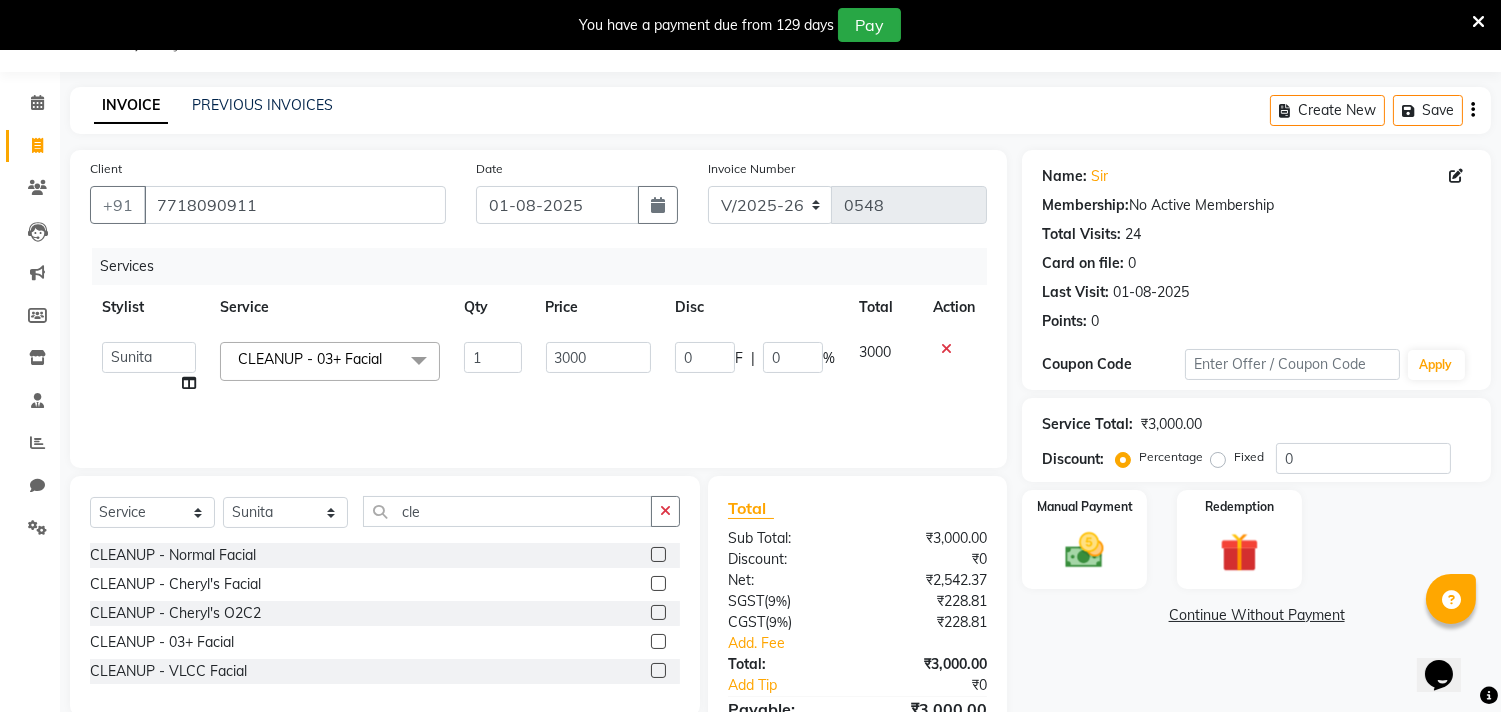 click 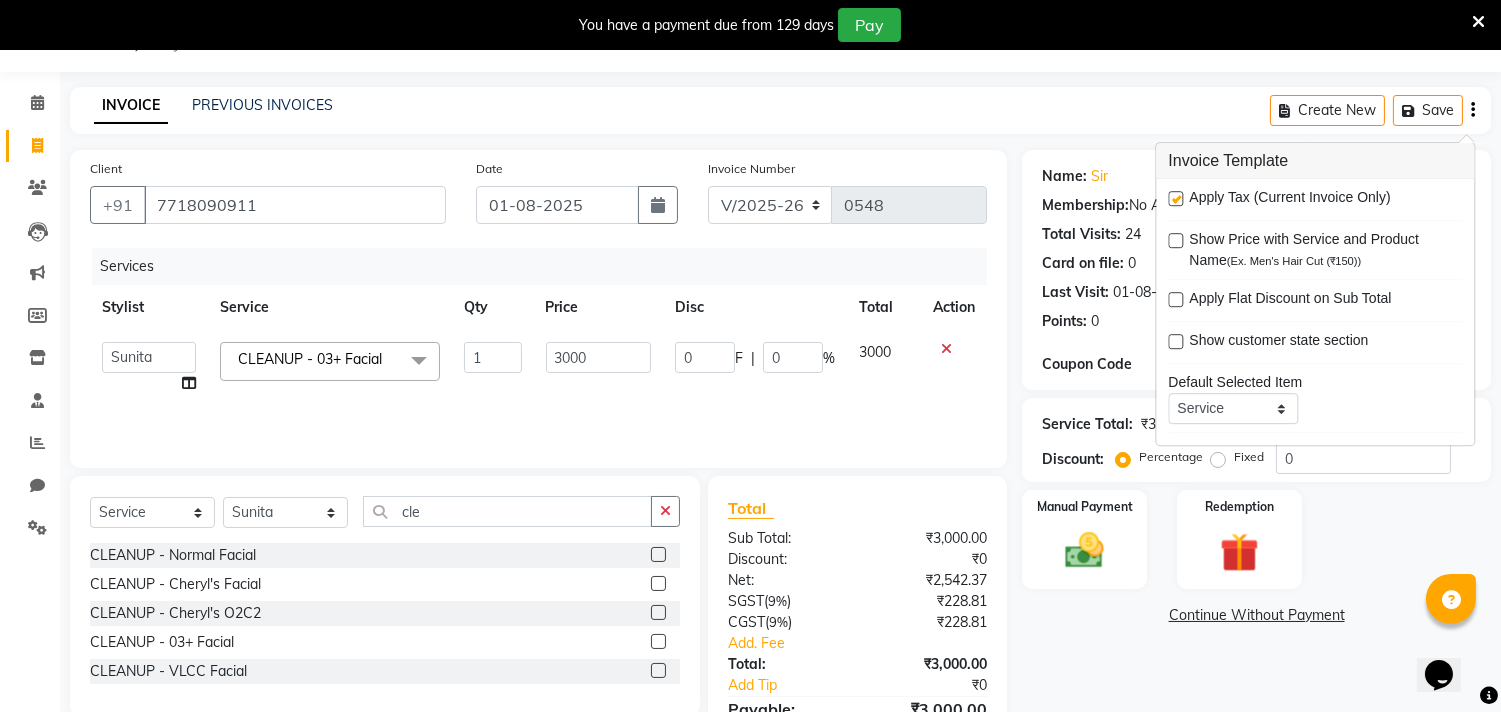 click at bounding box center (1175, 198) 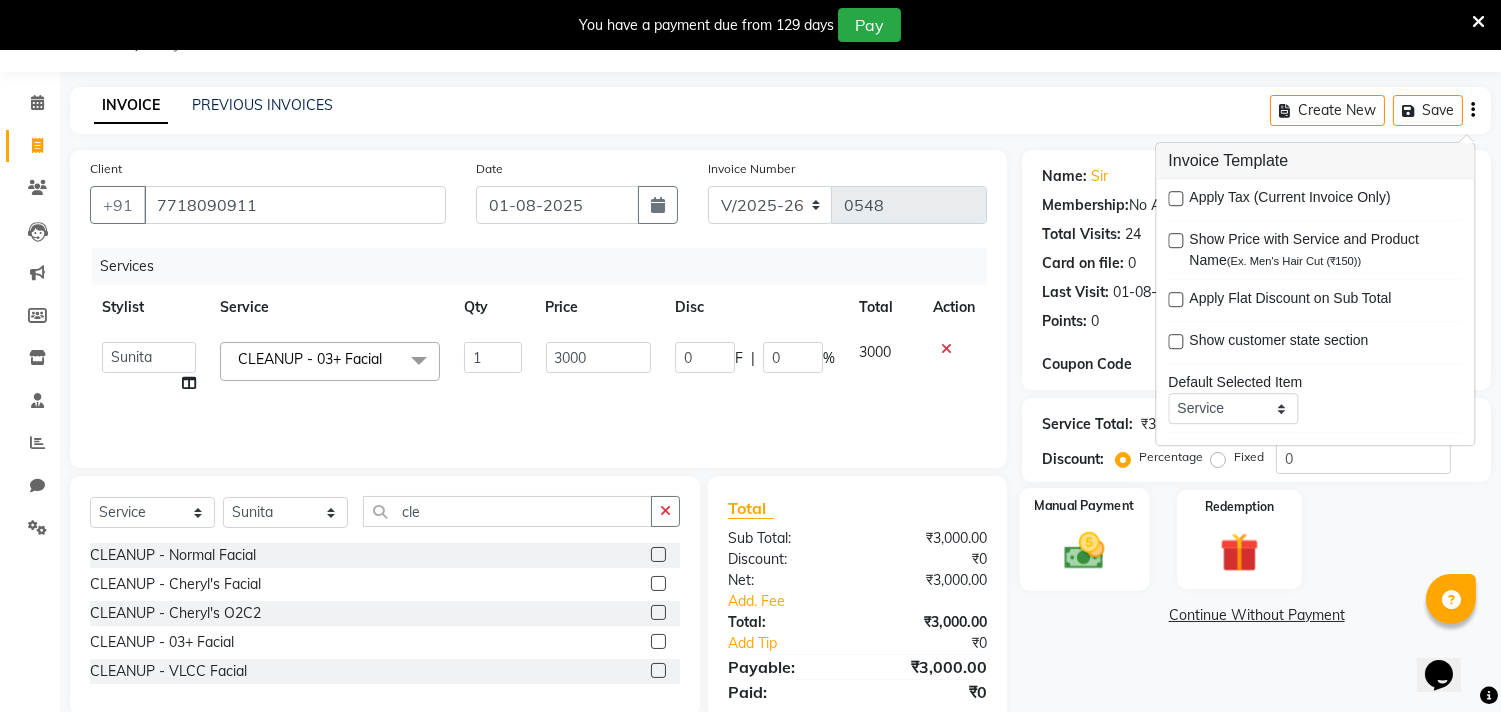 click on "Manual Payment" 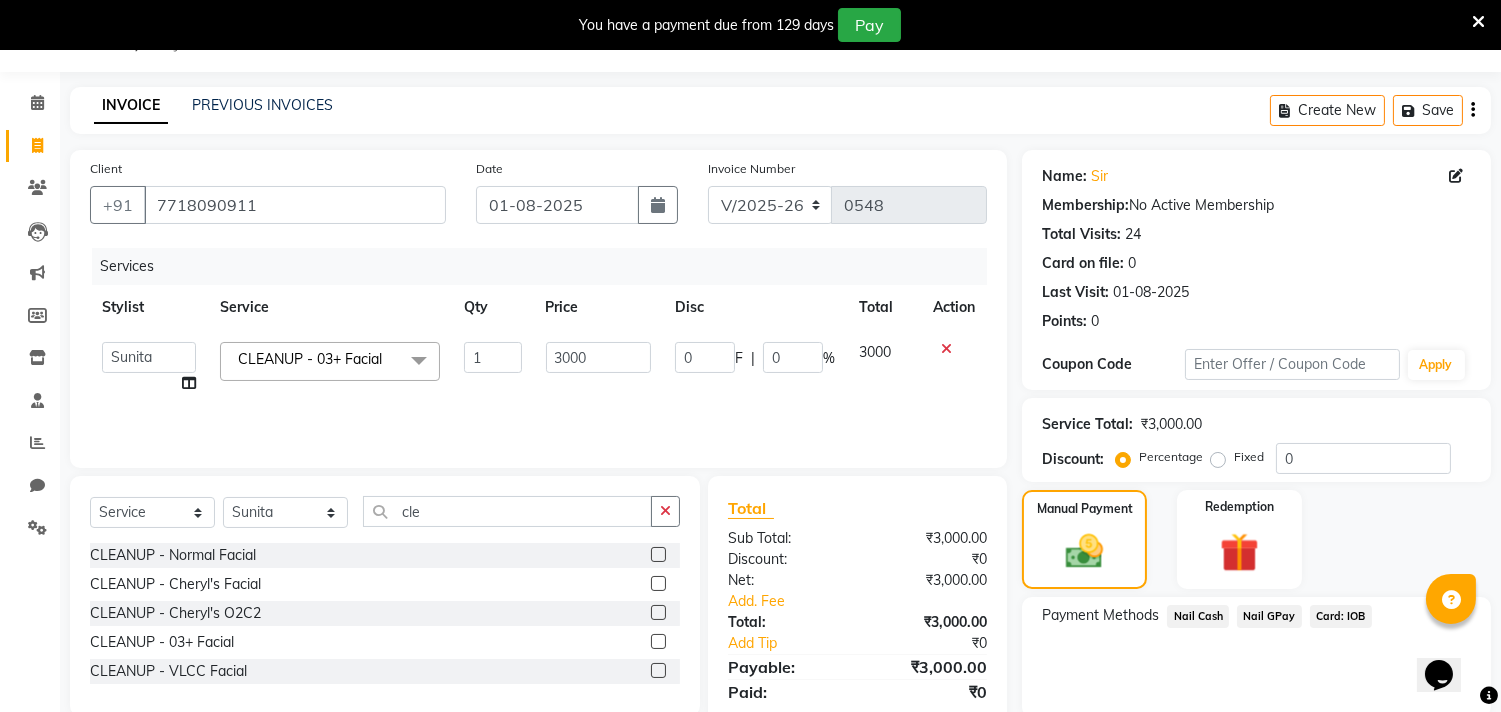 click on "Nail Cash" 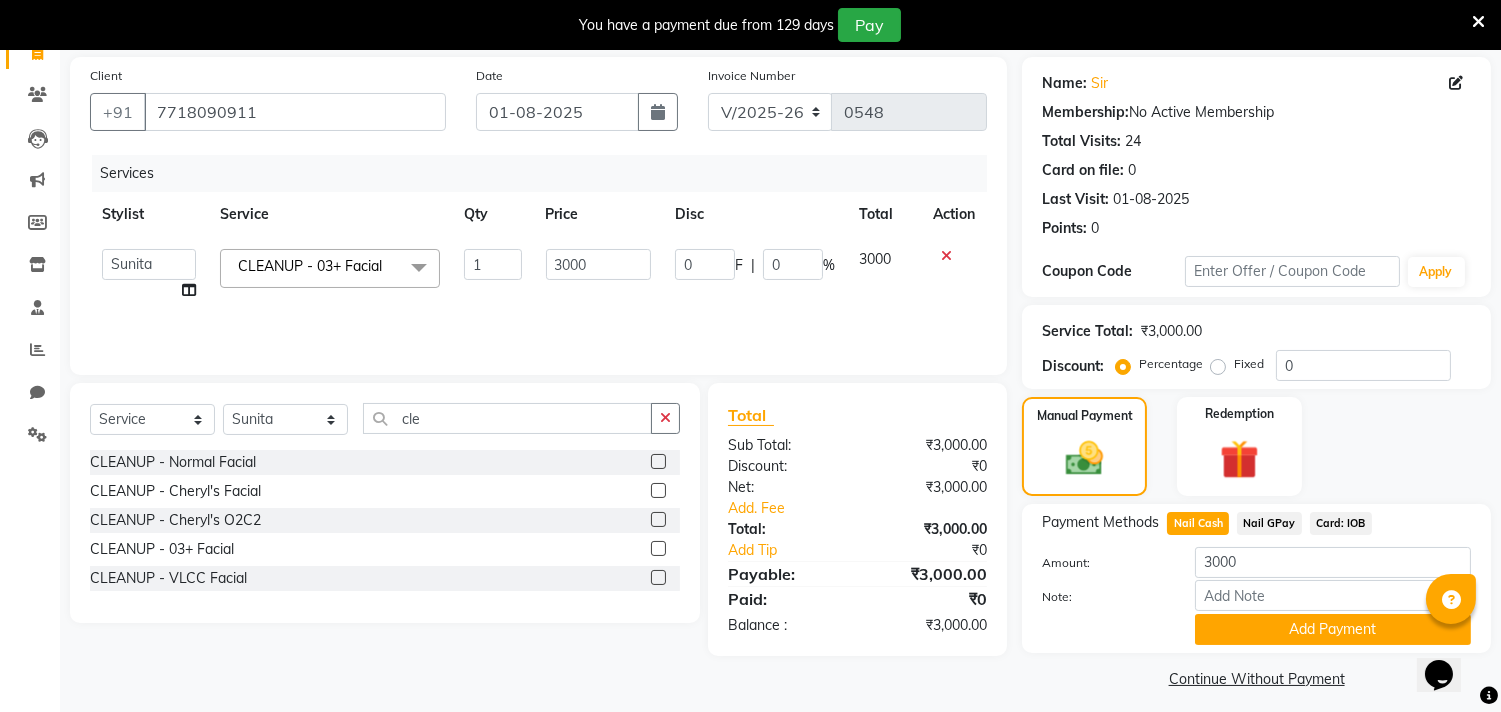 scroll, scrollTop: 154, scrollLeft: 0, axis: vertical 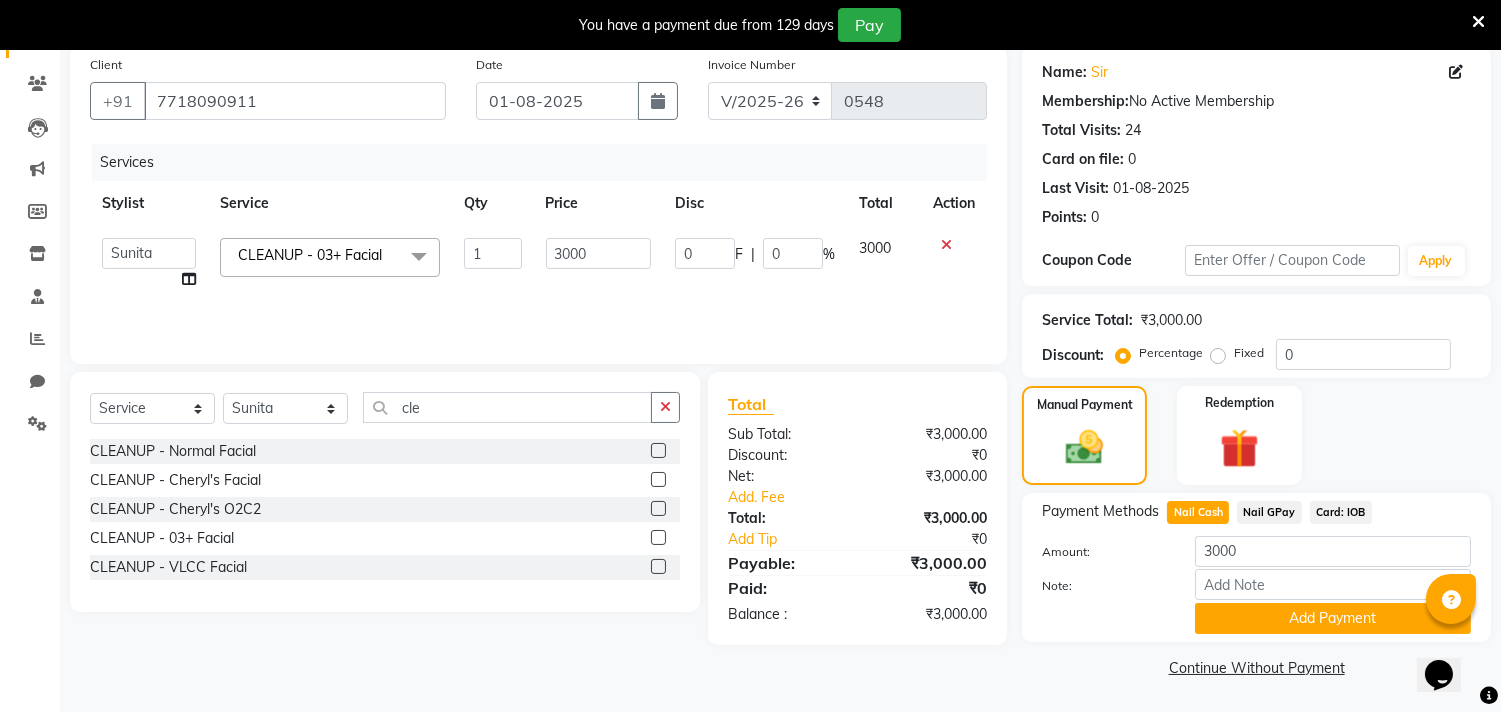 click on "Add Payment" 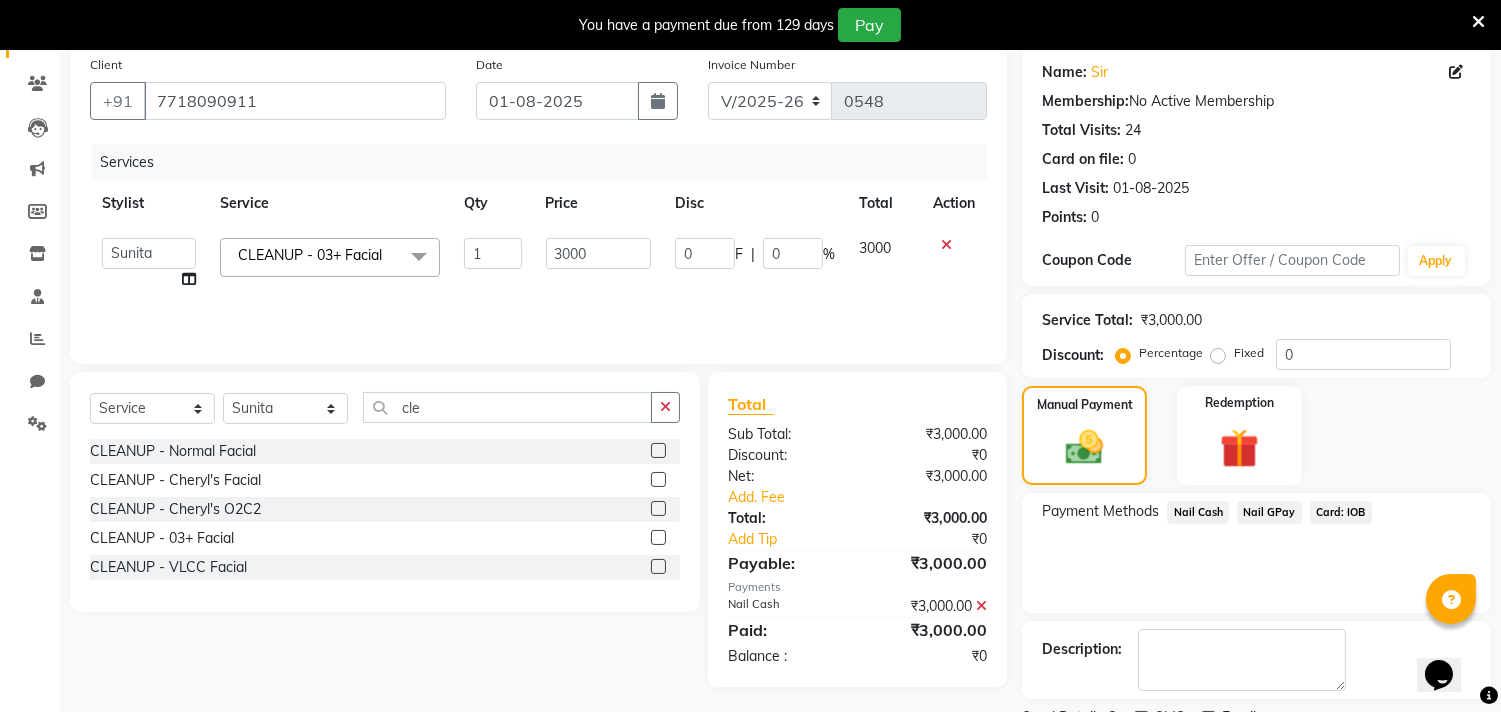 click on "Name: Sir Membership: No Active Membership Total Visits: 24 Card on file: 0 Last Visit: 01-08-2025 Points: 0 Coupon Code Apply Service Total: ₹3,000.00 Discount: Percentage Fixed 0 Manual Payment Redemption Payment Methods Nail Cash Nail GPay Card: IOB Description: Send Details On SMS Email Checkout" 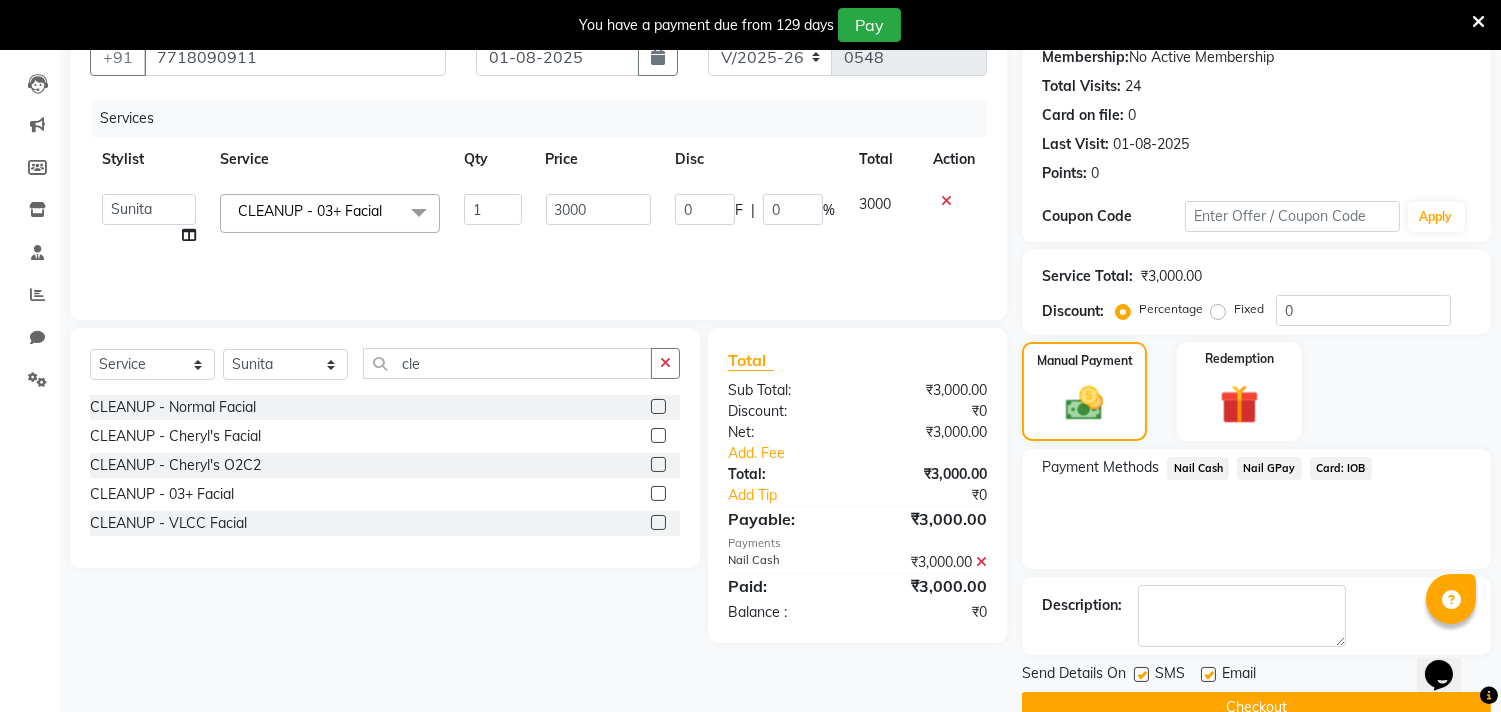 scroll, scrollTop: 237, scrollLeft: 0, axis: vertical 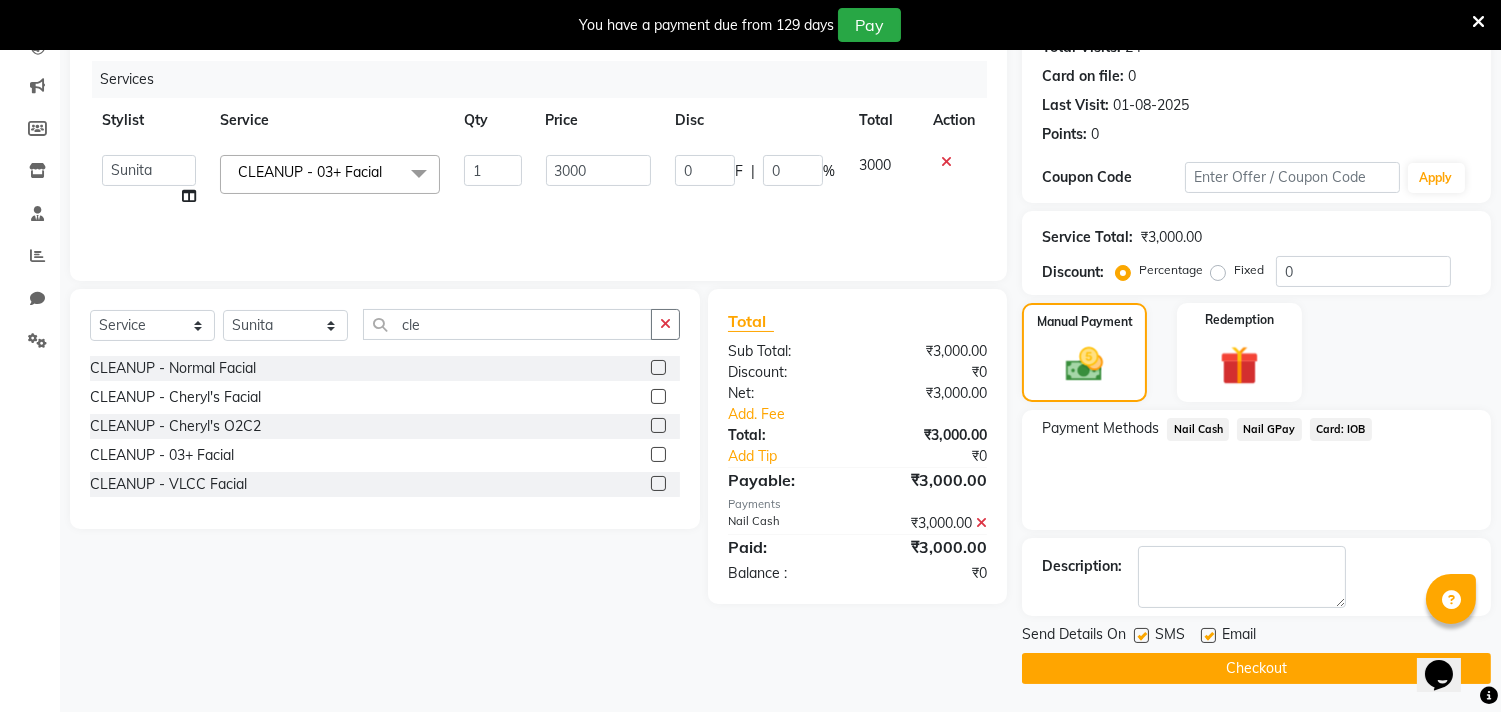 click on "Checkout" 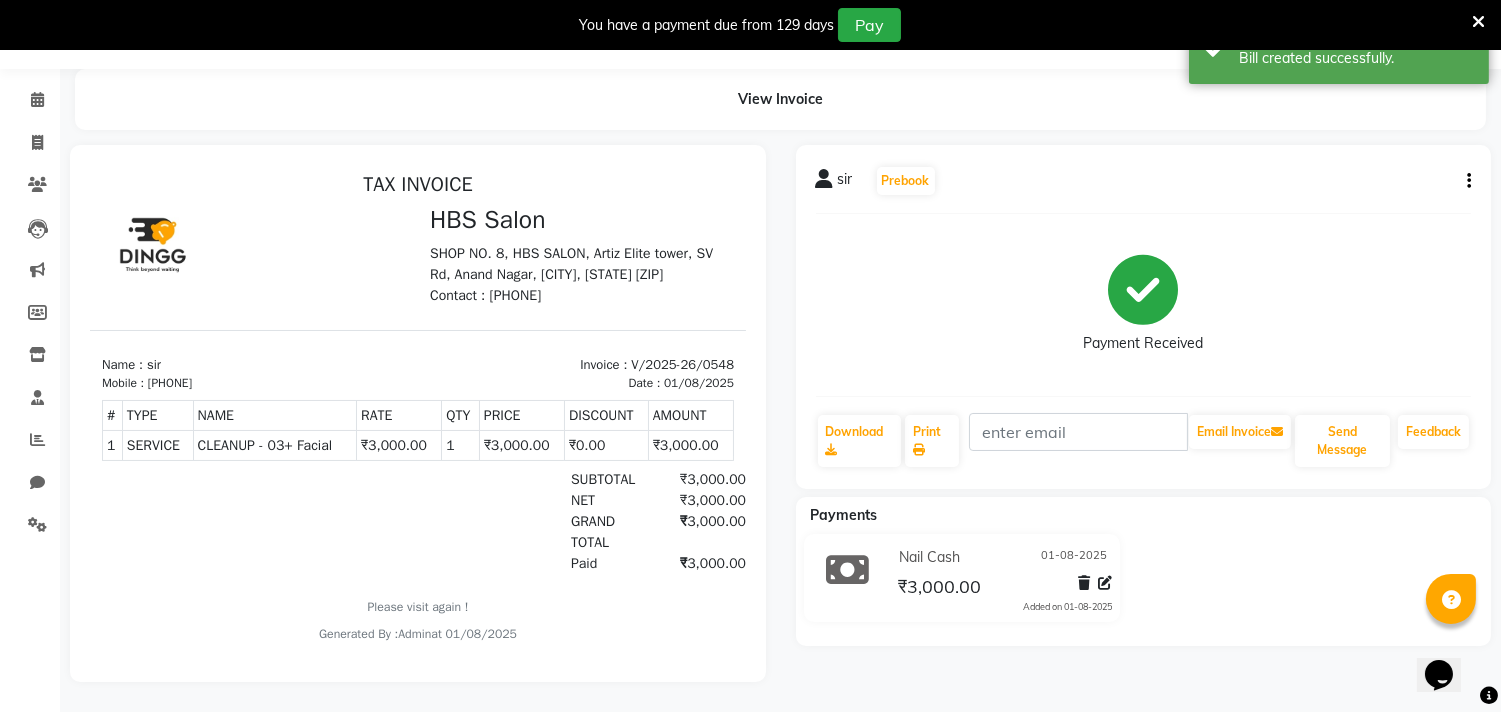 scroll, scrollTop: 0, scrollLeft: 0, axis: both 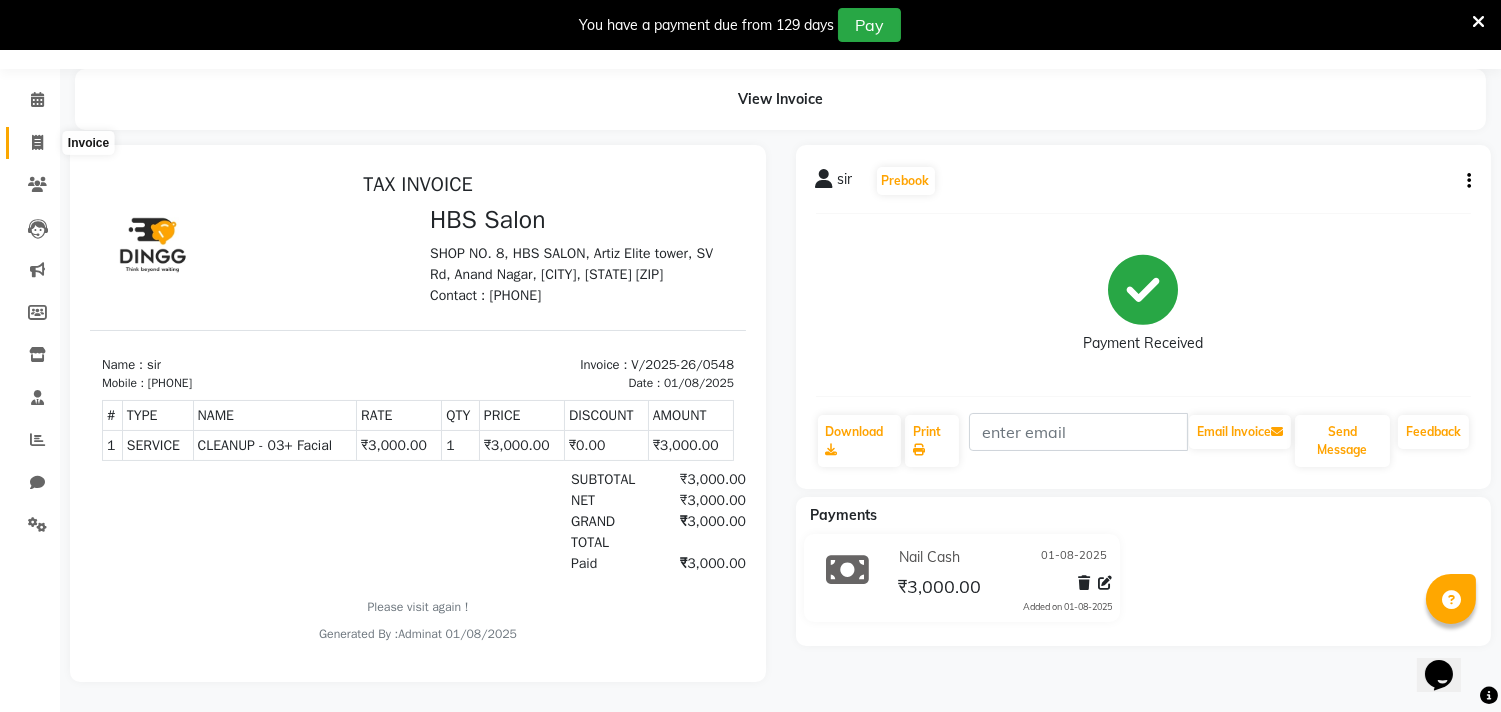 click 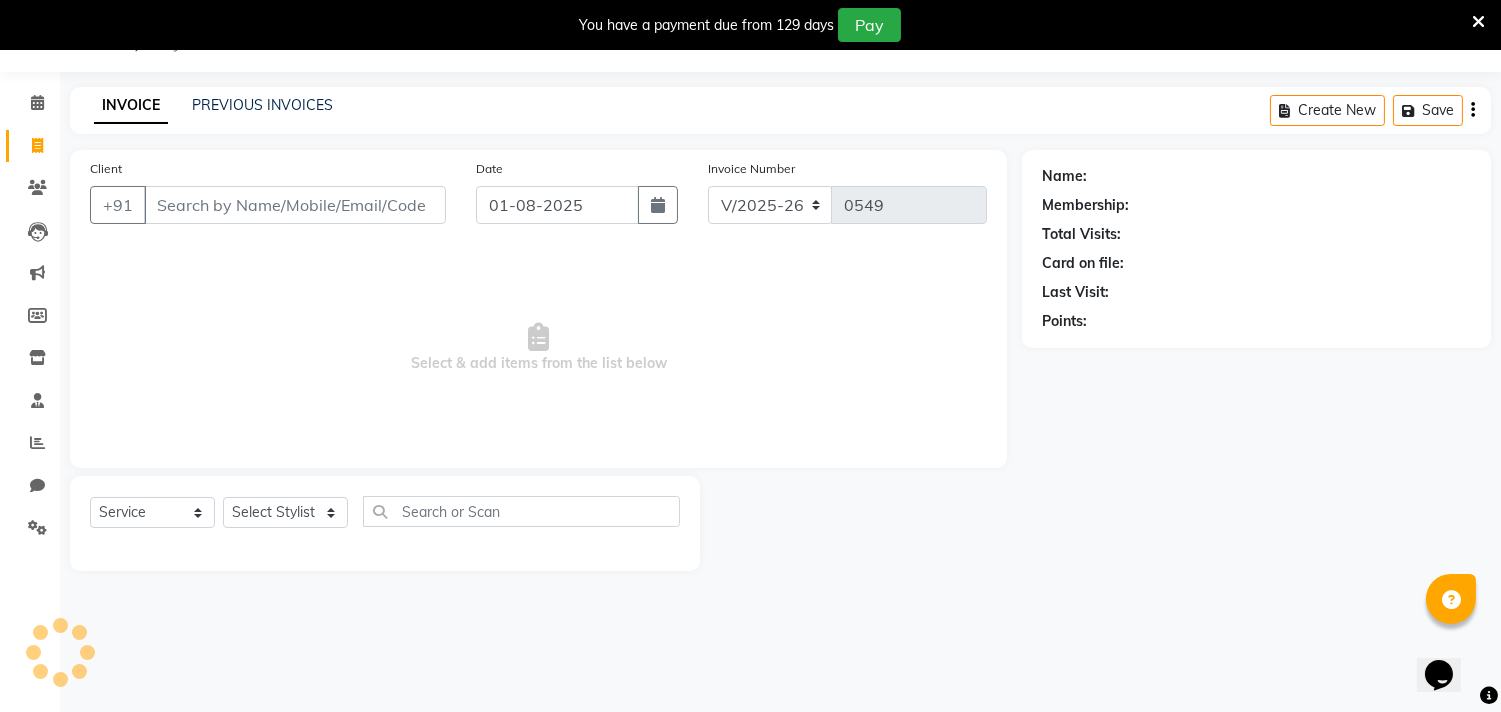 scroll, scrollTop: 50, scrollLeft: 0, axis: vertical 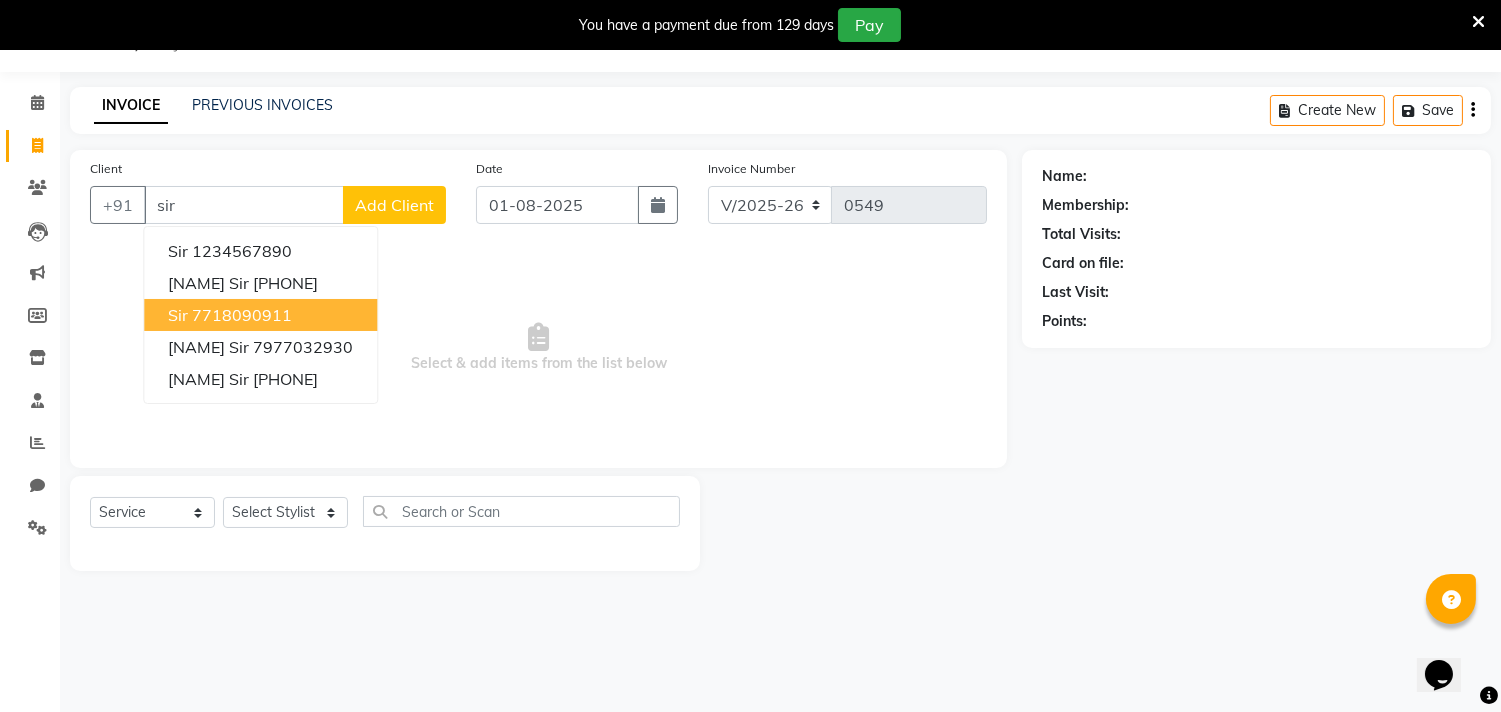 click on "7718090911" at bounding box center (242, 315) 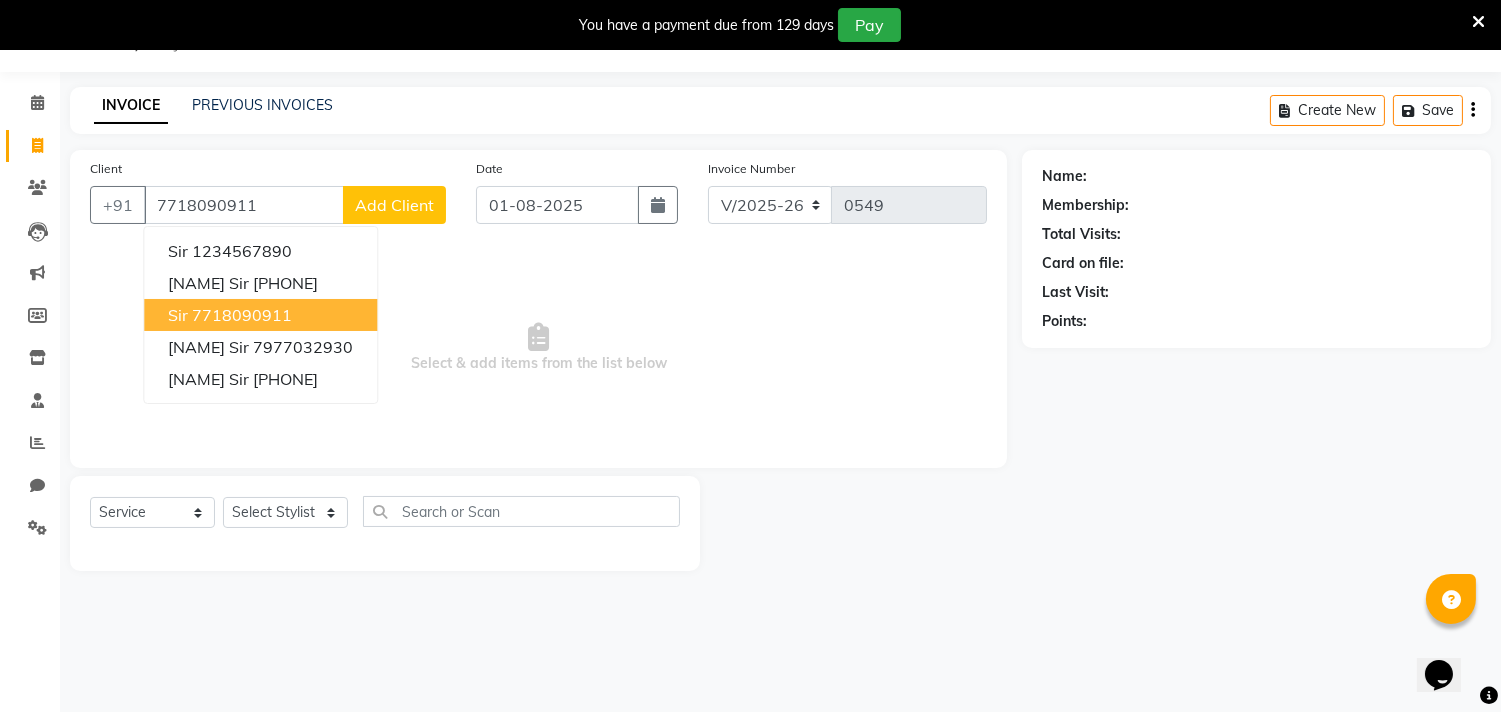 type on "7718090911" 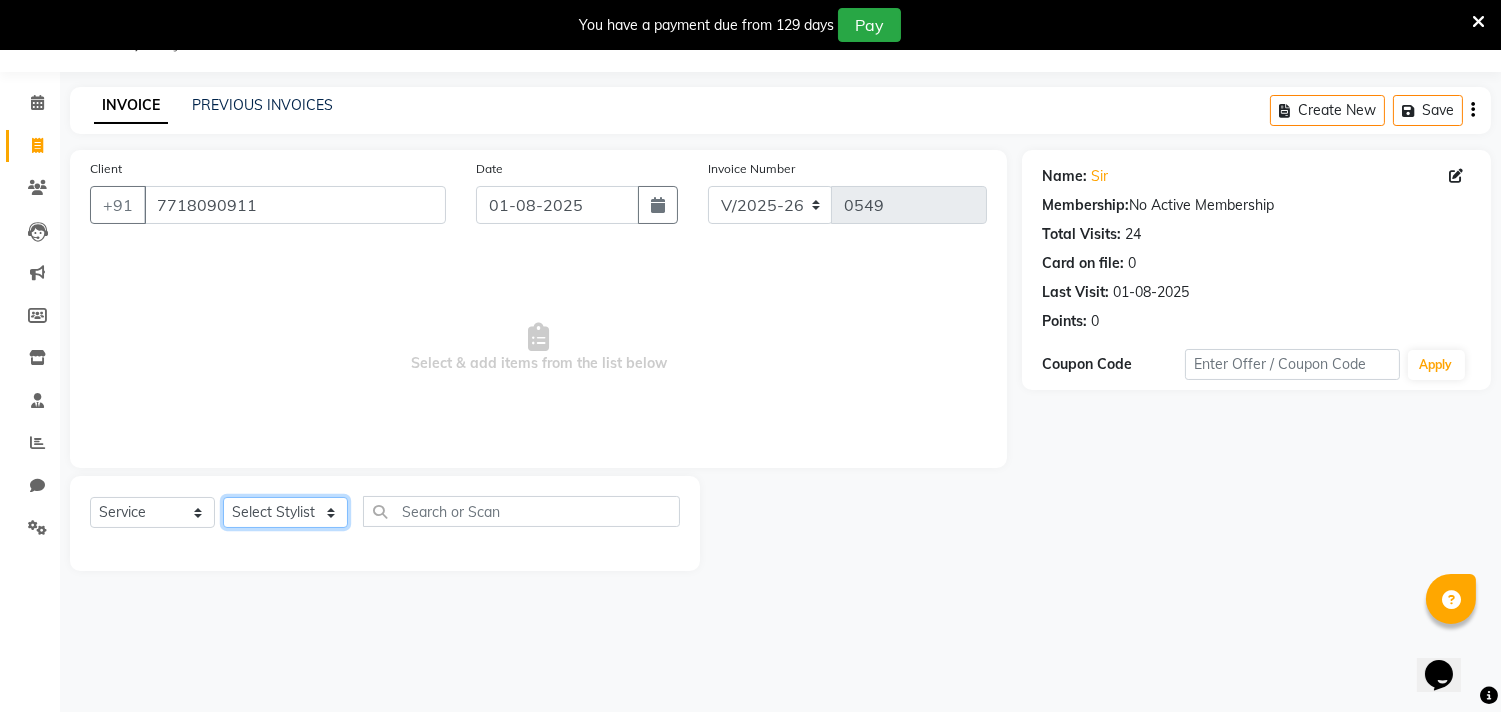 click on "Select Stylist alkasim Anash Dikishita Faizan FAIZE Haroon kaushal Sakiba Sunita Usha Usman Zeba" 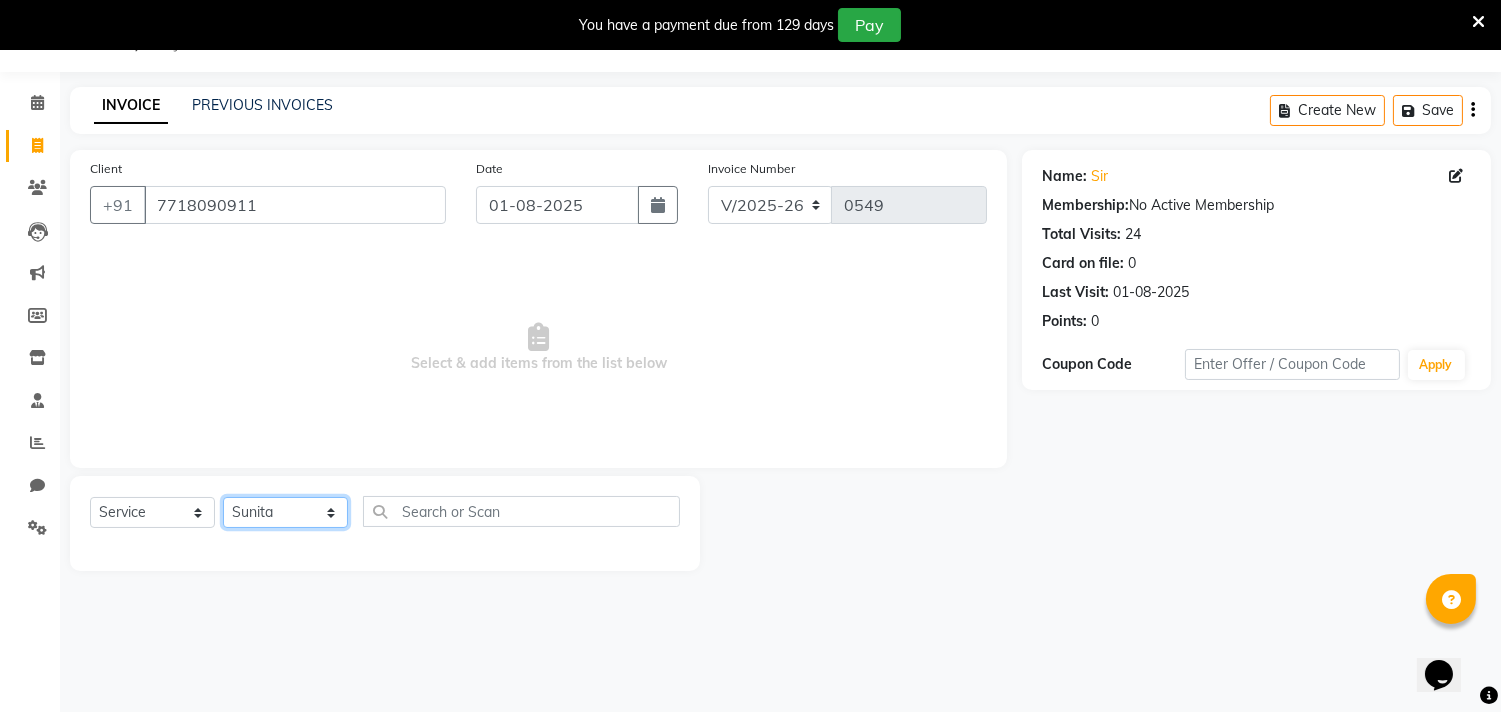 click on "Select Stylist alkasim Anash Dikishita Faizan FAIZE Haroon kaushal Sakiba Sunita Usha Usman Zeba" 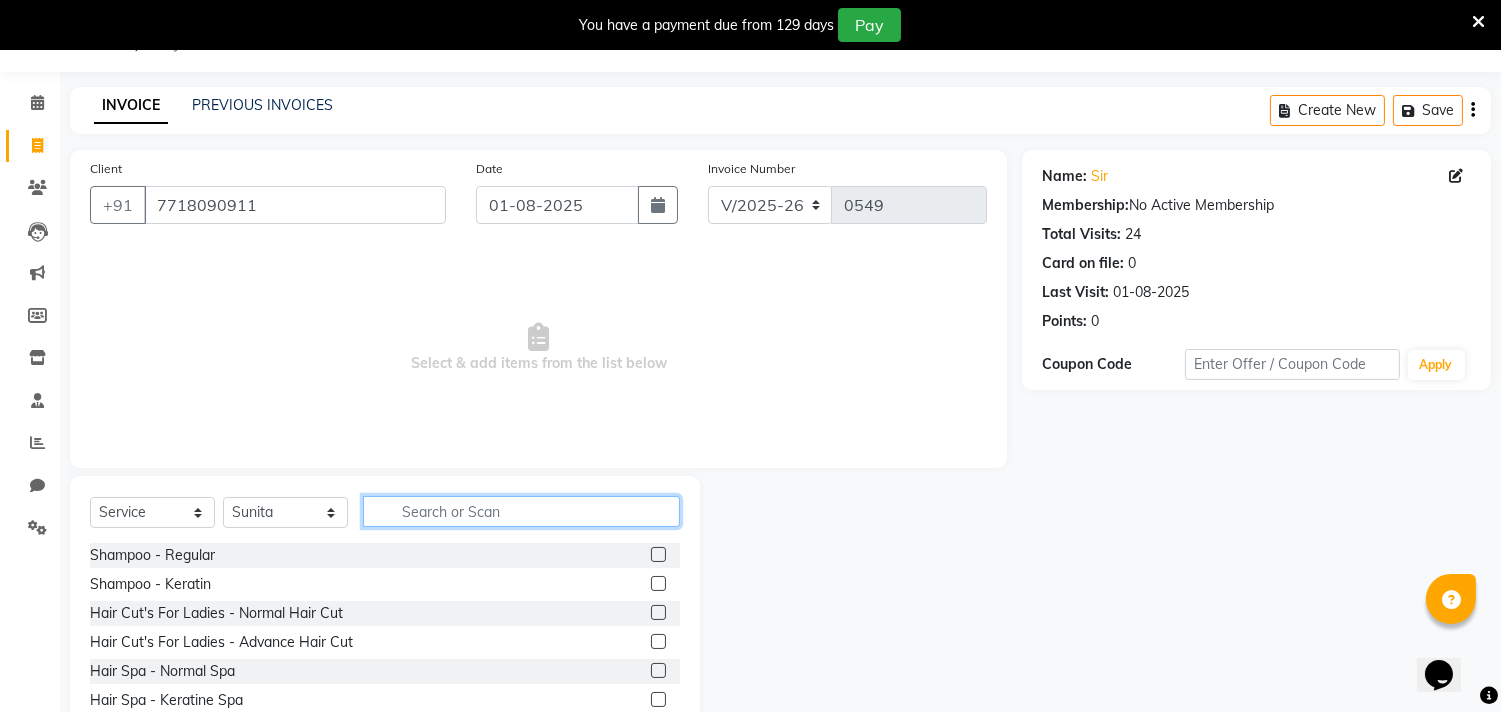 click 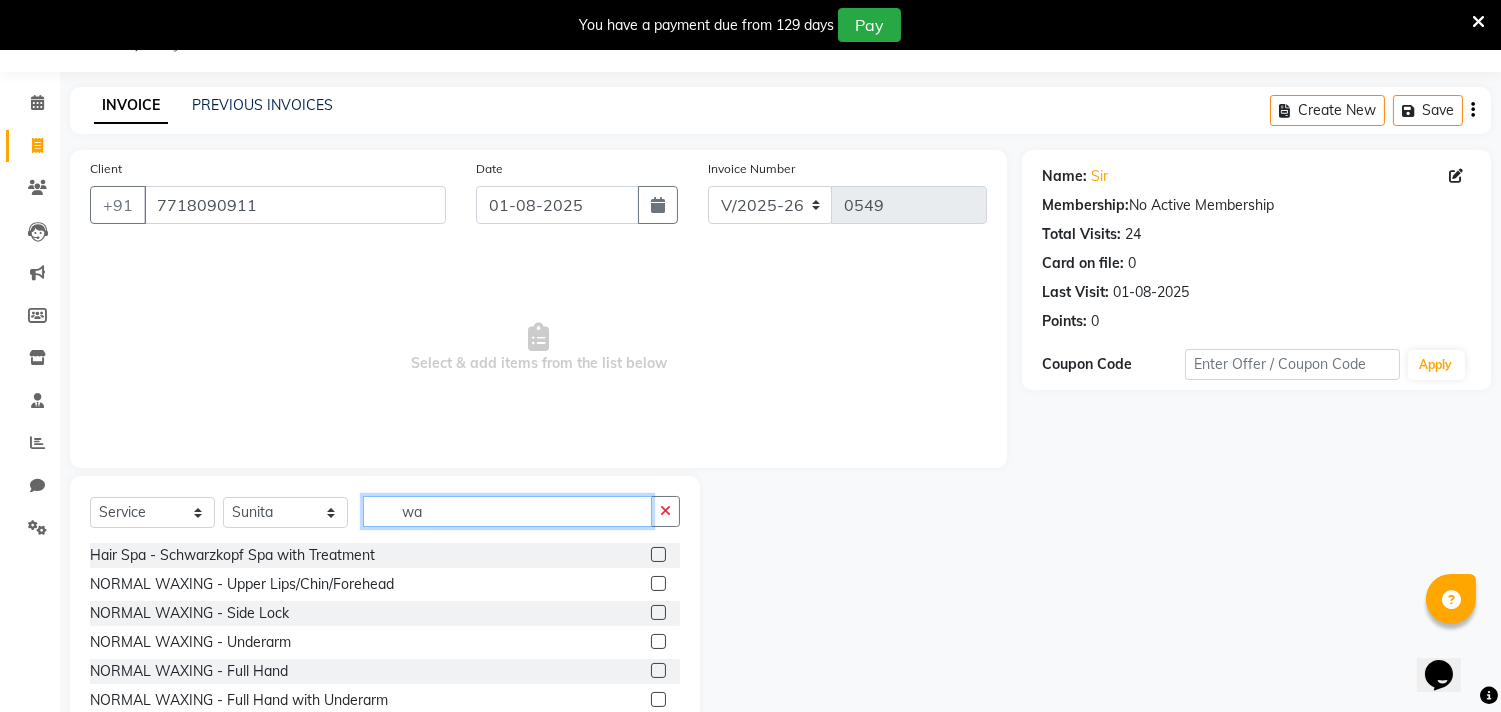 type on "w" 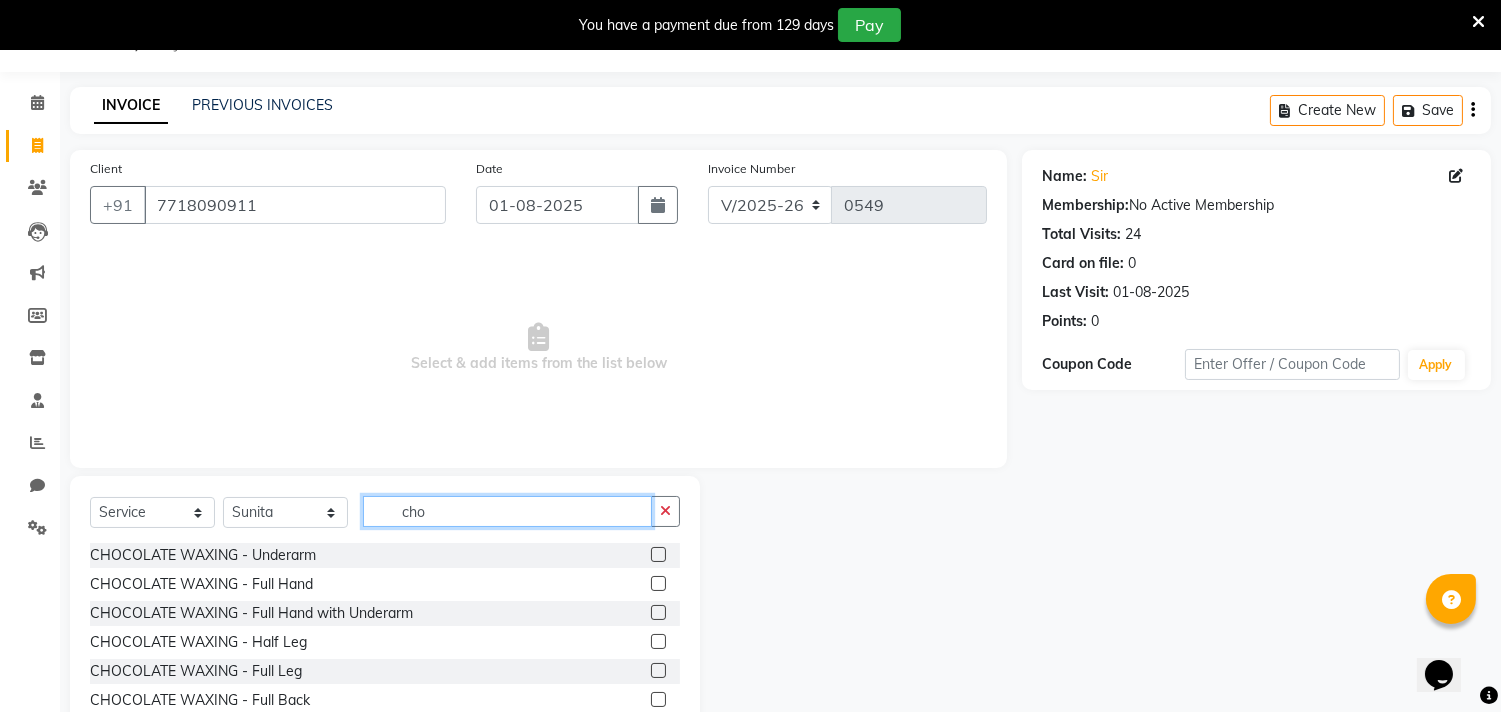 type on "cho" 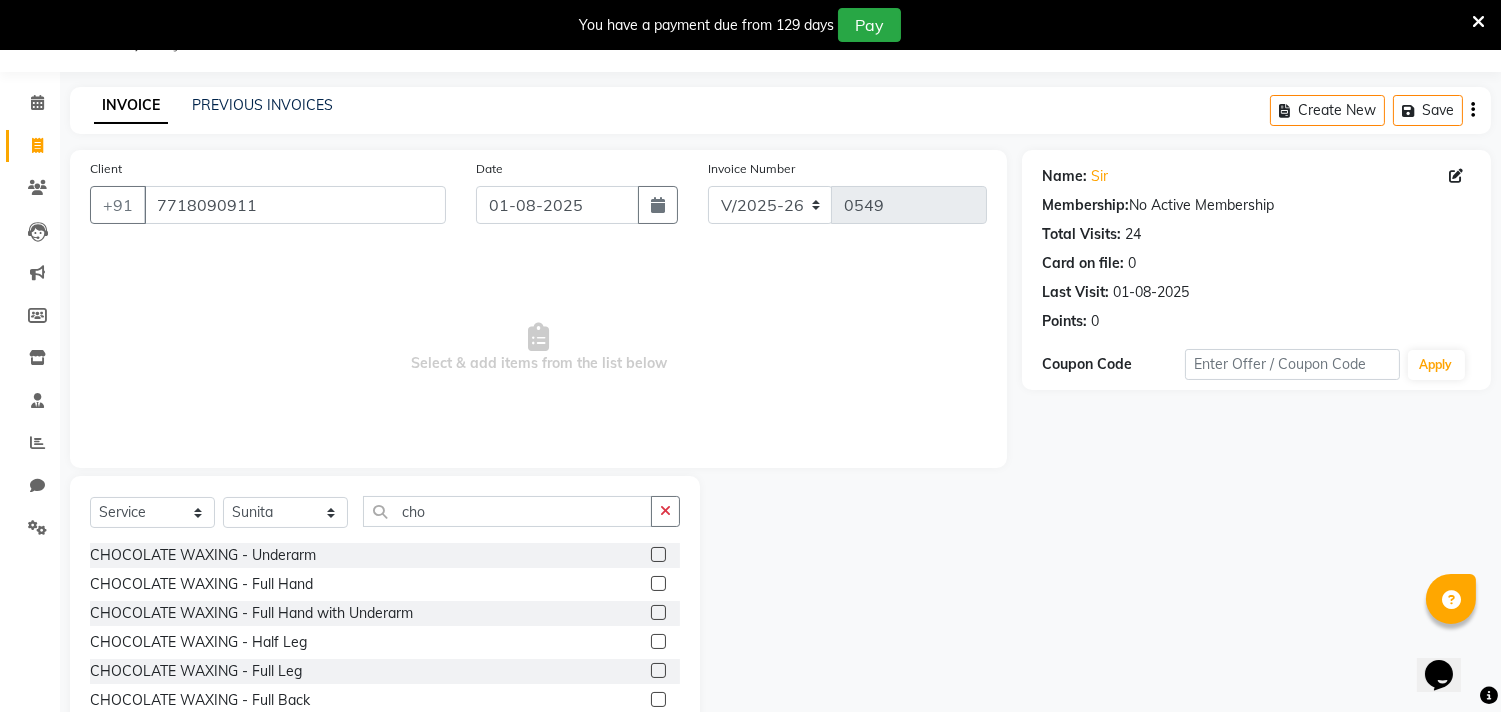 click 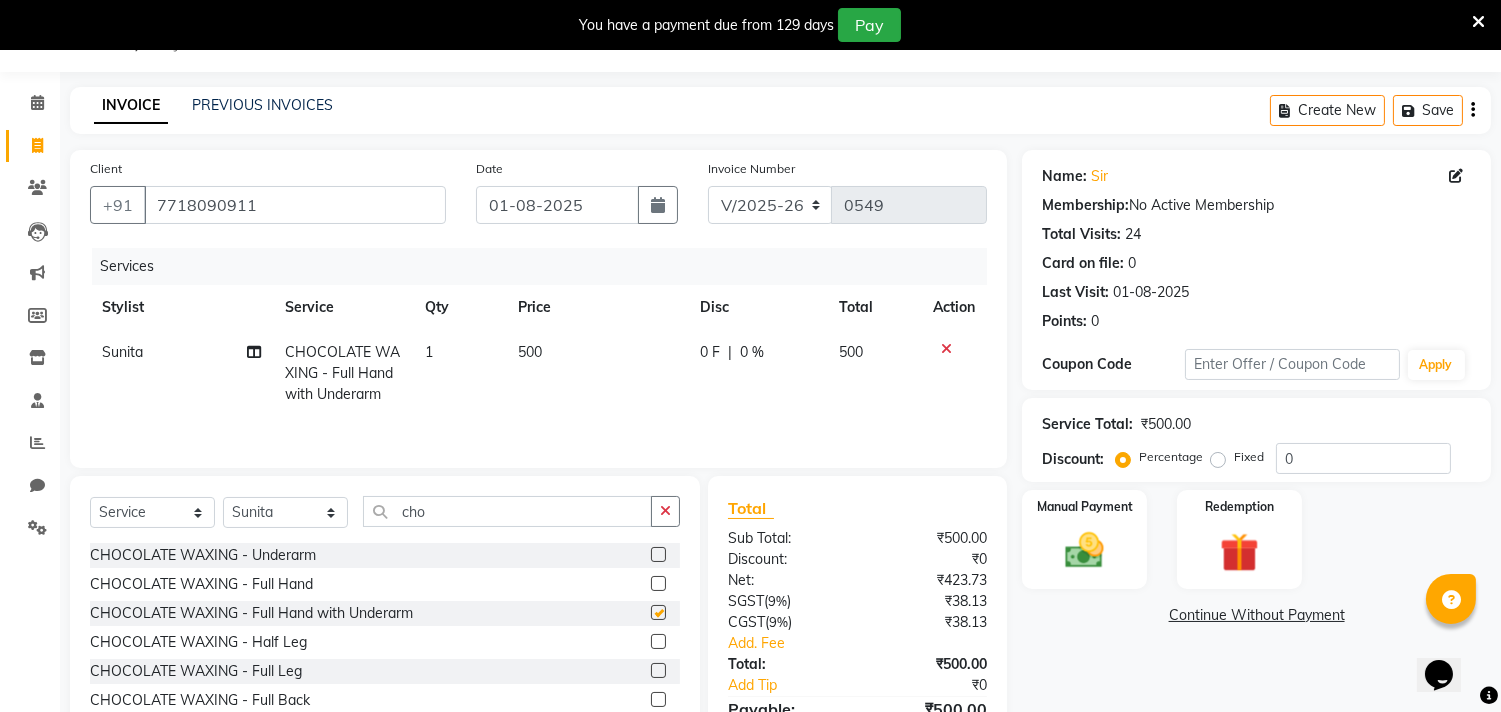 checkbox on "false" 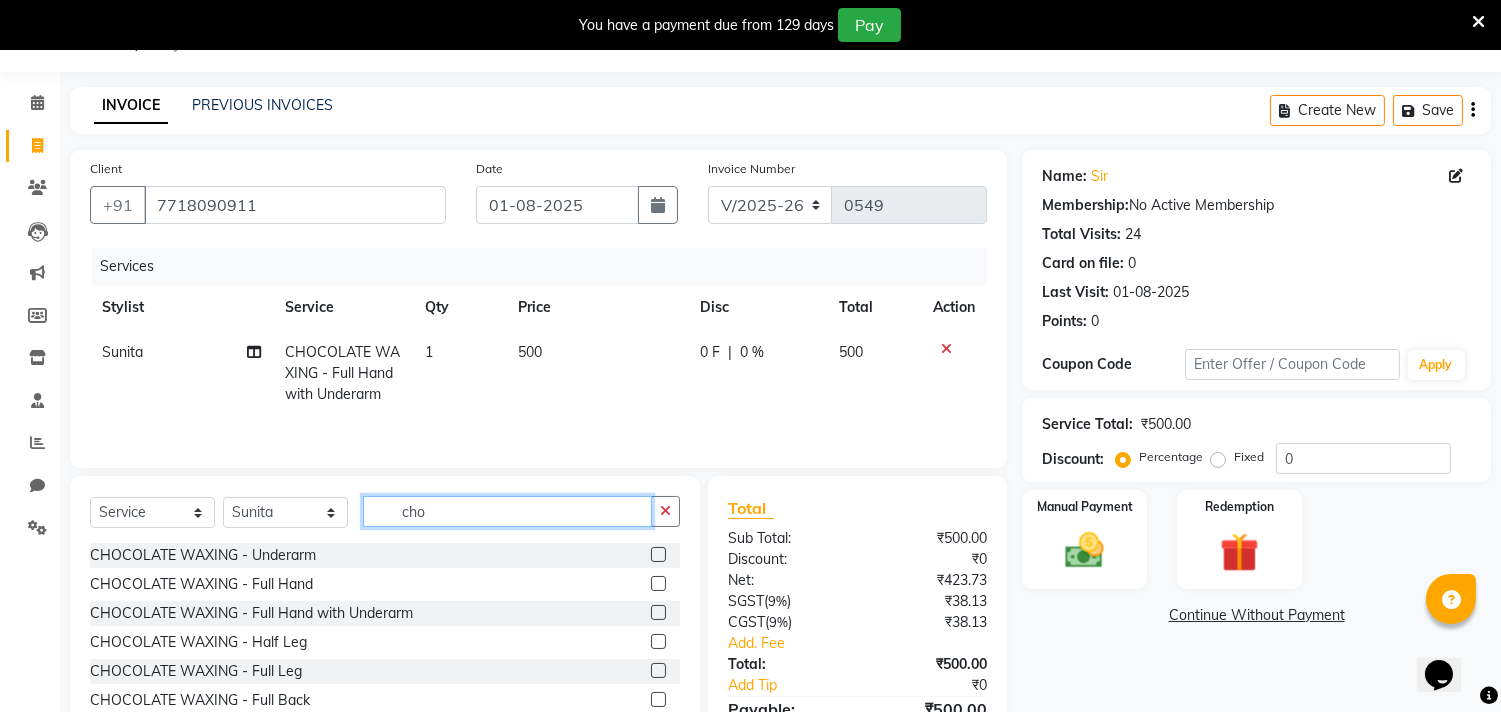 click on "cho" 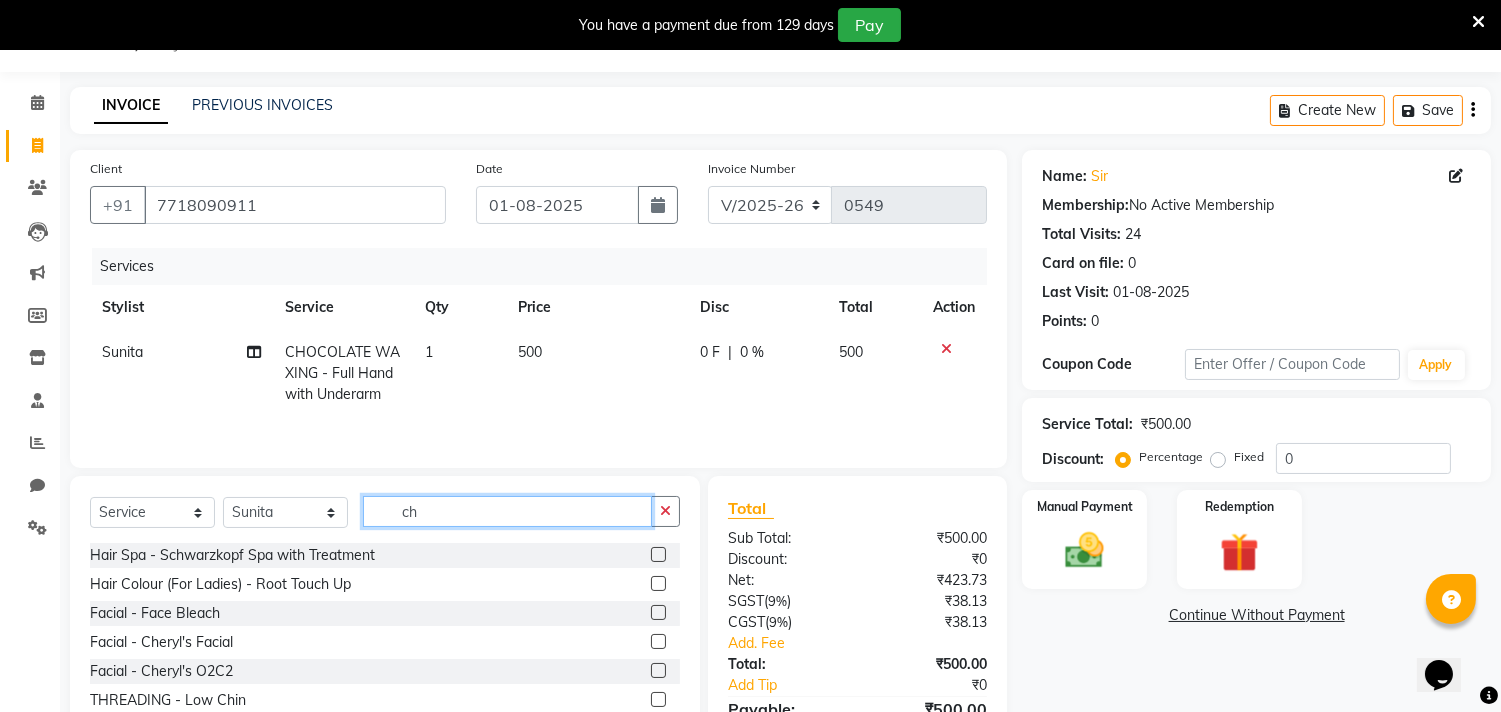 type on "c" 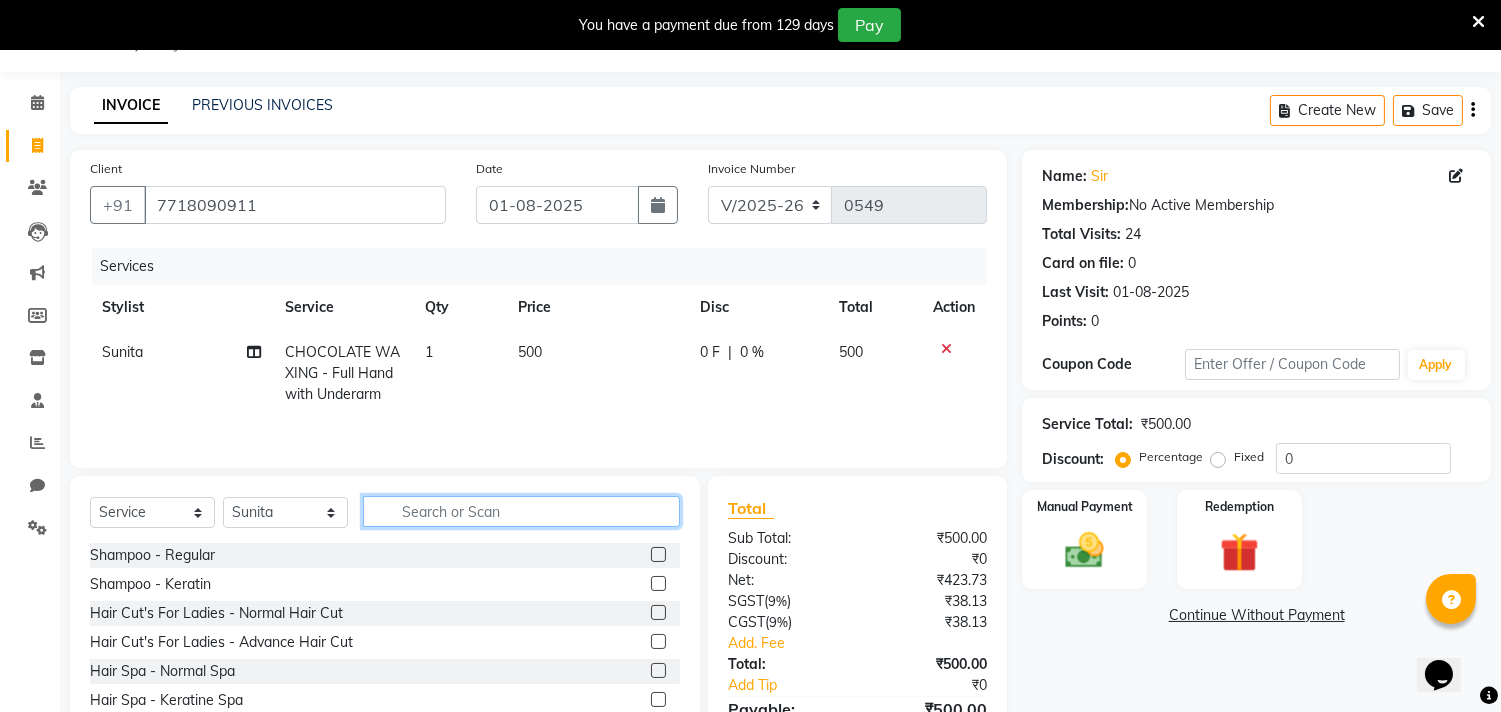 click 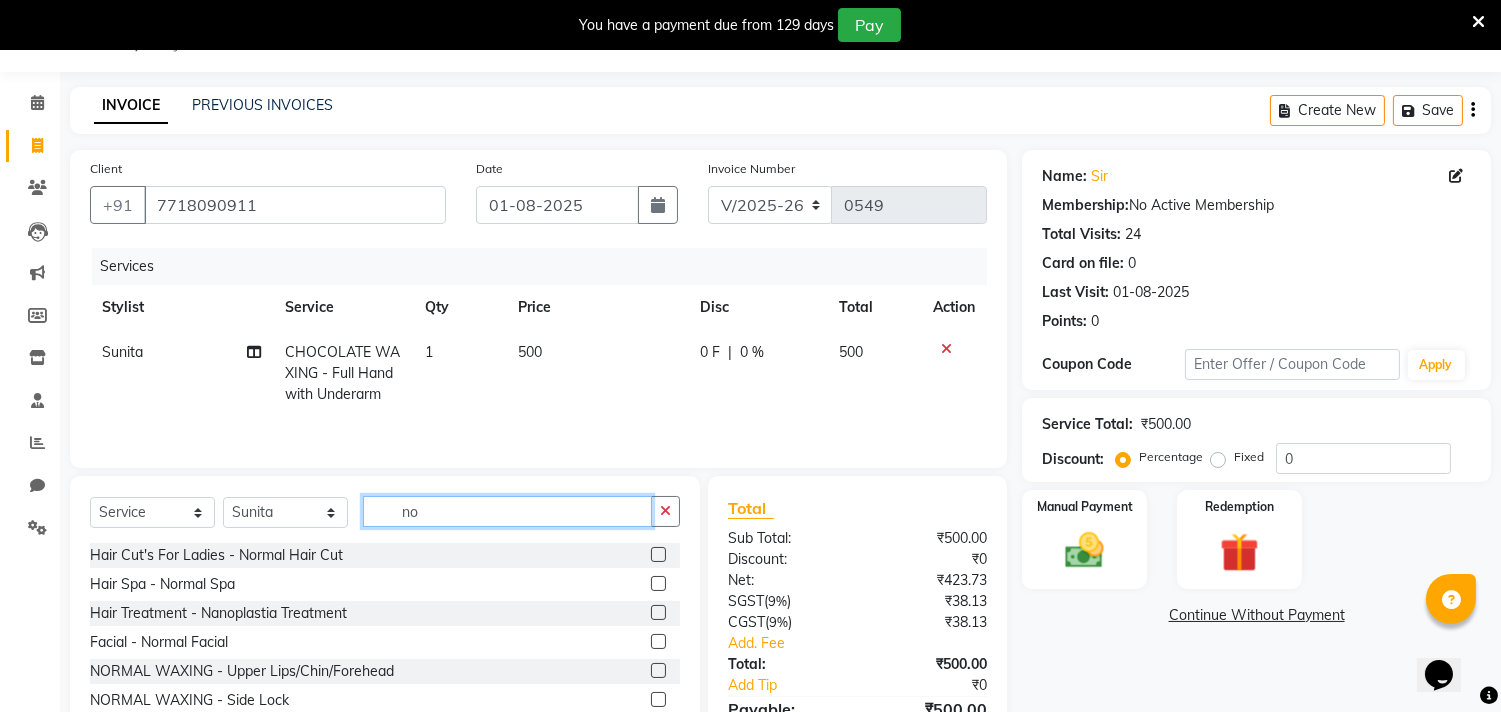 type on "n" 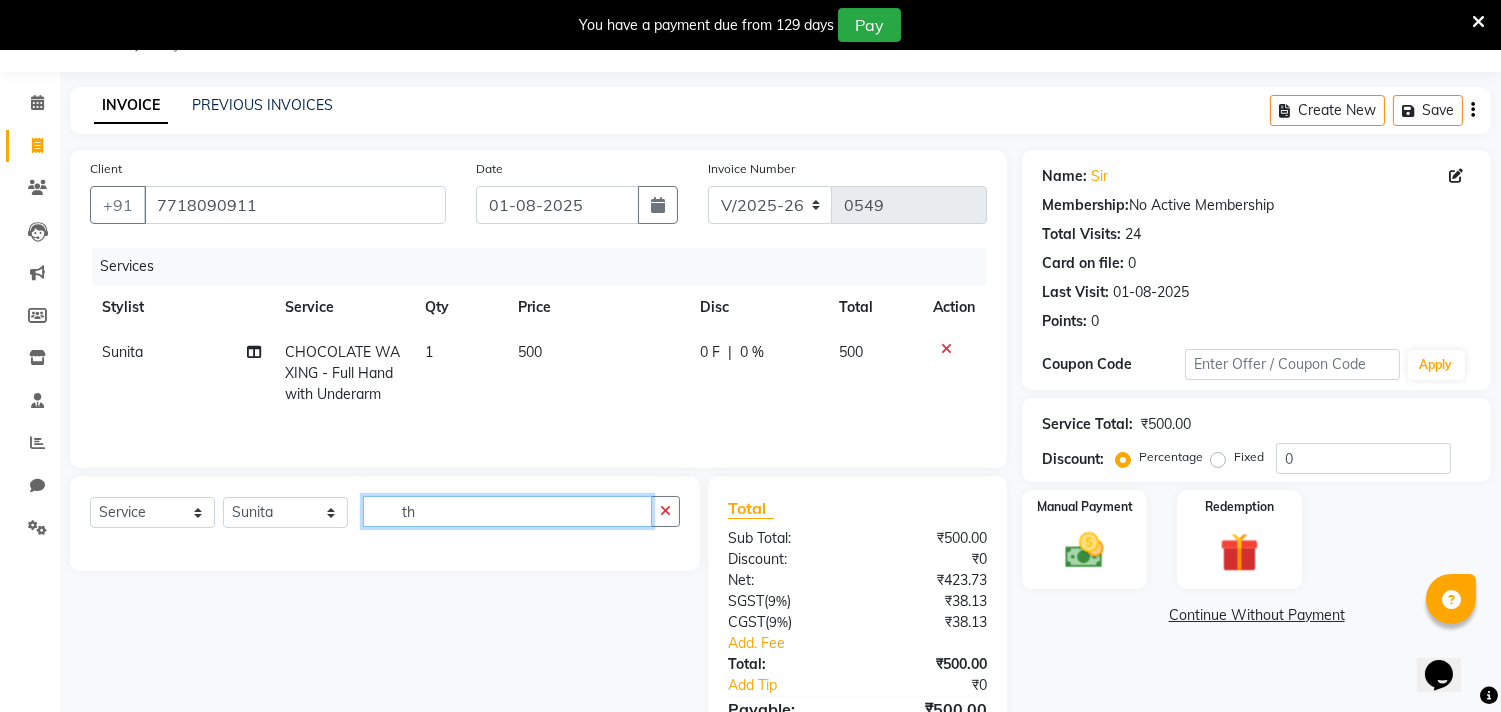 type on "t" 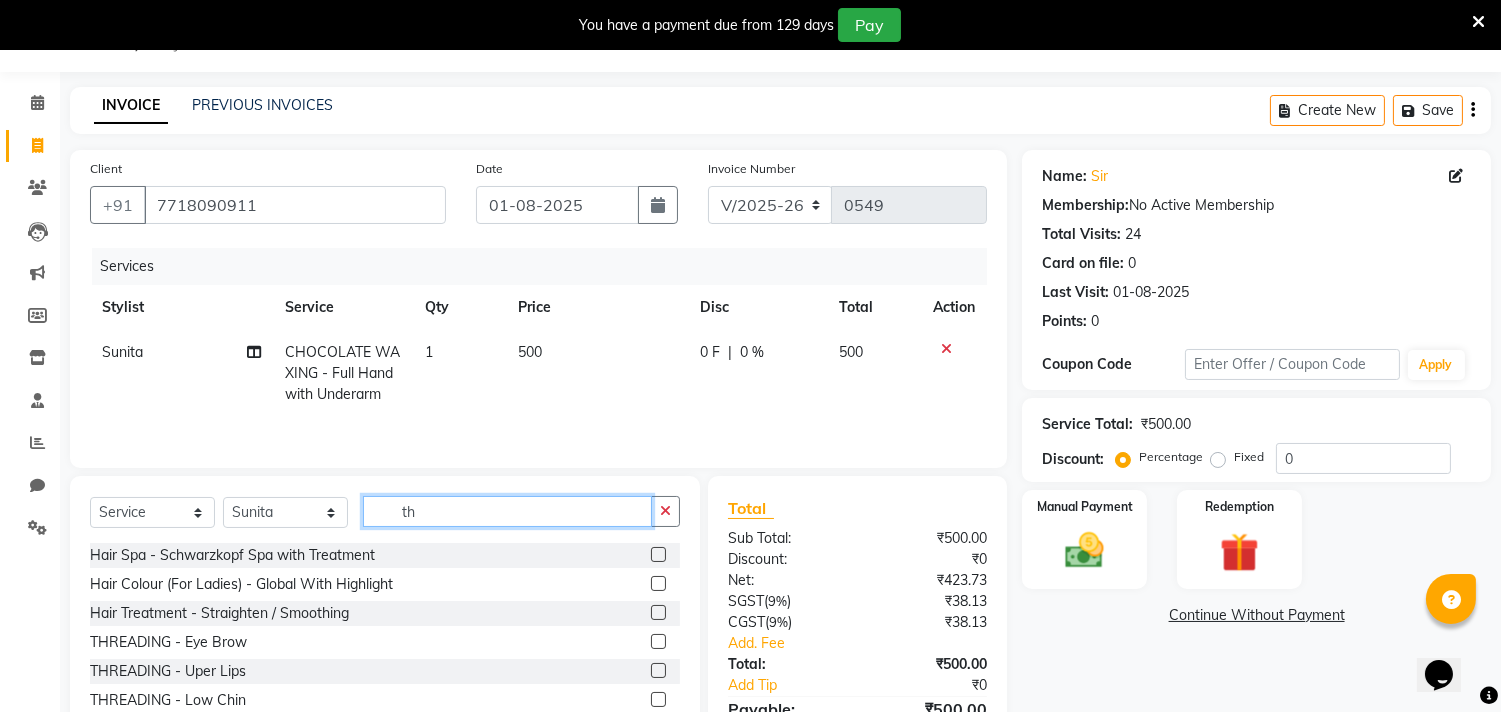 type on "th" 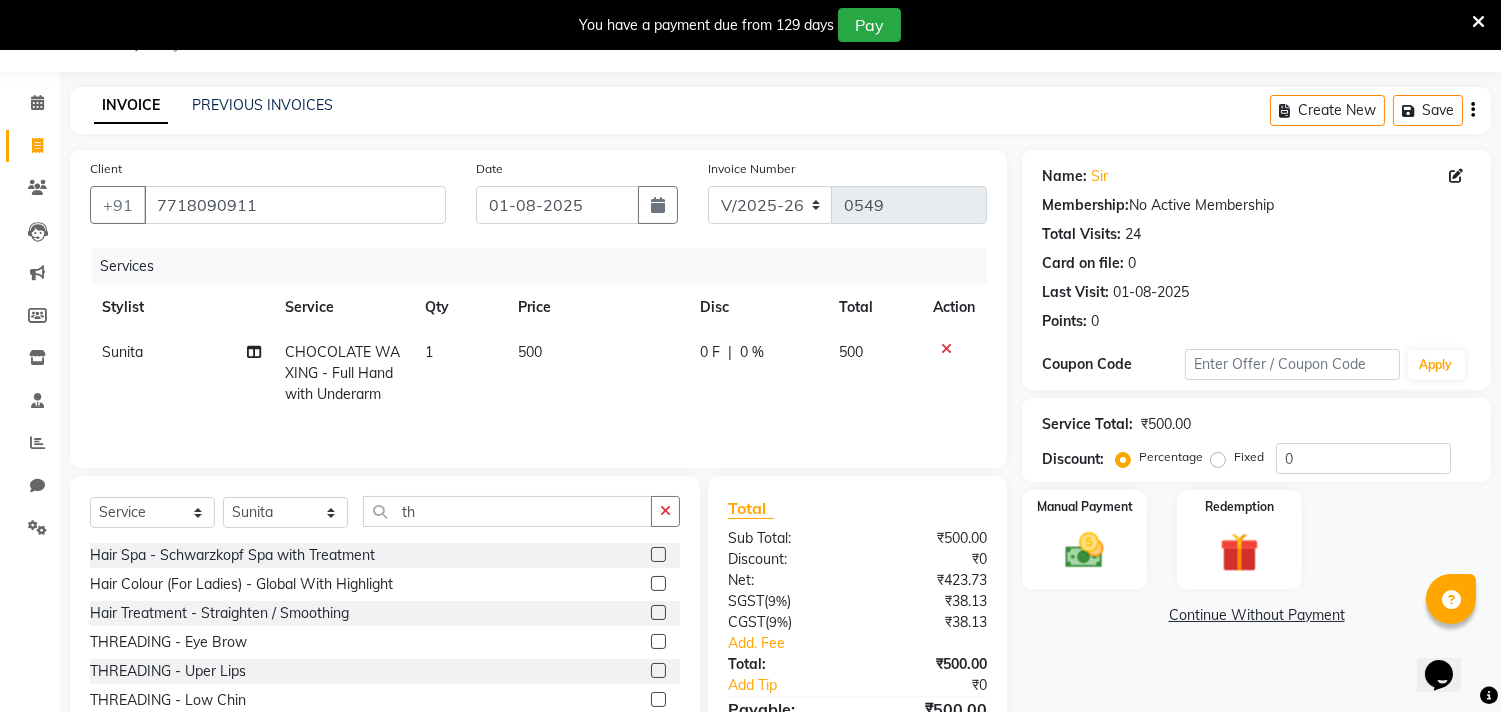 click 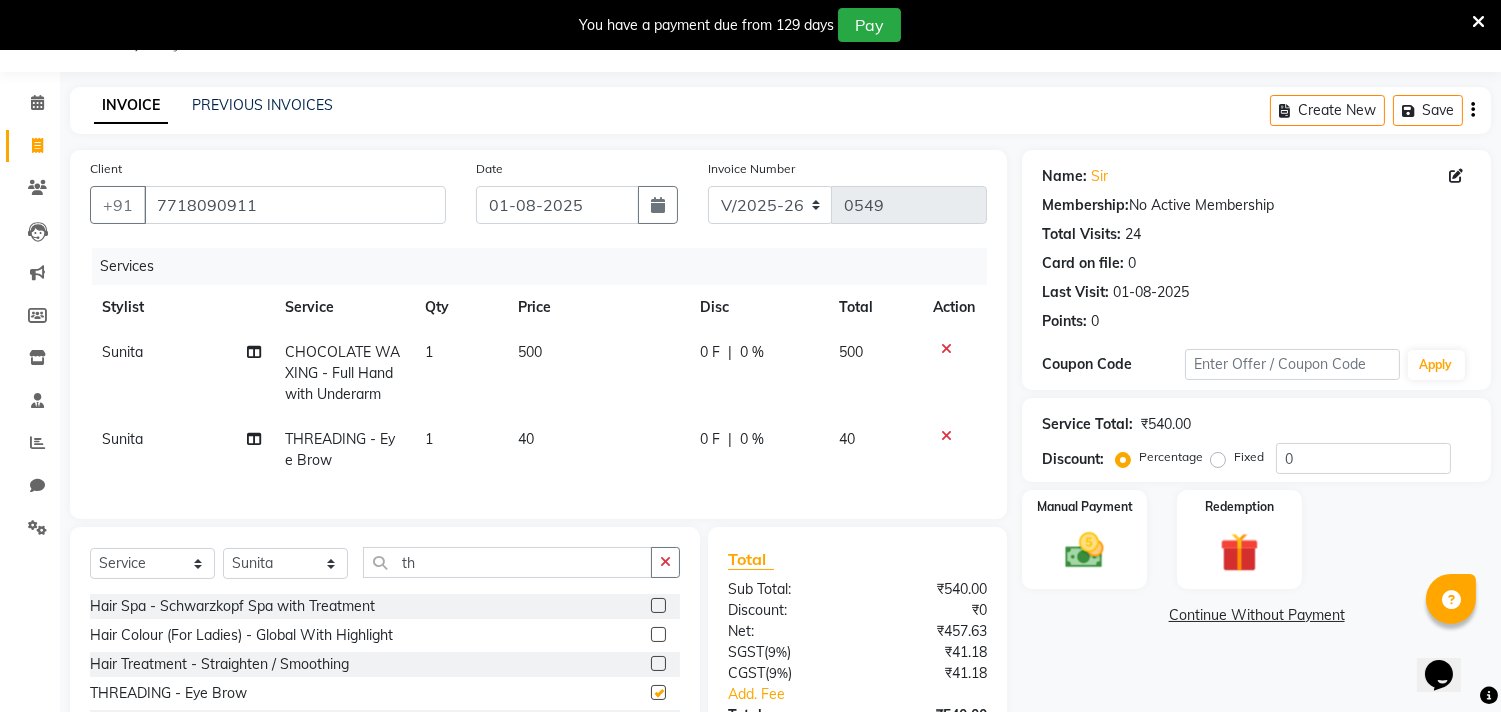 checkbox on "false" 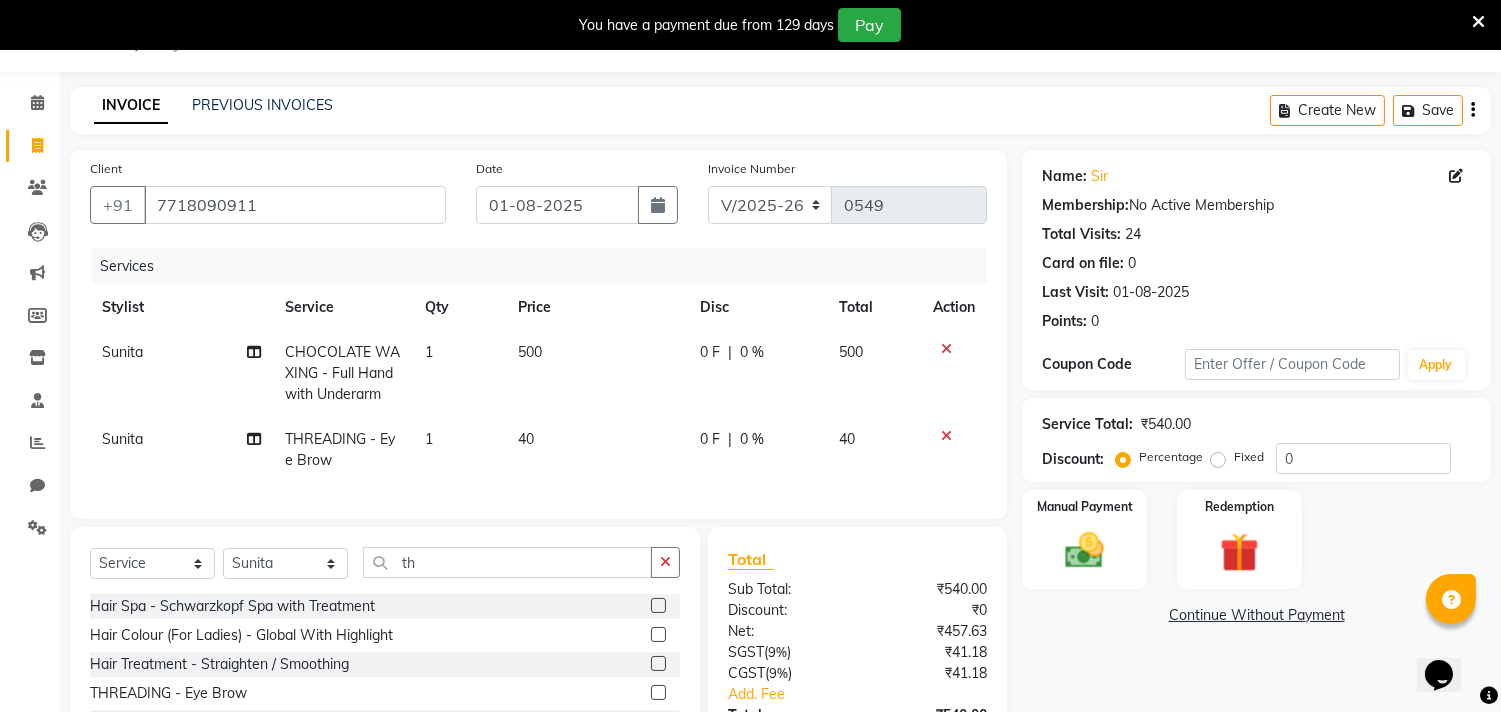click on "40" 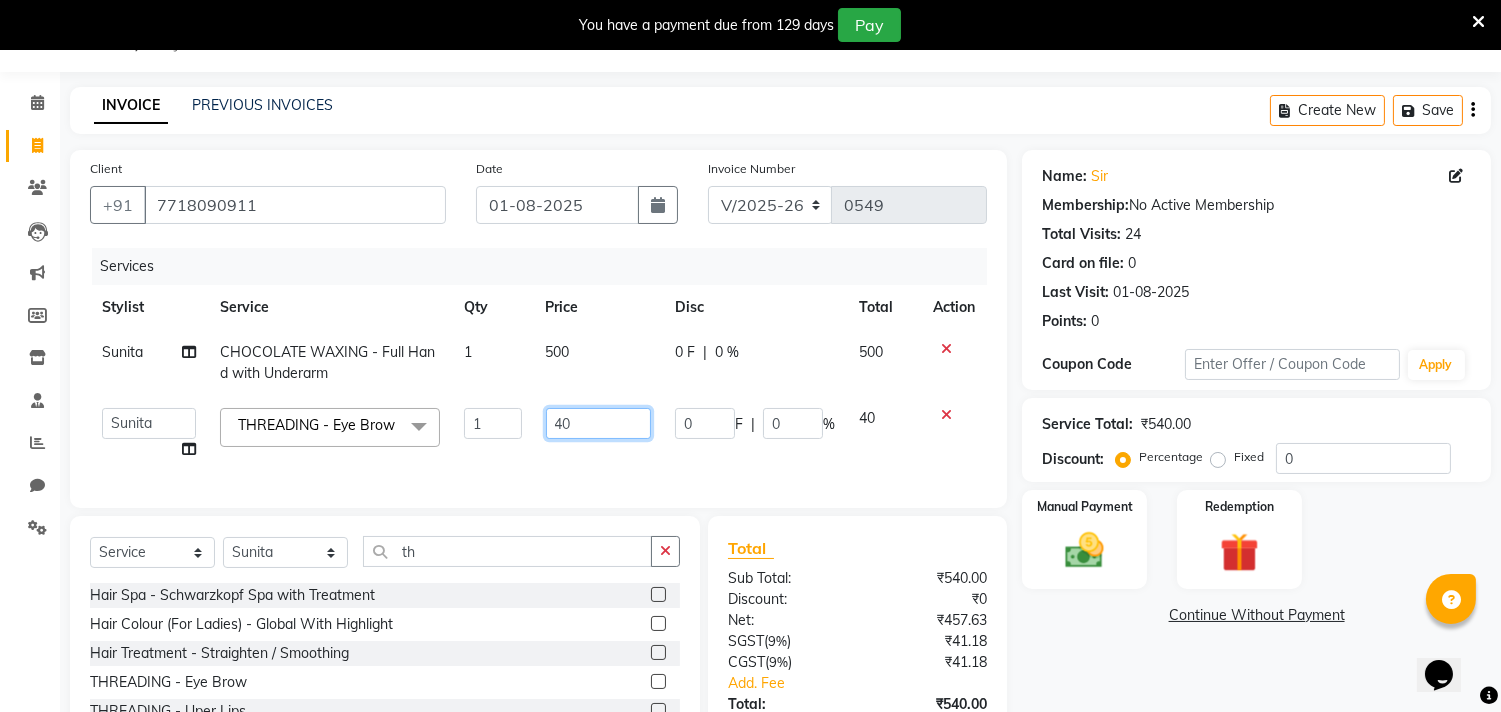 click on "40" 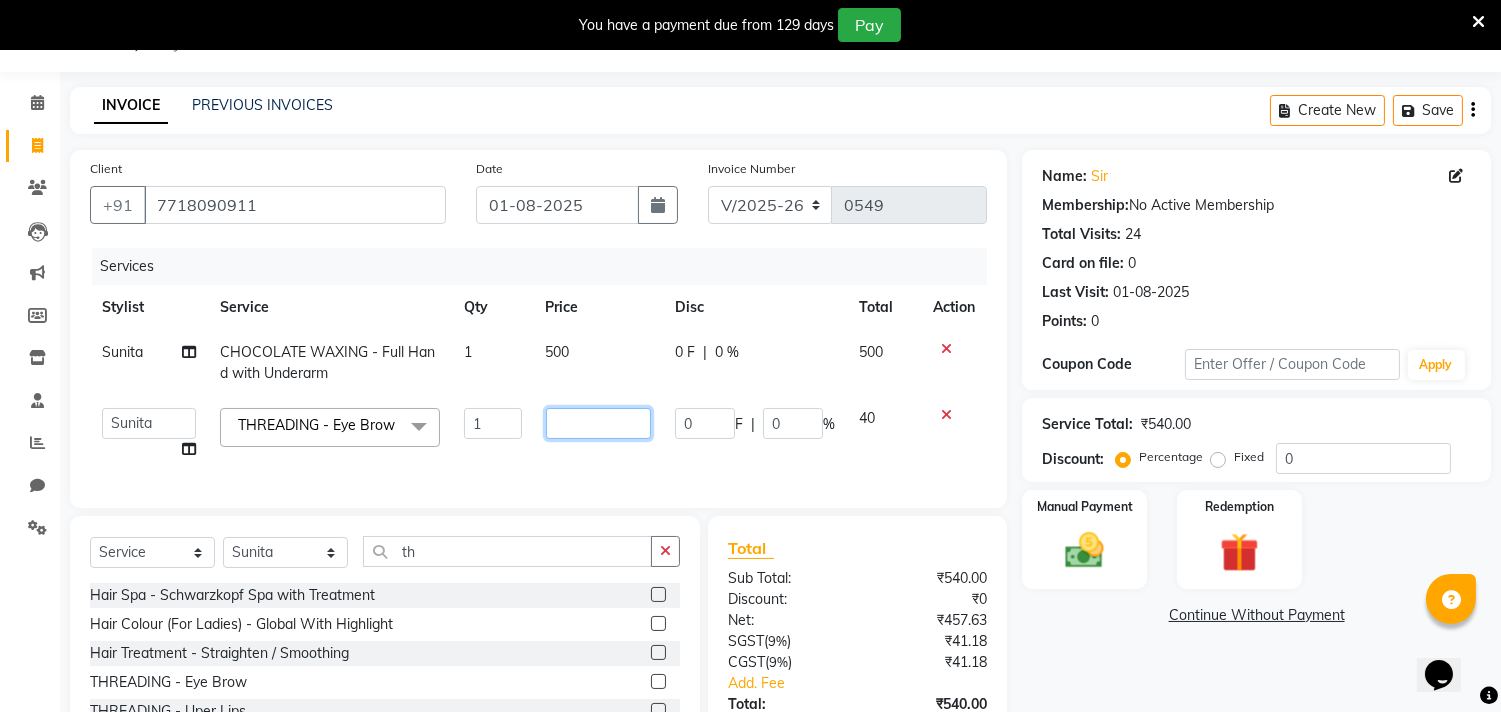type on "5" 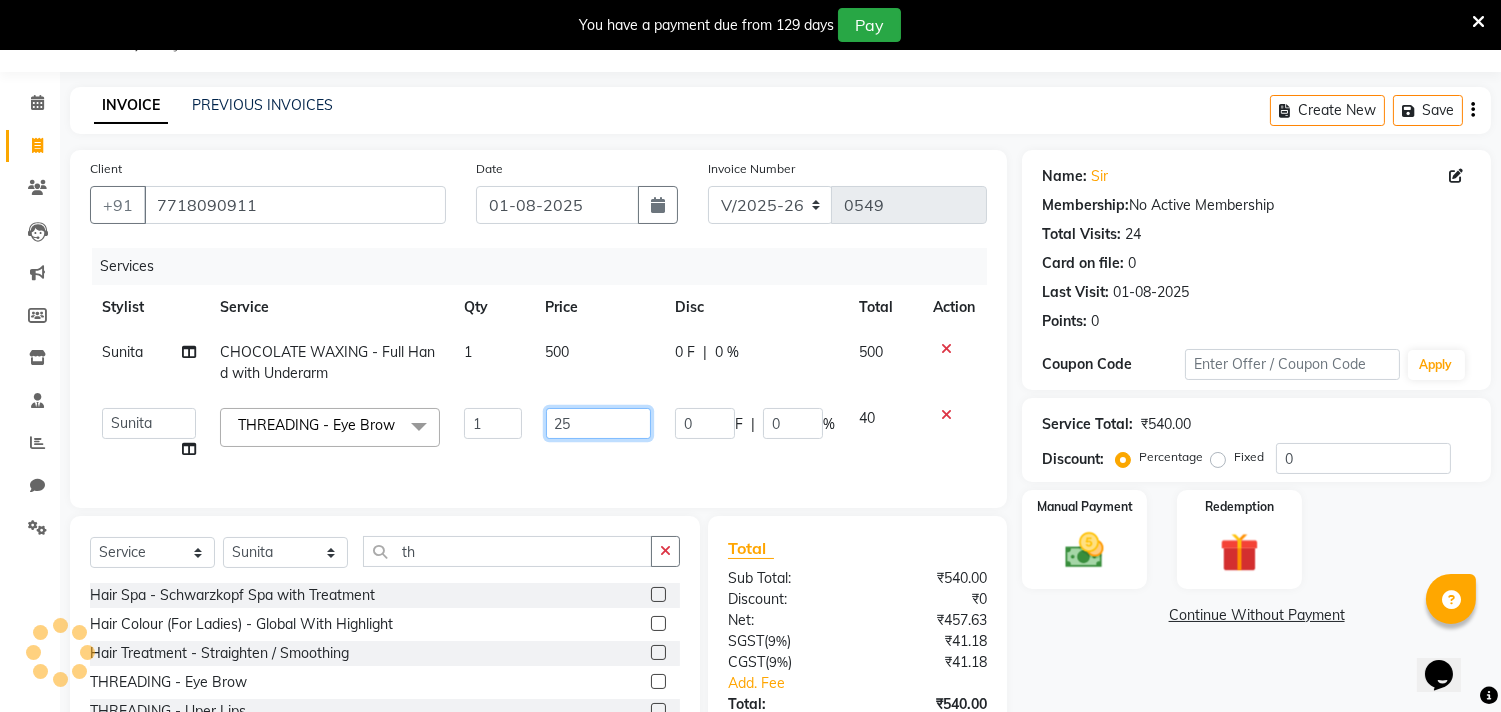 type on "250" 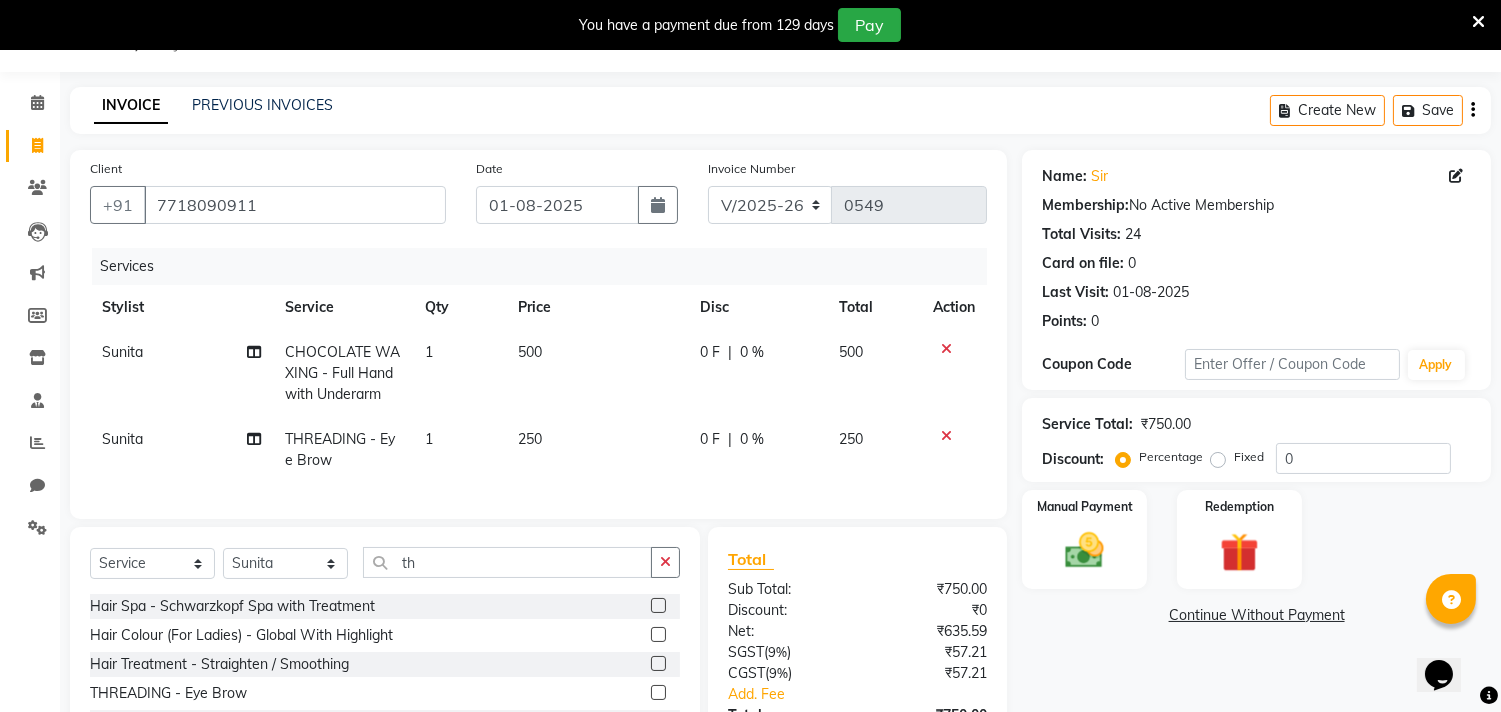 click on "[NAME] CHOCOLATE WAXING - Full Hand with Underarm 1 500 0 F | 0 % 500 [NAME] THREADING - Eye Brow 1 250 0 F | 0 % 250" 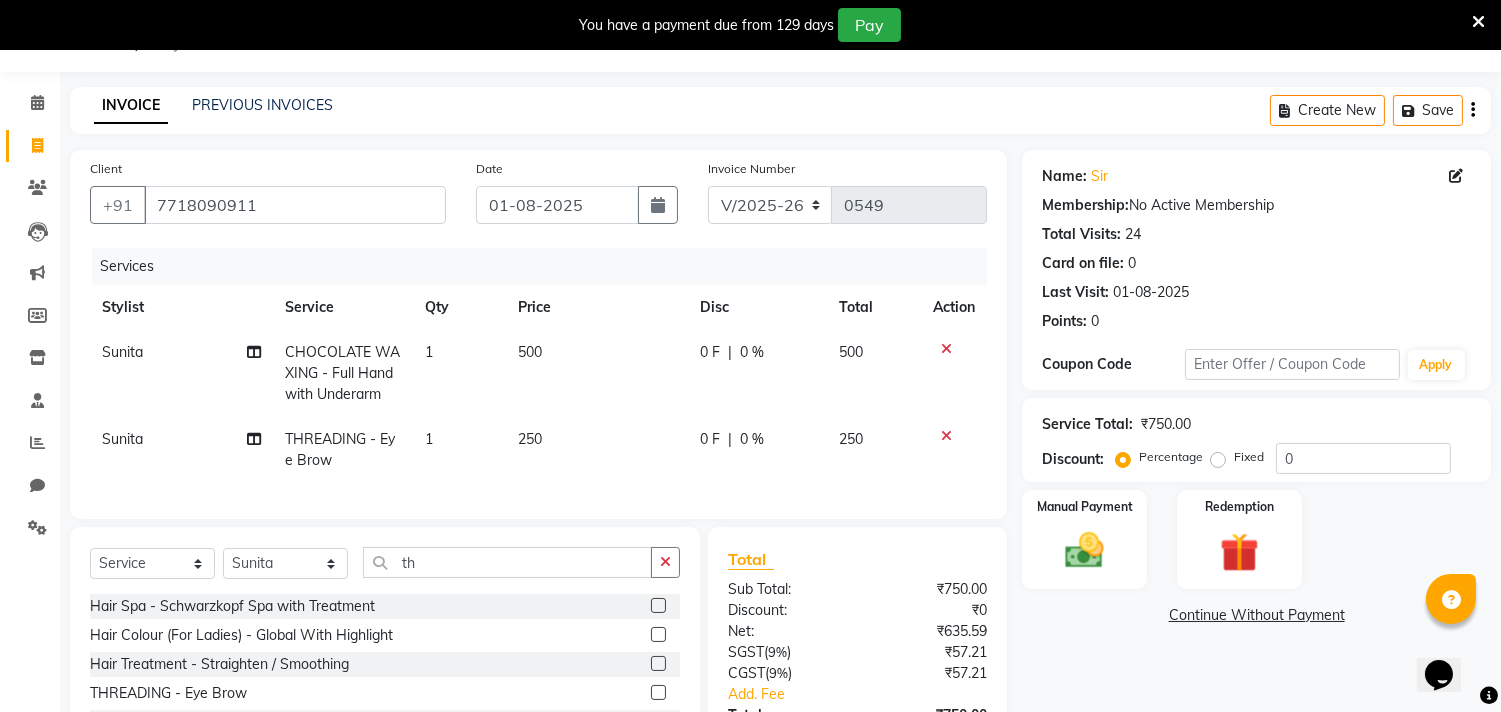 click 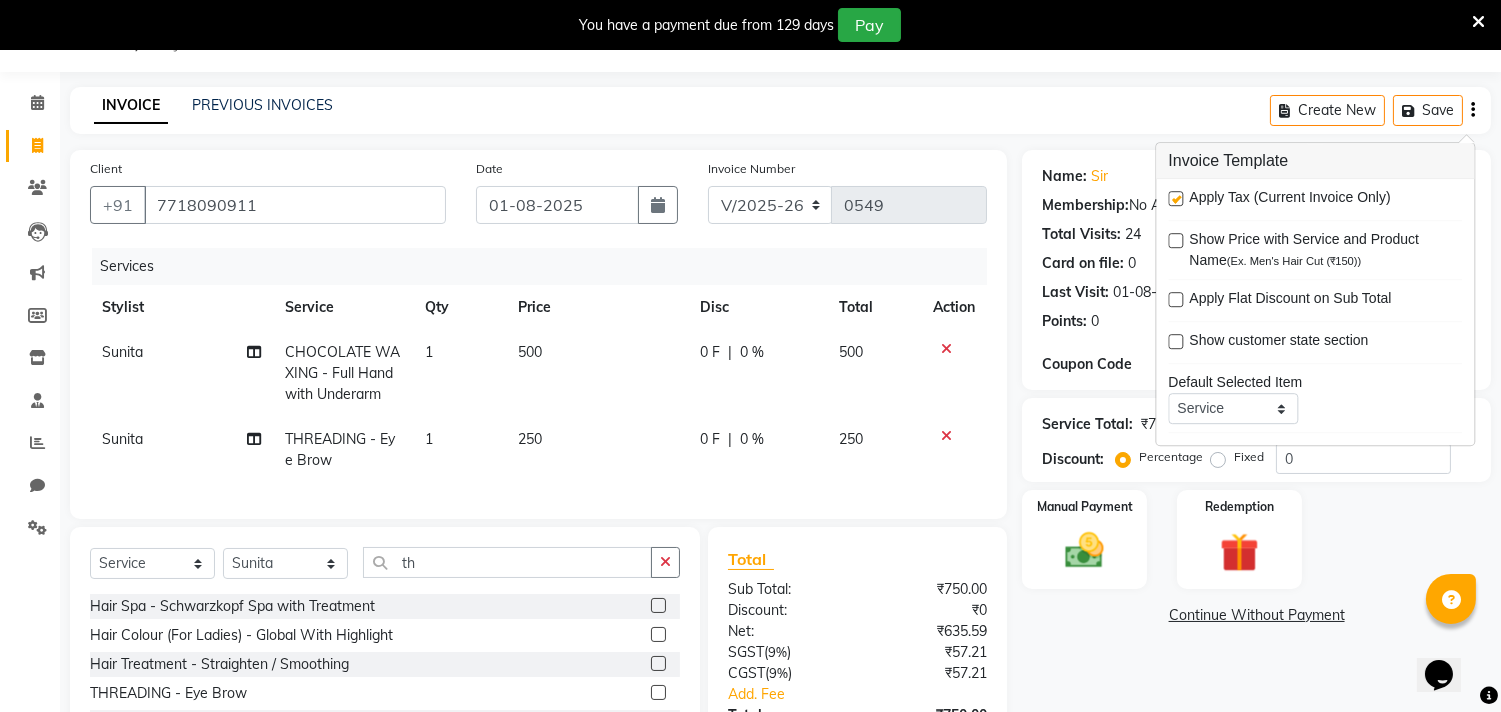 click at bounding box center (1175, 198) 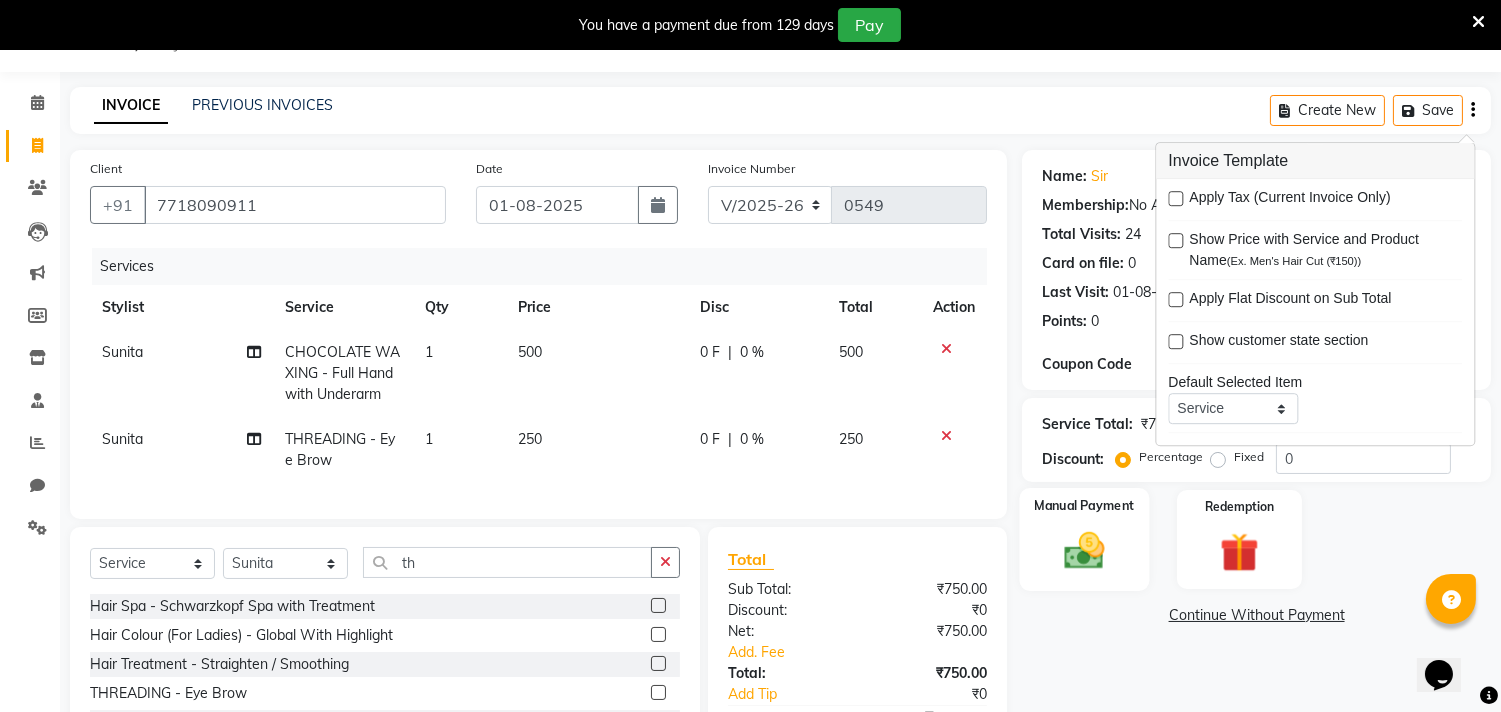 click 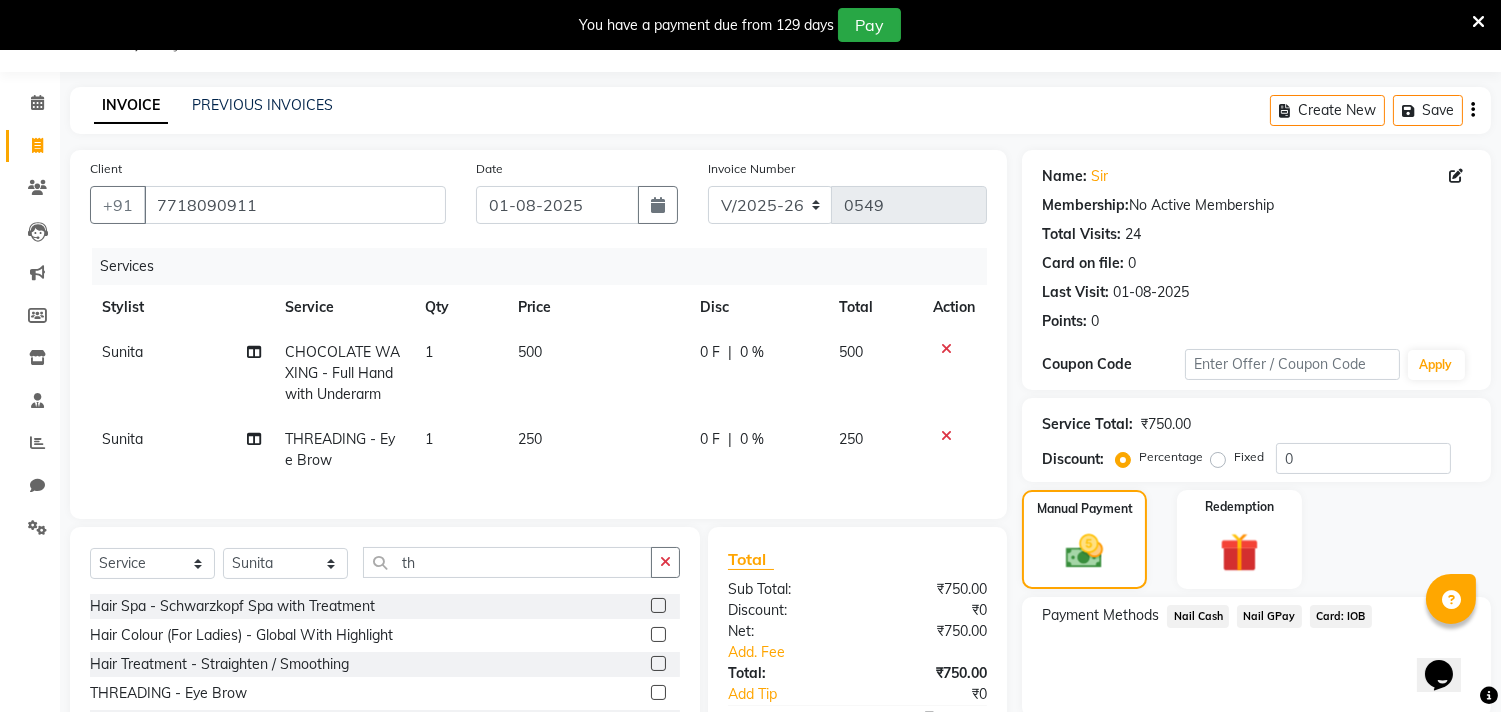 click on "Nail Cash" 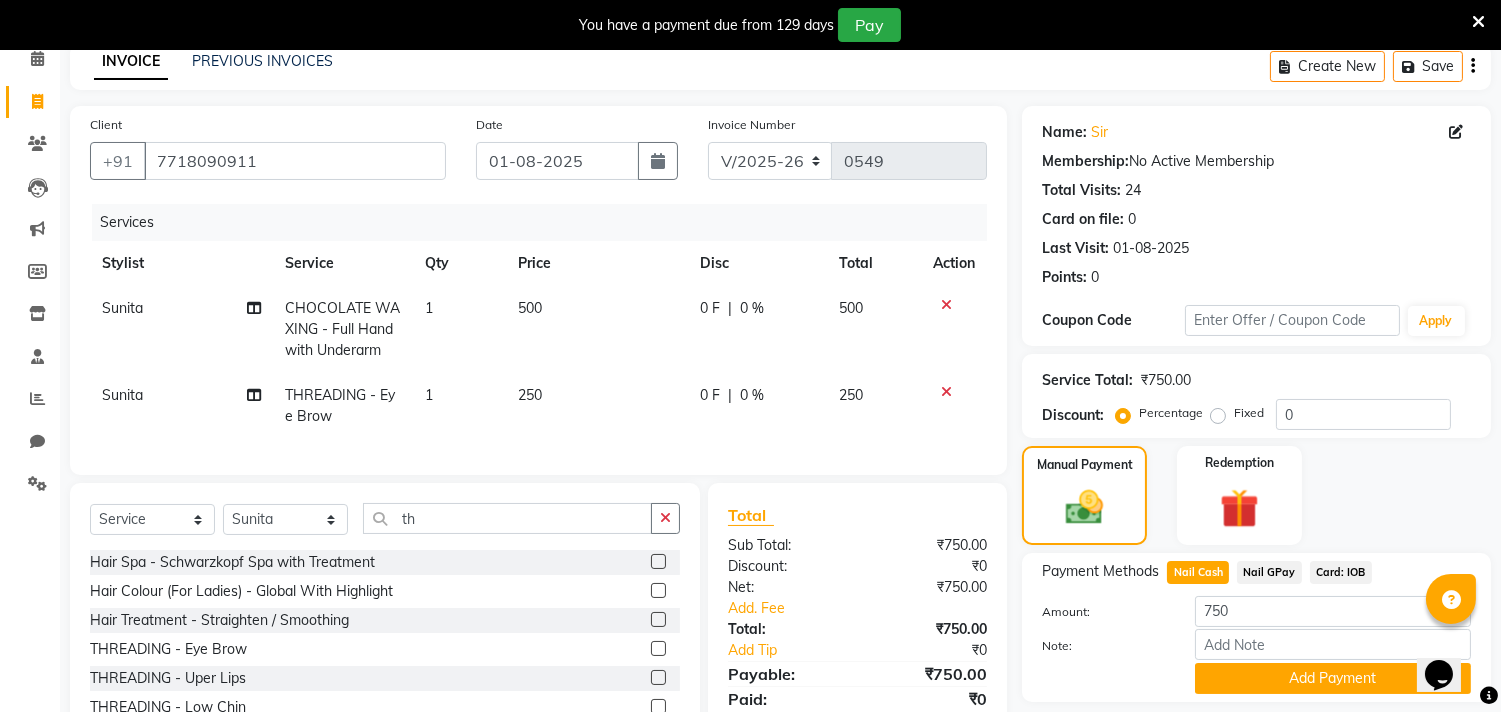 scroll, scrollTop: 138, scrollLeft: 0, axis: vertical 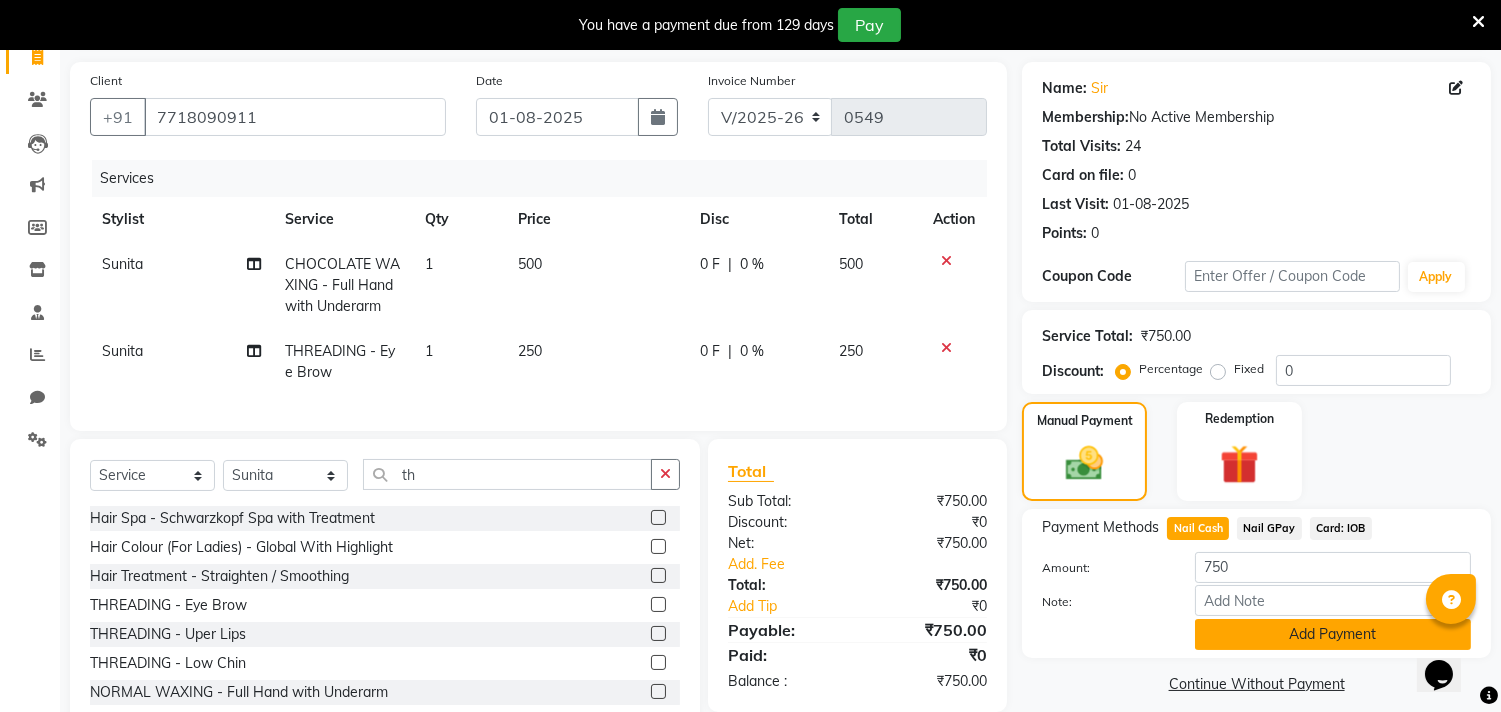 click on "Add Payment" 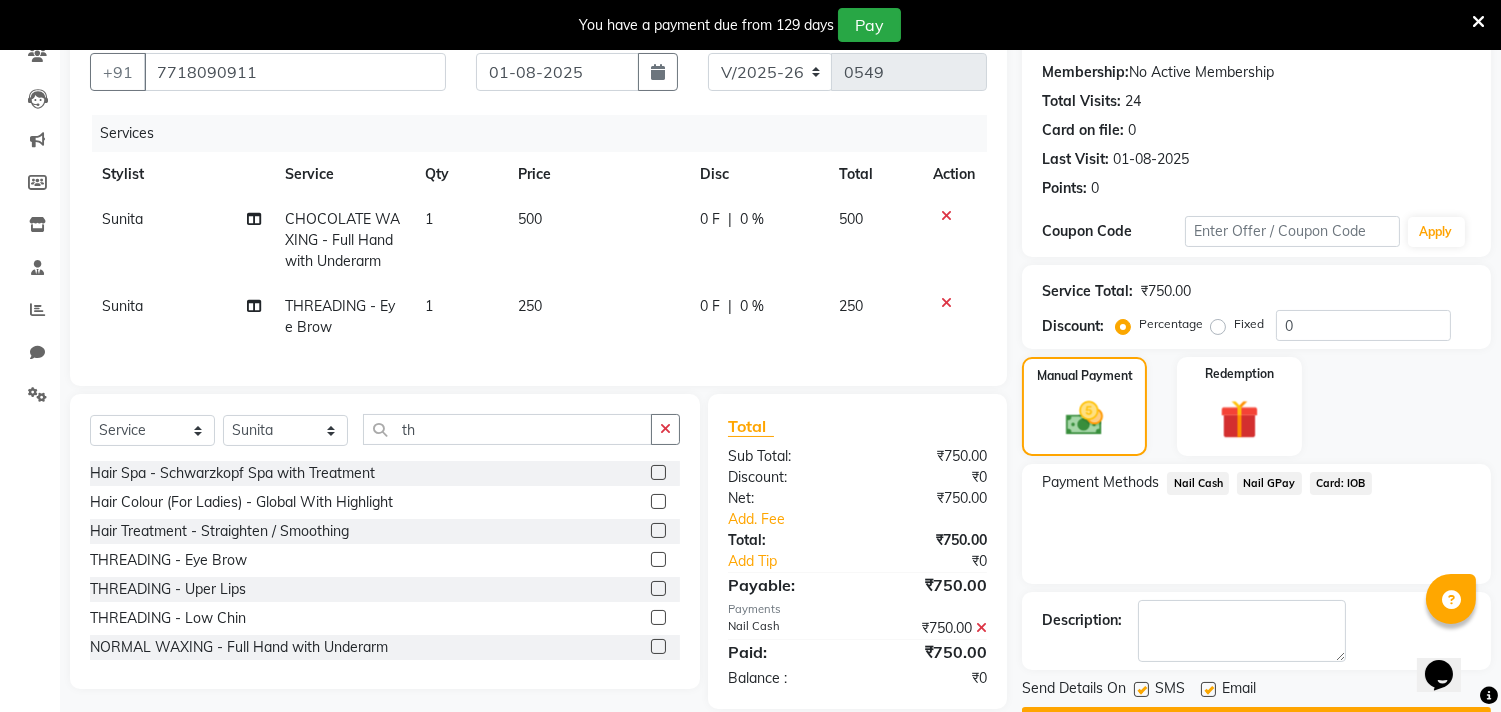 scroll, scrollTop: 227, scrollLeft: 0, axis: vertical 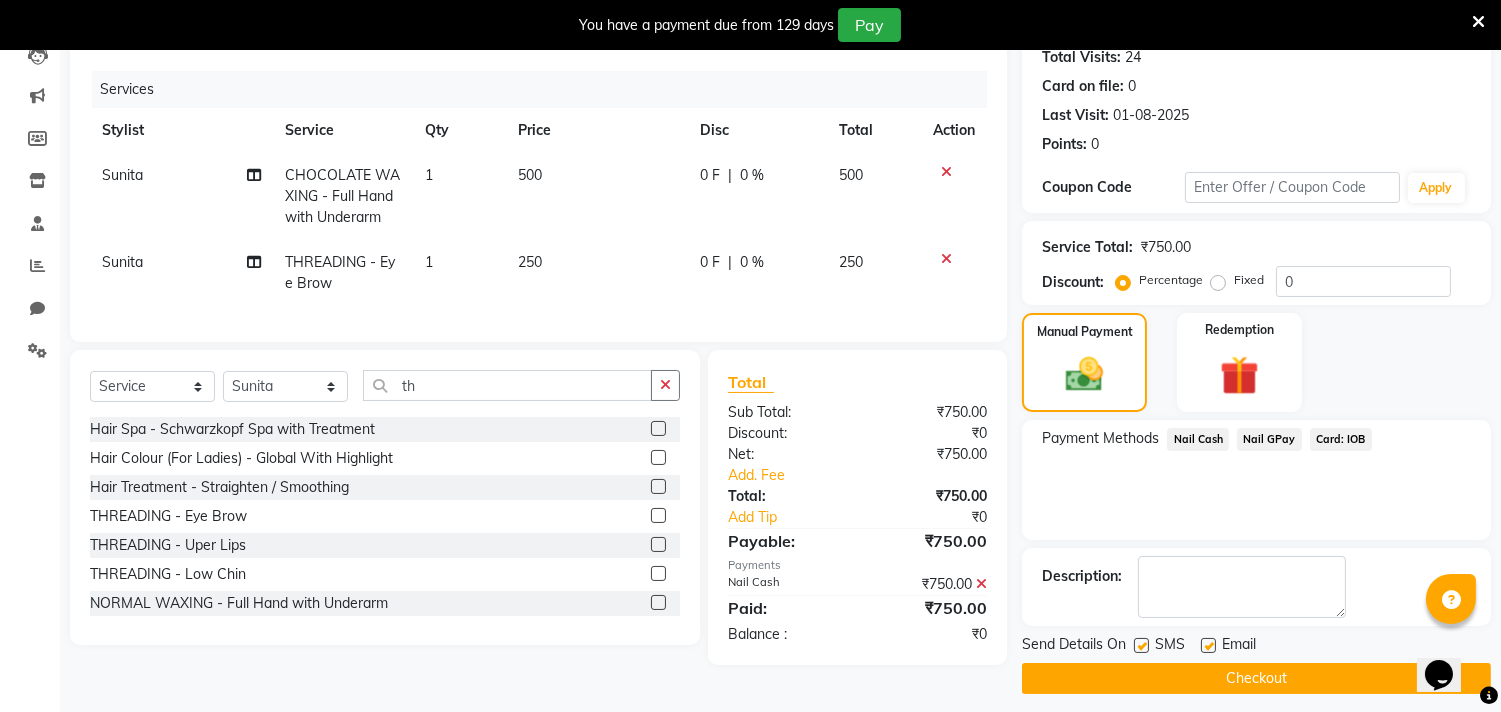 click on "Checkout" 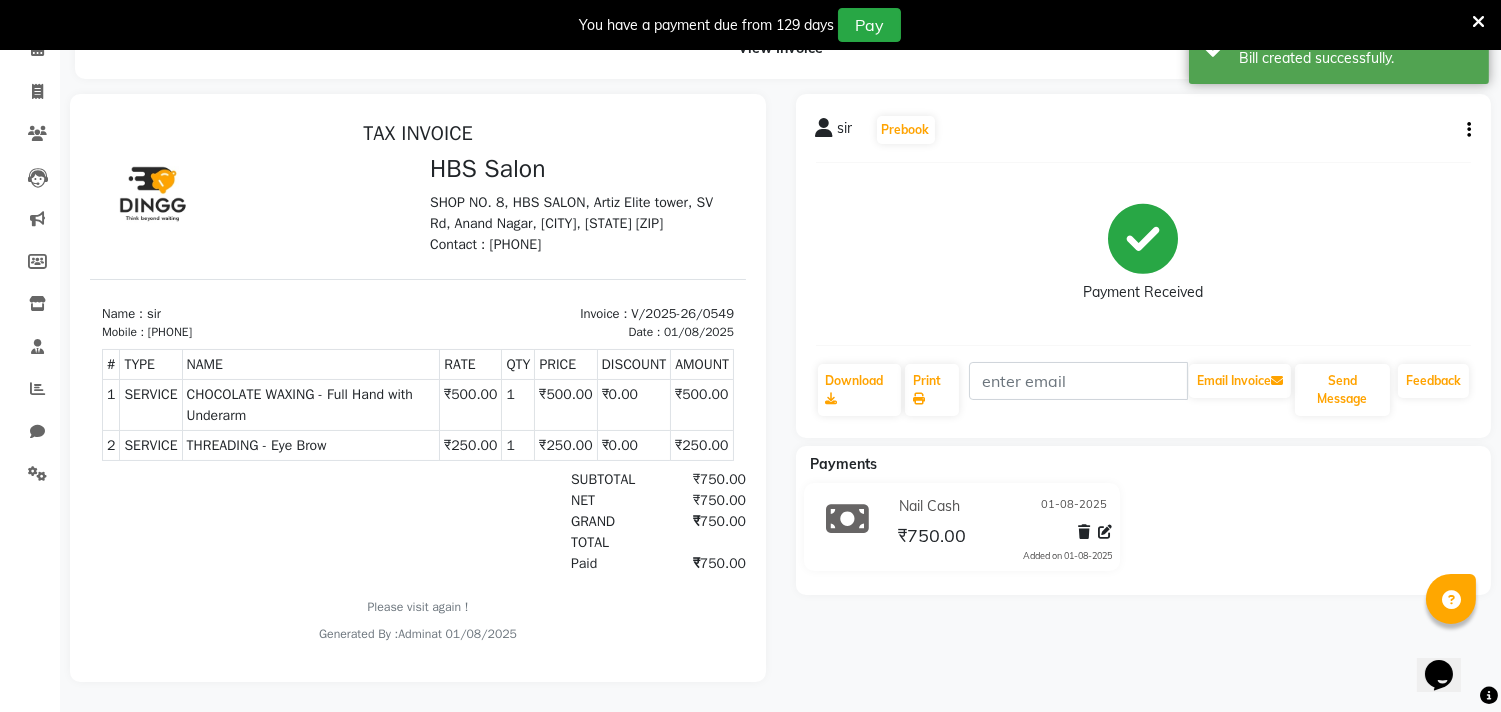 scroll, scrollTop: 0, scrollLeft: 0, axis: both 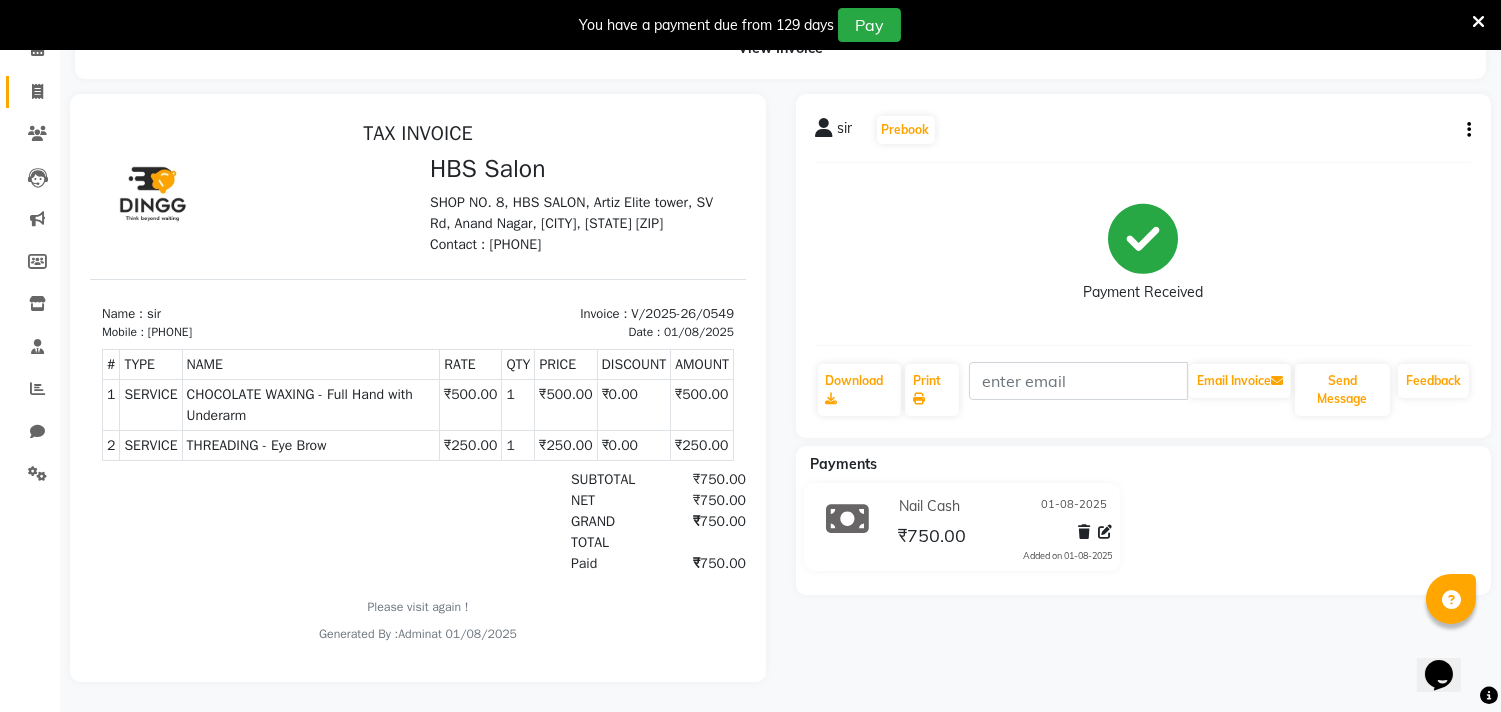 click 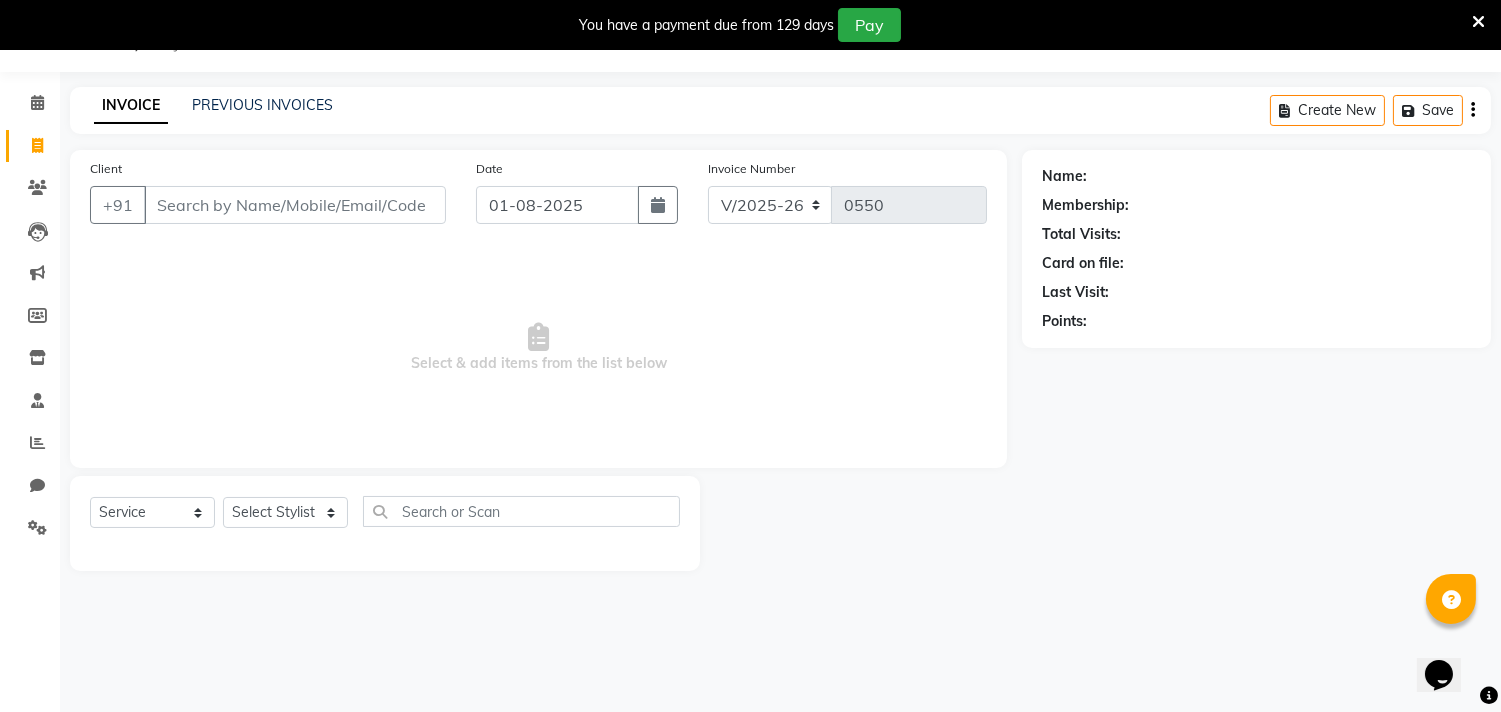 scroll, scrollTop: 50, scrollLeft: 0, axis: vertical 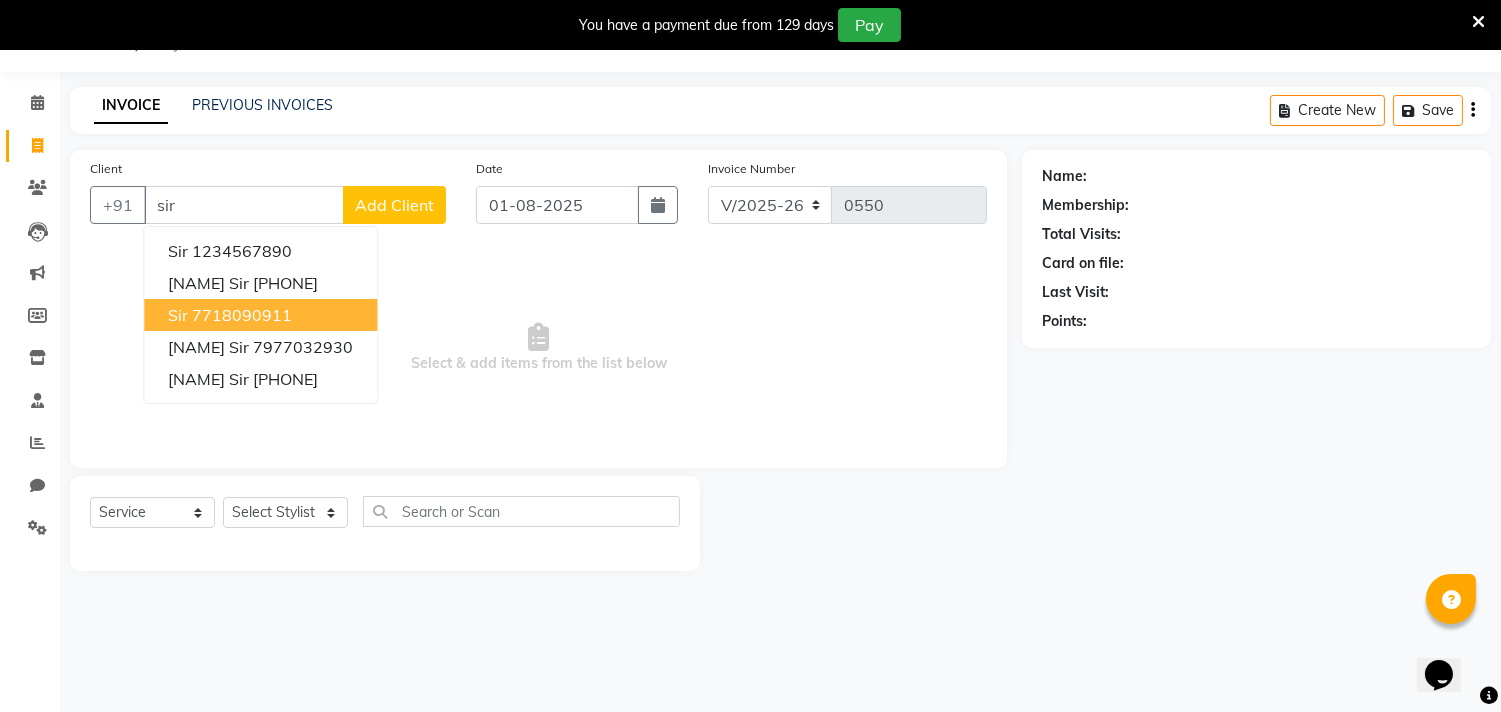 click on "7718090911" at bounding box center [242, 315] 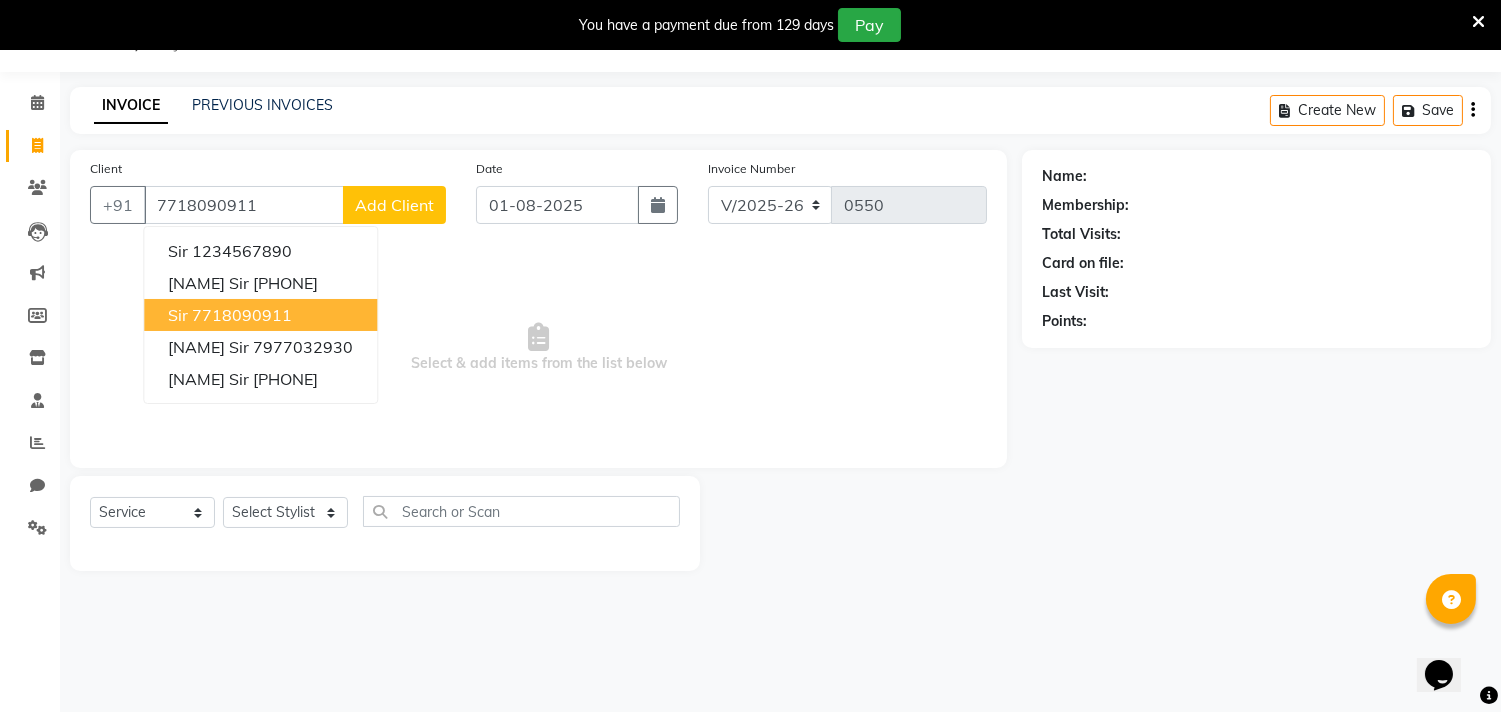 type on "7718090911" 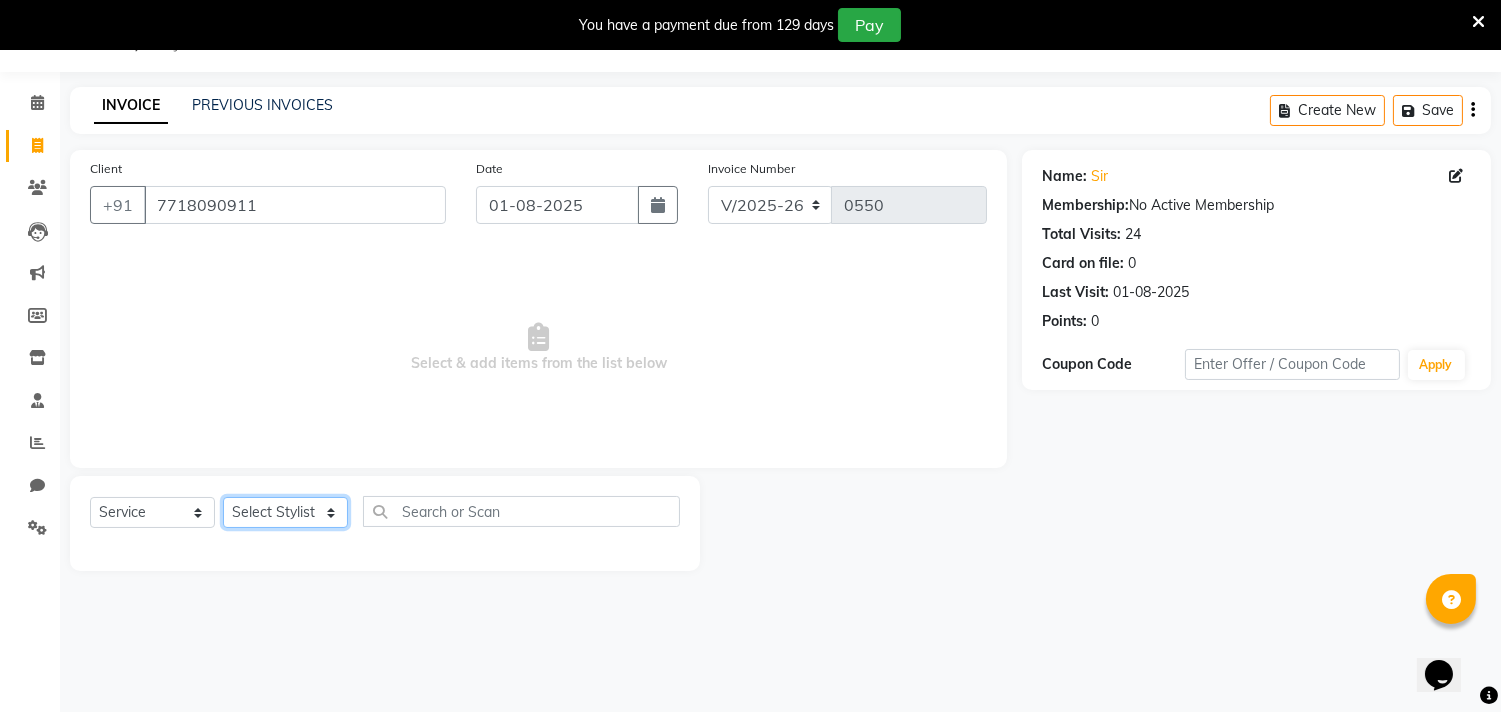click on "Select Stylist alkasim Anash Dikishita Faizan FAIZE Haroon kaushal Sakiba Sunita Usha Usman Zeba" 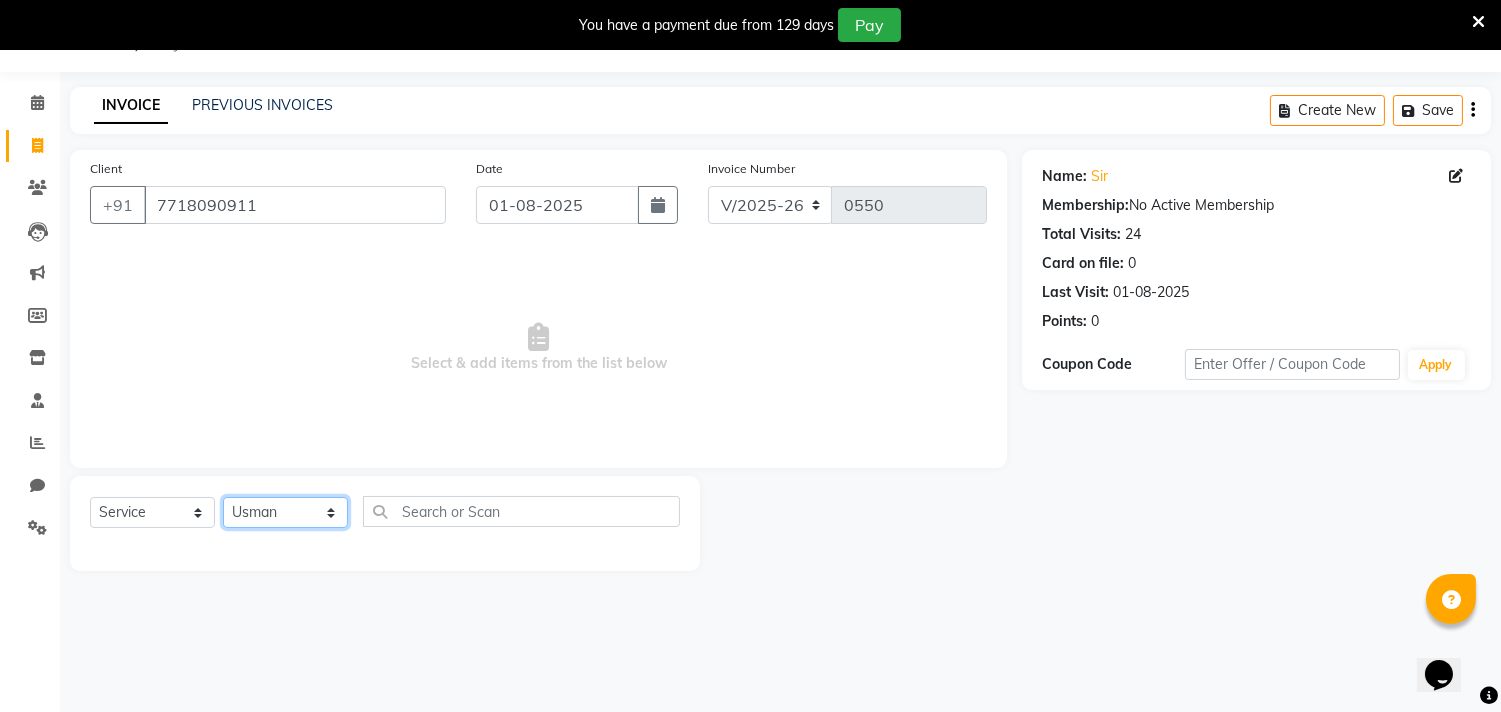 click on "Select Stylist alkasim Anash Dikishita Faizan FAIZE Haroon kaushal Sakiba Sunita Usha Usman Zeba" 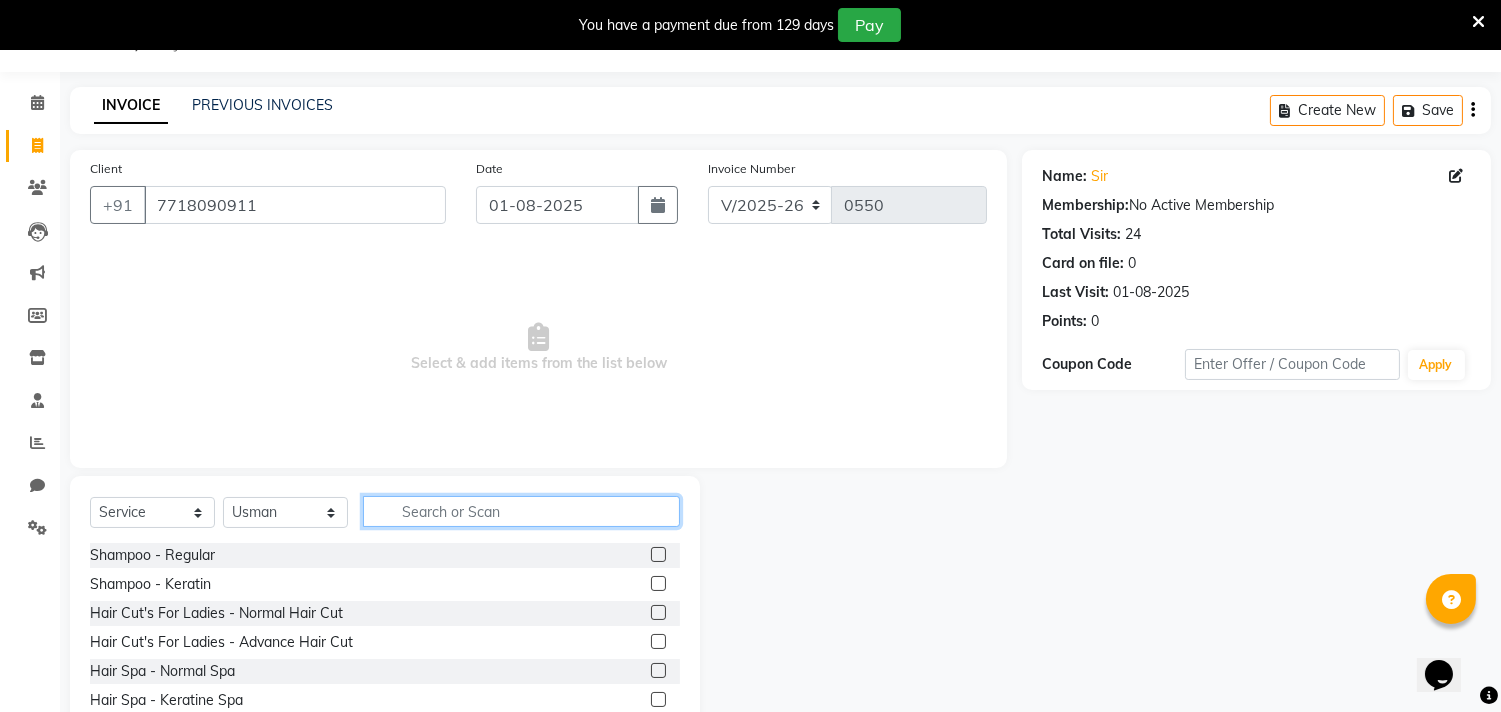 click 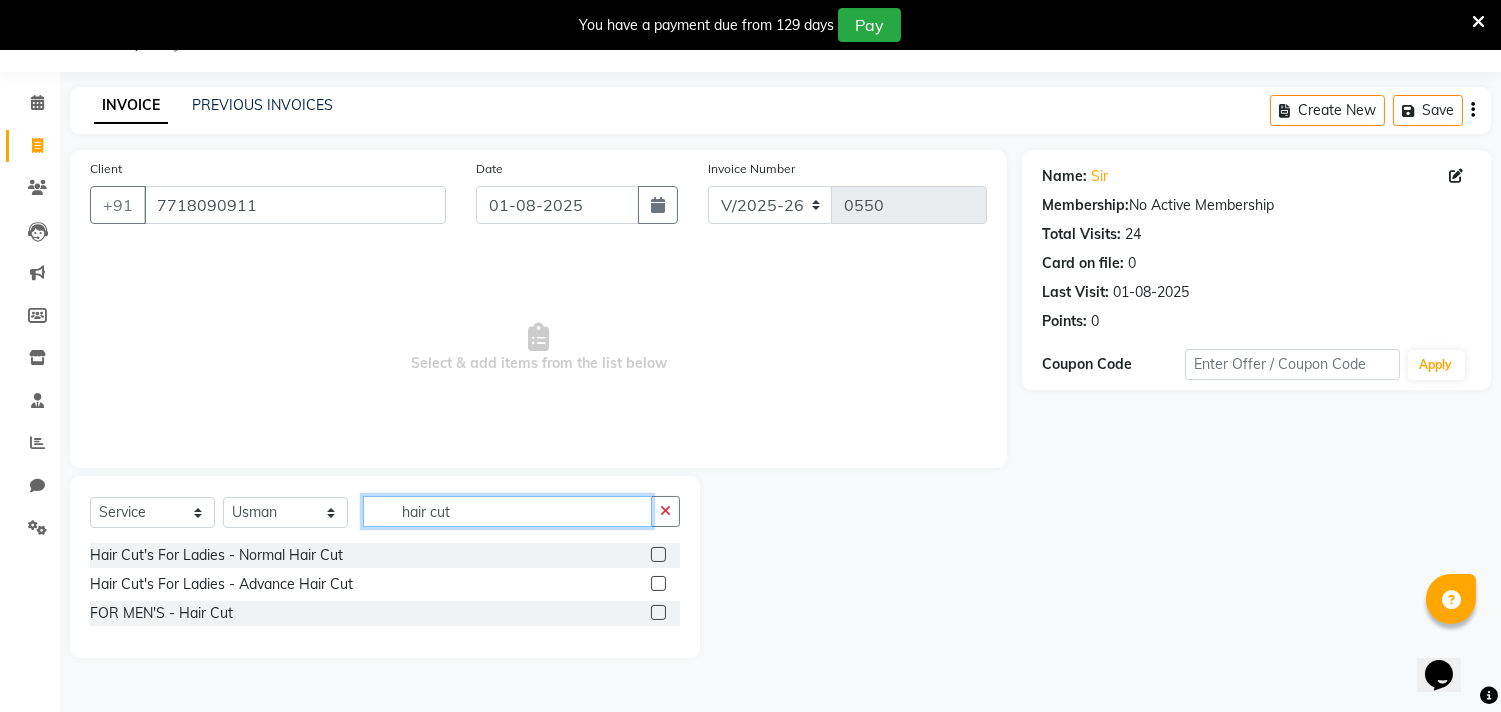 type on "hair cut" 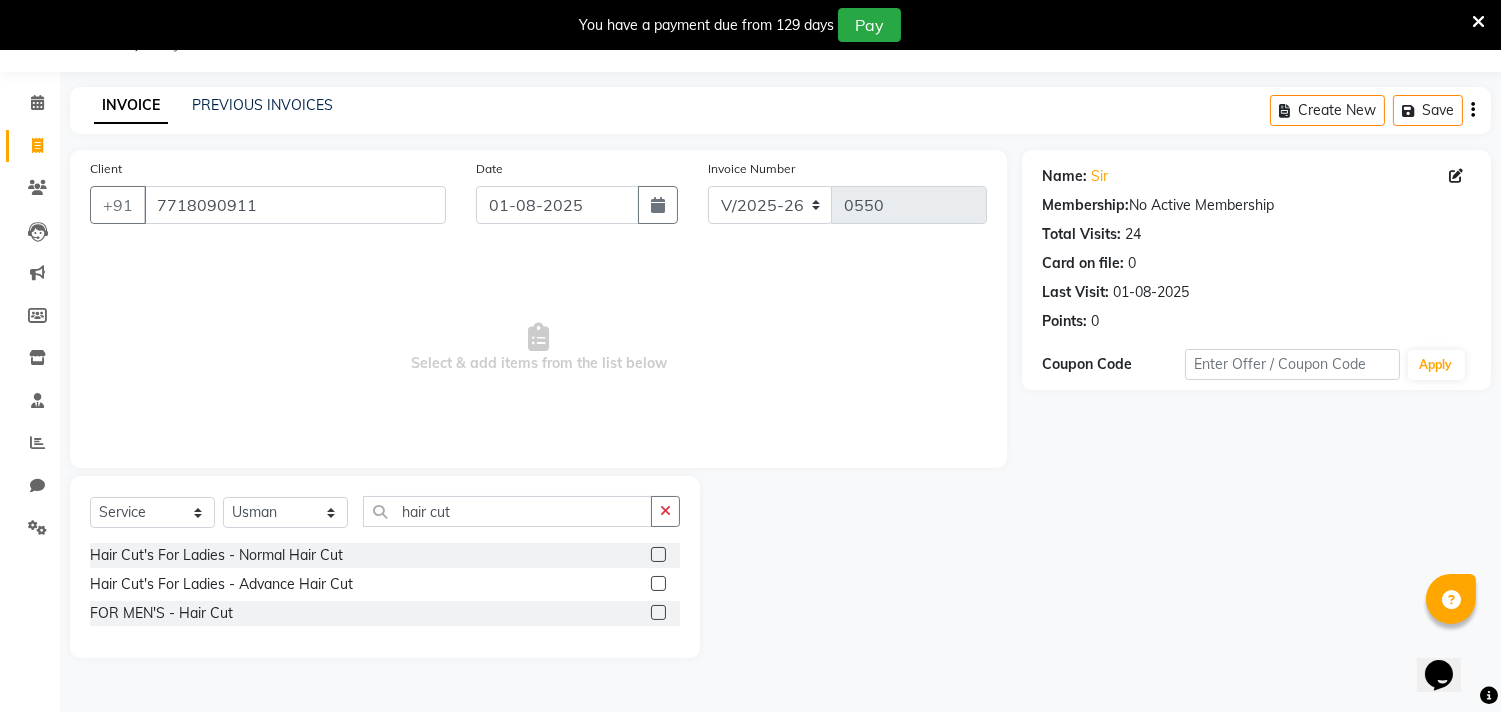 click 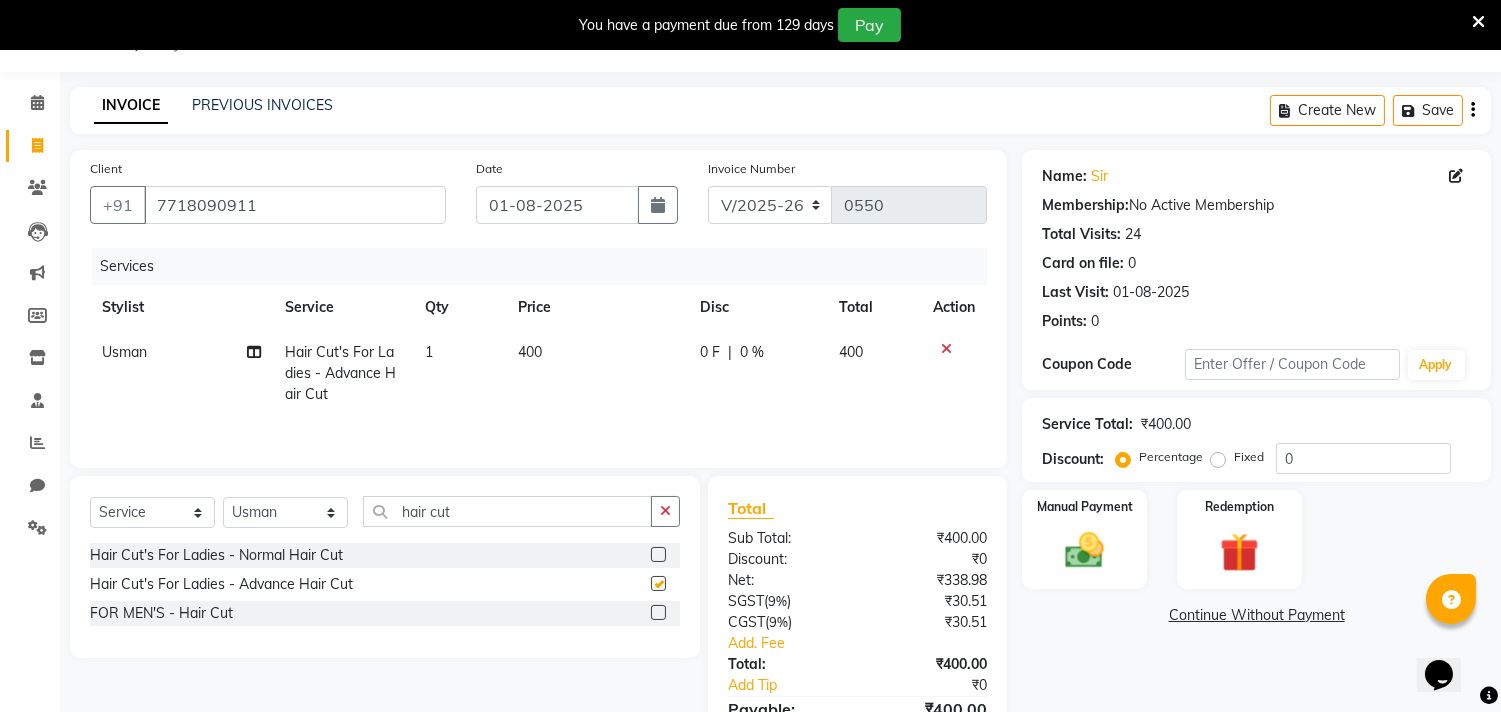 checkbox on "false" 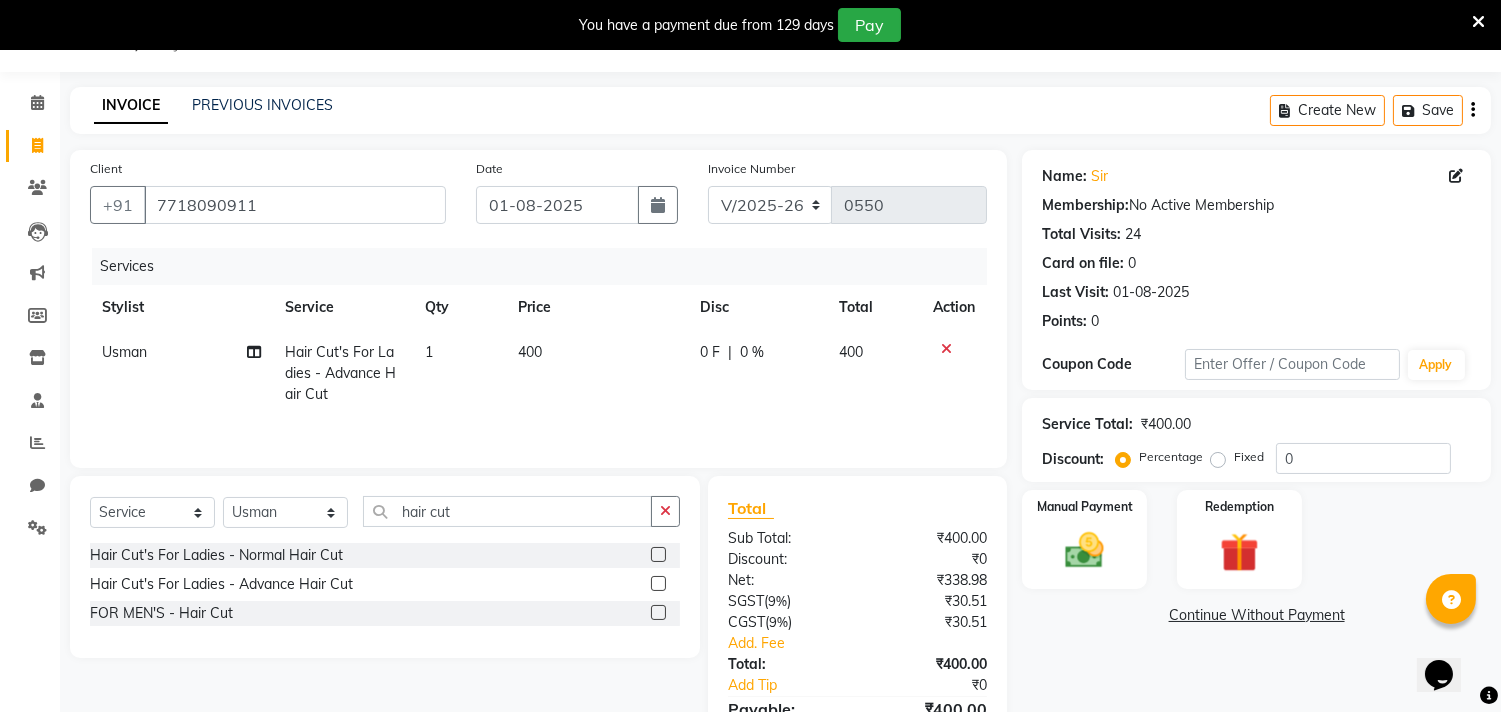 click 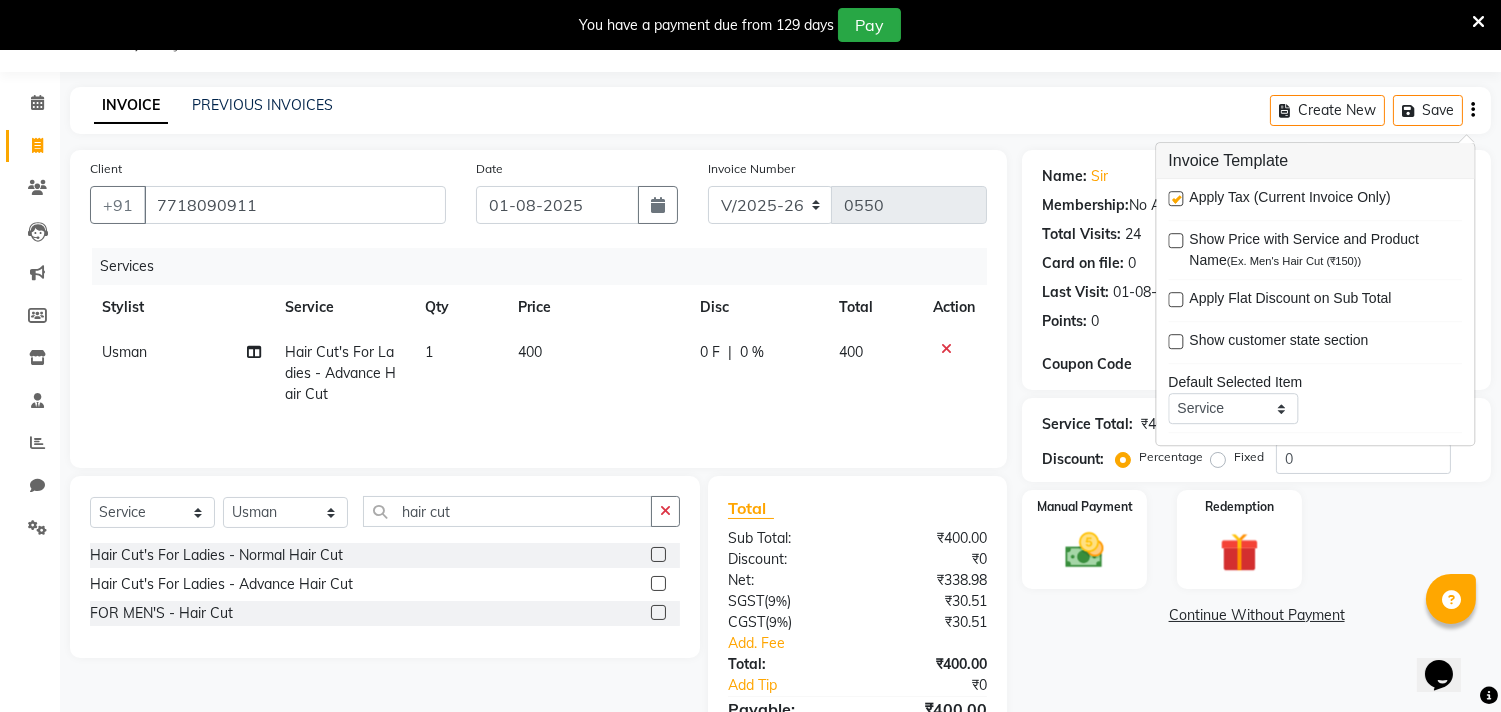 click at bounding box center (1175, 198) 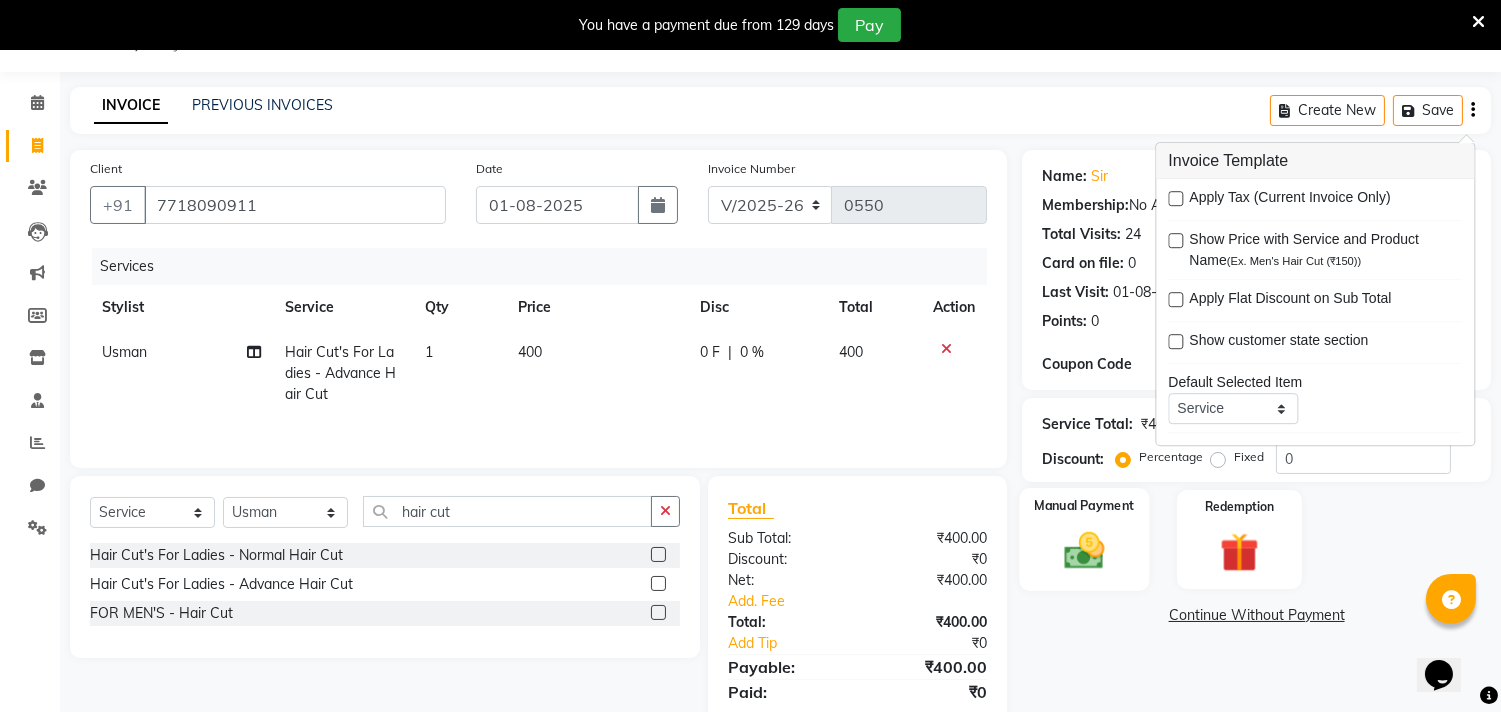 click 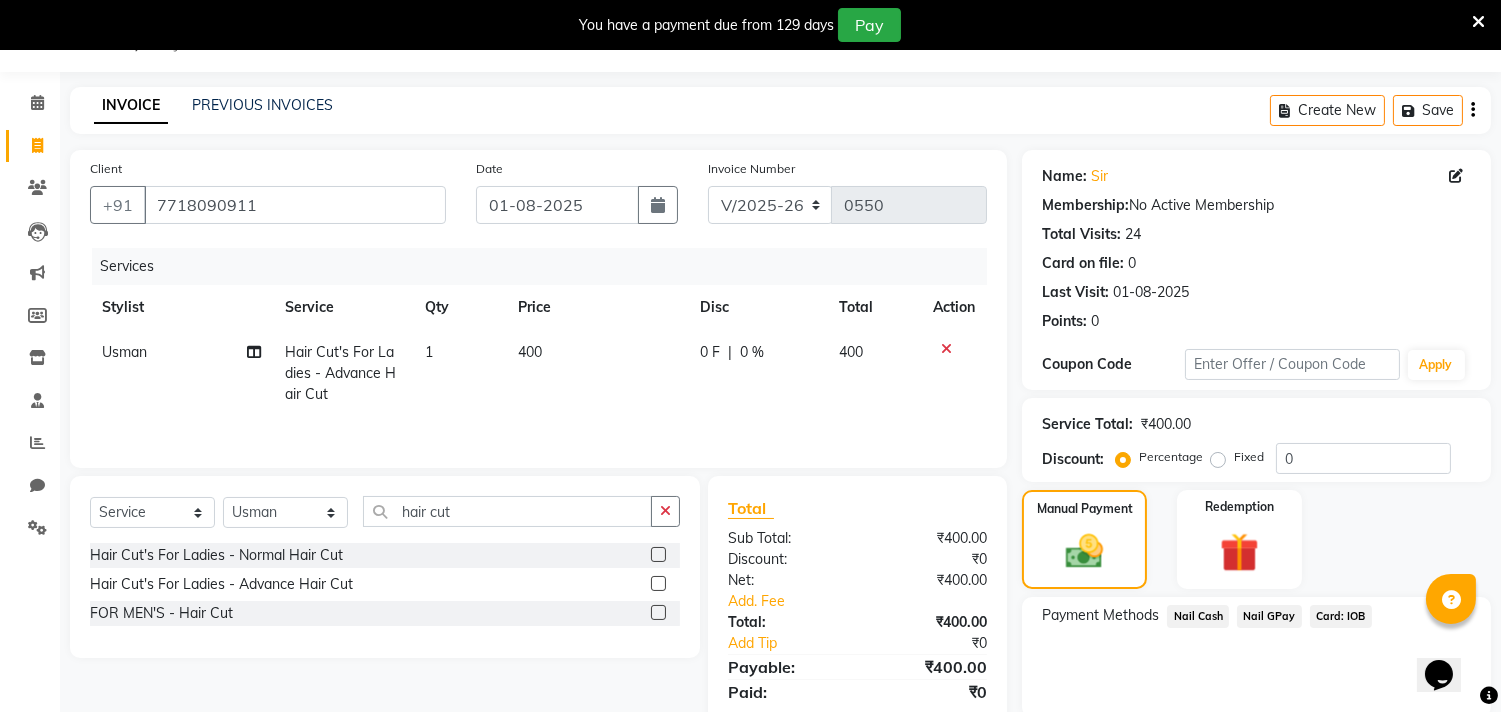 click on "Nail Cash" 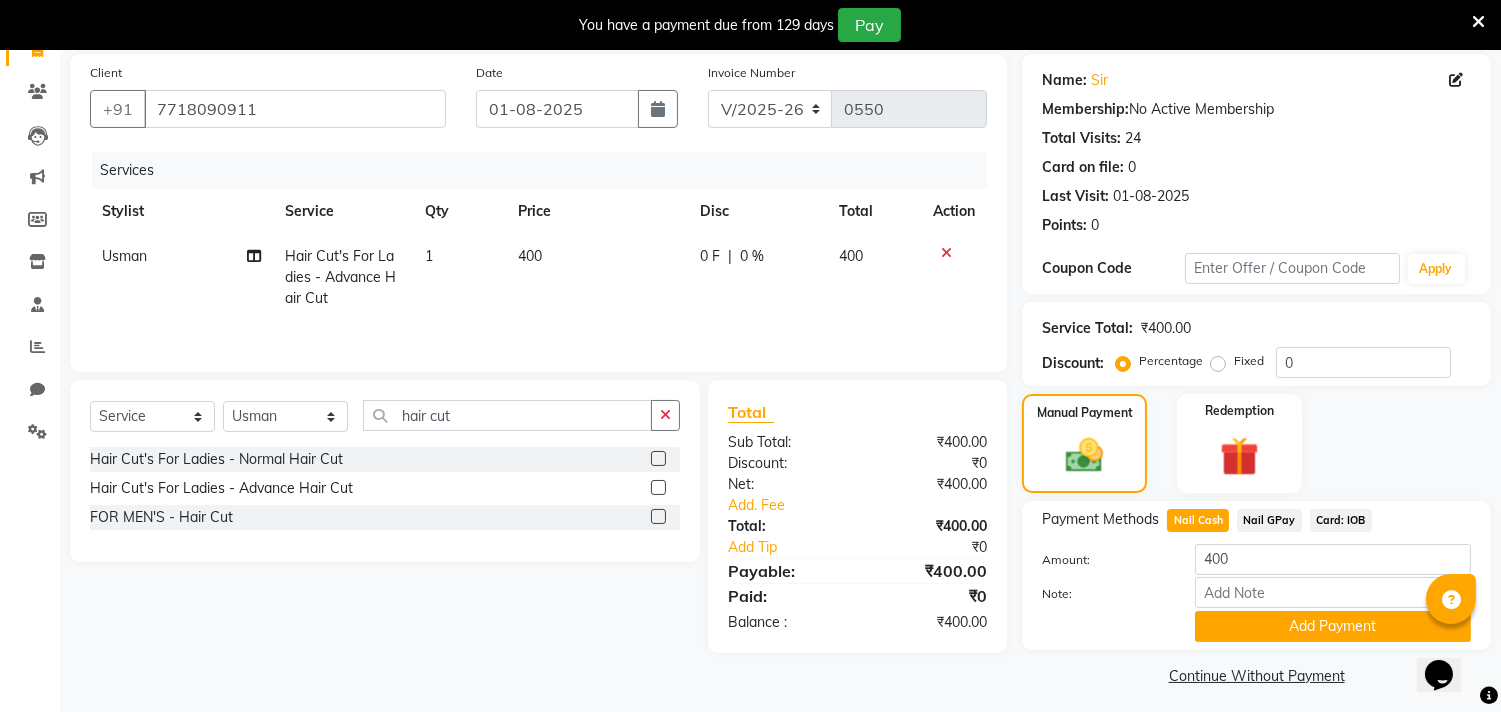 scroll, scrollTop: 154, scrollLeft: 0, axis: vertical 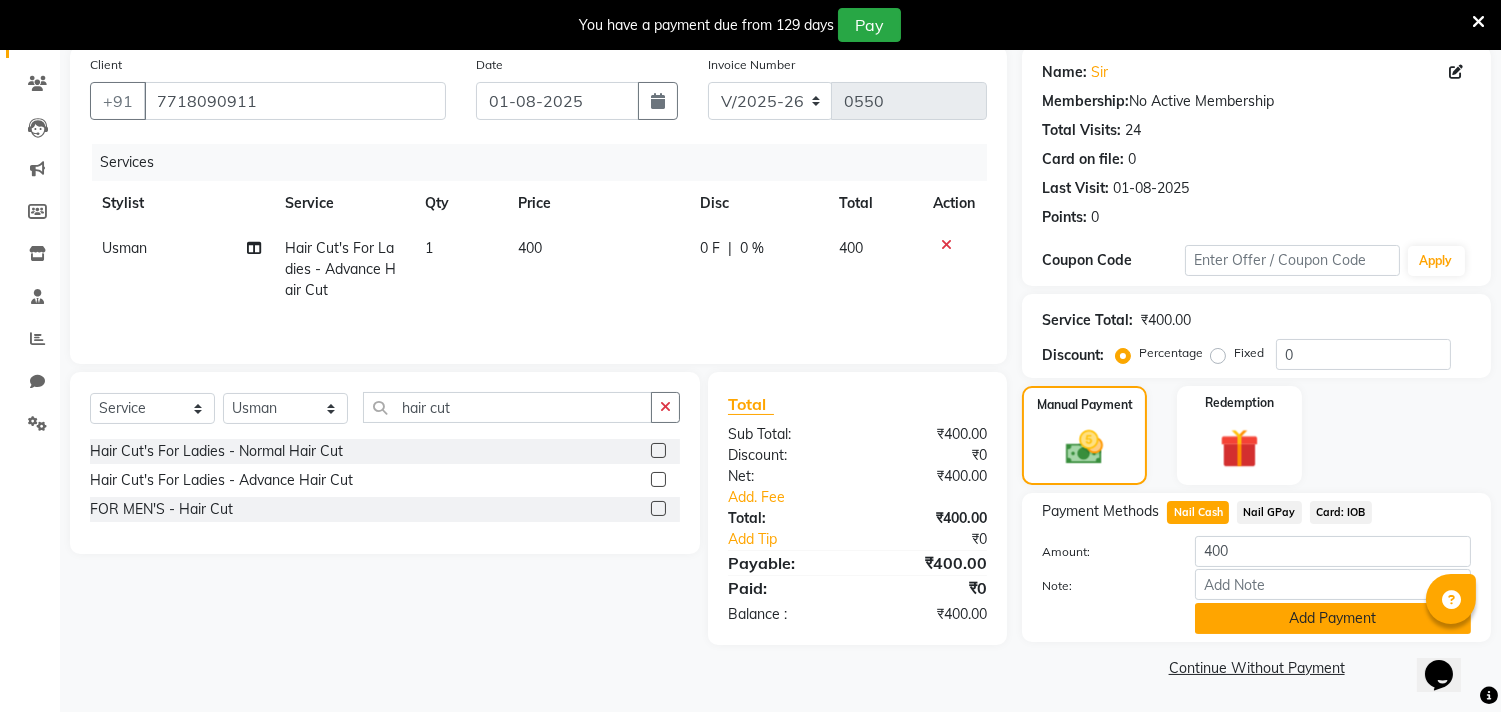 click on "Add Payment" 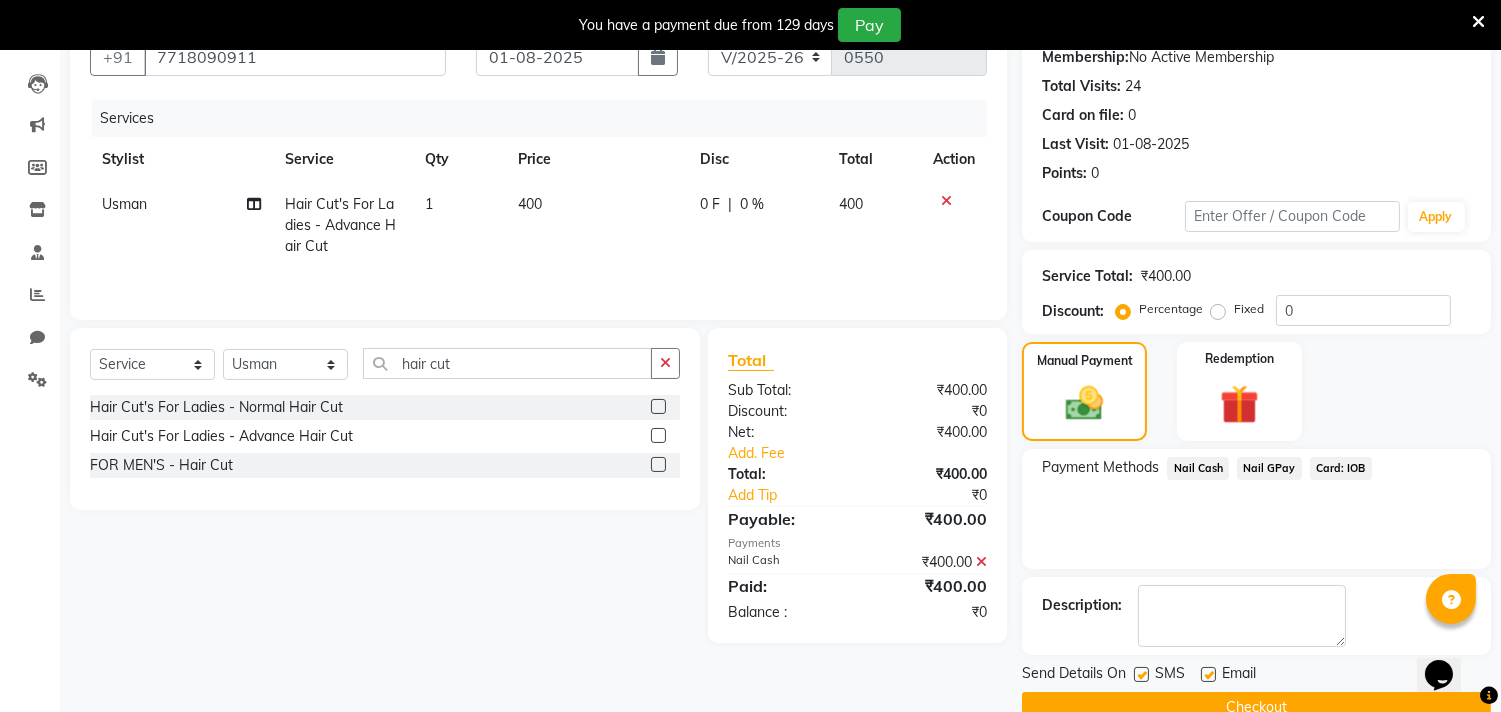 scroll, scrollTop: 237, scrollLeft: 0, axis: vertical 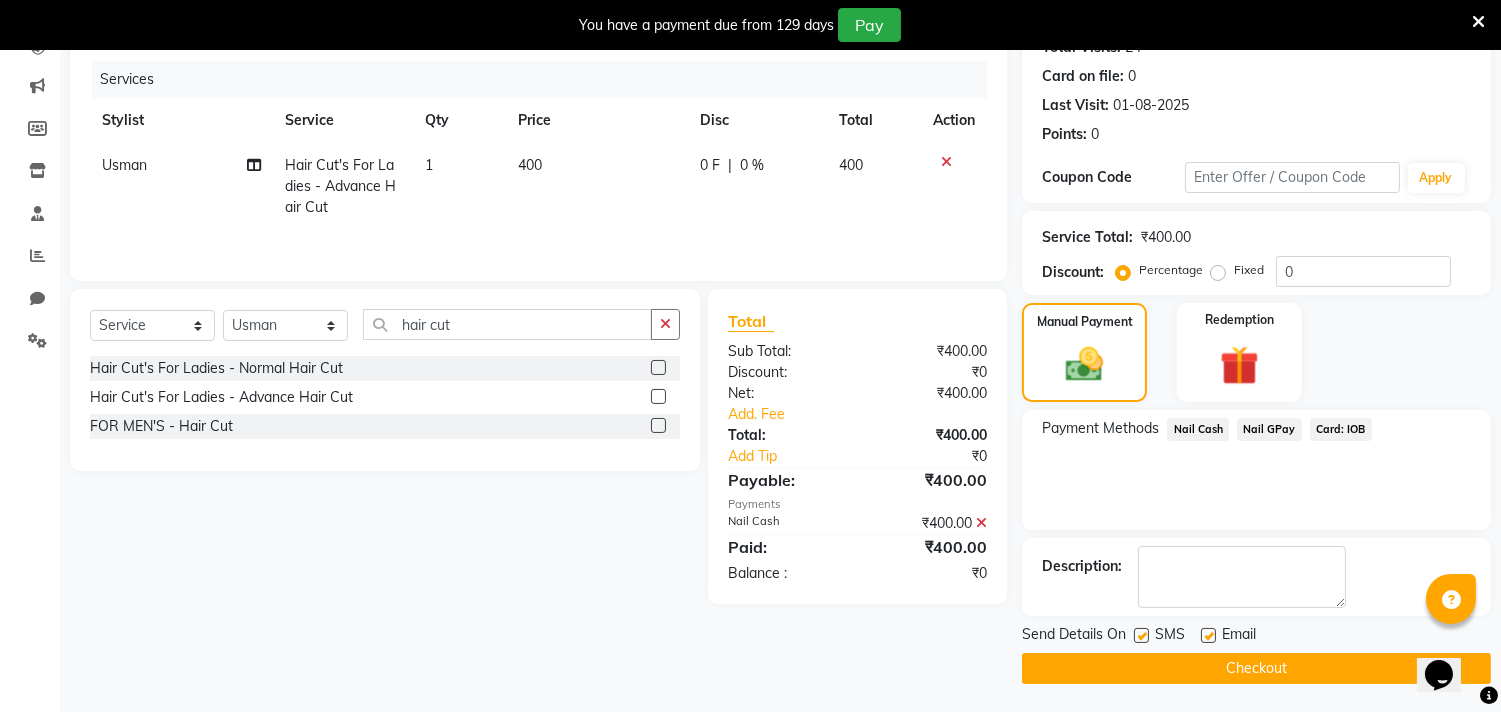 click on "Checkout" 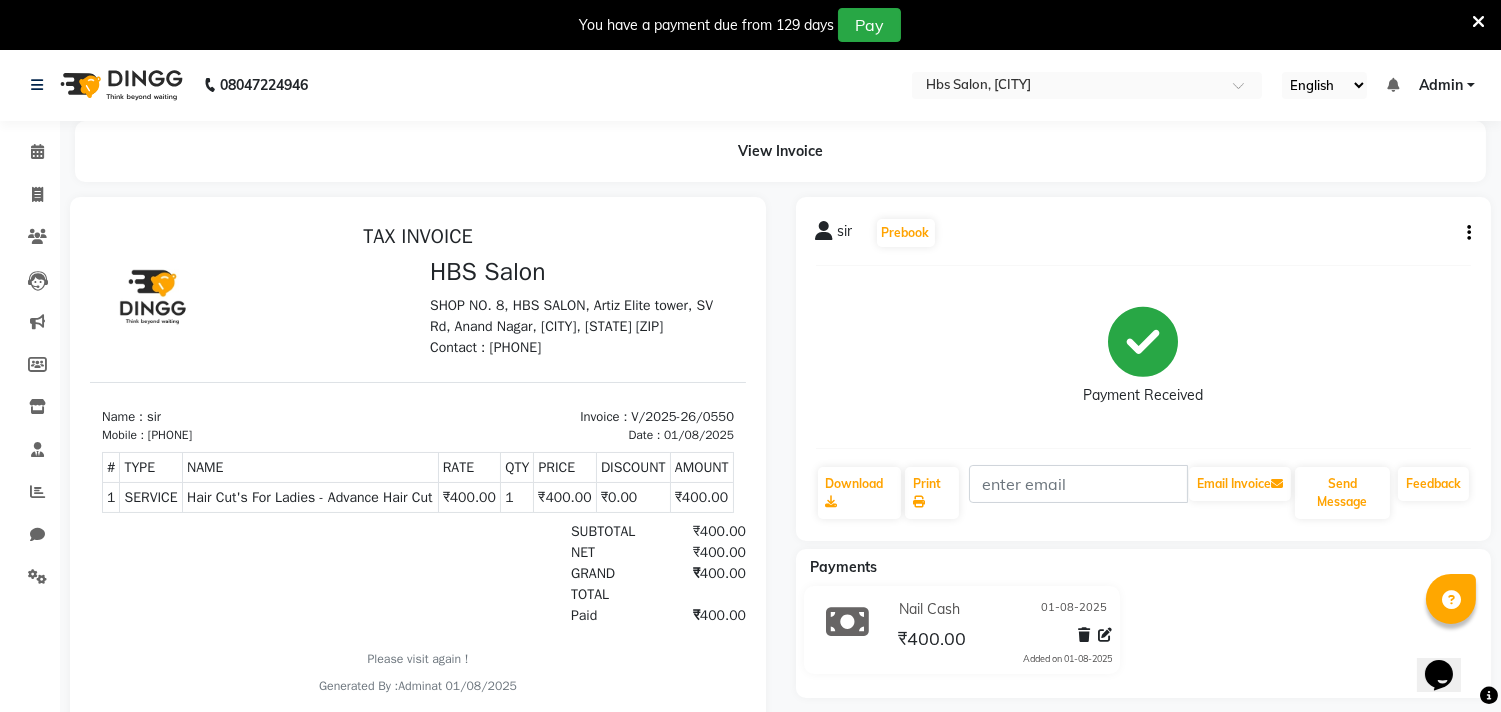 scroll, scrollTop: 0, scrollLeft: 0, axis: both 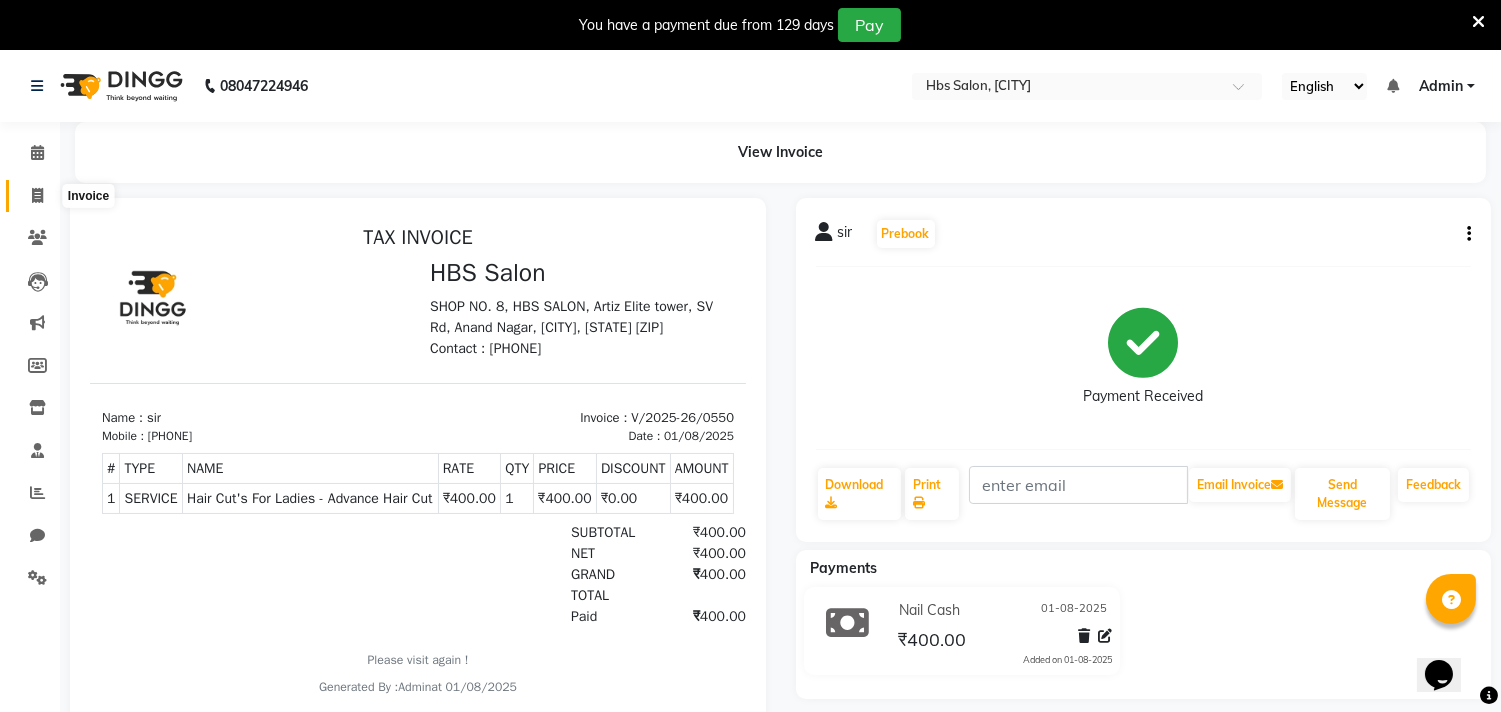 click 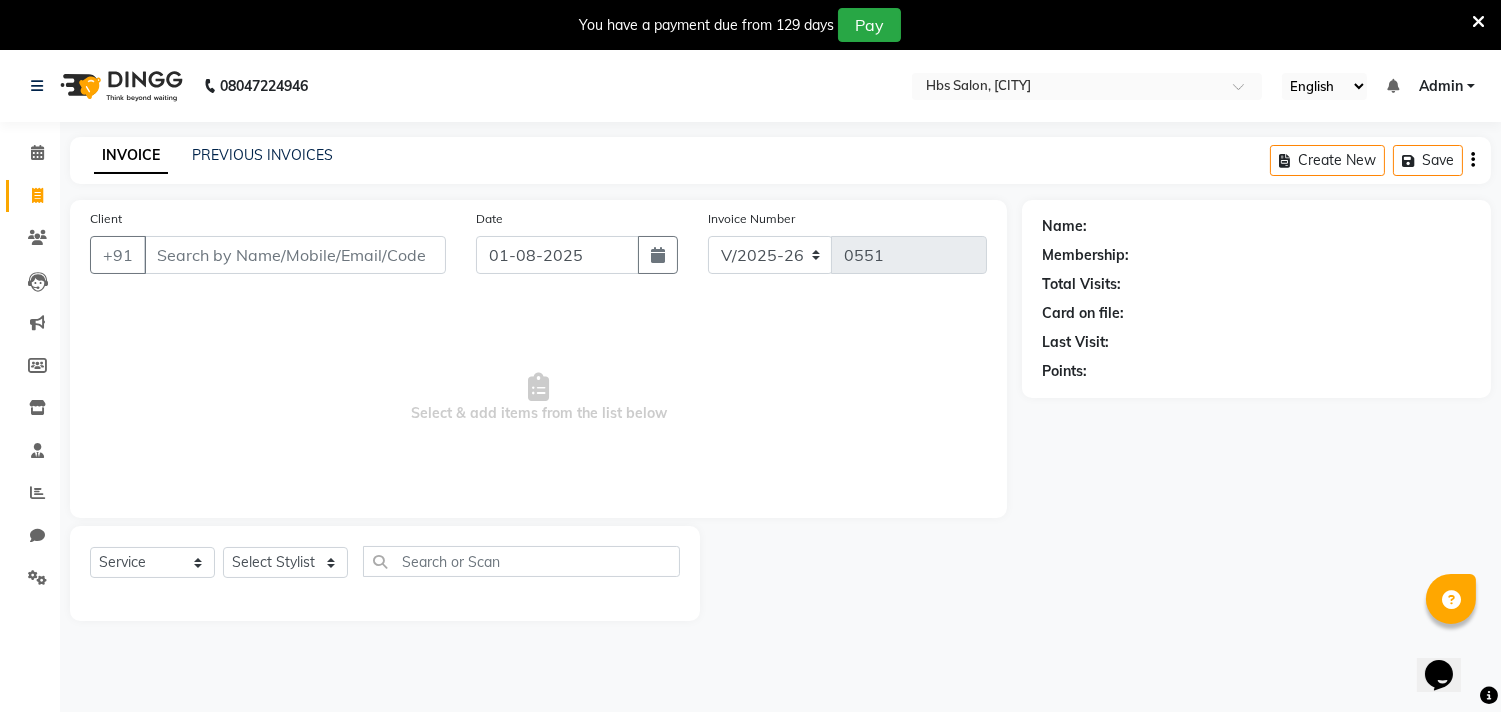 scroll, scrollTop: 50, scrollLeft: 0, axis: vertical 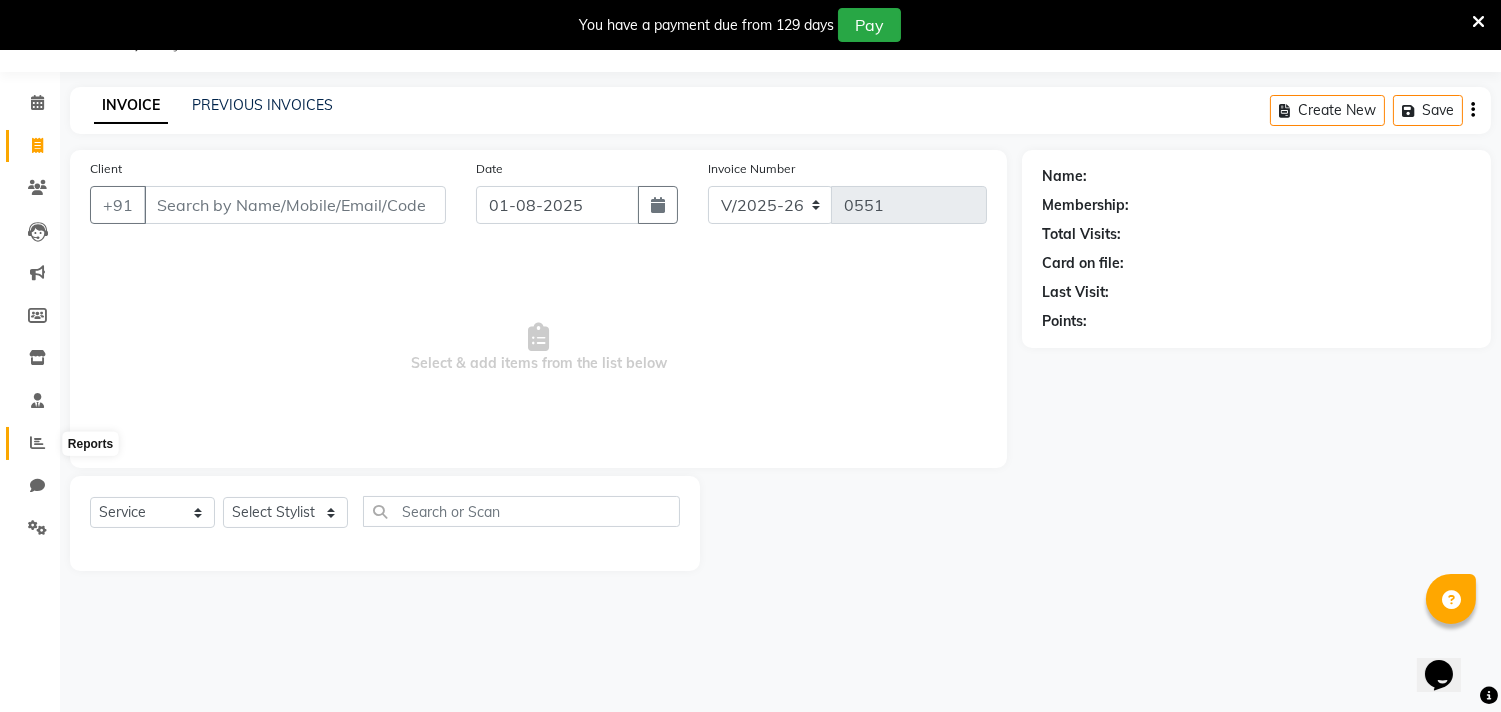 click 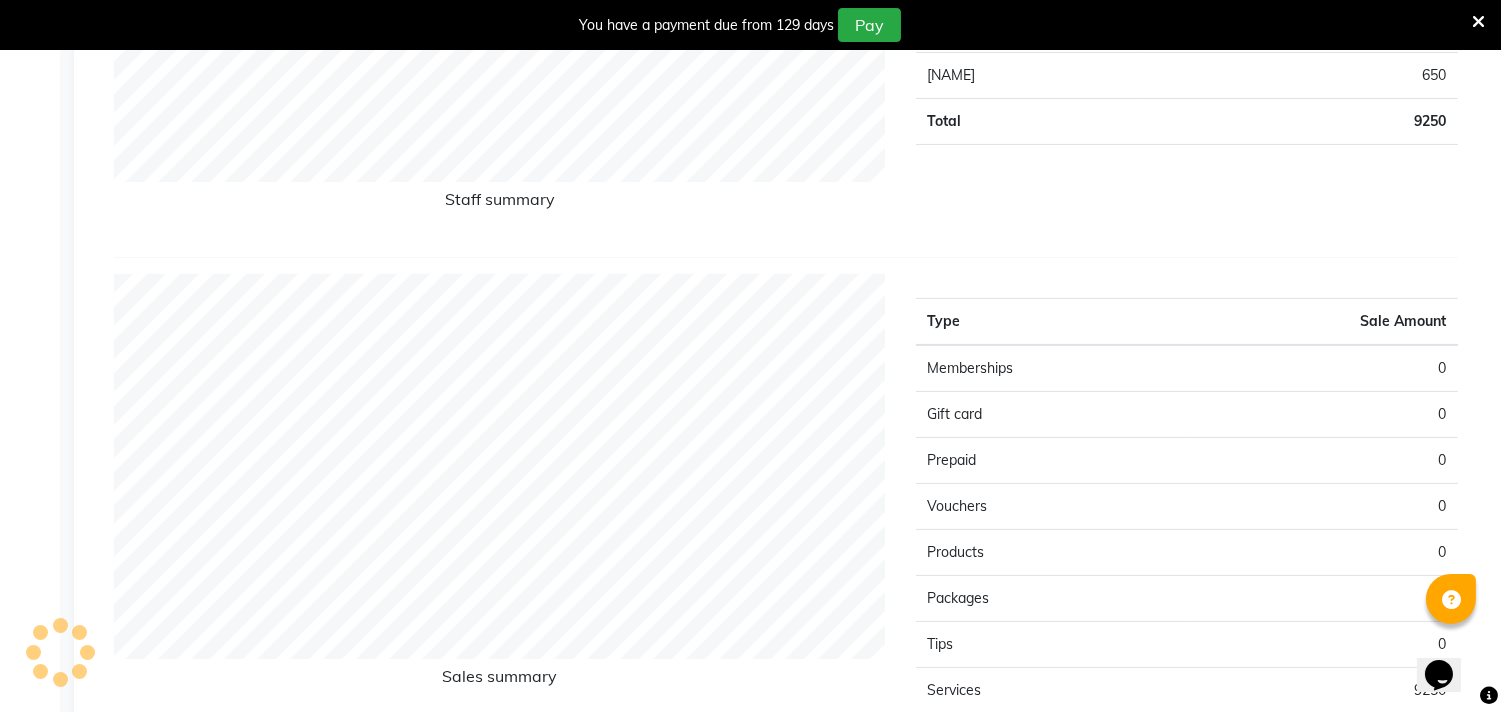 scroll, scrollTop: 1116, scrollLeft: 0, axis: vertical 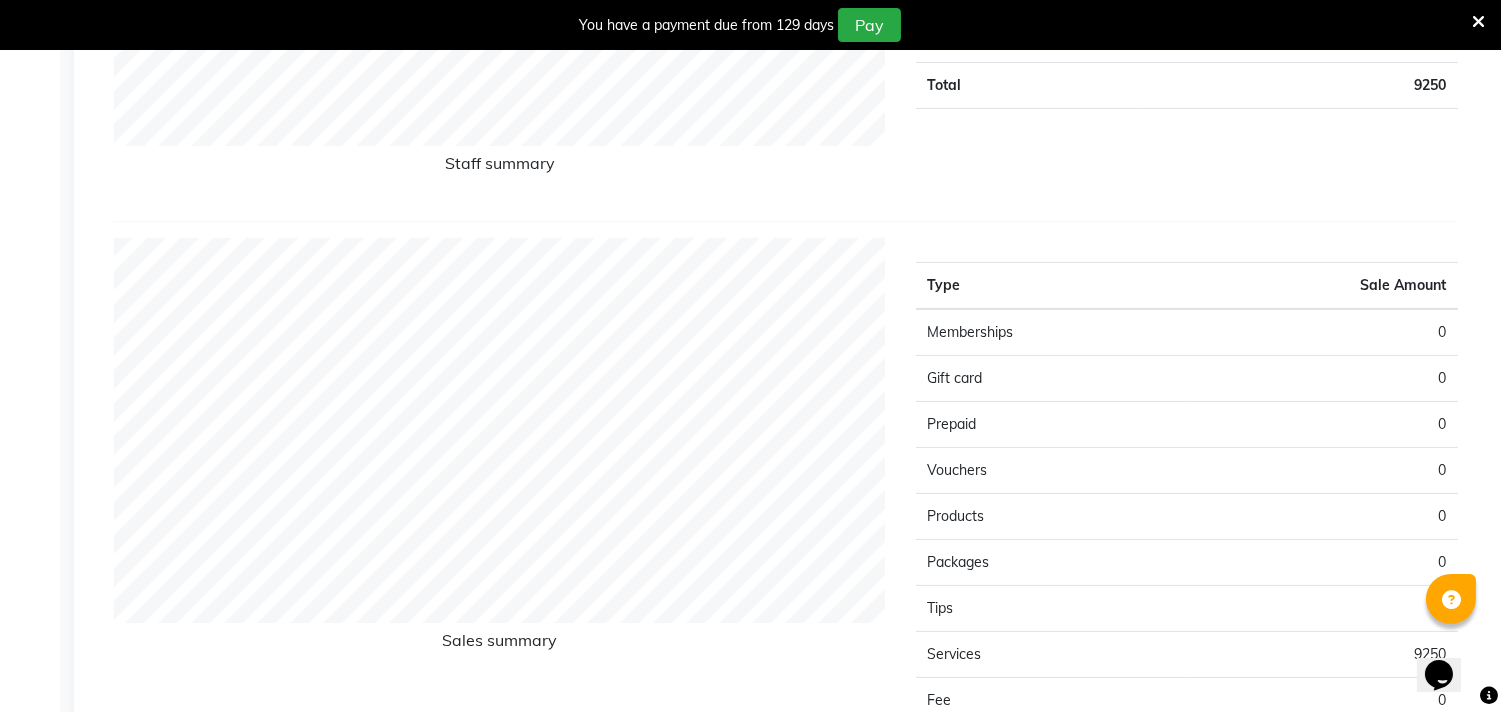 click on "Calendar  Invoice  Clients  Leads   Marketing  Members  Inventory  Staff  Reports  Chat  Settings Completed InProgress Upcoming Dropped Tentative Check-In Confirm Bookings Generate Report Segments Page Builder" 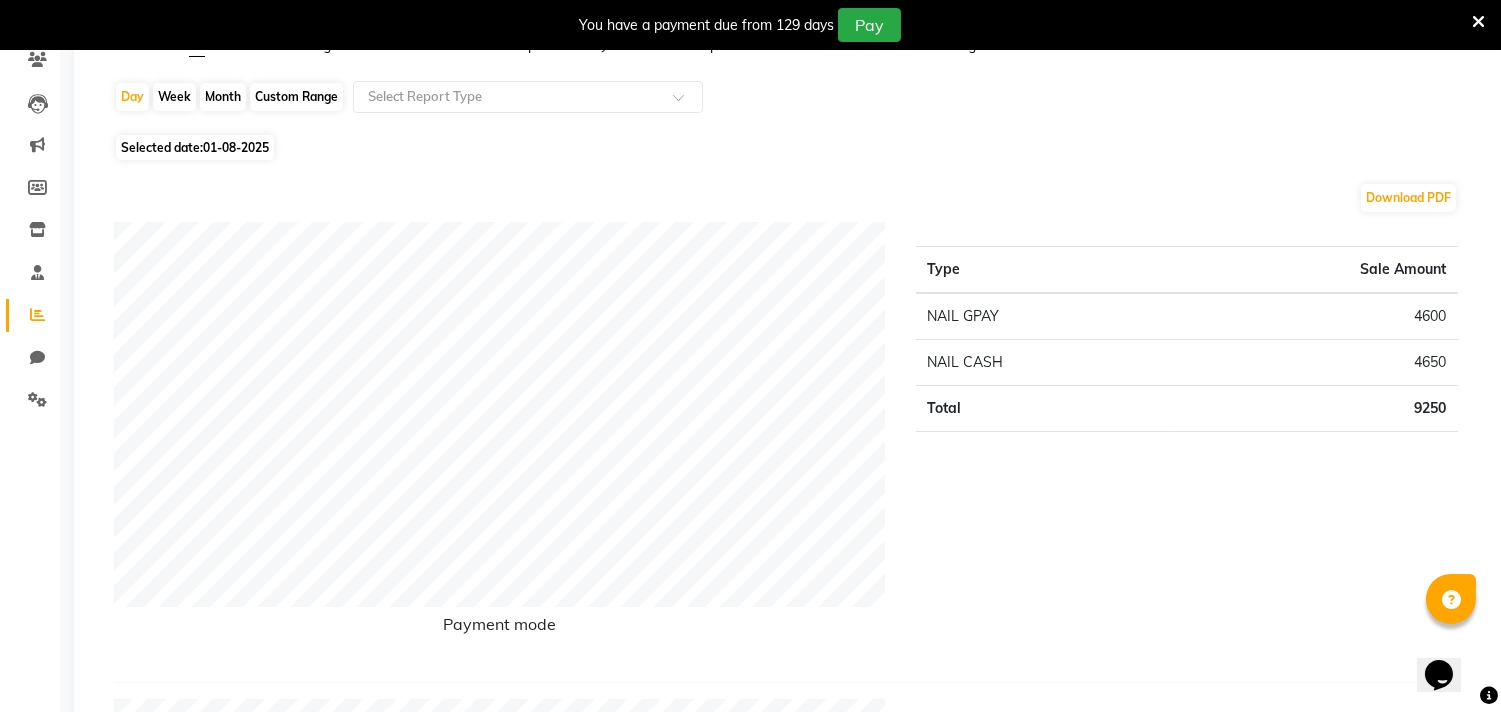scroll, scrollTop: 0, scrollLeft: 0, axis: both 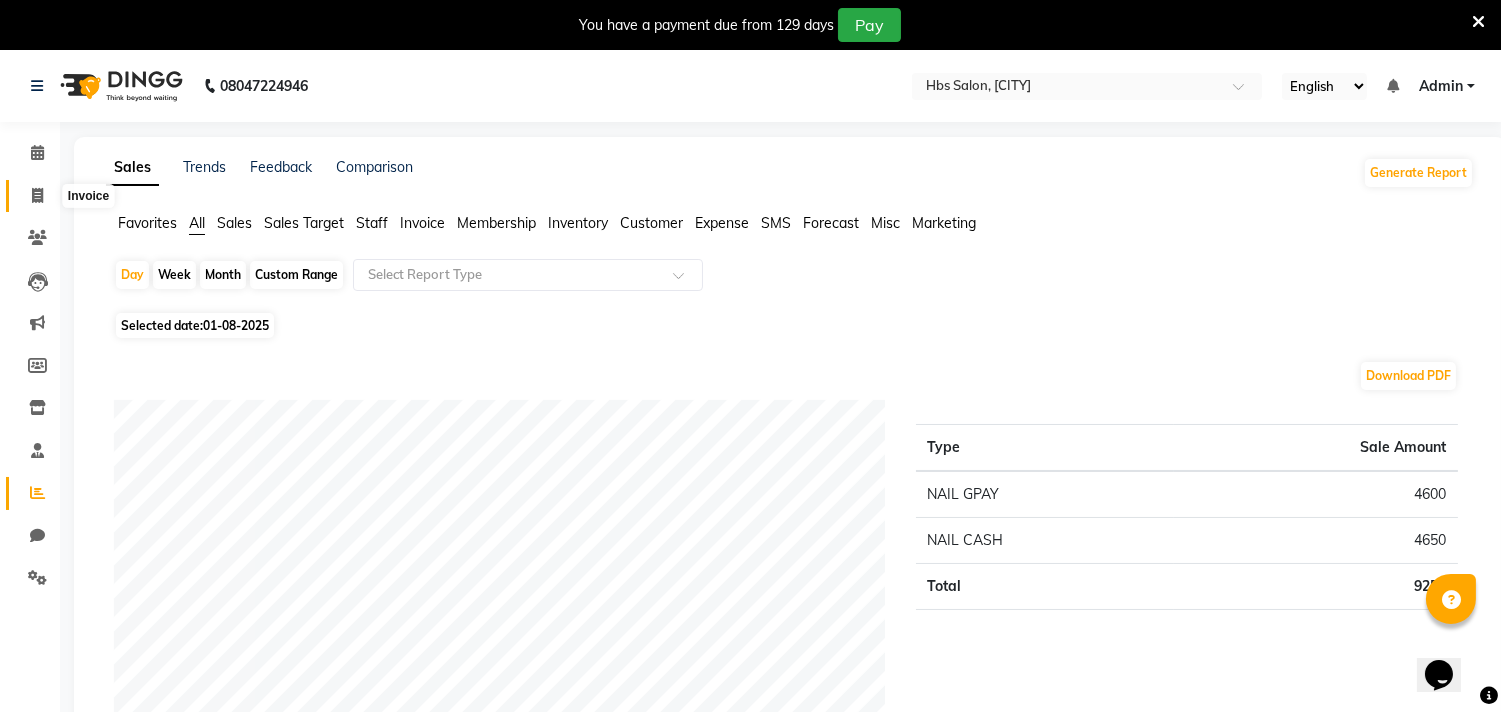click 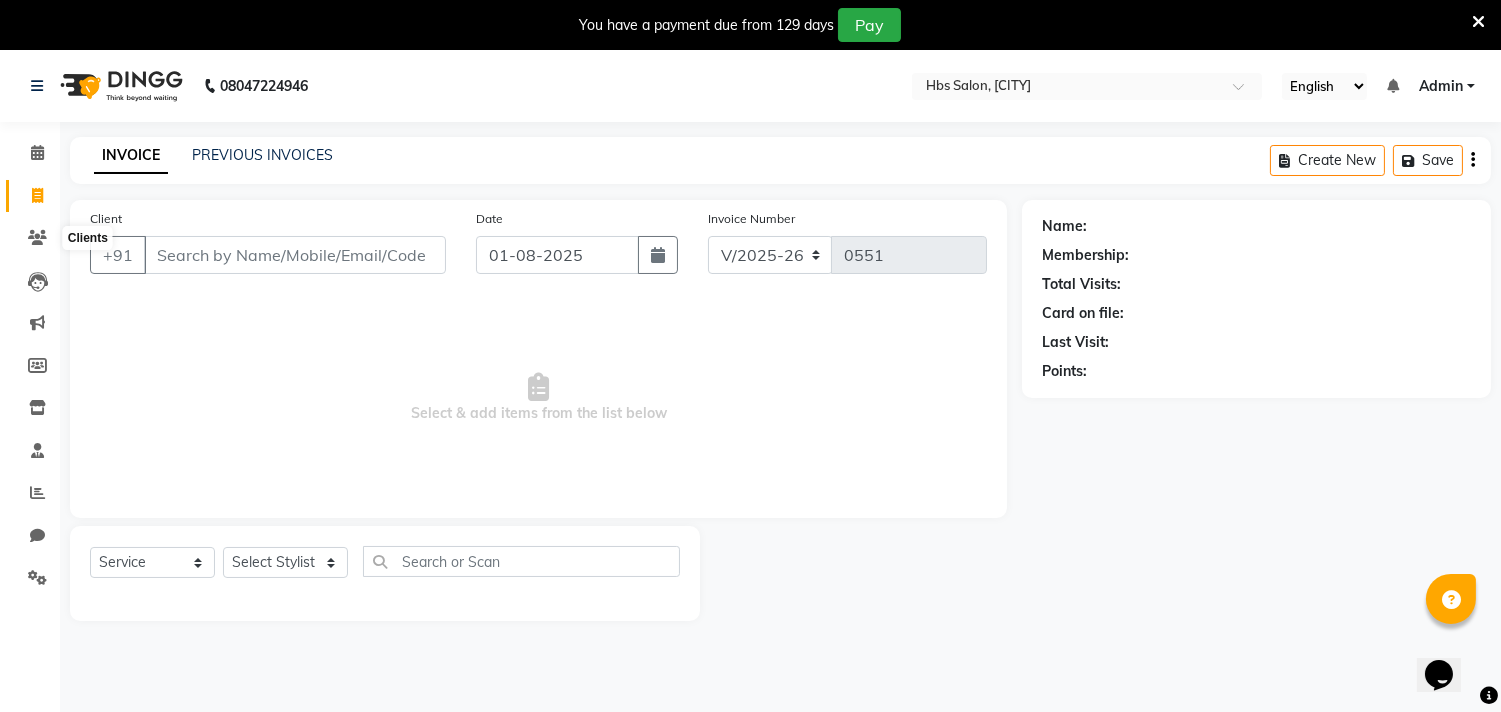 scroll, scrollTop: 50, scrollLeft: 0, axis: vertical 